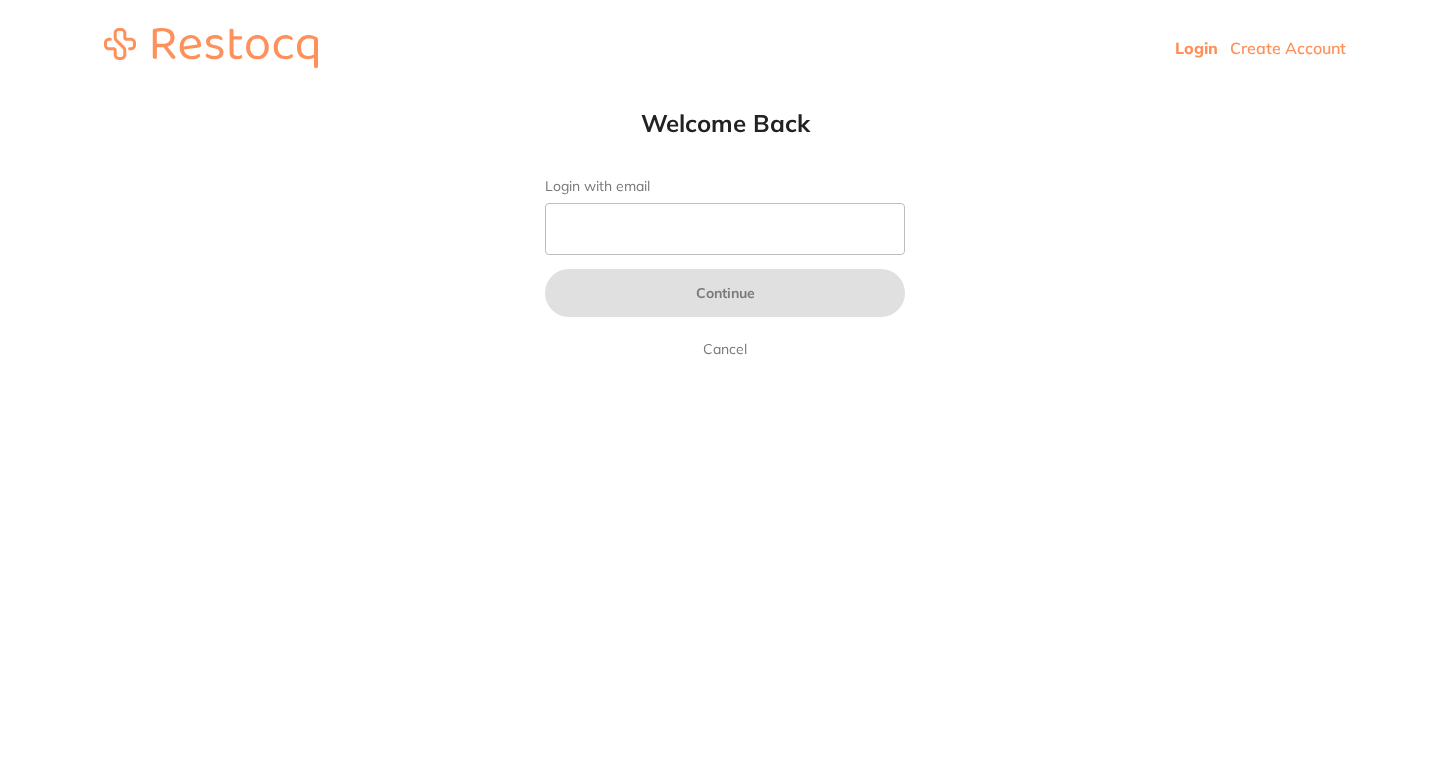 scroll, scrollTop: 0, scrollLeft: 0, axis: both 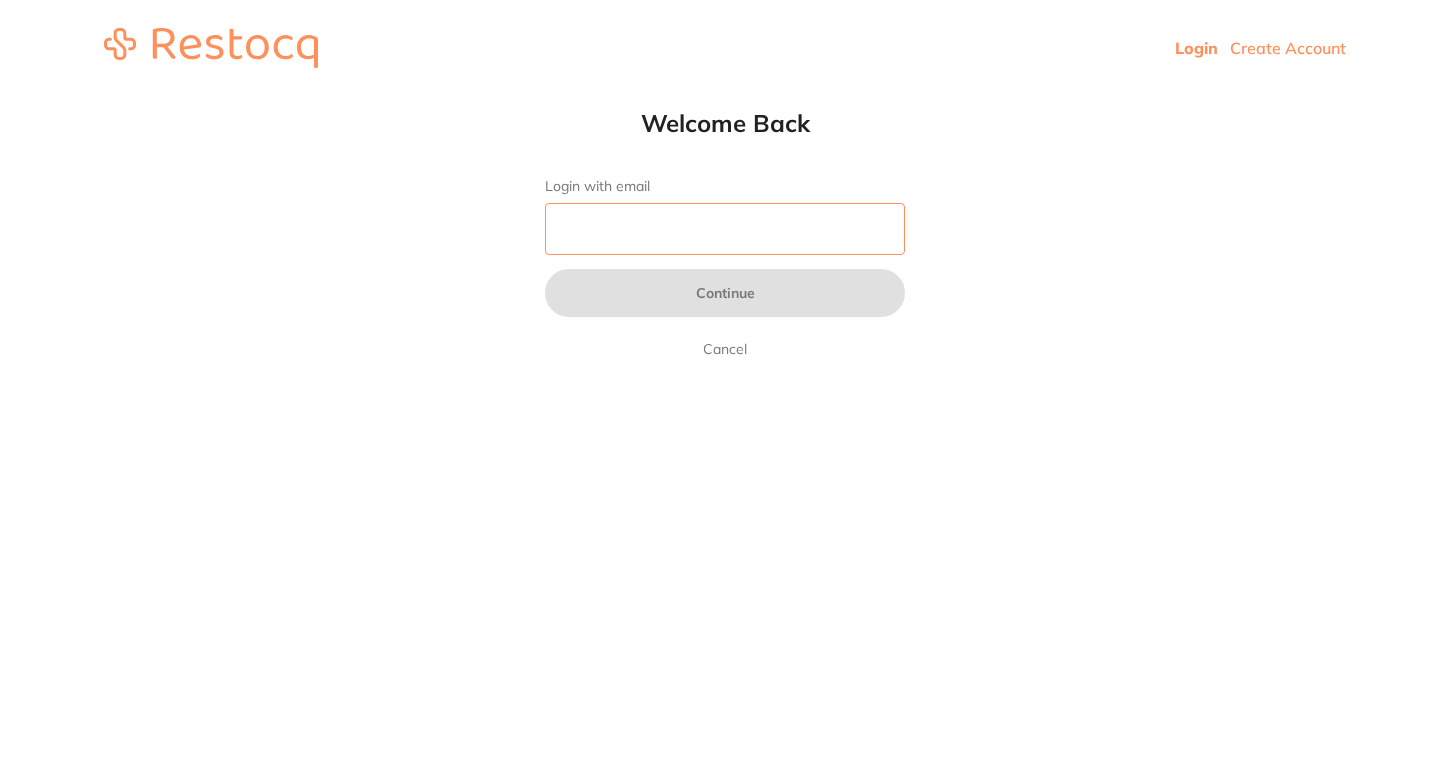 click on "Login with email" at bounding box center (725, 229) 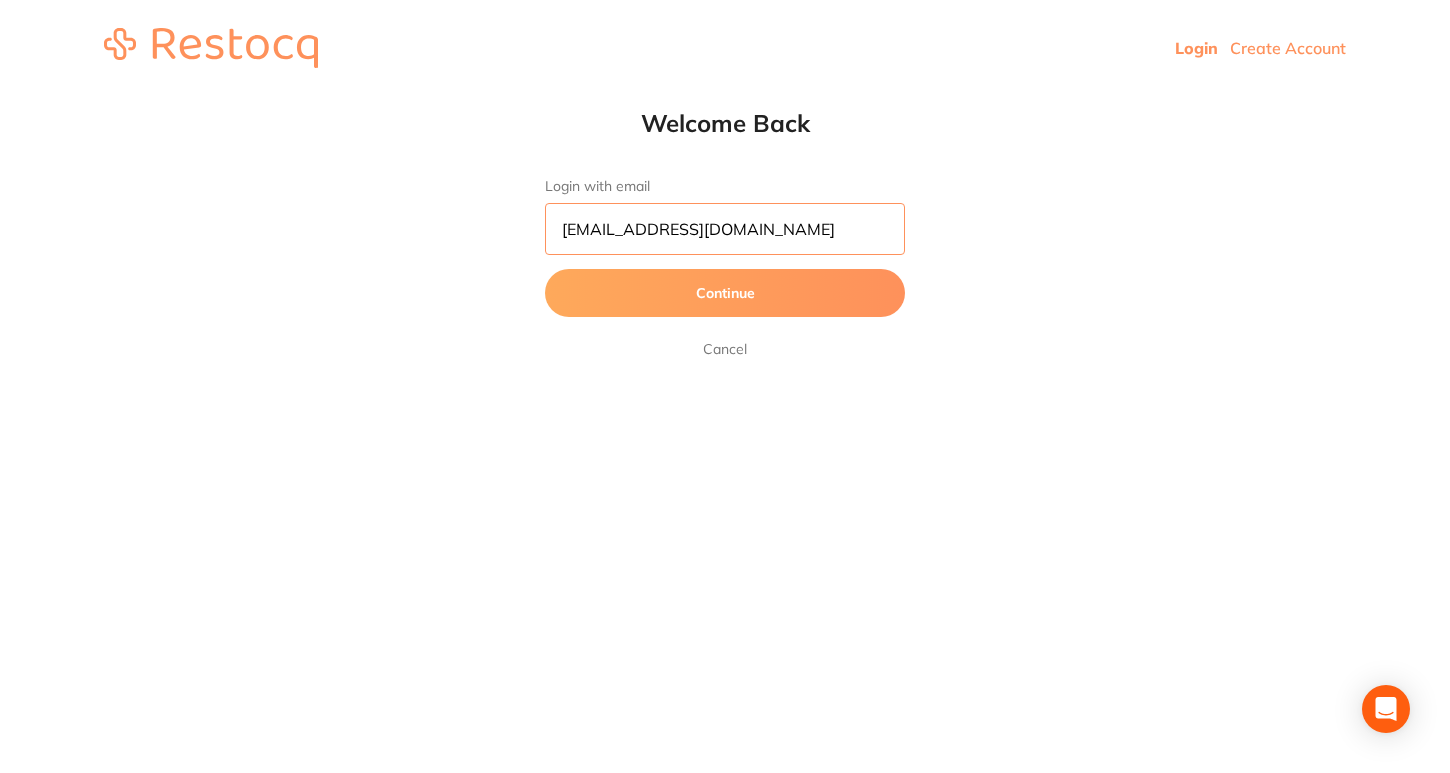 type on "[EMAIL_ADDRESS][DOMAIN_NAME]" 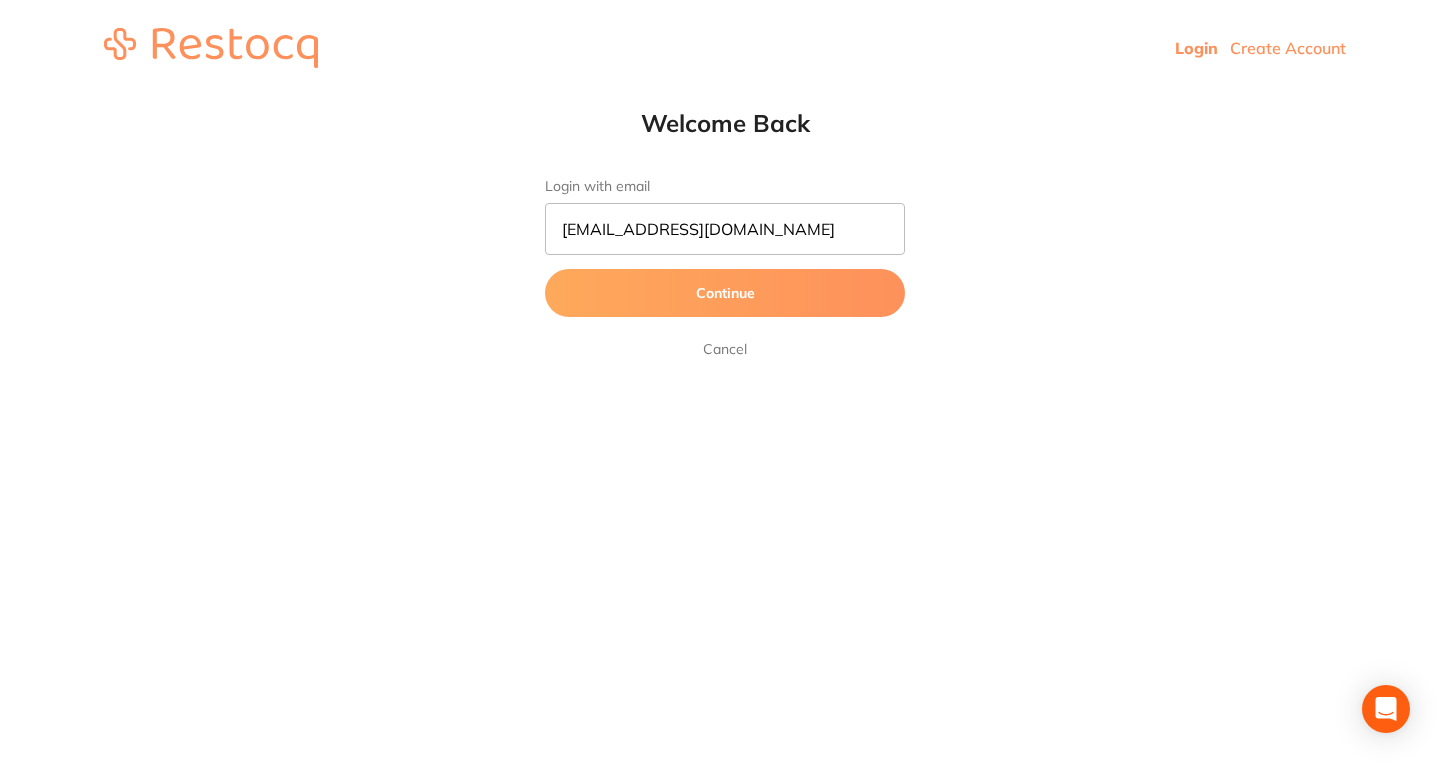 click on "Continue" at bounding box center [725, 293] 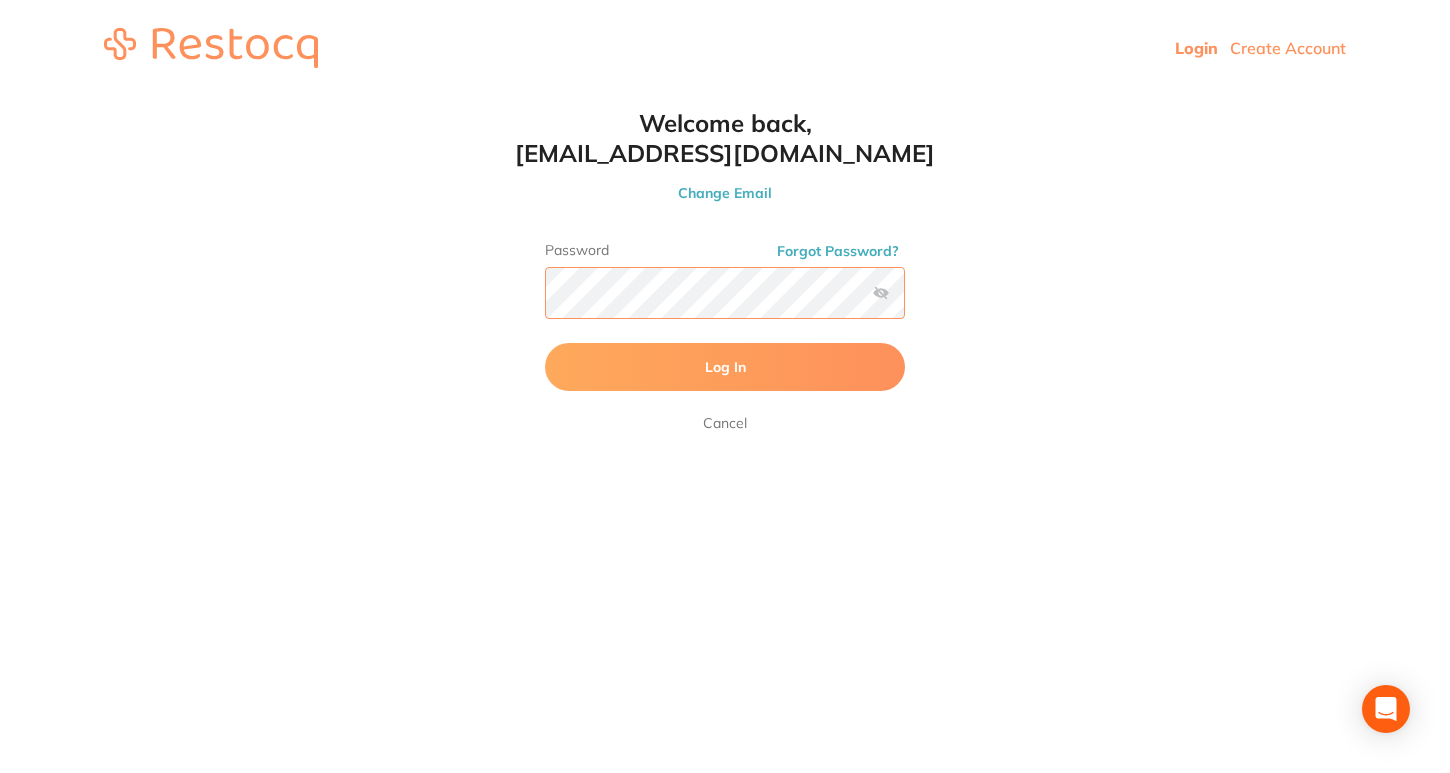 click on "Log In" at bounding box center [725, 367] 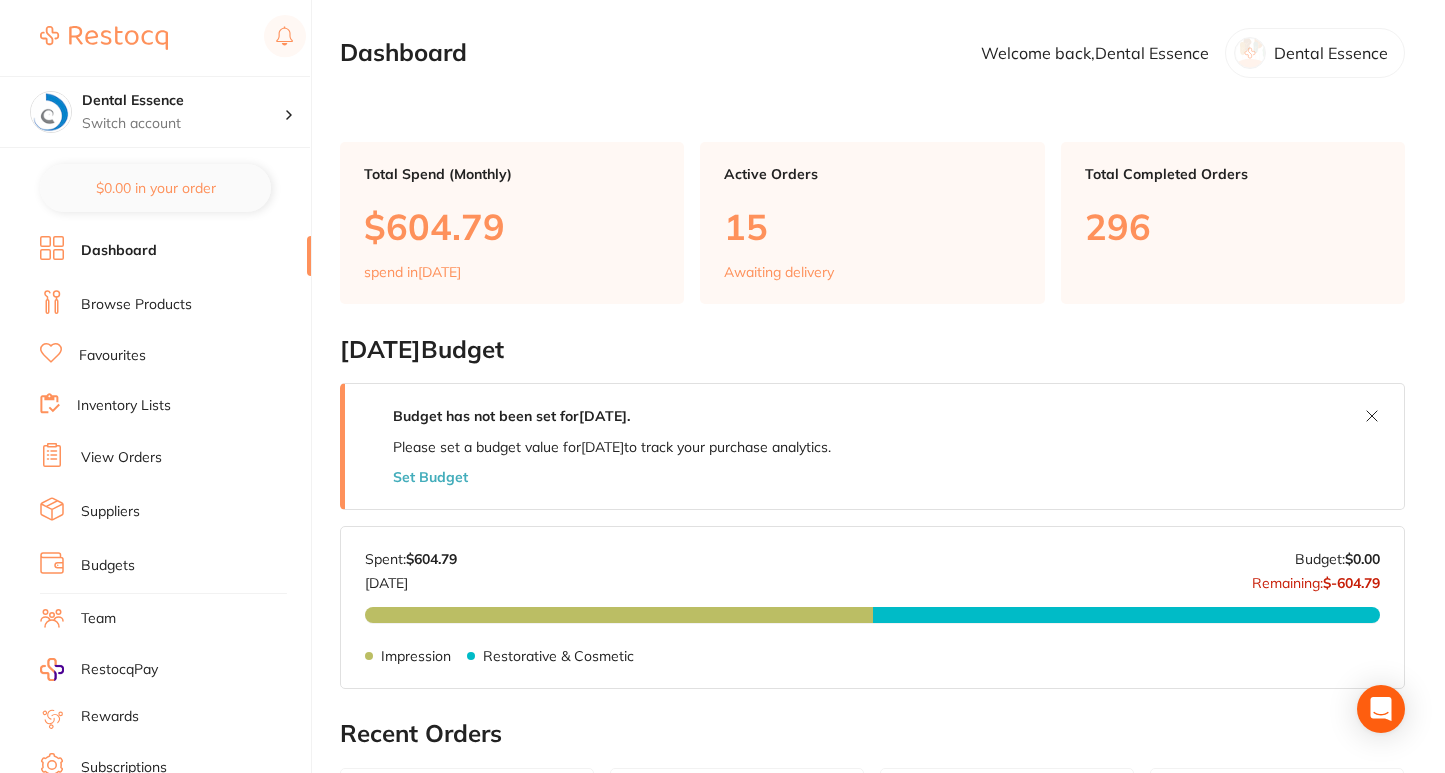 click on "Browse Products" at bounding box center (136, 305) 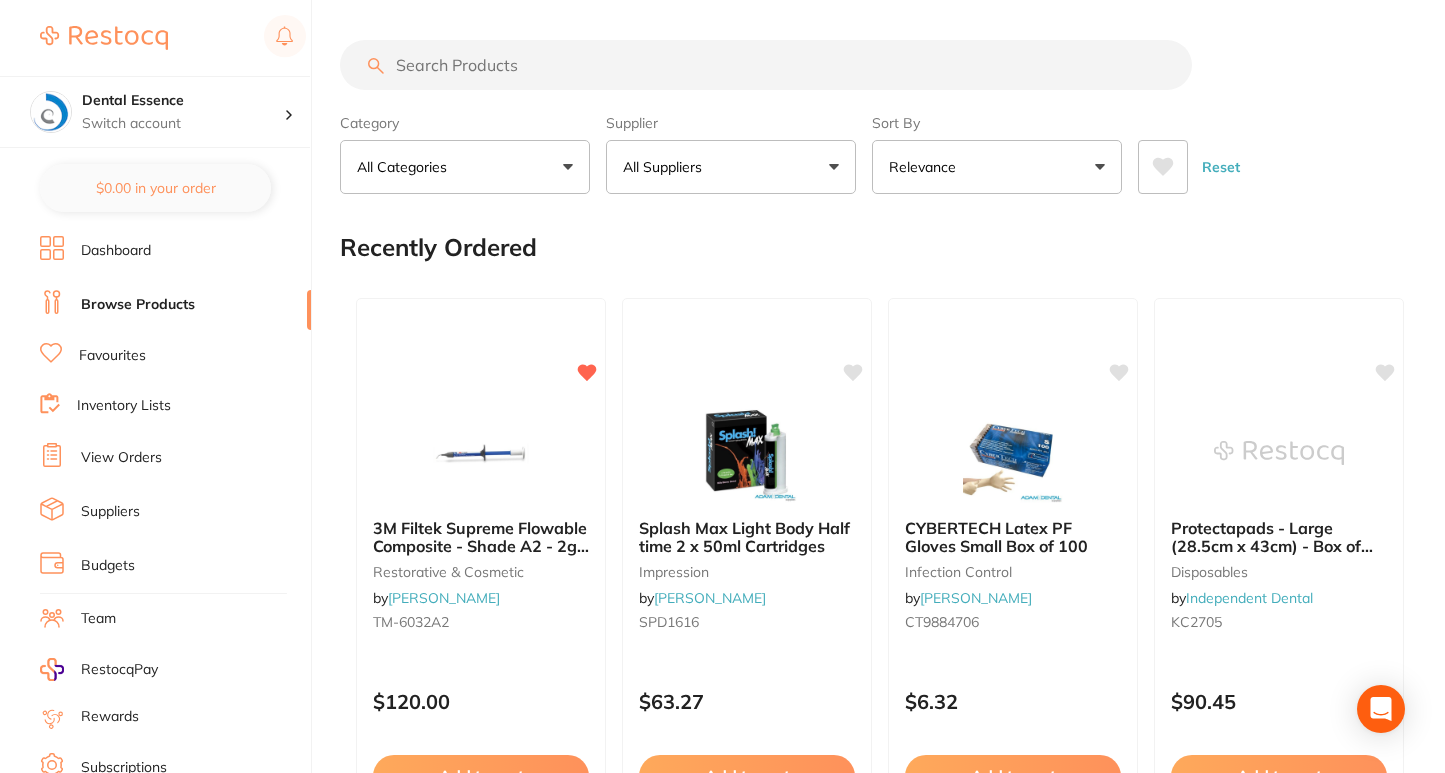 click on "Favourites" at bounding box center (112, 356) 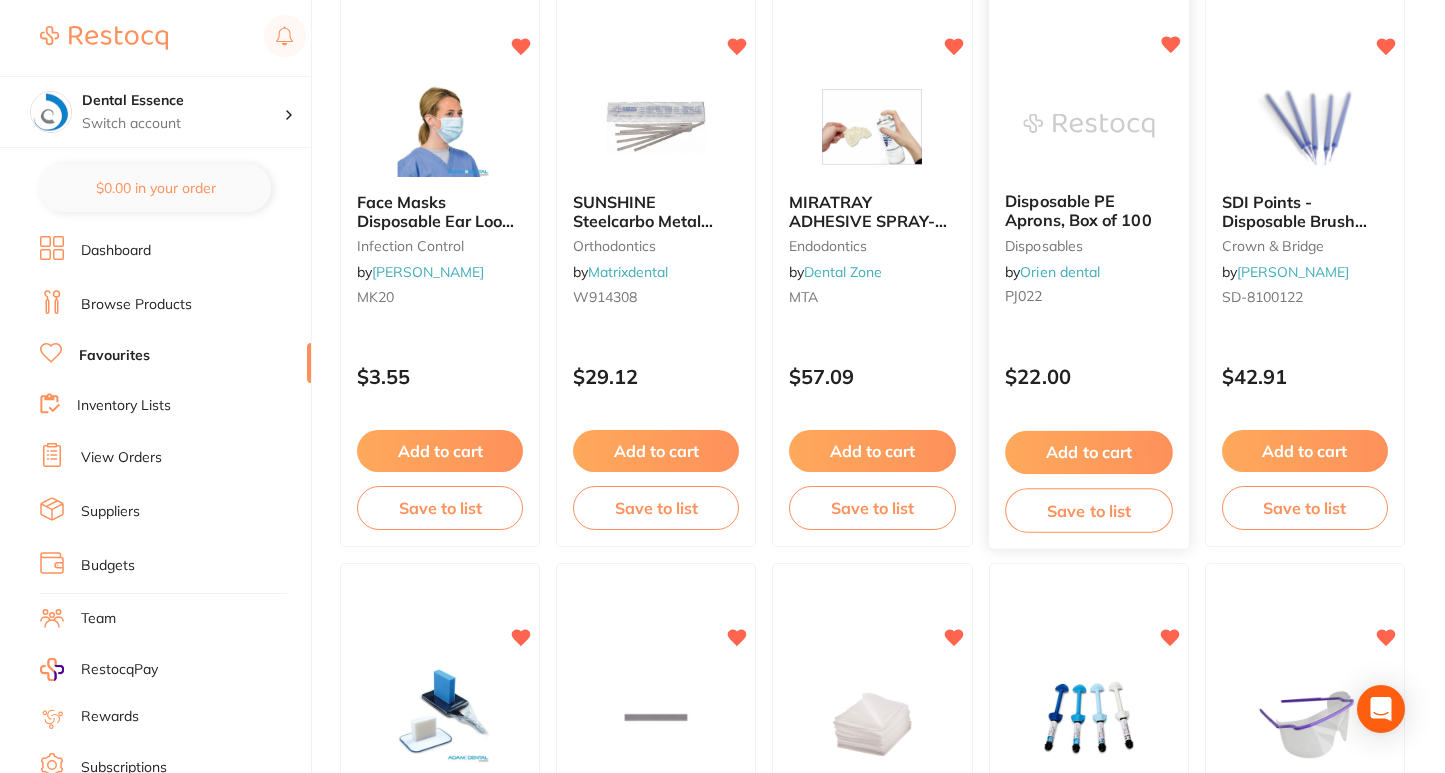 scroll, scrollTop: 3500, scrollLeft: 0, axis: vertical 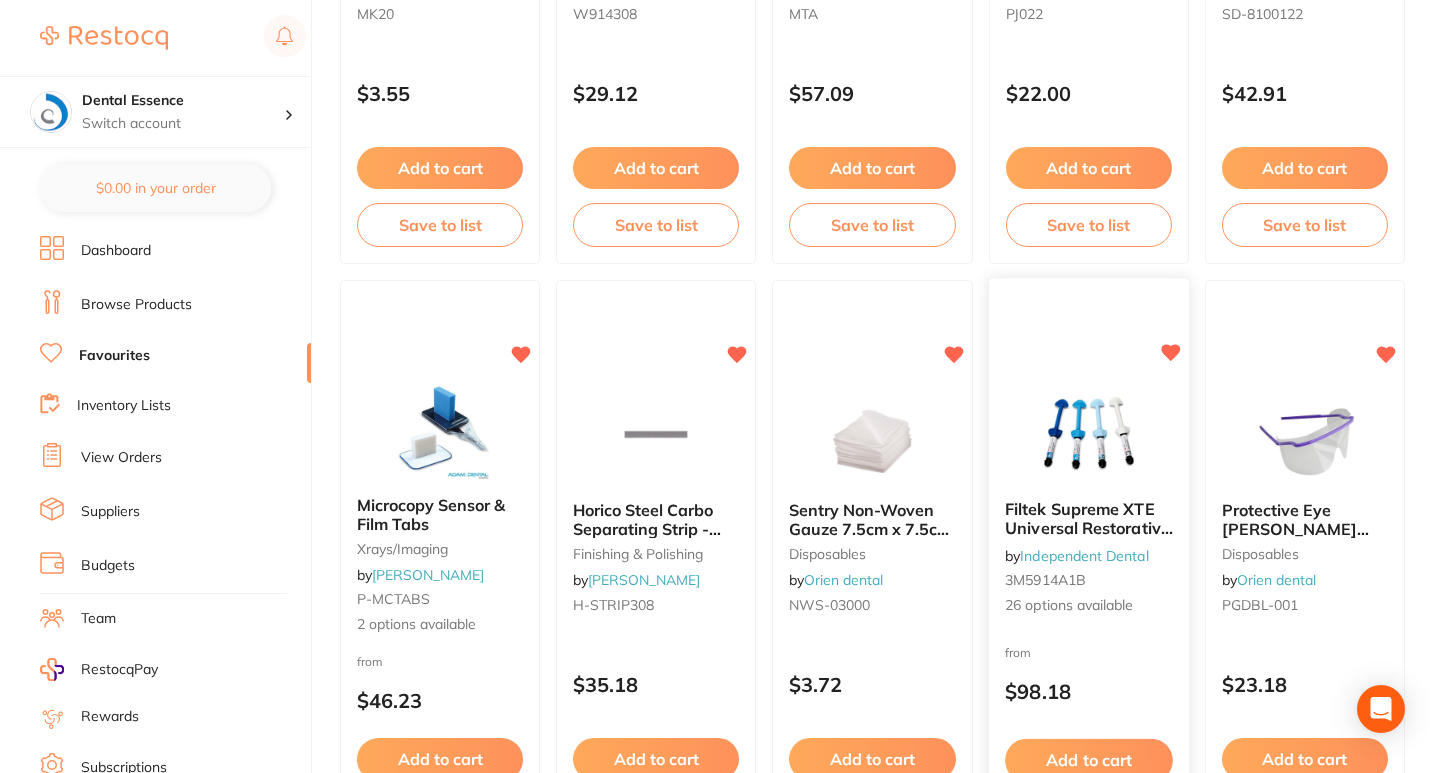 click at bounding box center [1088, 434] 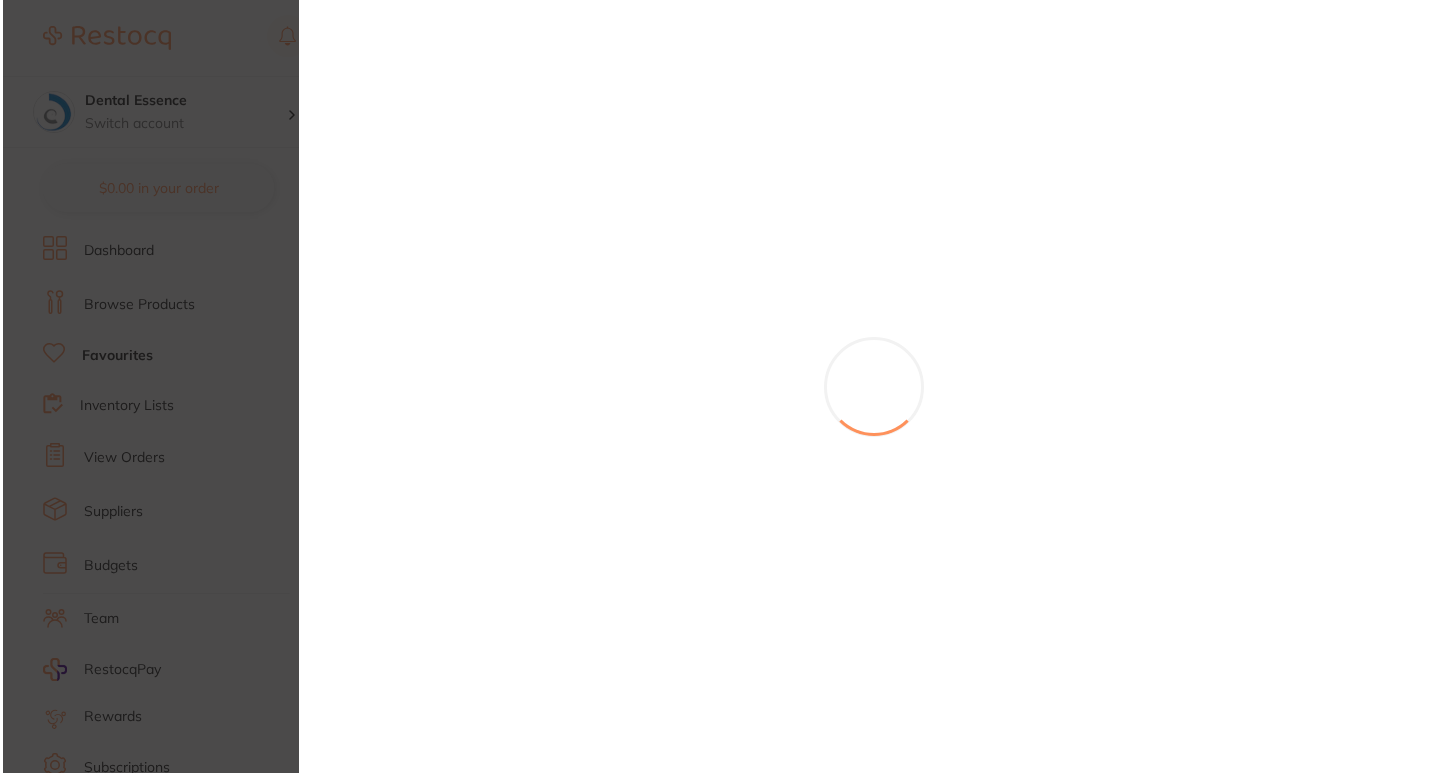 scroll, scrollTop: 0, scrollLeft: 0, axis: both 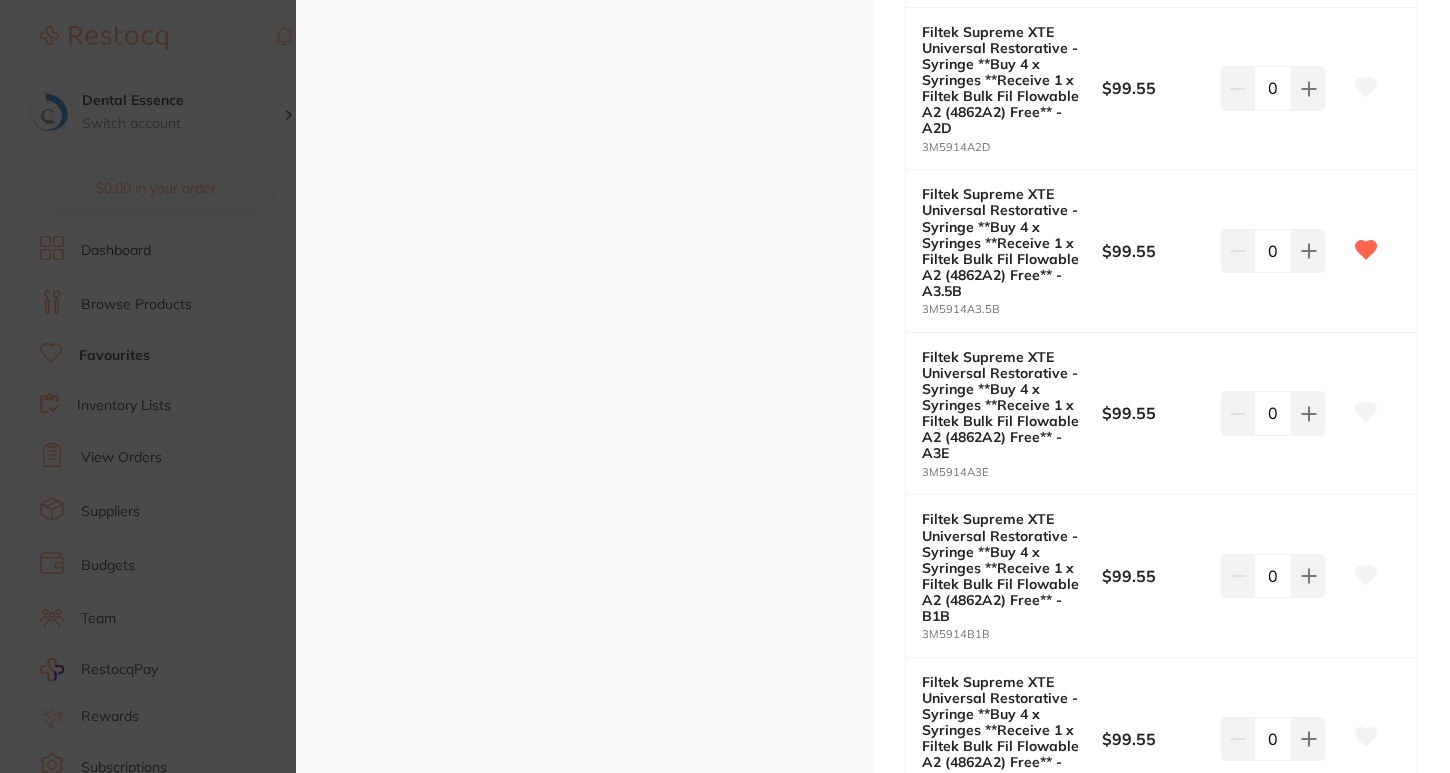 click on "Filtek Supreme XTE Universal Restorative - Syringe **Buy 4 x Syringes **Receive 1 x Filtek Bulk Fil Flowable A2 (4862A2) Free** by   Independent Dental Product Code:  3M5914A1B ESC         Product Detail   The market leading universal nanocomposite that's easy to use and offers aesthetics and strength for all of your dental composite needs.• Unsurpassed aesthetics: excellent polish and better polish retention than a microfill.• Improved fluorescence.• Simple to use: colour-coded by opacity and bold, easy-to-read labels.• Exceptional handling and improved handling of Translucent shades.• 3M's unique nanofiller technology gives your restorations the best of strength and aesthetics.• Outstanding strength for anterior and posterior use.• Wide range of shades and opacities.4g Syringe. Filtek Supreme XTE Universal Restorative - Syringe **Buy 4 x Syringes **Receive 1 x Filtek Bulk Fil Flowable A2 (4862A2) Free** by   Independent Dental Product Code:  3M5914A1B from $96.36     excl. GST i All Variations" at bounding box center [725, 386] 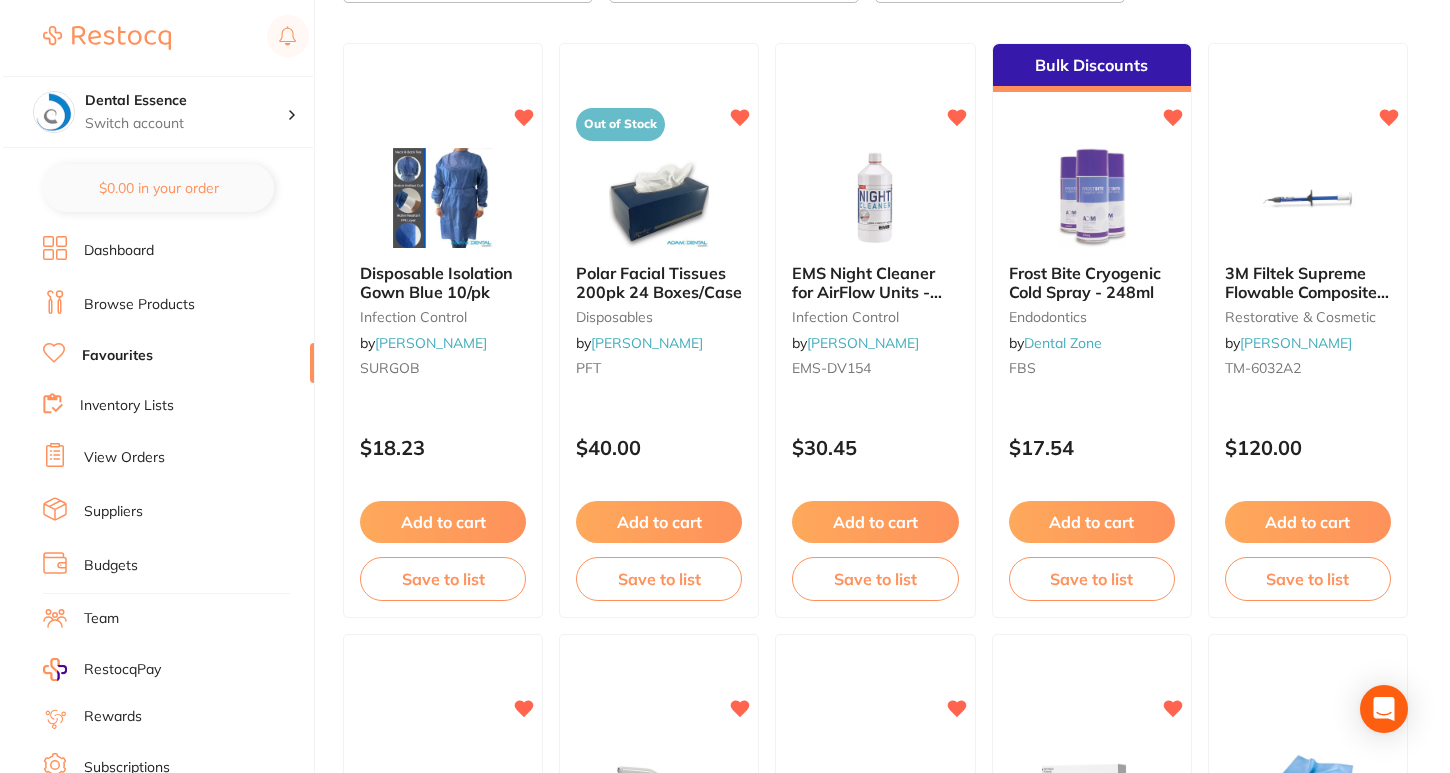 scroll, scrollTop: 0, scrollLeft: 0, axis: both 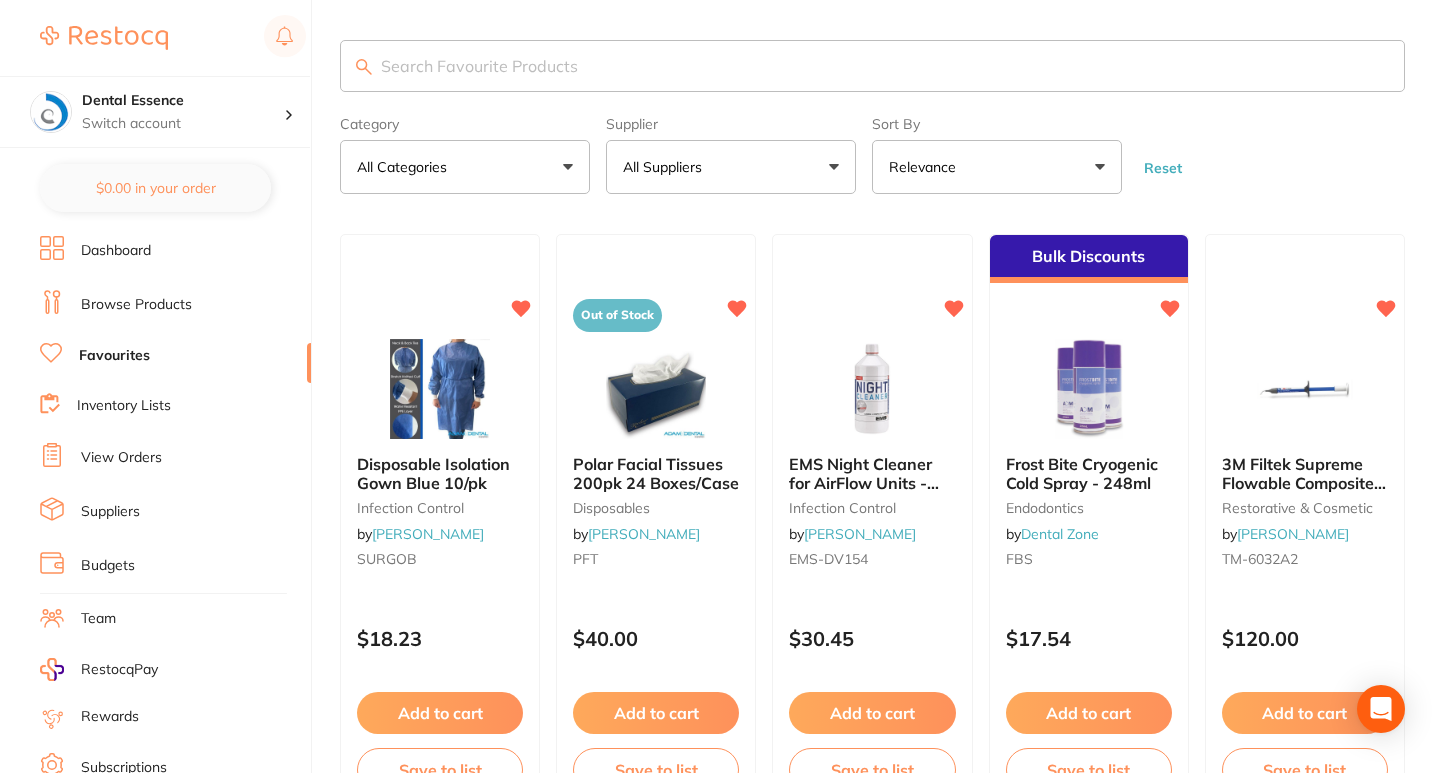 click on "Browse Products" at bounding box center [136, 305] 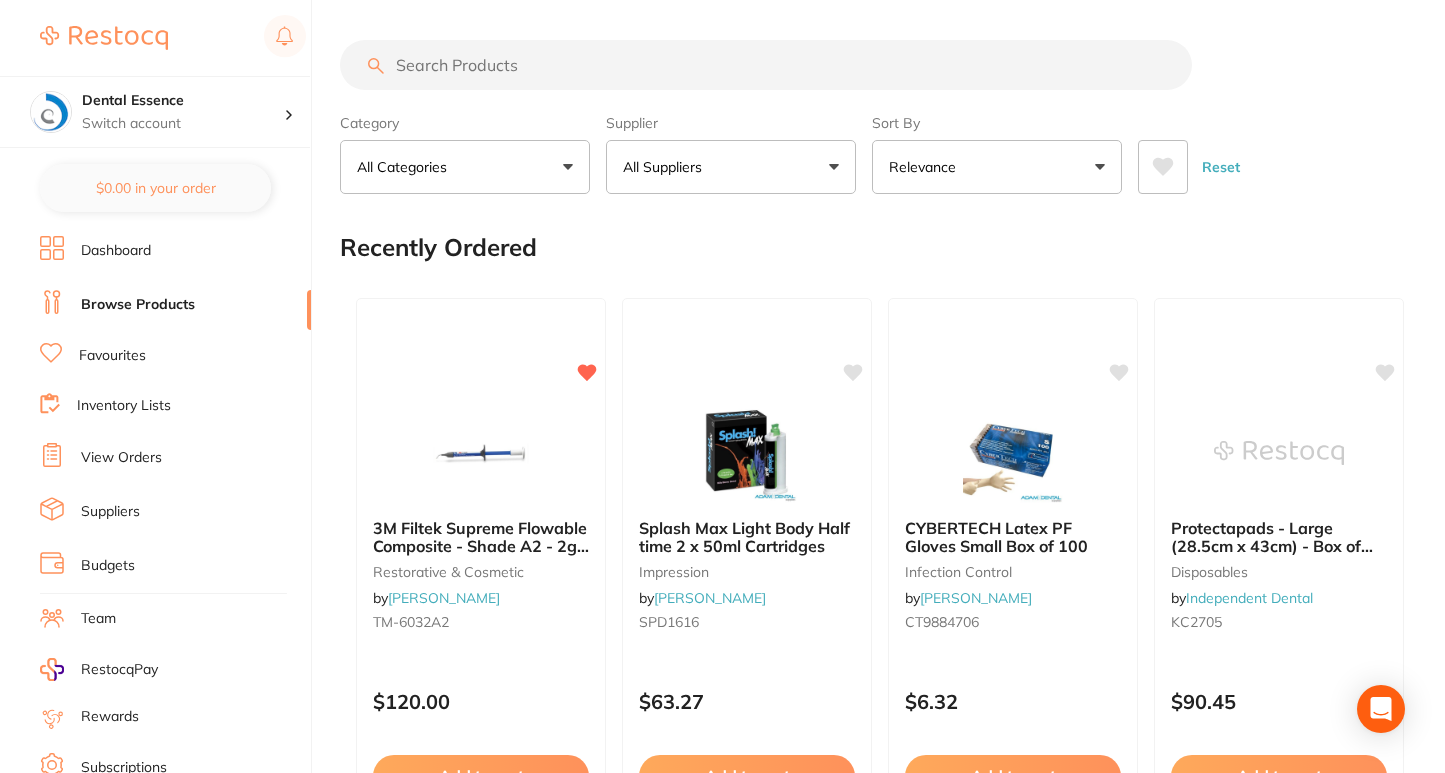 click at bounding box center [766, 65] 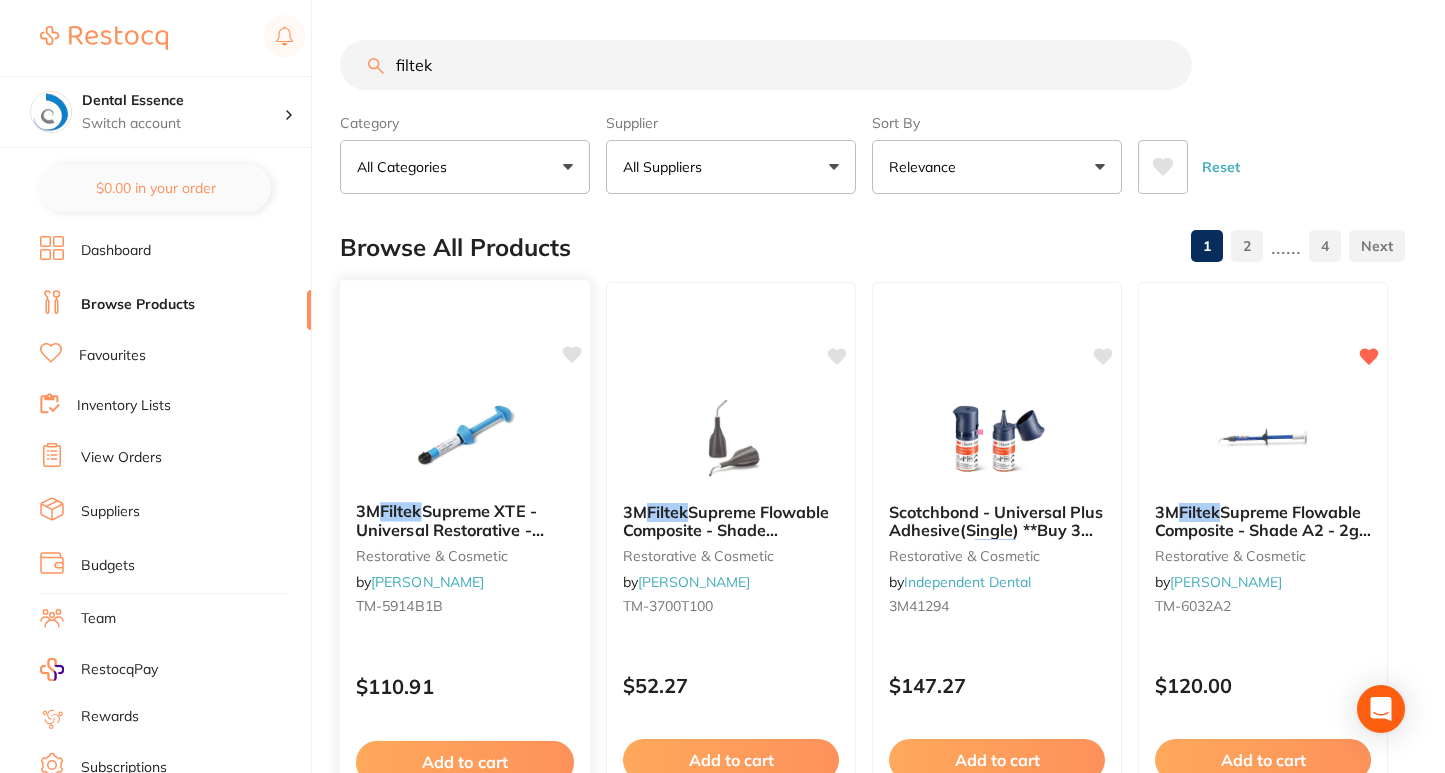 type on "filtek" 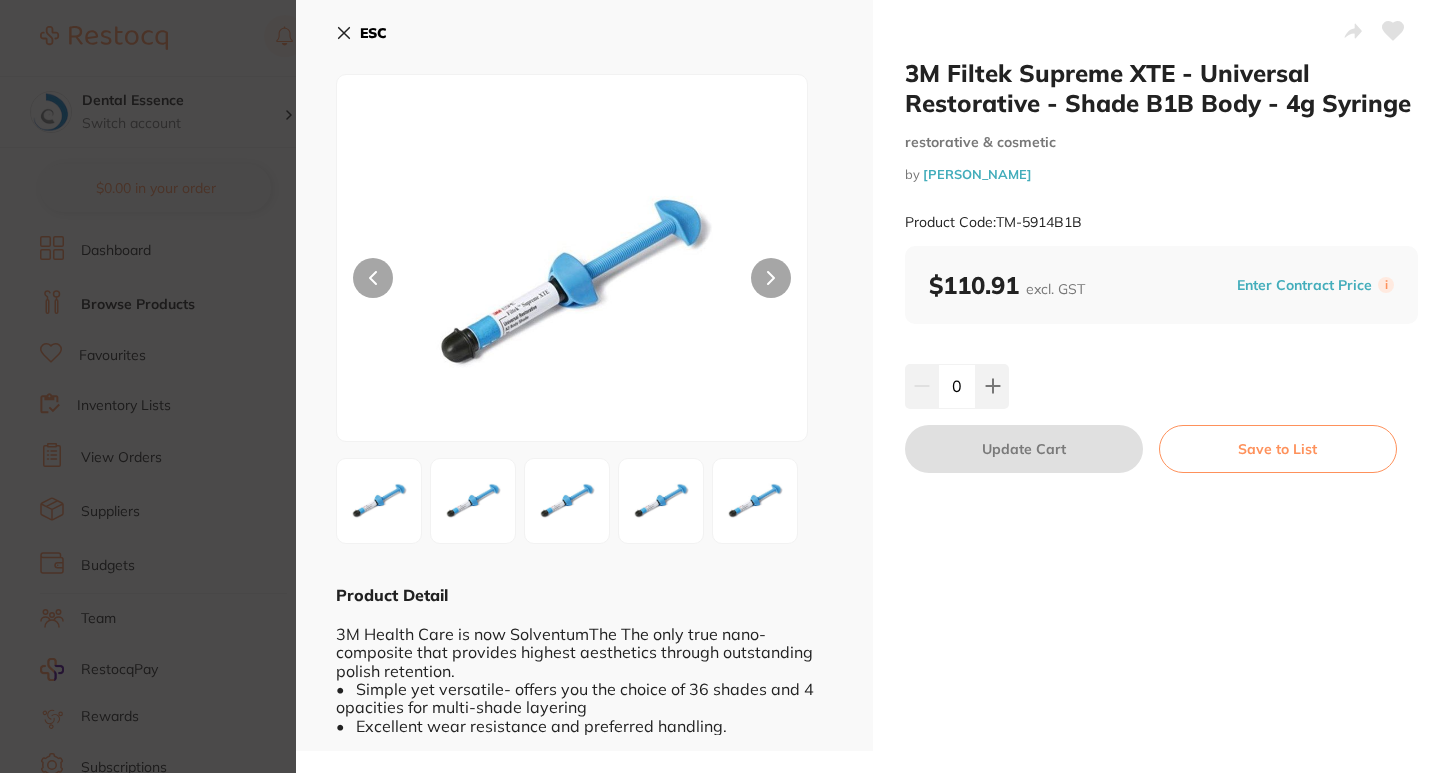 click on "3M Filtek Supreme XTE - Universal Restorative - Shade B1B Body - 4g Syringe restorative & cosmetic by   Henry Schein Halas Product Code:  TM-5914B1B ESC         Product Detail
3M Health Care is now SolventumThe The only true nano-composite that provides highest aesthetics through outstanding polish retention.
•   Simple yet versatile- offers you the choice of 36 shades and 4 opacities for multi-shade layering
•   Excellent wear resistance and preferred handling.         3M Filtek Supreme XTE - Universal Restorative - Shade B1B Body - 4g Syringe restorative & cosmetic by   Henry Schein Halas Product Code:  TM-5914B1B $110.91     excl. GST Enter Contract Price i     0         Update Cart Save to List You May Also Like FILTEK SUPREME XTE Body W Syringe 4g   restorative & cosmetic by  Adam Dental TM-5914WB $101.27 Add to cart Save to list 3M Filtek Supreme XTE - Universal Restorative - Shade A3.5B Body - 4g Syringe   restorative & cosmetic by  Henry Schein Halas TM-5914A35B $110.91 Add to cart" at bounding box center (725, 386) 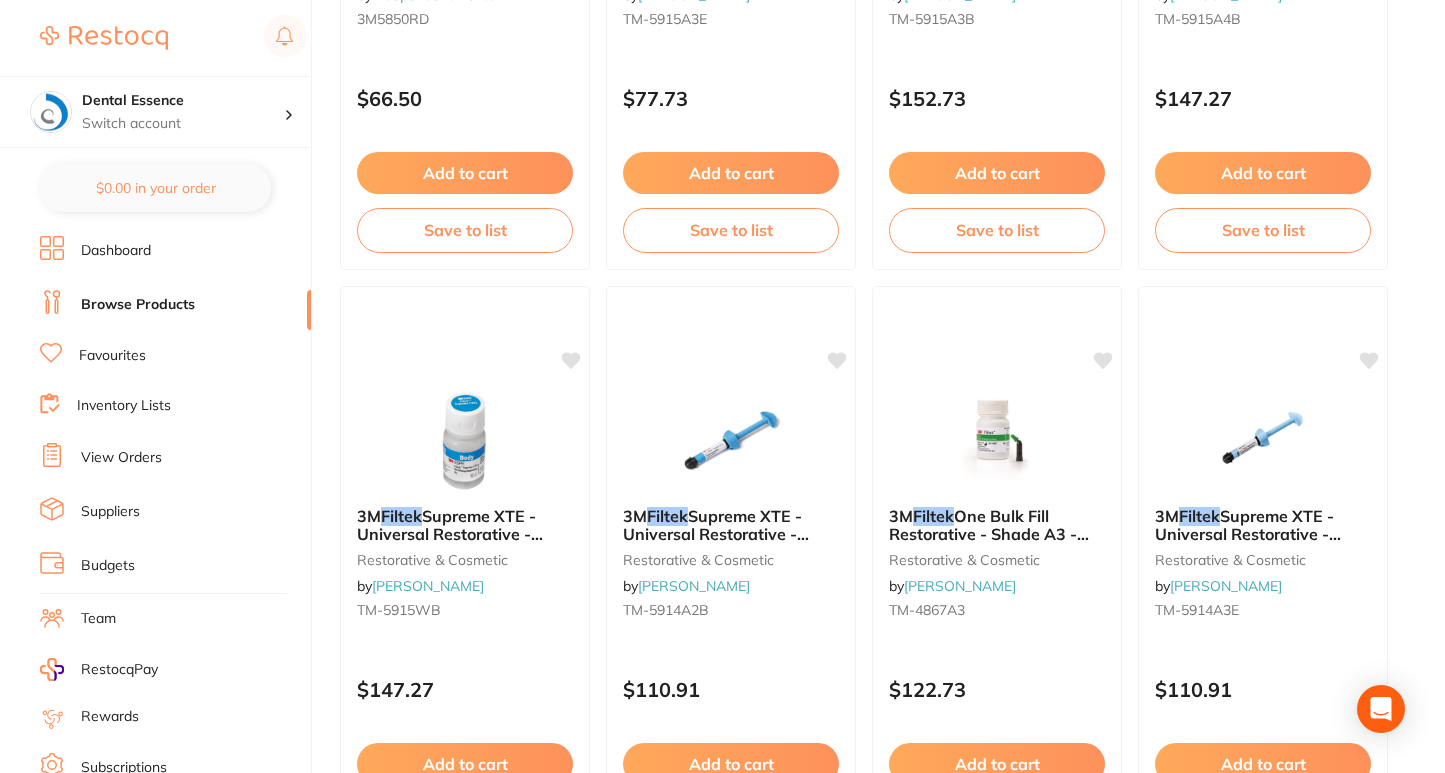 scroll, scrollTop: 1213, scrollLeft: 0, axis: vertical 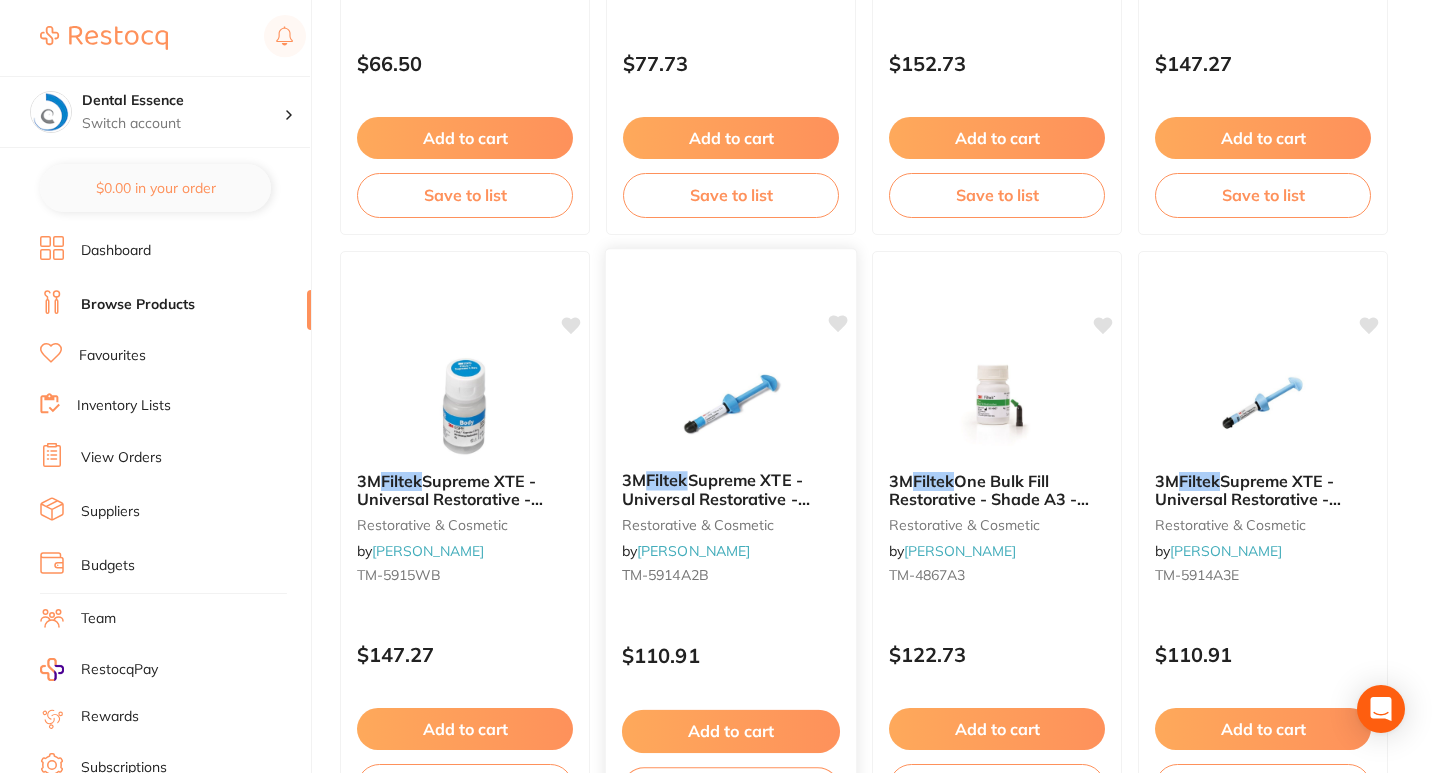click at bounding box center [730, 404] 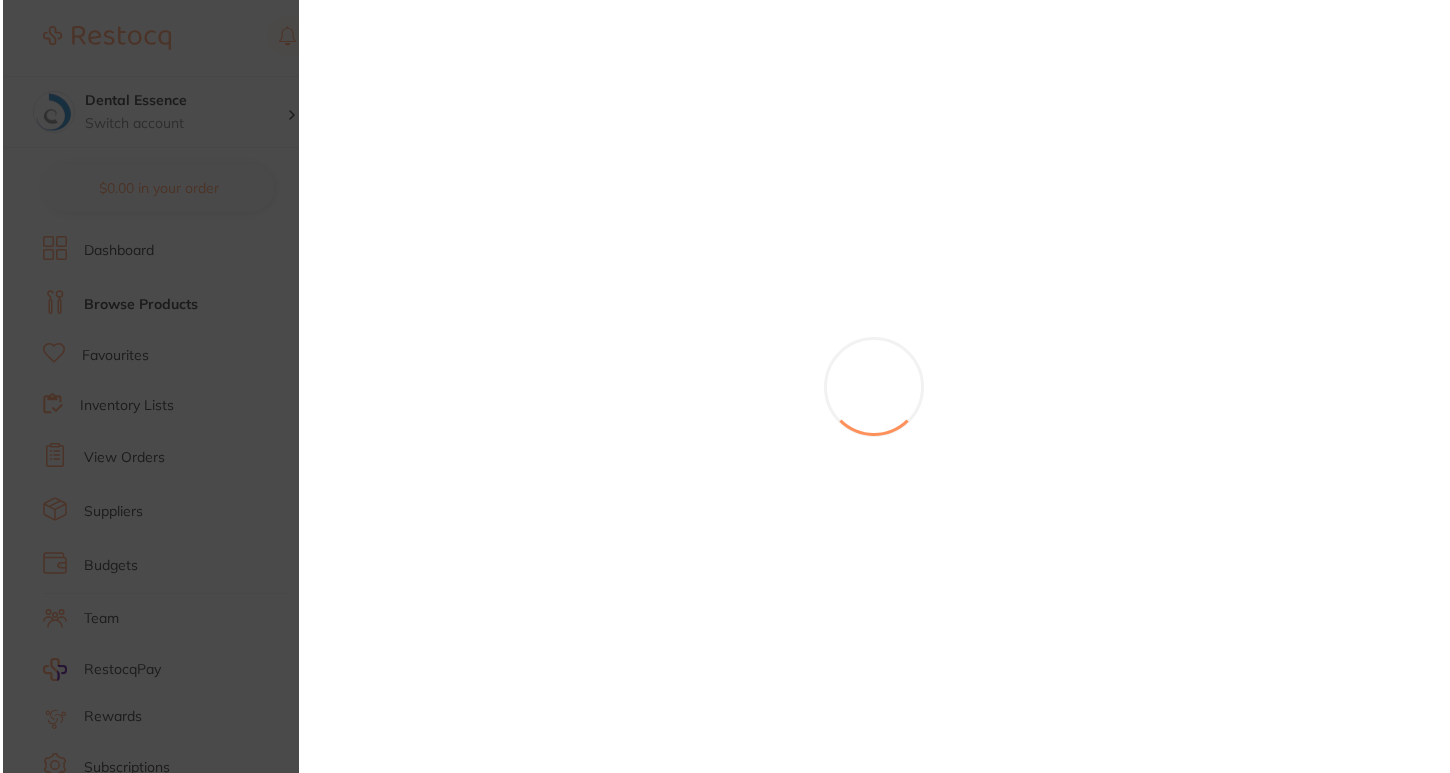 scroll, scrollTop: 0, scrollLeft: 0, axis: both 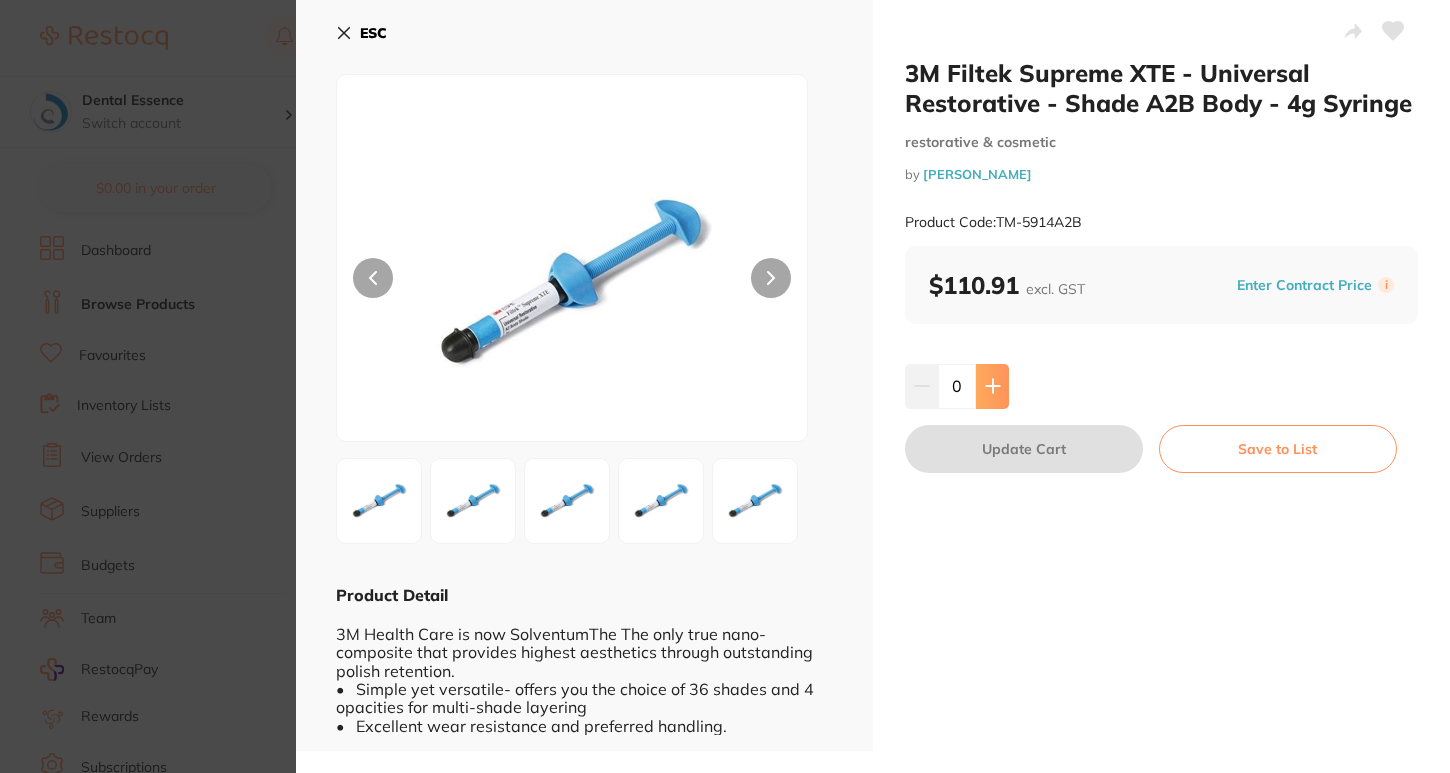 click at bounding box center (992, 386) 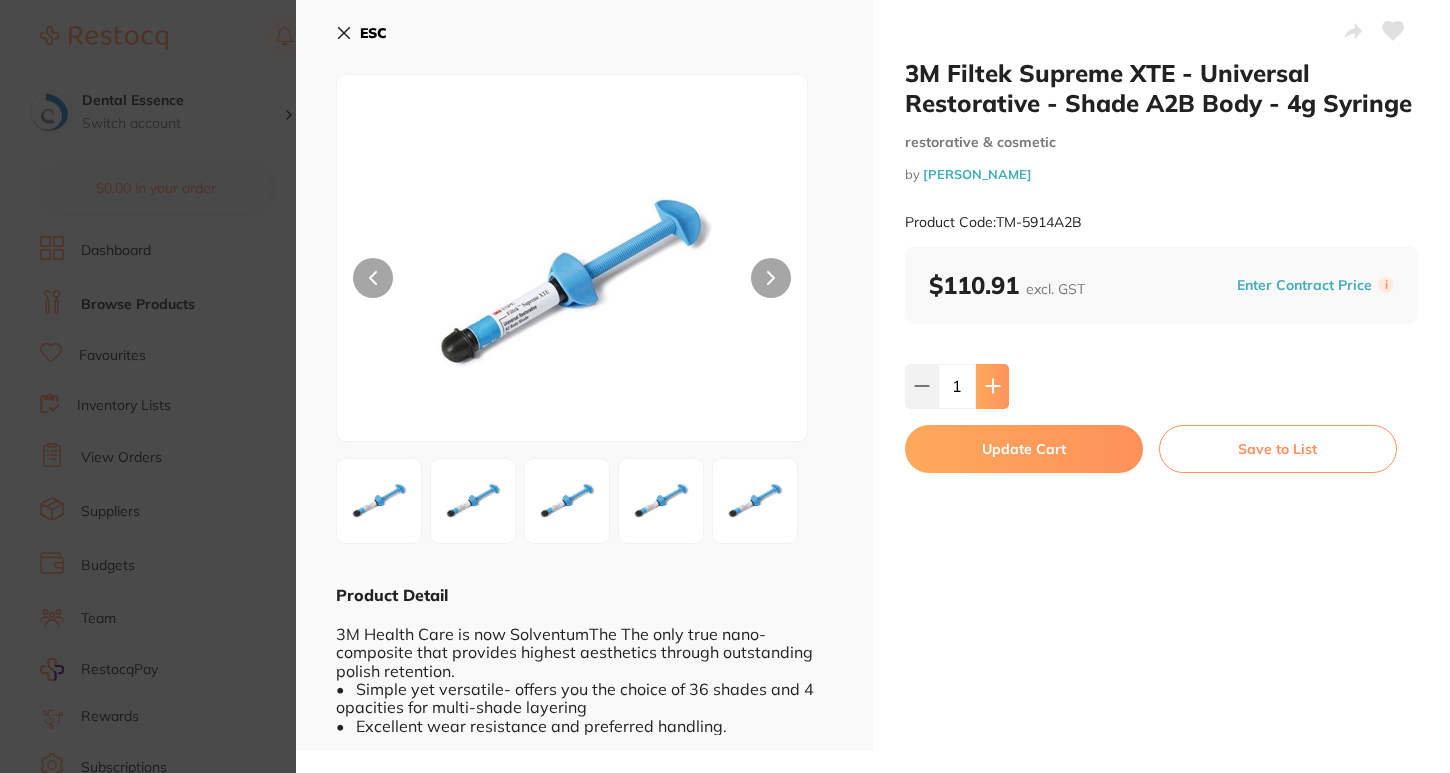 click at bounding box center [992, 386] 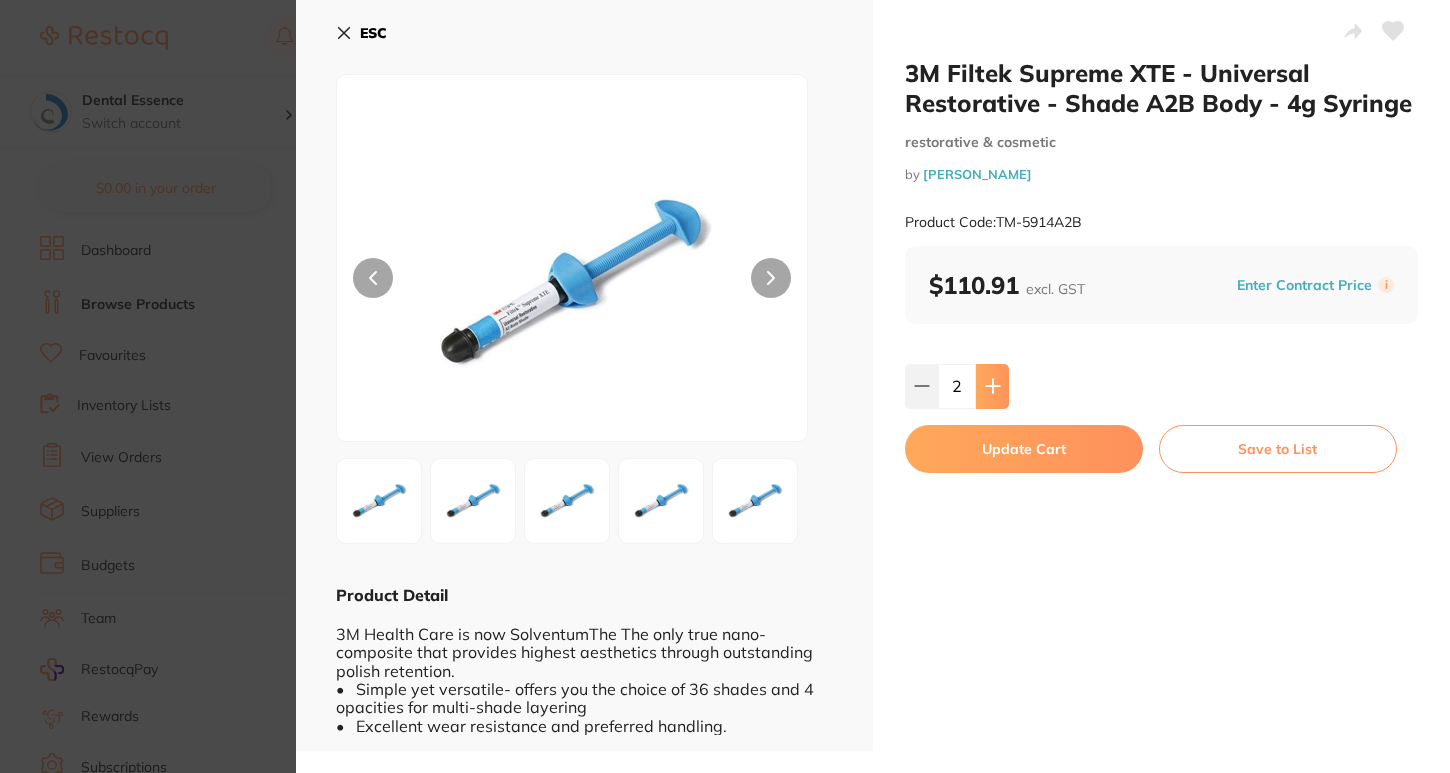 click at bounding box center (992, 386) 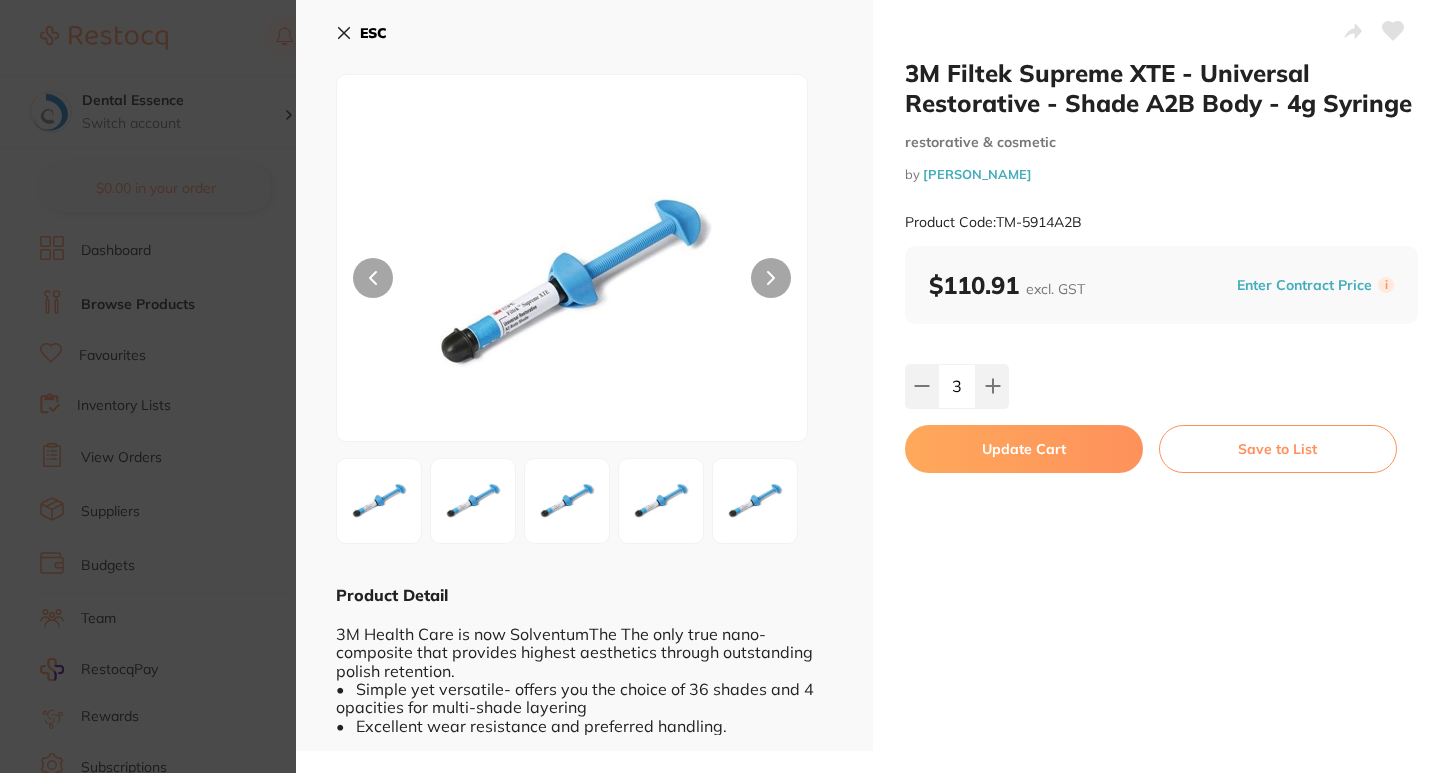 click on "Update Cart" at bounding box center (1024, 449) 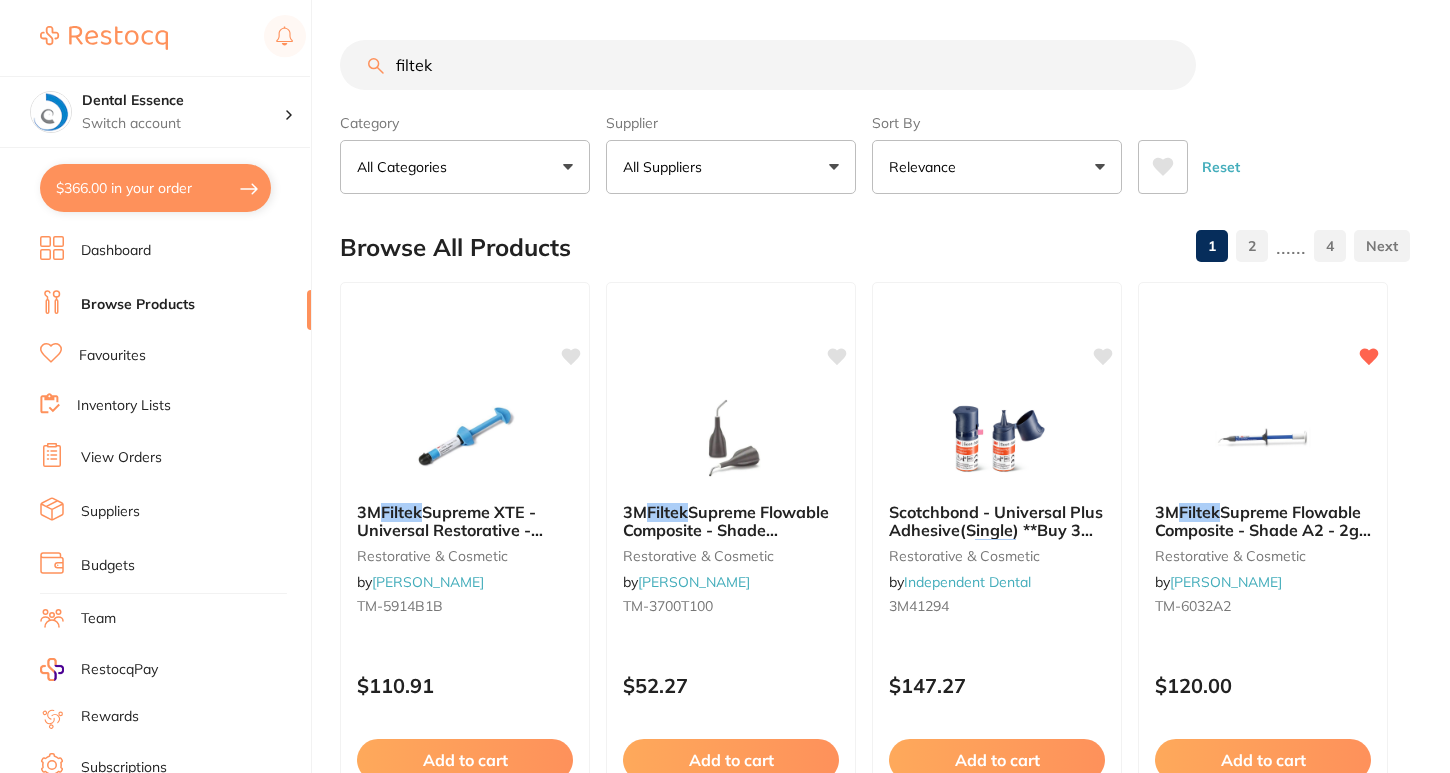 checkbox on "false" 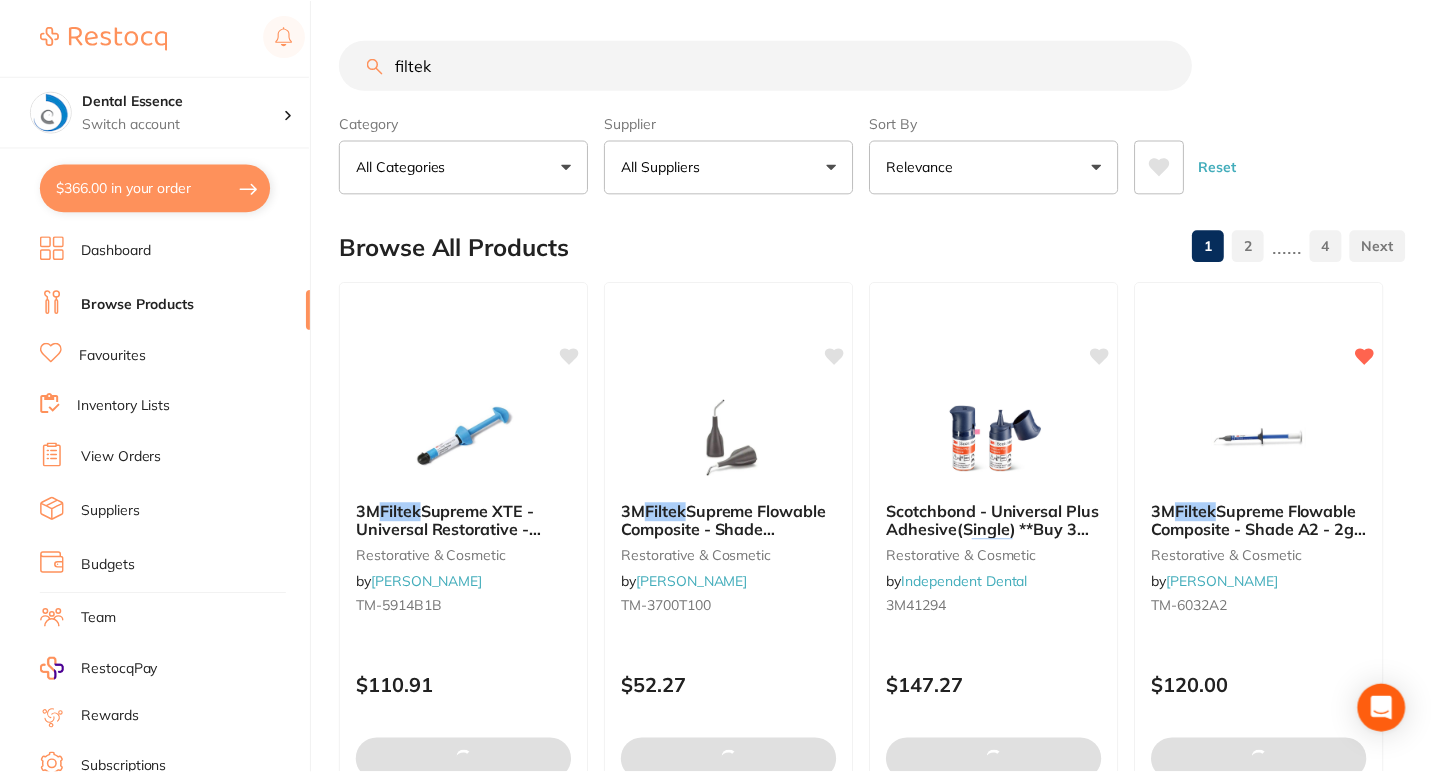 scroll, scrollTop: 1213, scrollLeft: 0, axis: vertical 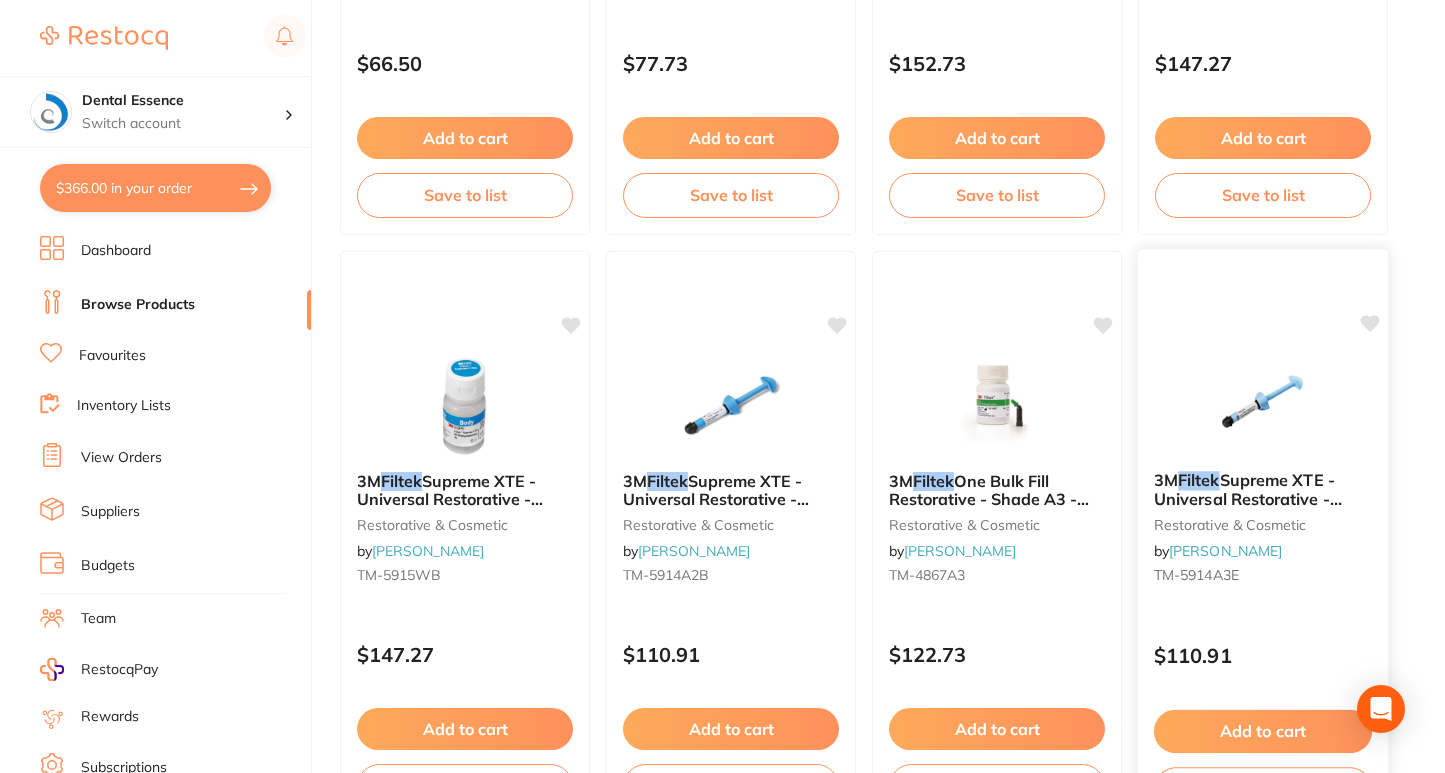 click at bounding box center (1262, 404) 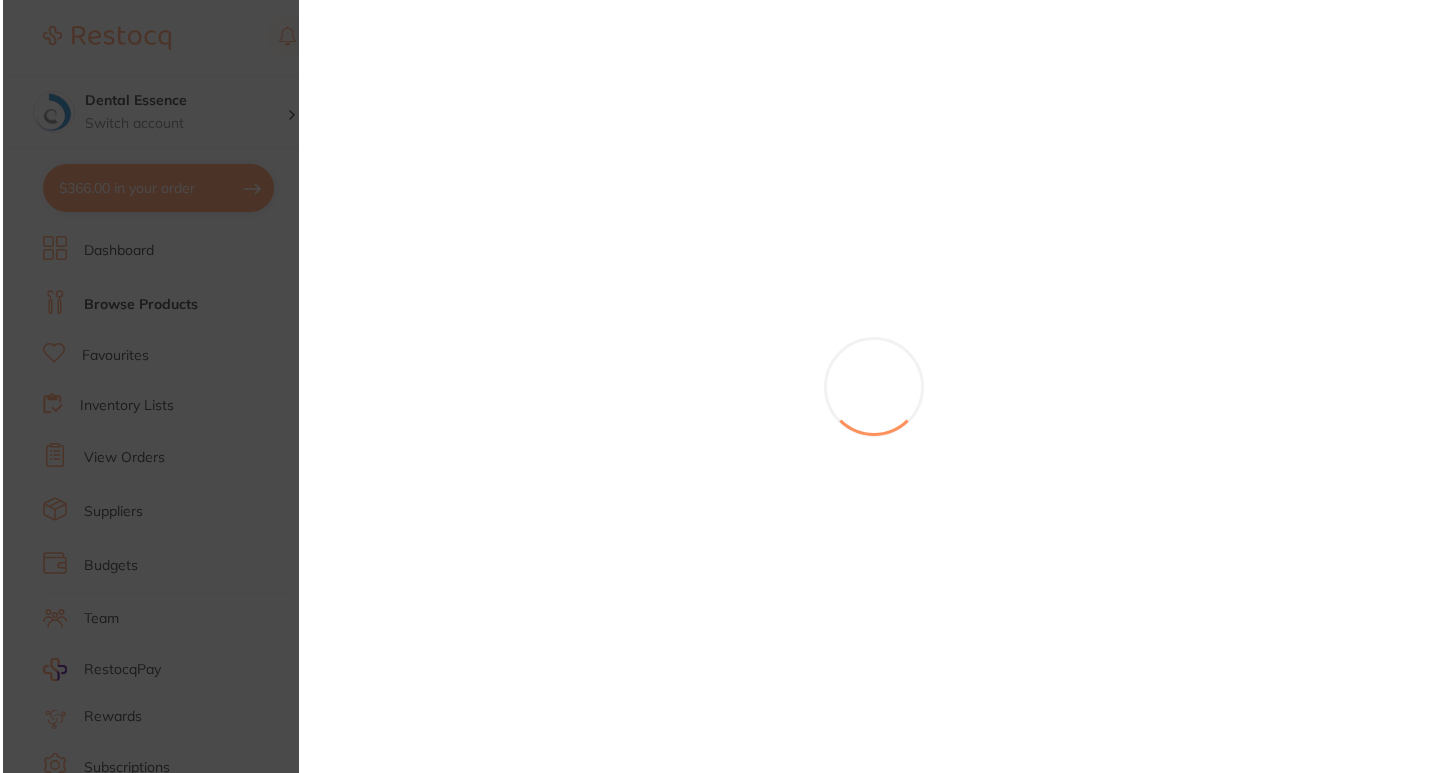 scroll, scrollTop: 0, scrollLeft: 0, axis: both 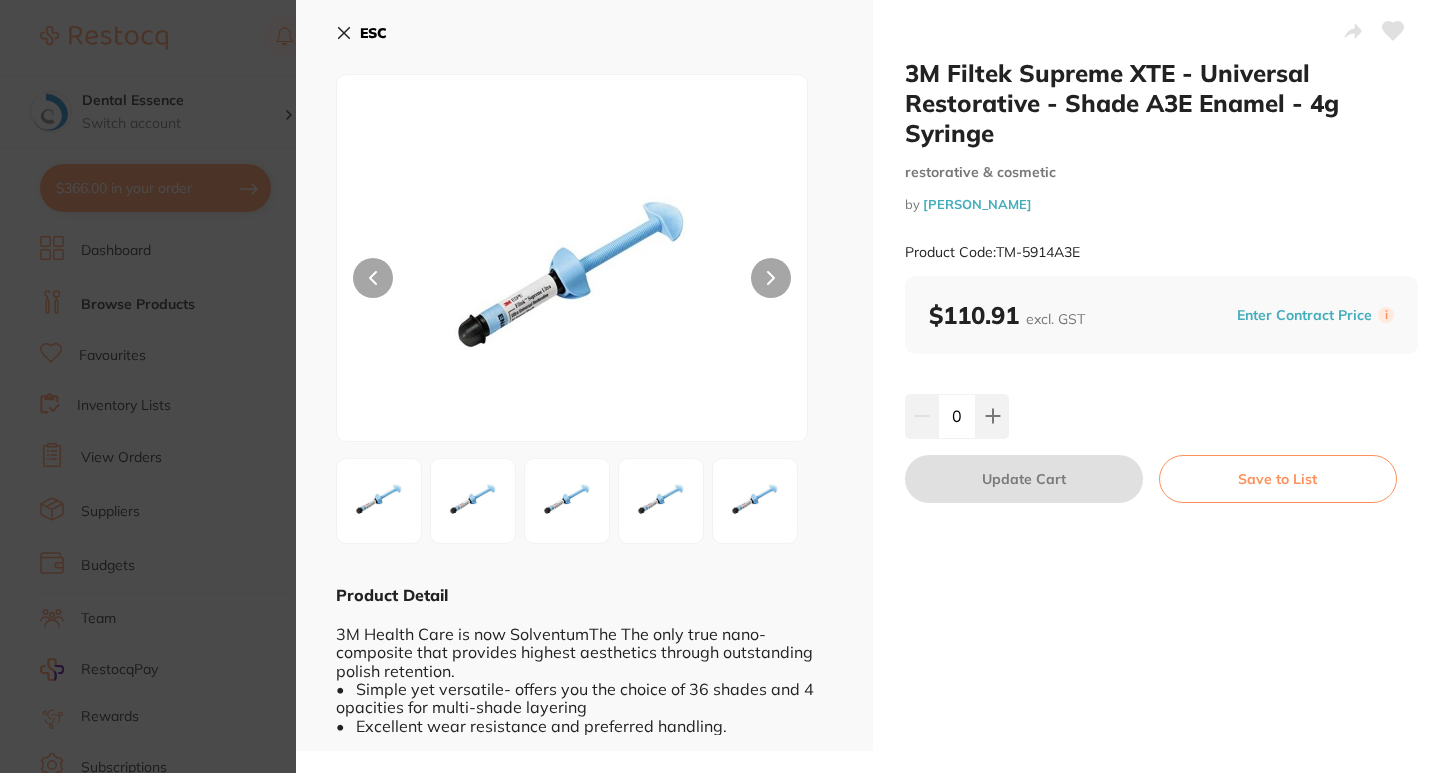 click on "3M Filtek Supreme XTE - Universal Restorative - Shade A3E Enamel - 4g Syringe restorative & cosmetic by   Henry Schein Halas Product Code:  TM-5914A3E ESC         Product Detail
3M Health Care is now SolventumThe The only true nano-composite that provides highest aesthetics through outstanding polish retention.
•   Simple yet versatile- offers you the choice of 36 shades and 4 opacities for multi-shade layering
•   Excellent wear resistance and preferred handling.         3M Filtek Supreme XTE - Universal Restorative - Shade A3E Enamel - 4g Syringe restorative & cosmetic by   Henry Schein Halas Product Code:  TM-5914A3E $110.91     excl. GST Enter Contract Price i     0         Update Cart Save to List You May Also Like 3M Filtek Supreme XTE - Universal Restorative - Shade B1E Enamel - 4g Syringe   restorative & cosmetic by  Henry Schein Halas TM-5914B1E $110.91 Add to cart Save to list 3M Filtek Supreme XTE - Universal Restorative - Translucent Blue - 4g Syringe   restorative & cosmetic by" at bounding box center (725, 386) 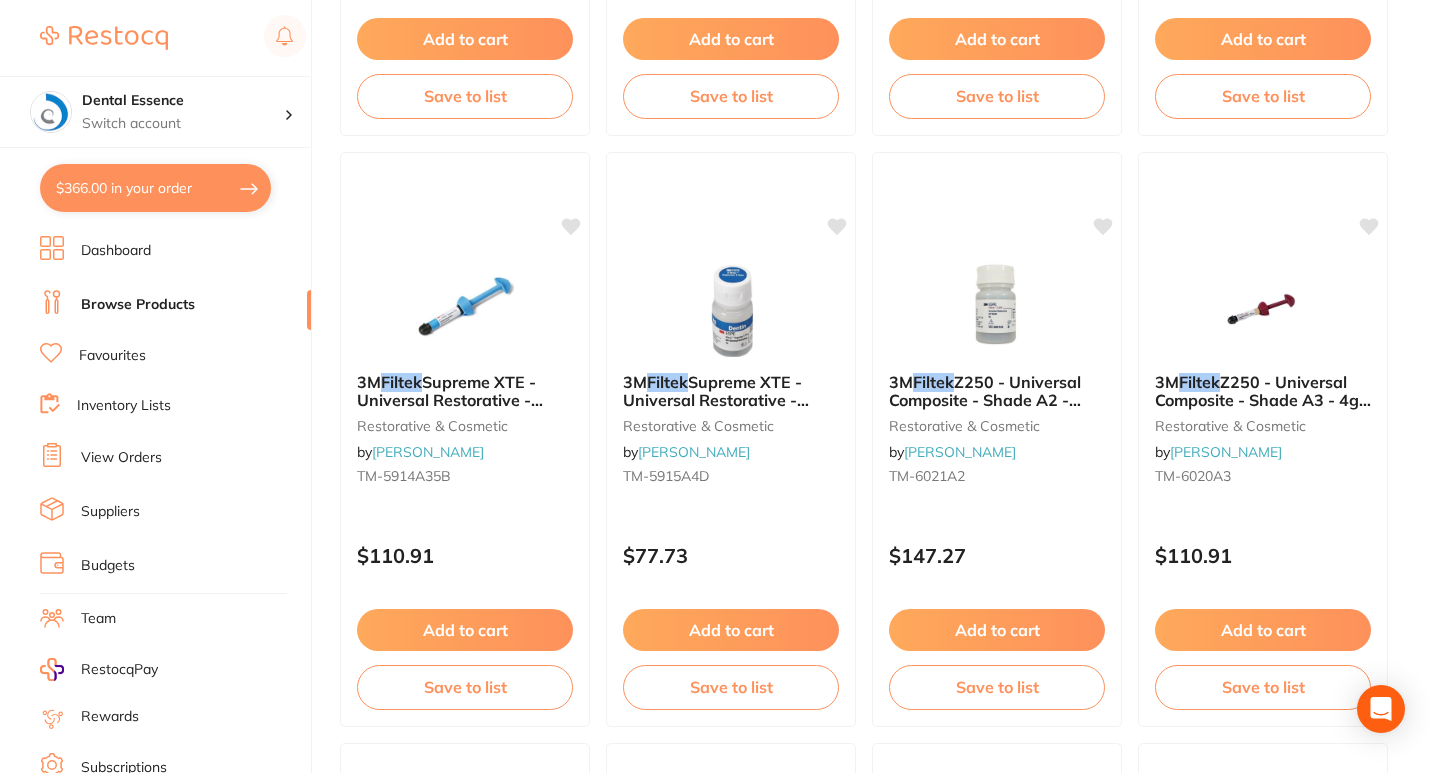 scroll, scrollTop: 1913, scrollLeft: 0, axis: vertical 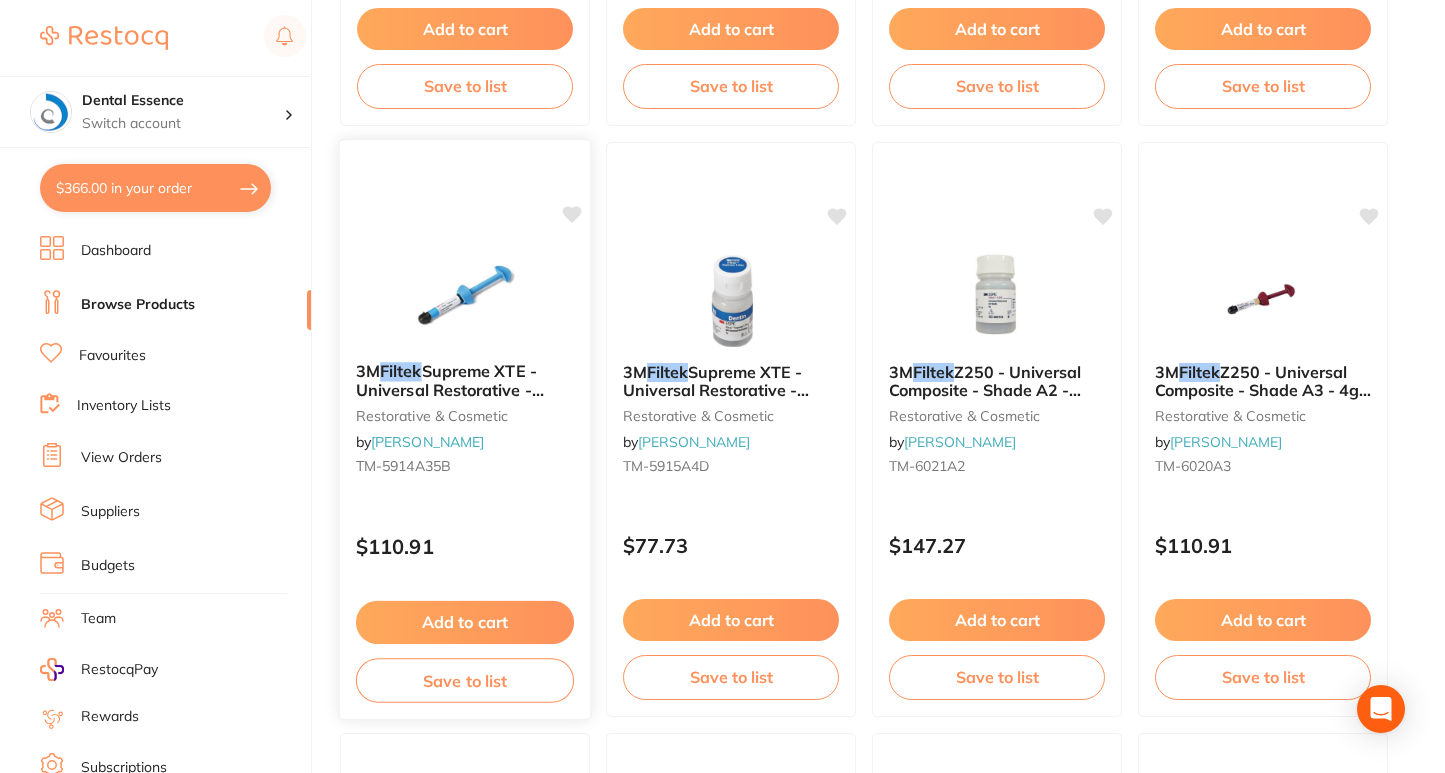 click at bounding box center [465, 295] 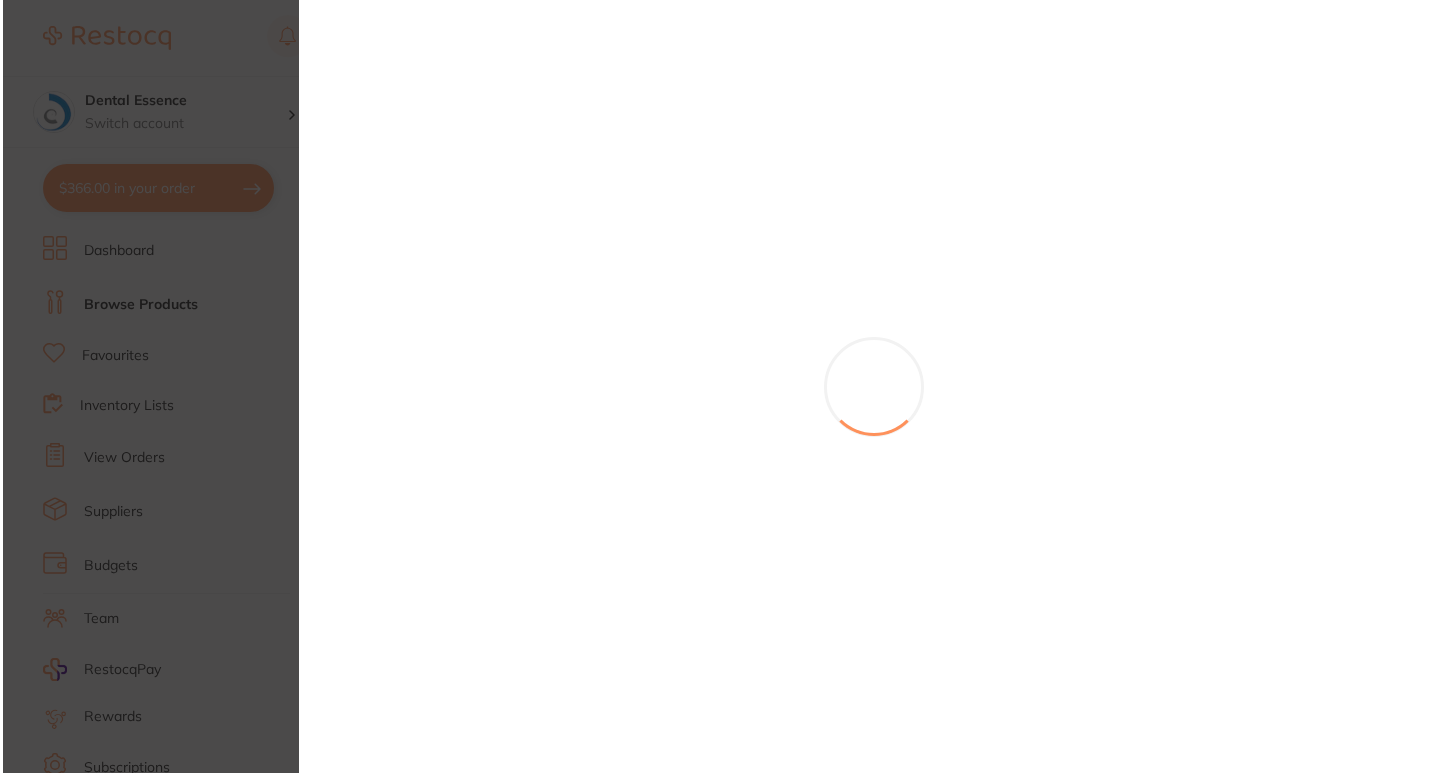 scroll, scrollTop: 0, scrollLeft: 0, axis: both 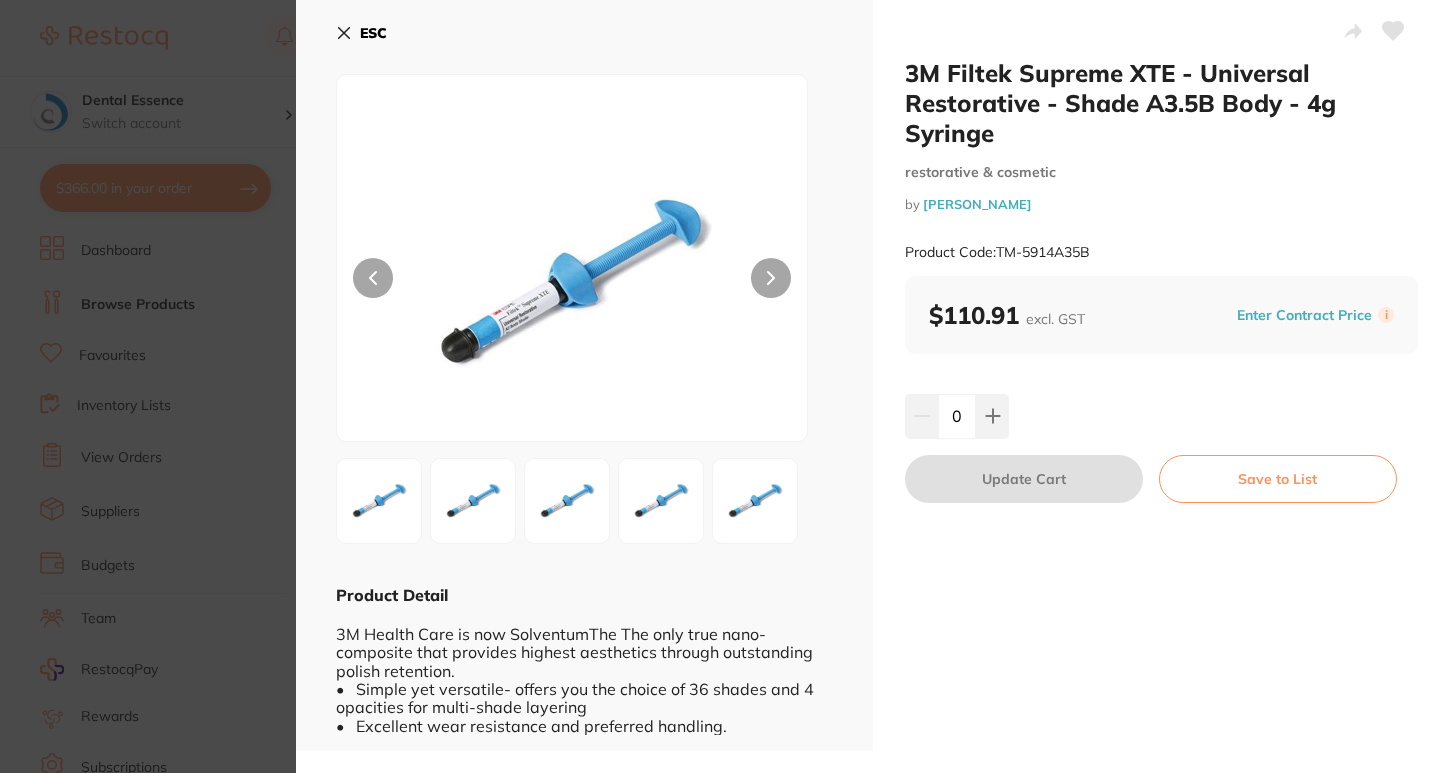 click on "3M Filtek Supreme XTE - Universal Restorative - Shade A3.5B Body - 4g Syringe restorative & cosmetic by   Henry Schein Halas Product Code:  TM-5914A35B ESC         Product Detail
3M Health Care is now SolventumThe The only true nano-composite that provides highest aesthetics through outstanding polish retention.
•   Simple yet versatile- offers you the choice of 36 shades and 4 opacities for multi-shade layering
•   Excellent wear resistance and preferred handling.         3M Filtek Supreme XTE - Universal Restorative - Shade A3.5B Body - 4g Syringe restorative & cosmetic by   Henry Schein Halas Product Code:  TM-5914A35B $110.91     excl. GST Enter Contract Price i     0         Update Cart Save to List You May Also Like FILTEK SUPREME XTE Body W Syringe 4g   restorative & cosmetic by  Adam Dental TM-5914WB $101.27 Add to cart Save to list 3M Filtek Supreme XTE - Universal Restorative - Shade B1B Body - 4g Syringe   restorative & cosmetic by  Henry Schein Halas TM-5914B1B $110.91 Add to cart" at bounding box center (725, 386) 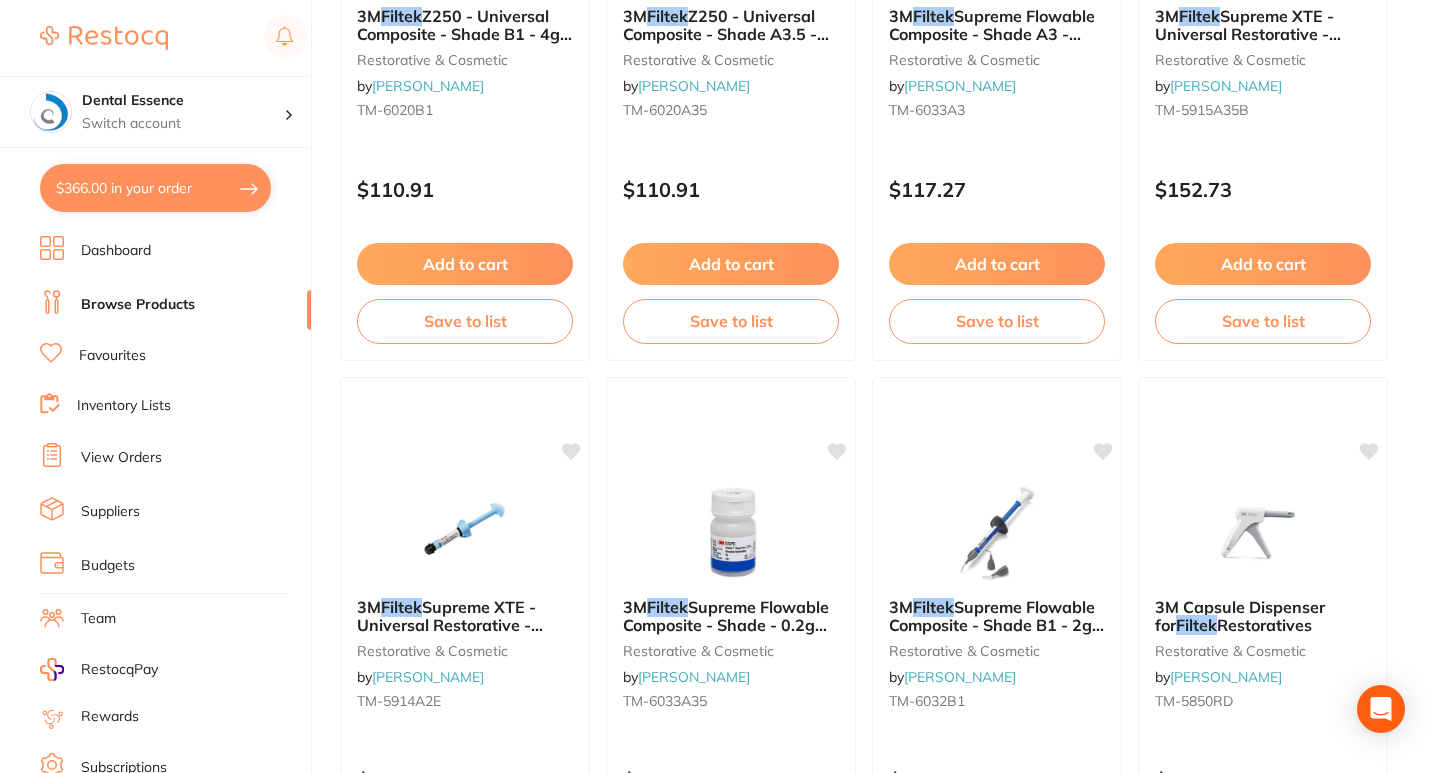 scroll, scrollTop: 4213, scrollLeft: 0, axis: vertical 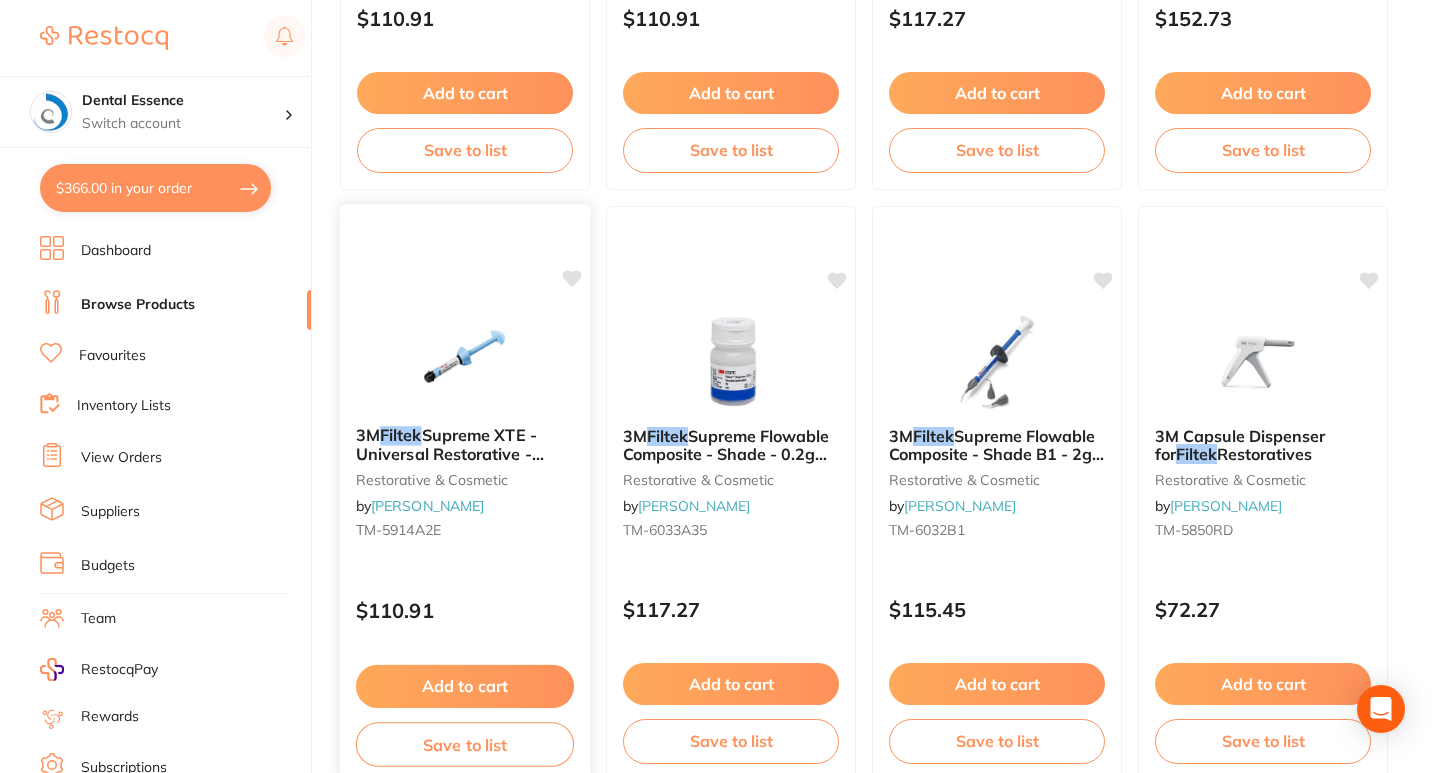 click at bounding box center (464, 359) 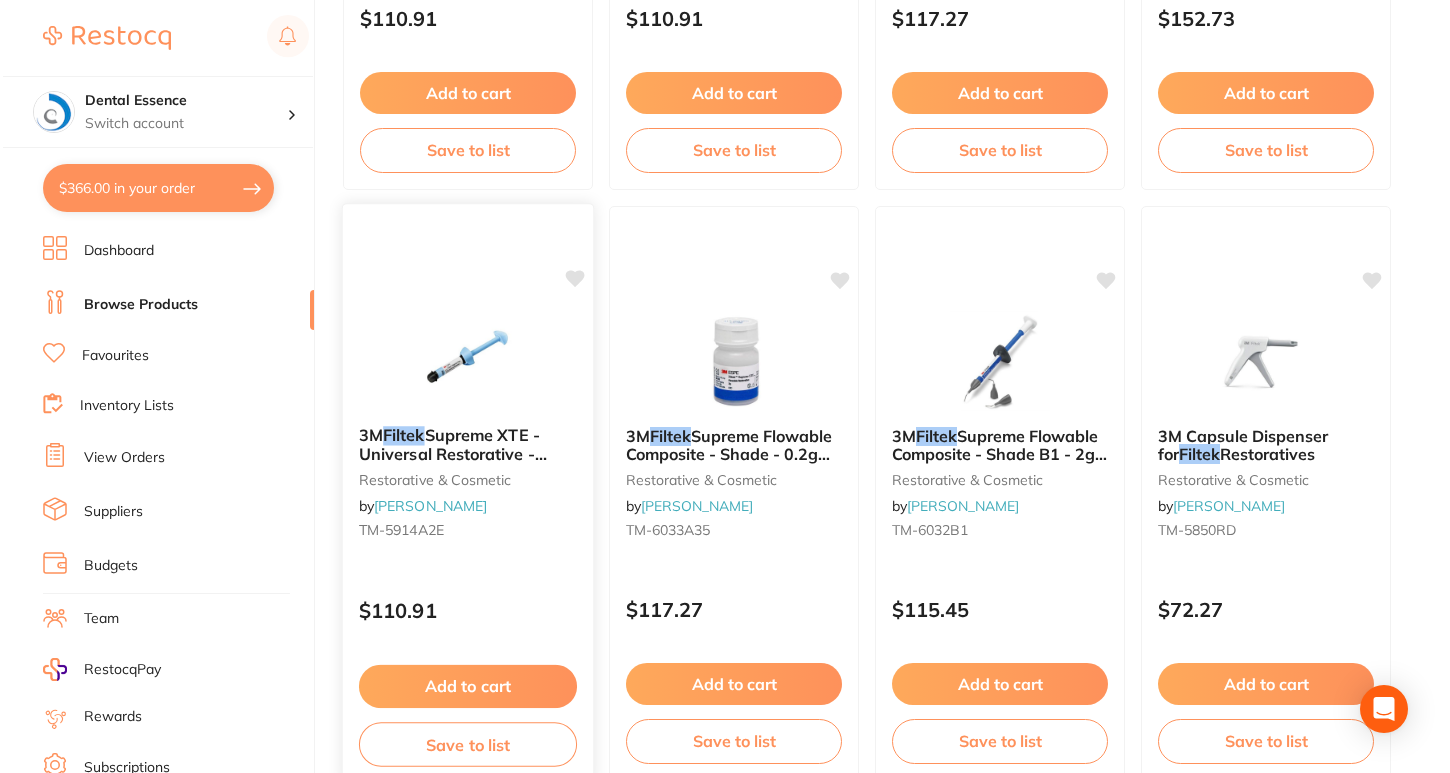 scroll, scrollTop: 0, scrollLeft: 0, axis: both 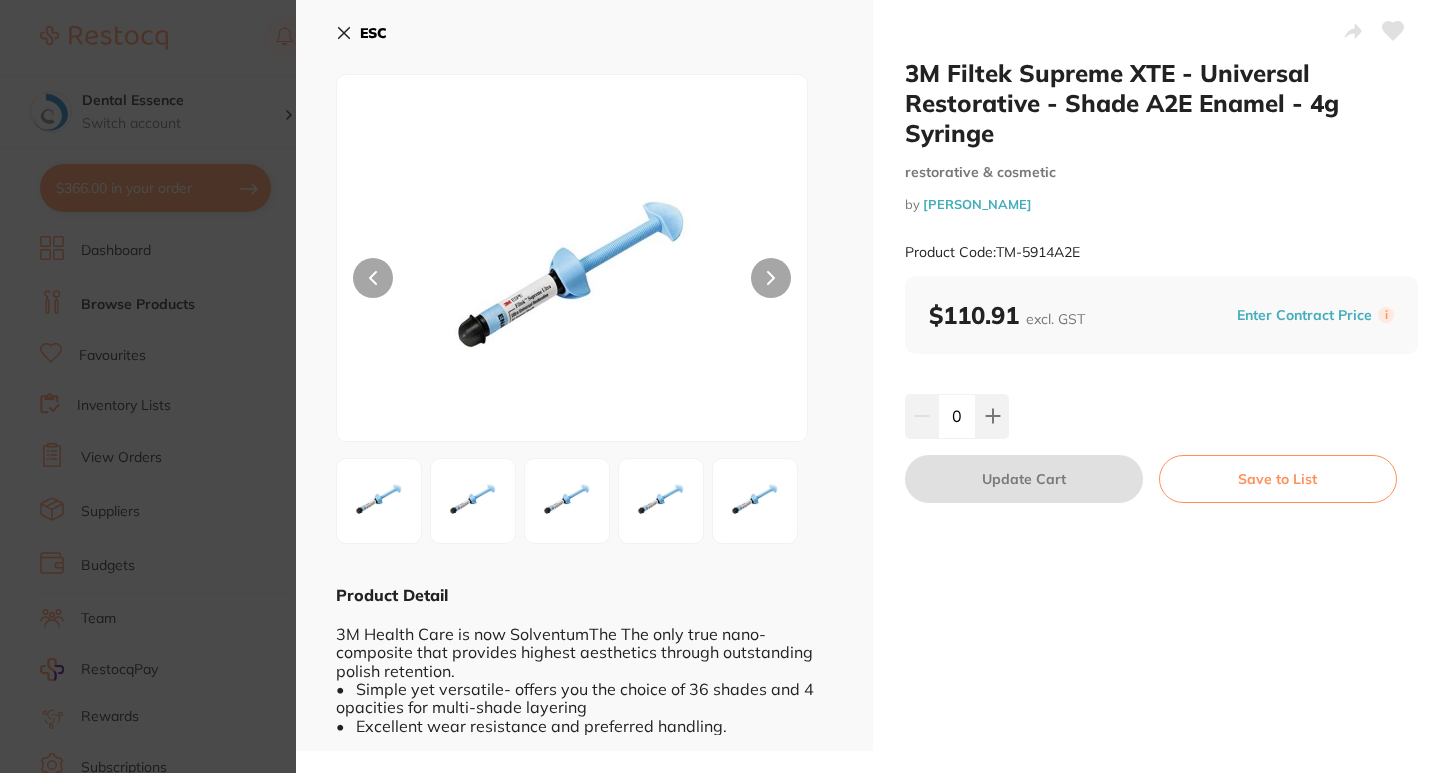 click on "3M Filtek Supreme XTE - Universal Restorative - Shade A2E Enamel - 4g Syringe restorative & cosmetic by   Henry Schein Halas Product Code:  TM-5914A2E ESC         Product Detail
3M Health Care is now SolventumThe The only true nano-composite that provides highest aesthetics through outstanding polish retention.
•   Simple yet versatile- offers you the choice of 36 shades and 4 opacities for multi-shade layering
•   Excellent wear resistance and preferred handling.         3M Filtek Supreme XTE - Universal Restorative - Shade A2E Enamel - 4g Syringe restorative & cosmetic by   Henry Schein Halas Product Code:  TM-5914A2E $110.91     excl. GST Enter Contract Price i     0         Update Cart Save to List You May Also Like 3M Filtek Supreme XTE - Universal Restorative - Shade A4B Body - 4g Syringe   restorative & cosmetic by  Henry Schein Halas TM-5914A4B $110.91 Add to cart Save to list 3M Filtek Supreme XTE - Universal Restorative - Shade C1B Body - 4g Syringe   restorative & cosmetic by    by" at bounding box center (725, 386) 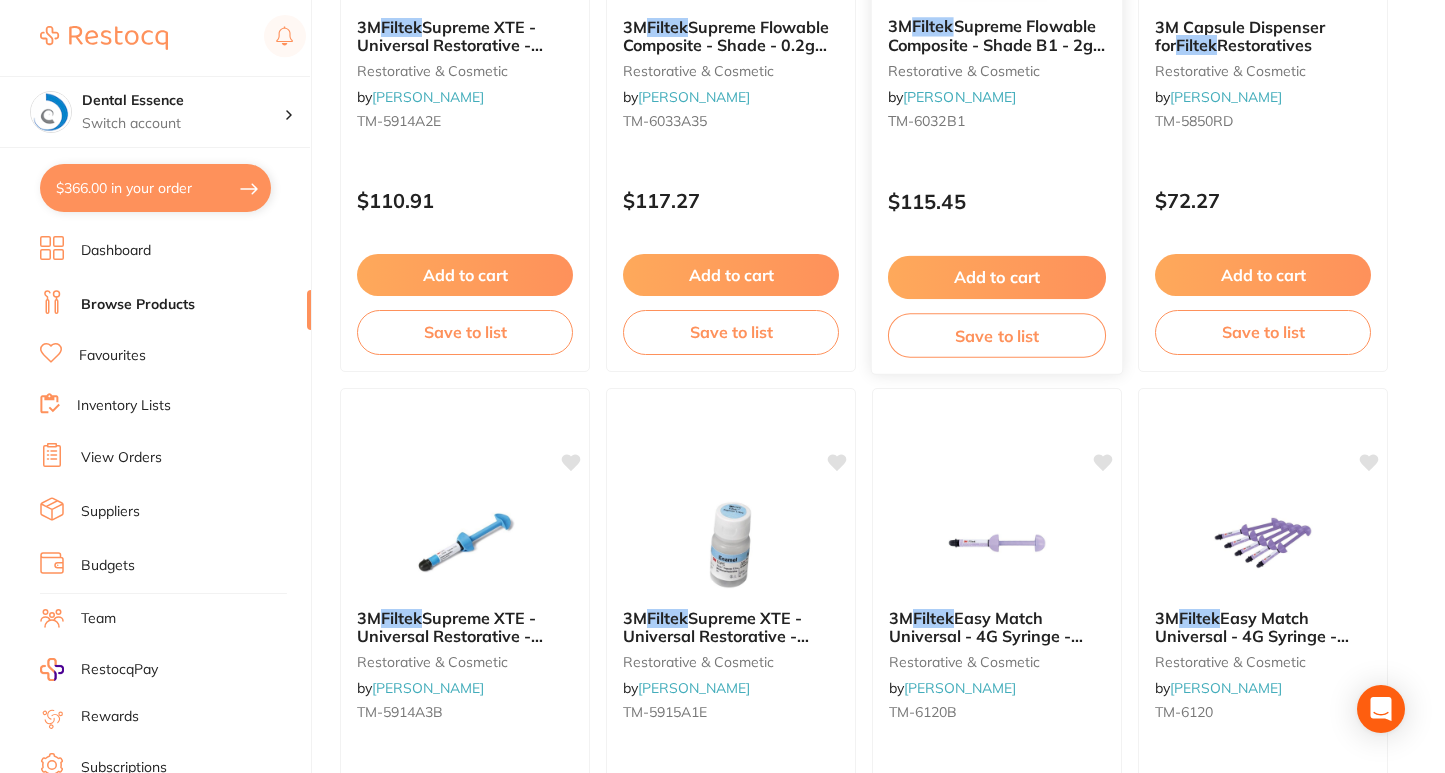scroll, scrollTop: 4813, scrollLeft: 0, axis: vertical 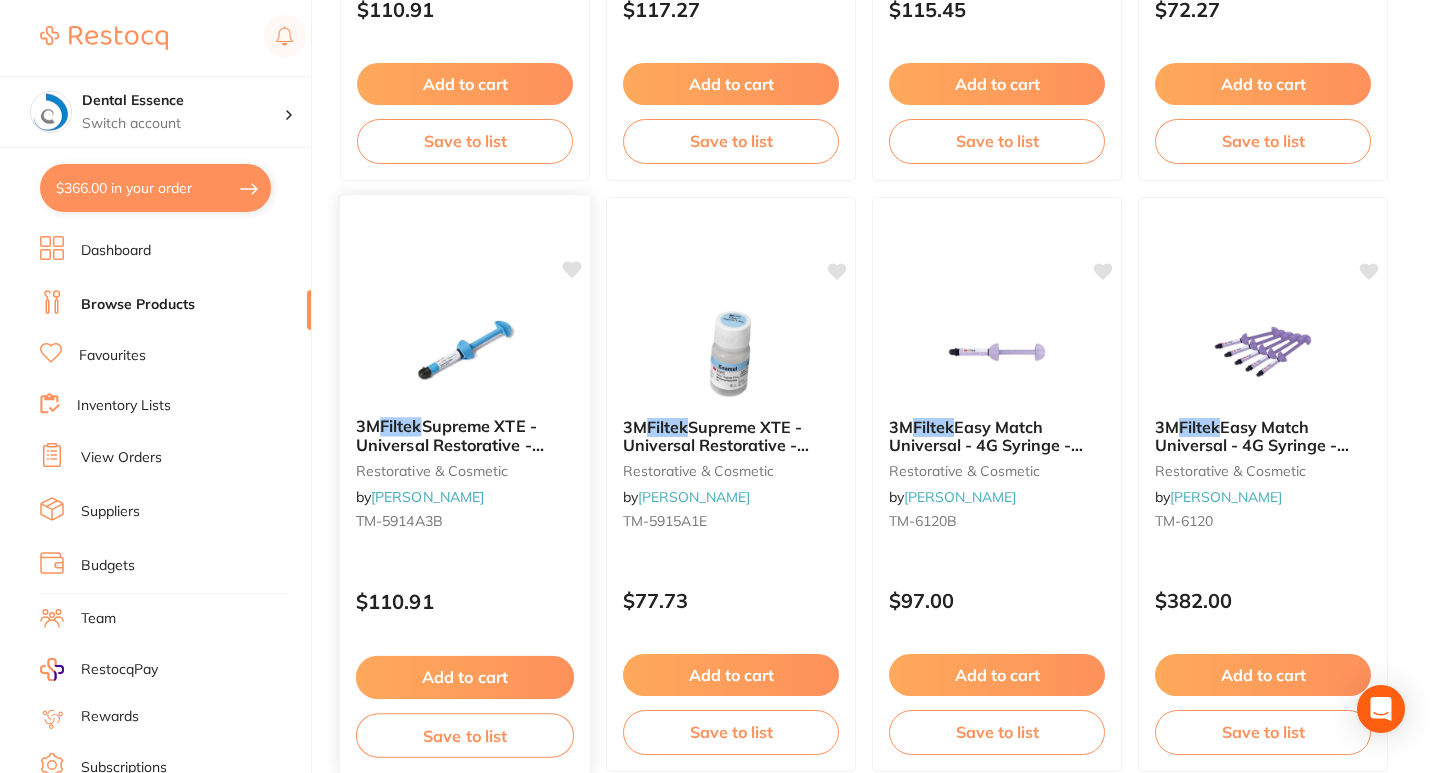 click at bounding box center [464, 350] 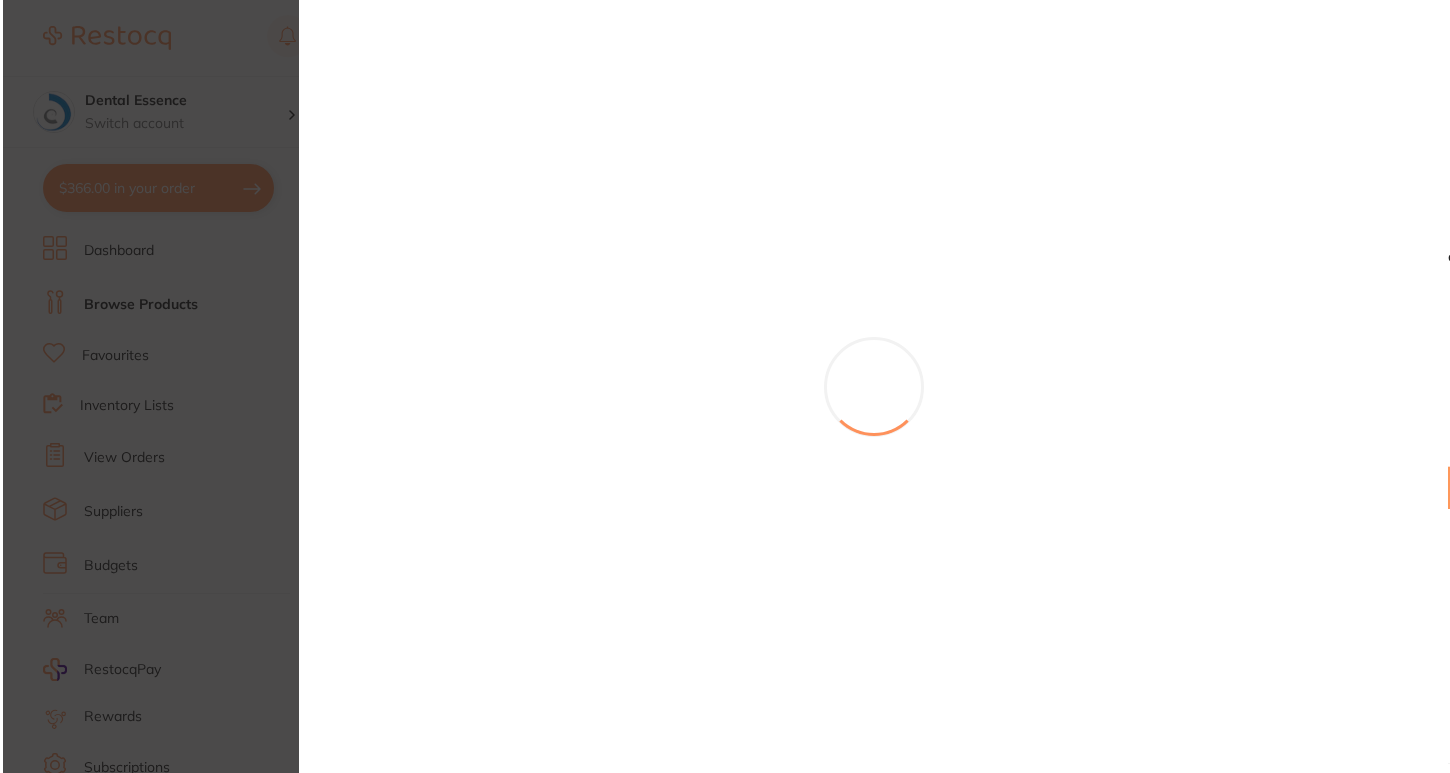 scroll, scrollTop: 0, scrollLeft: 0, axis: both 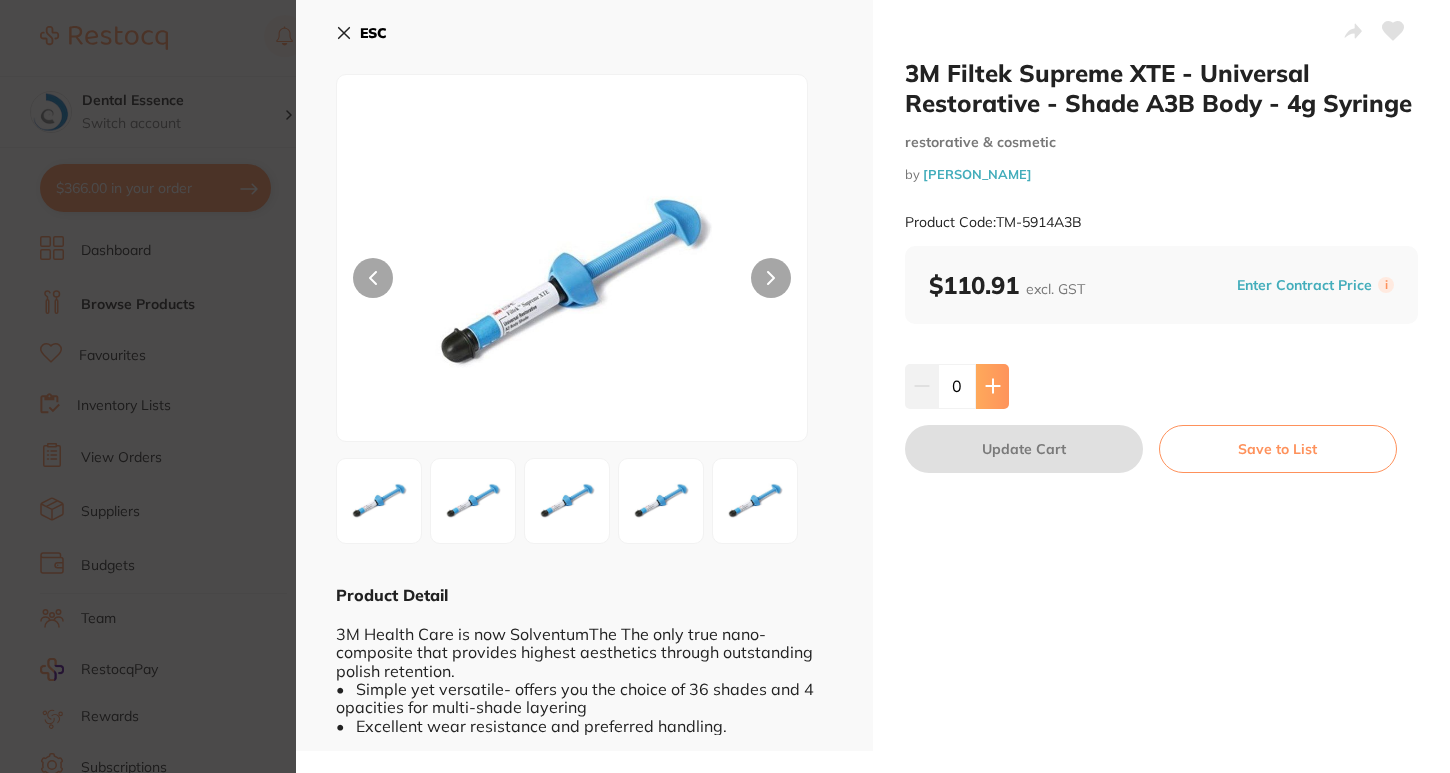 click at bounding box center (992, 386) 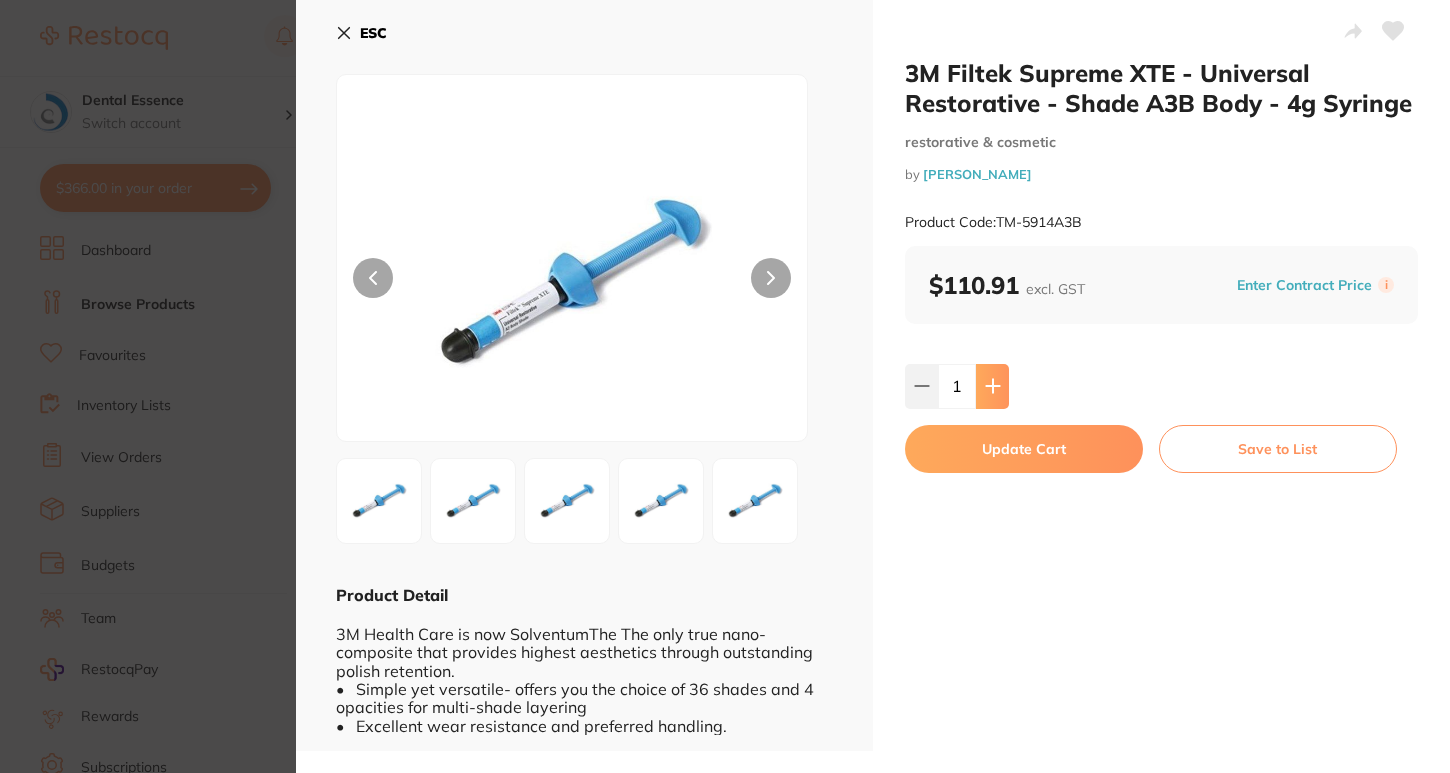 click at bounding box center (992, 386) 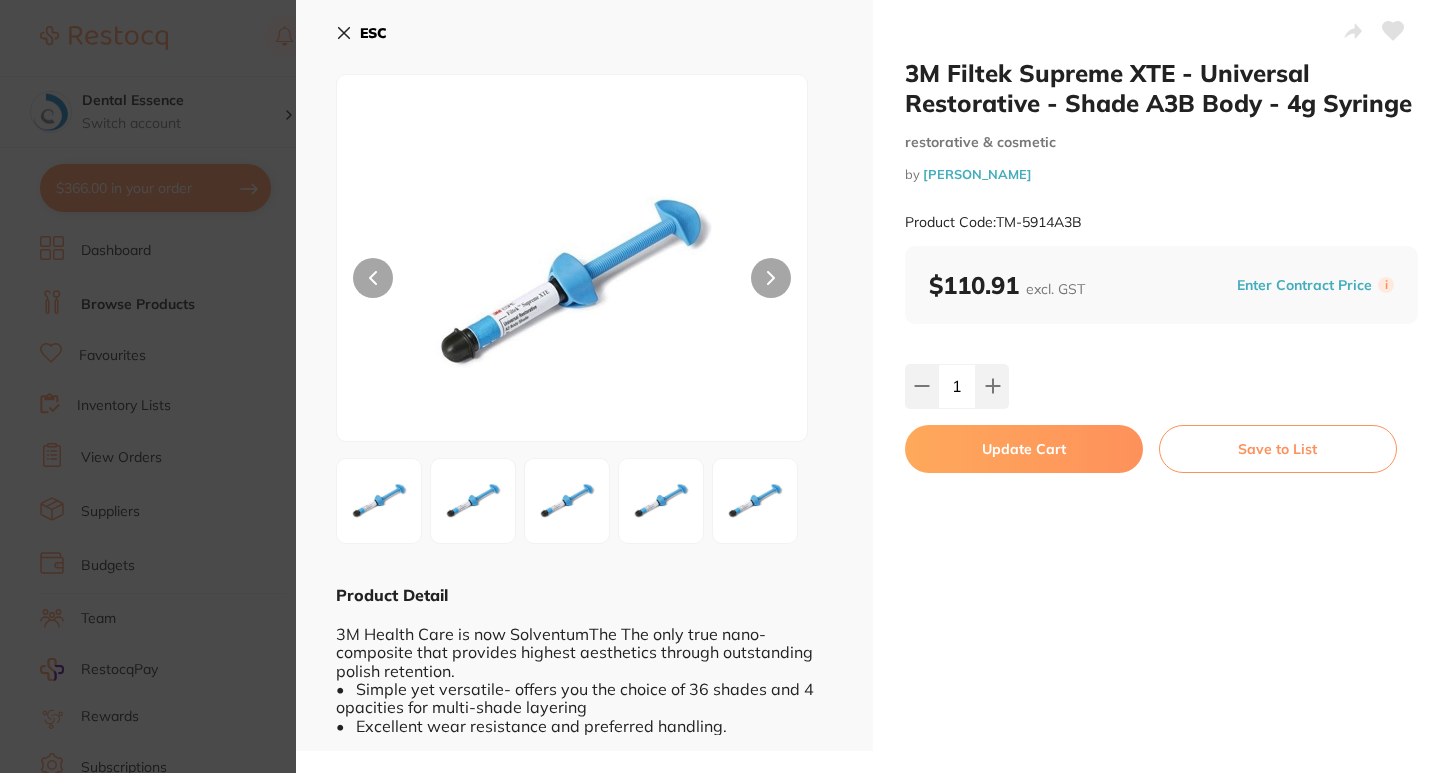 type on "2" 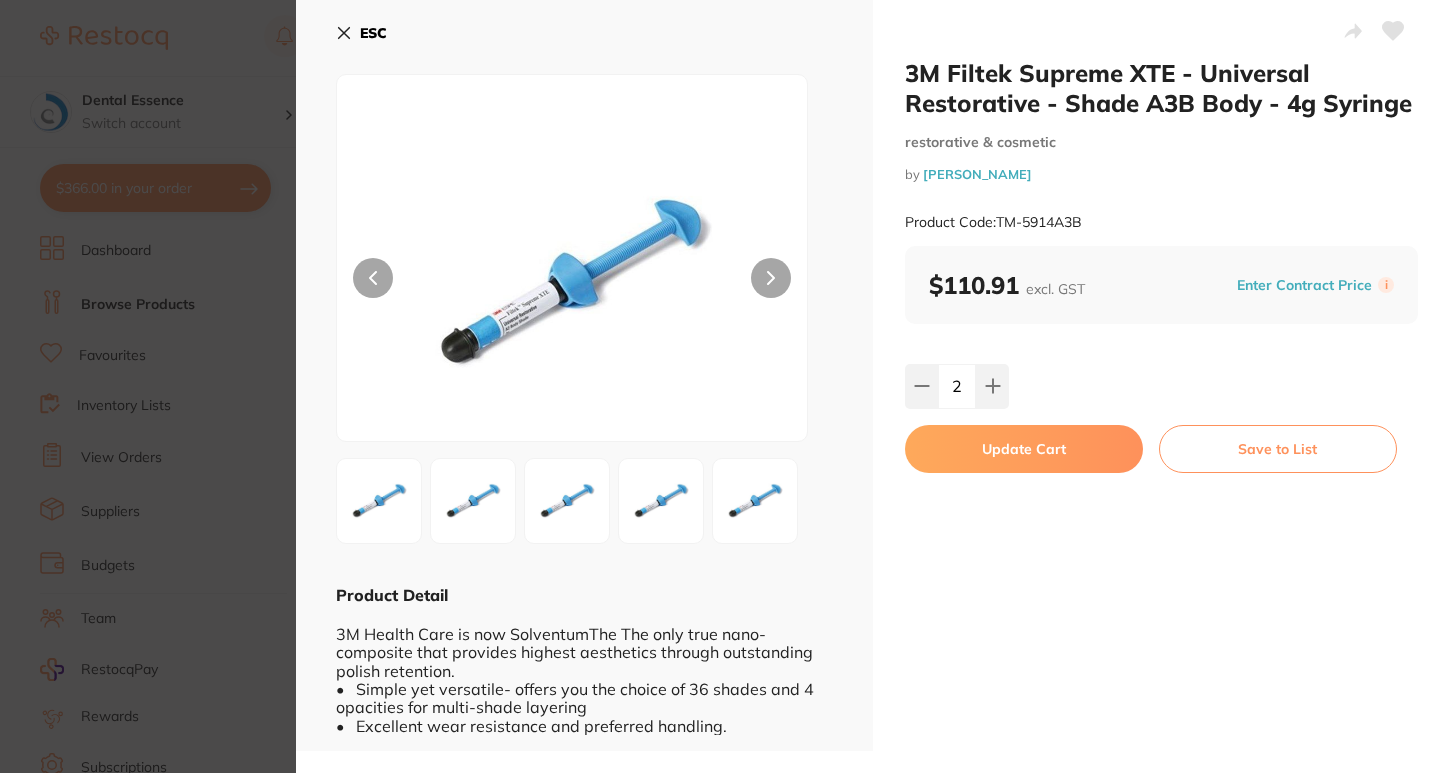 click on "Update Cart" at bounding box center [1024, 449] 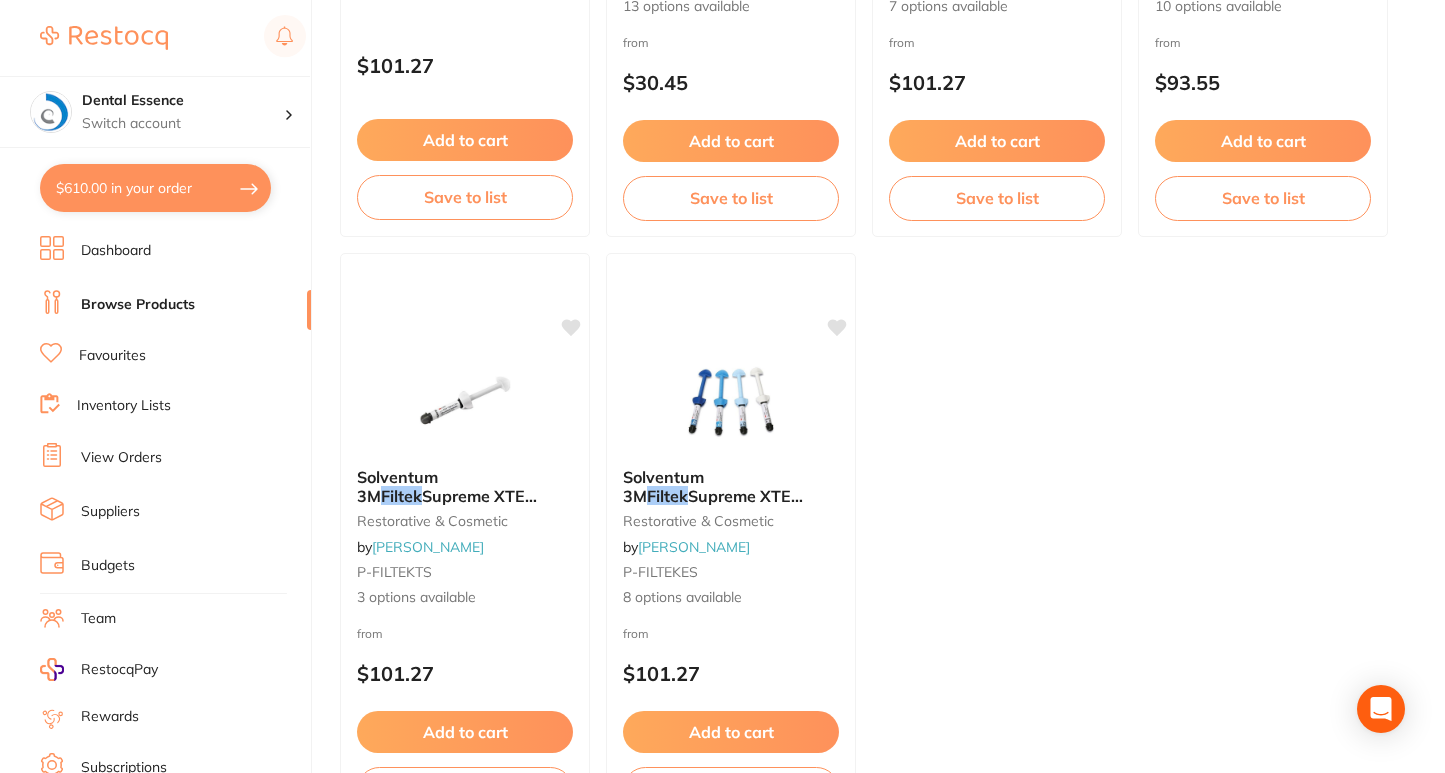 scroll, scrollTop: 7713, scrollLeft: 0, axis: vertical 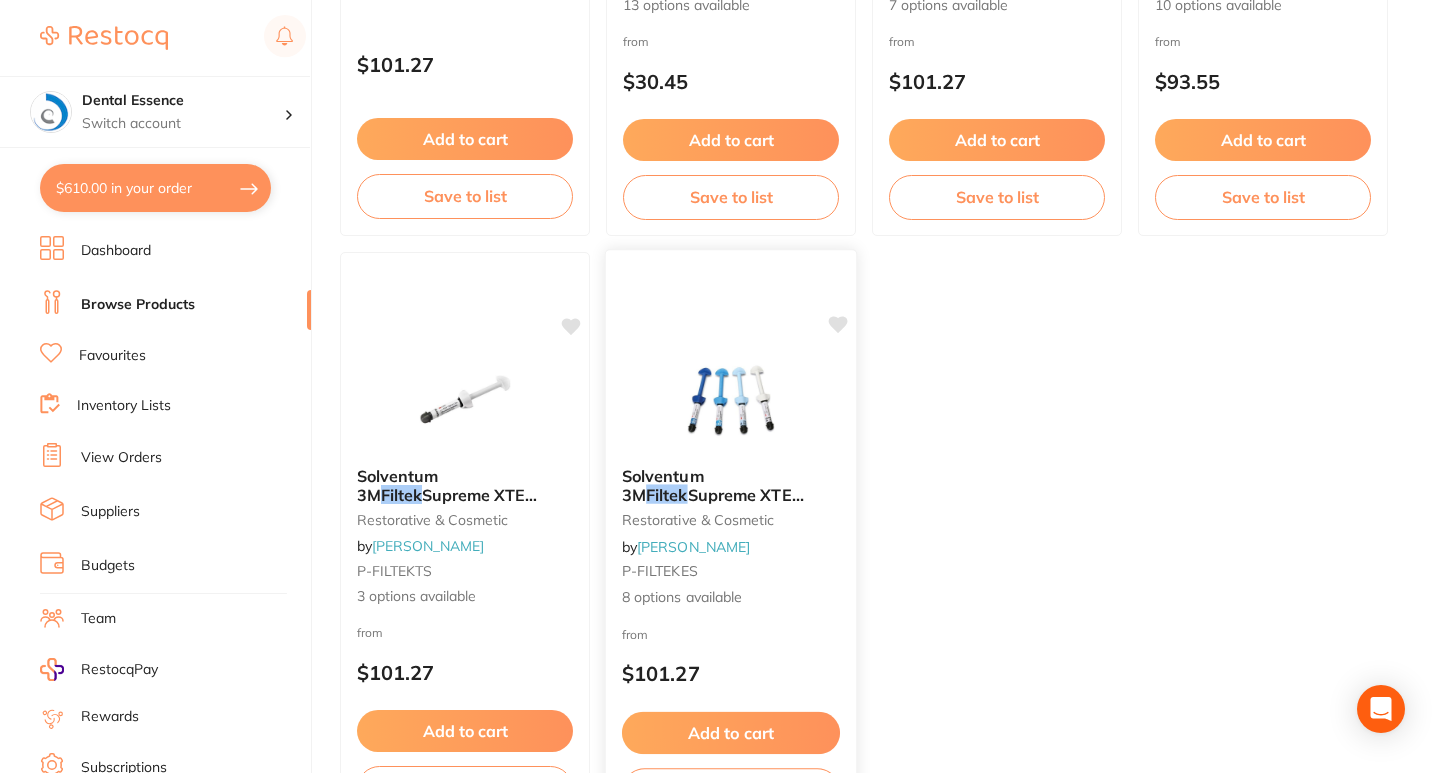 click at bounding box center (730, 400) 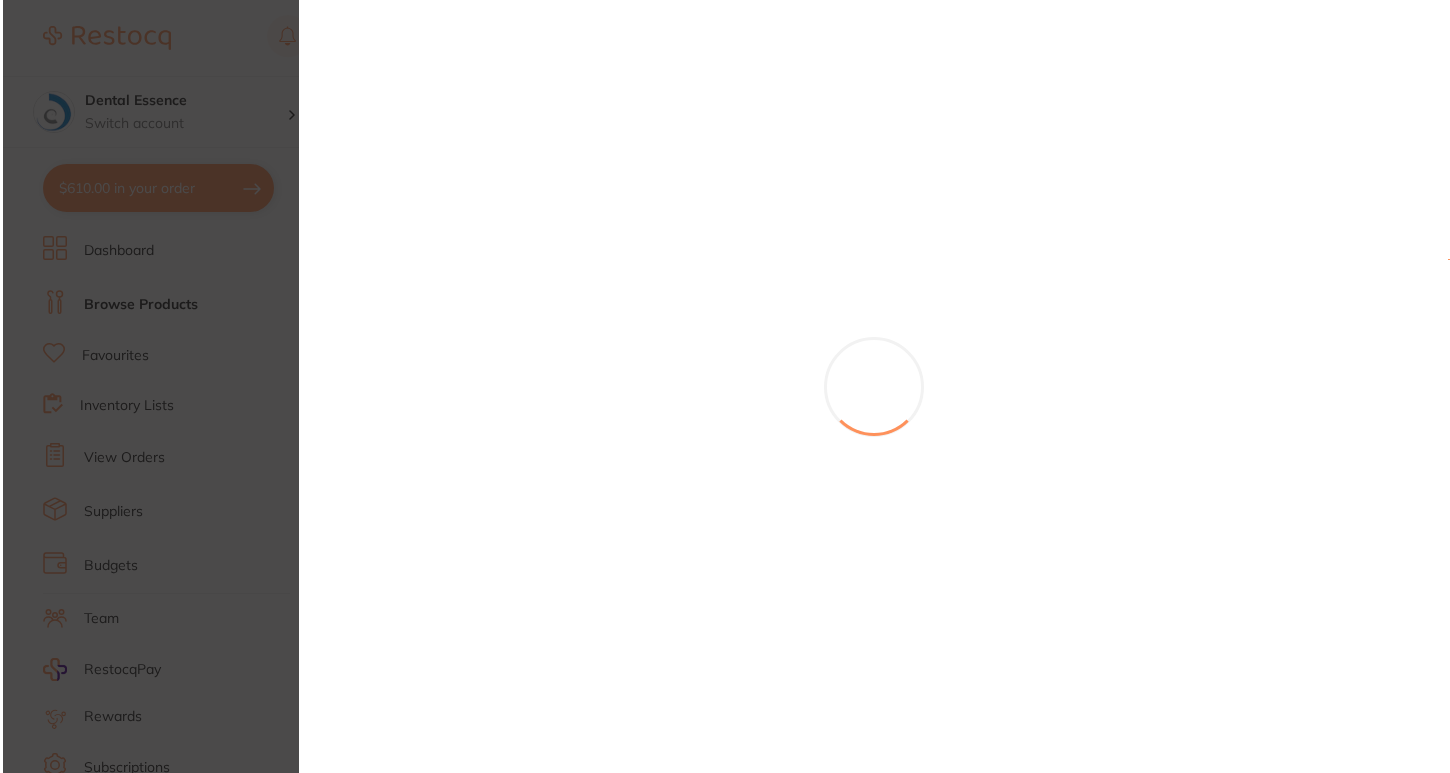 scroll, scrollTop: 0, scrollLeft: 0, axis: both 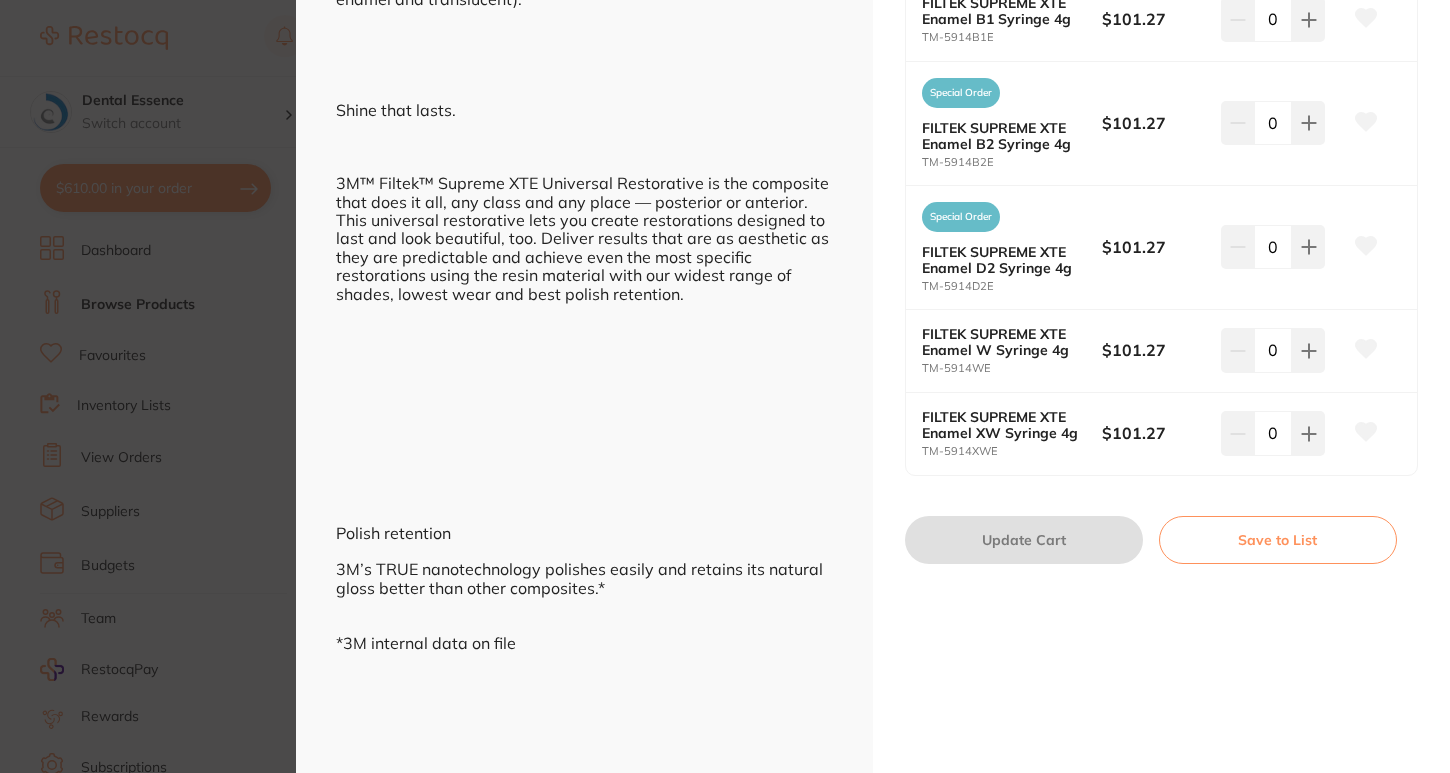 click on "Solventum 3M Filtek Supreme XTE Enamel Syringes 4g restorative & cosmetic by   Adam Dental Product Code:  P-FILTEKES ESC         + 4 Product Detail
3M™ Filtek™ Supreme XTE Universal Restorative Enamel Syringes 4g
Designed for every restoration — anterior or posterior — the versatile 3M™ Filtek™ Supreme XTE Universal Restorative delivers excellent polish retention, exceptional handling and outstanding strength. This universal restorative is a fluorescent, radiopaque and opalescent resin material that lets you offer your patients dental fillings with unsurpassed aesthetic results. It is available in 36 shades and 4 opacities (dentin, body, enamel and translucent).
Shine that lasts.
Polish retention
3M’s TRUE nanotechnology polishes easily and retains its natural gloss better than other composites.*
*3M internal data on ﬁle
Outstanding strength
*3M internal data on ﬁle" at bounding box center [725, 386] 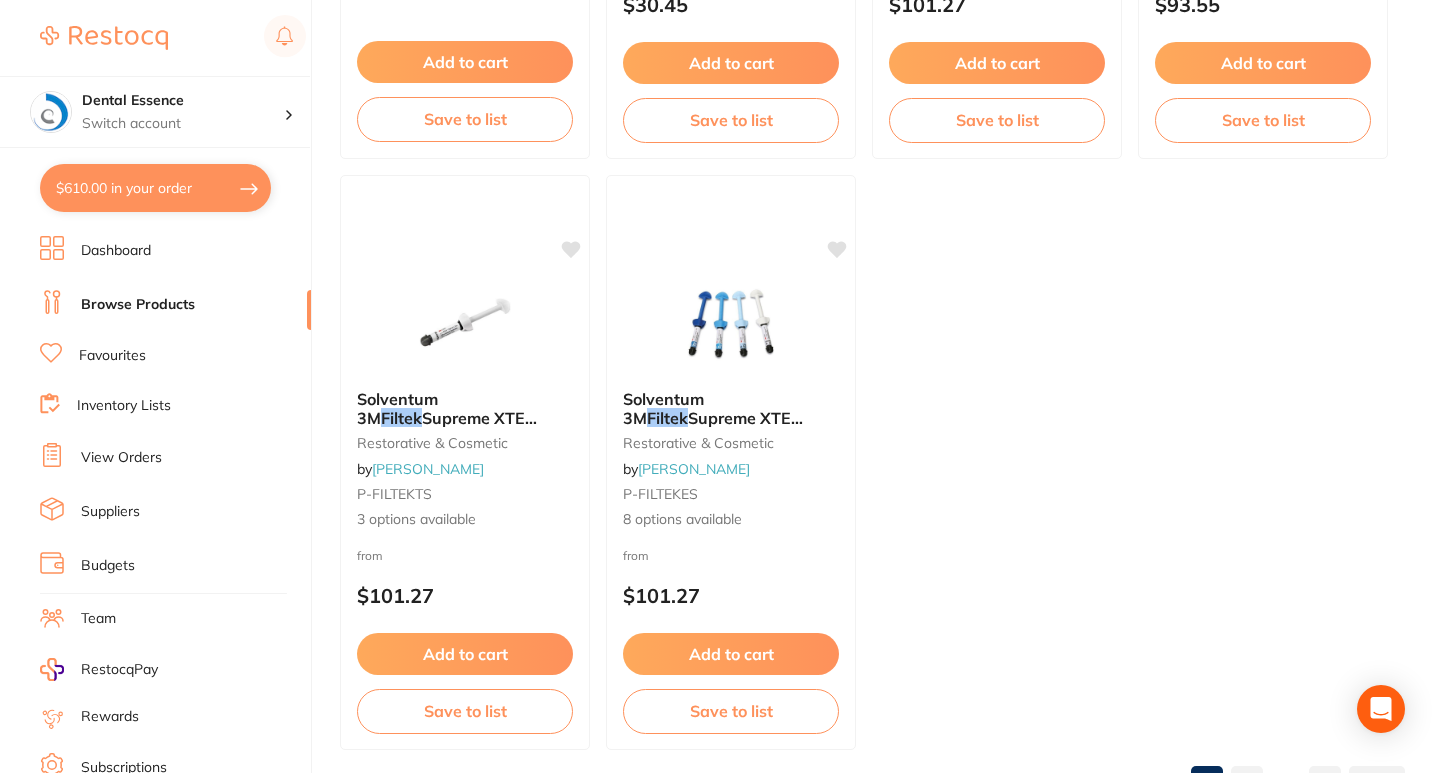 scroll, scrollTop: 7871, scrollLeft: 0, axis: vertical 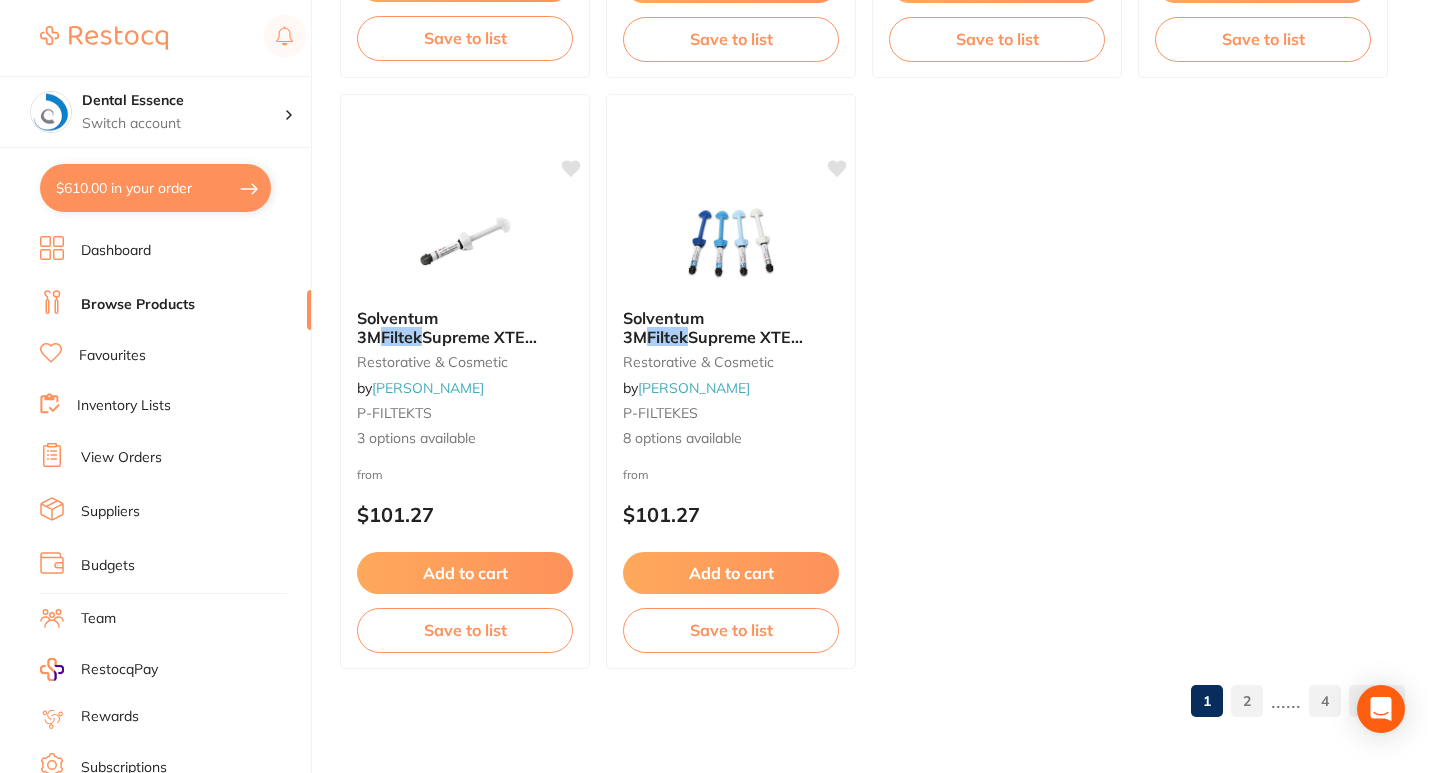 click on "2" at bounding box center (1247, 701) 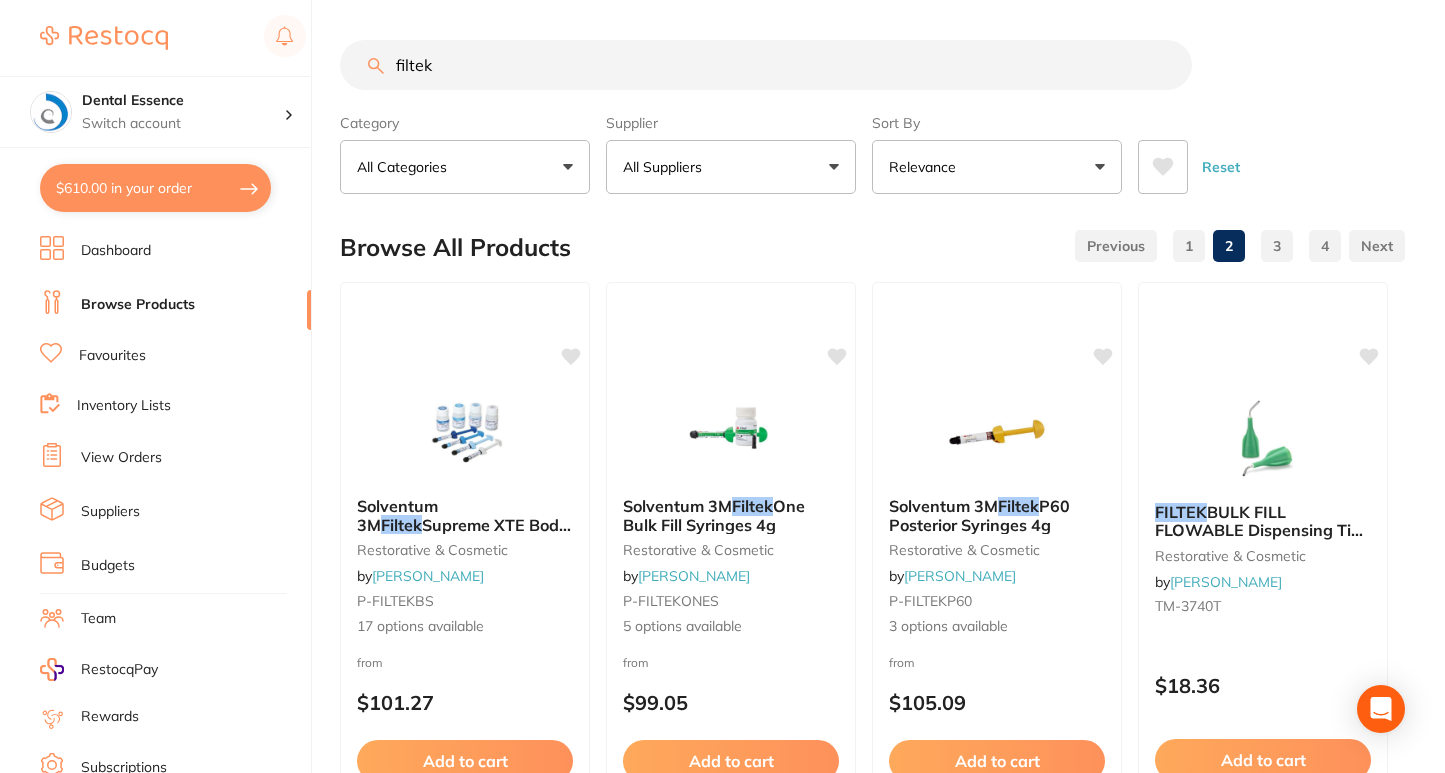 click on "All Suppliers" at bounding box center (731, 167) 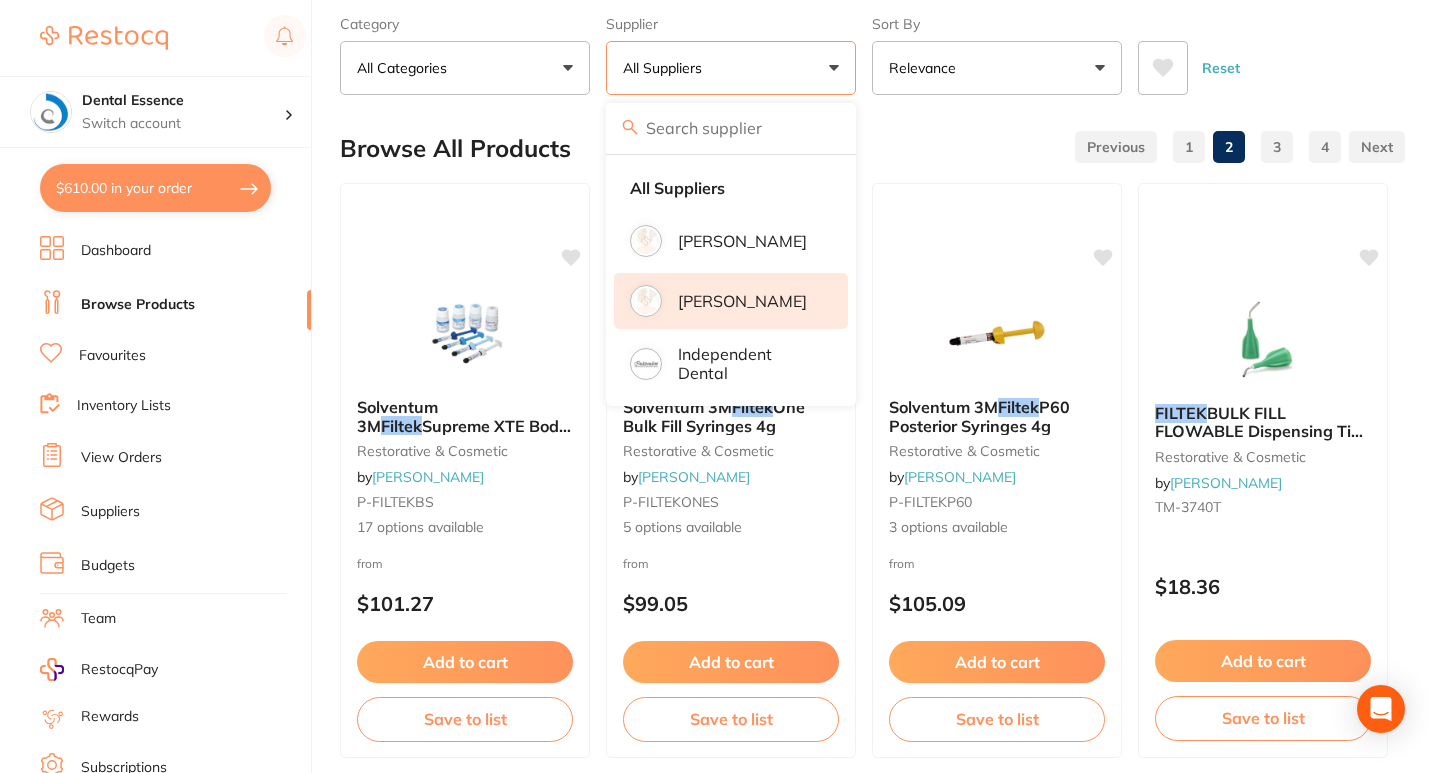 scroll, scrollTop: 100, scrollLeft: 0, axis: vertical 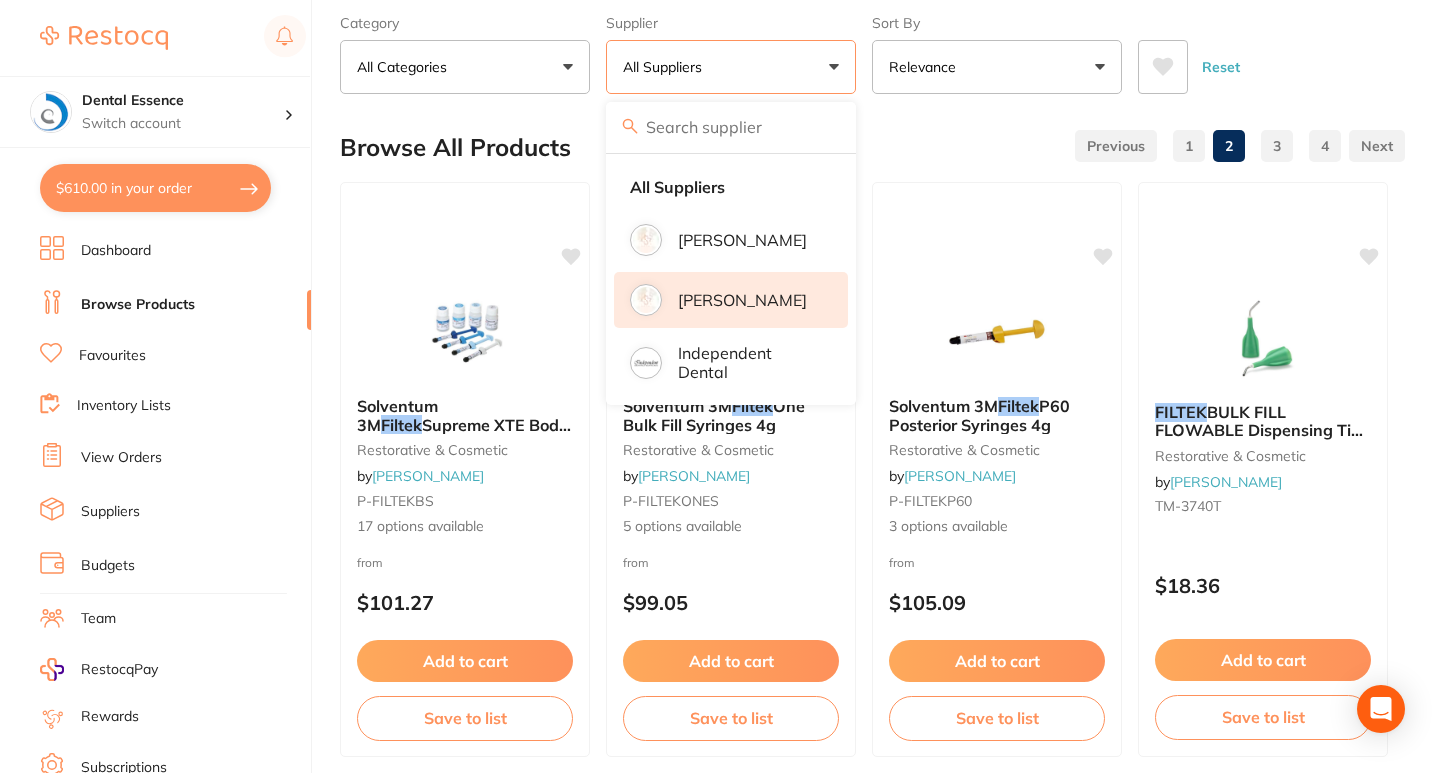click on "[PERSON_NAME]" at bounding box center [742, 300] 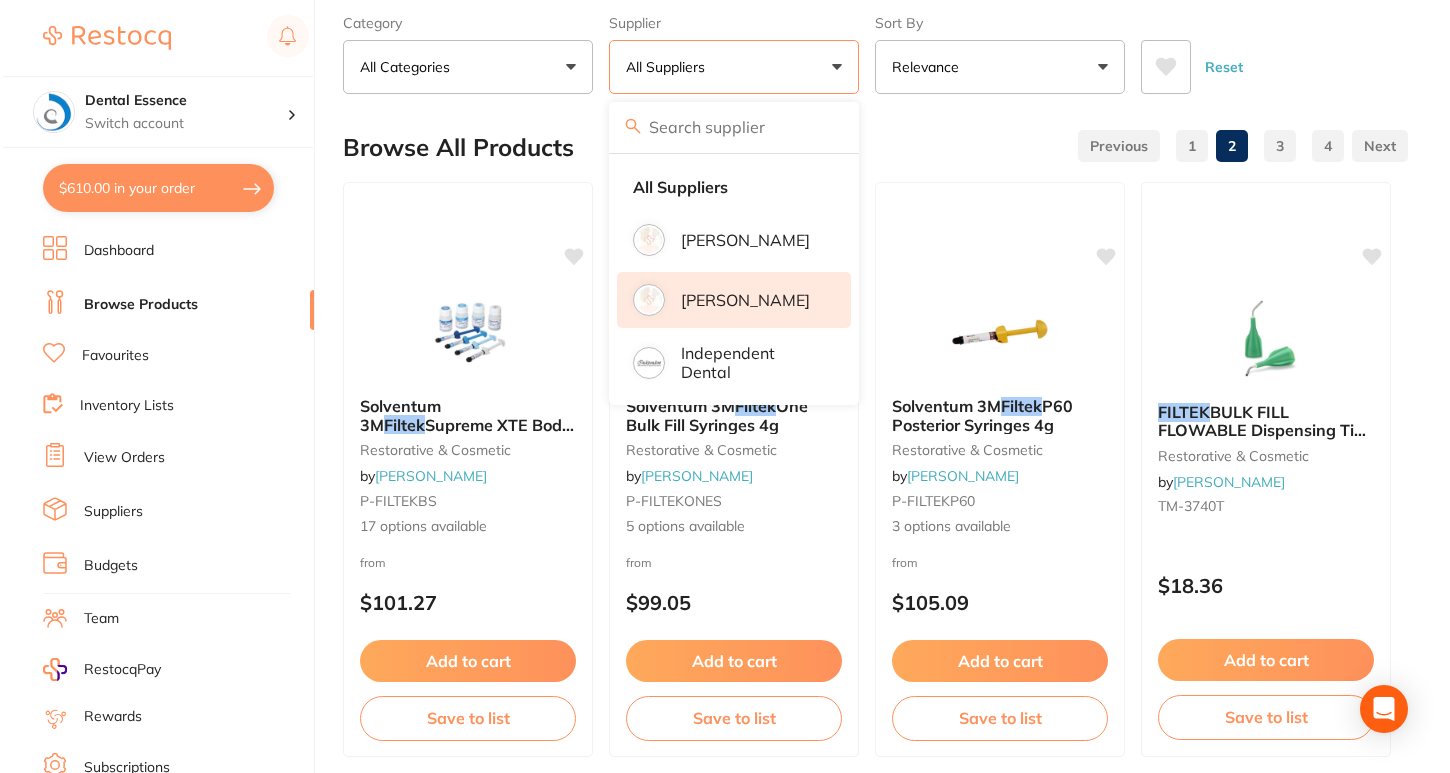 scroll, scrollTop: 0, scrollLeft: 0, axis: both 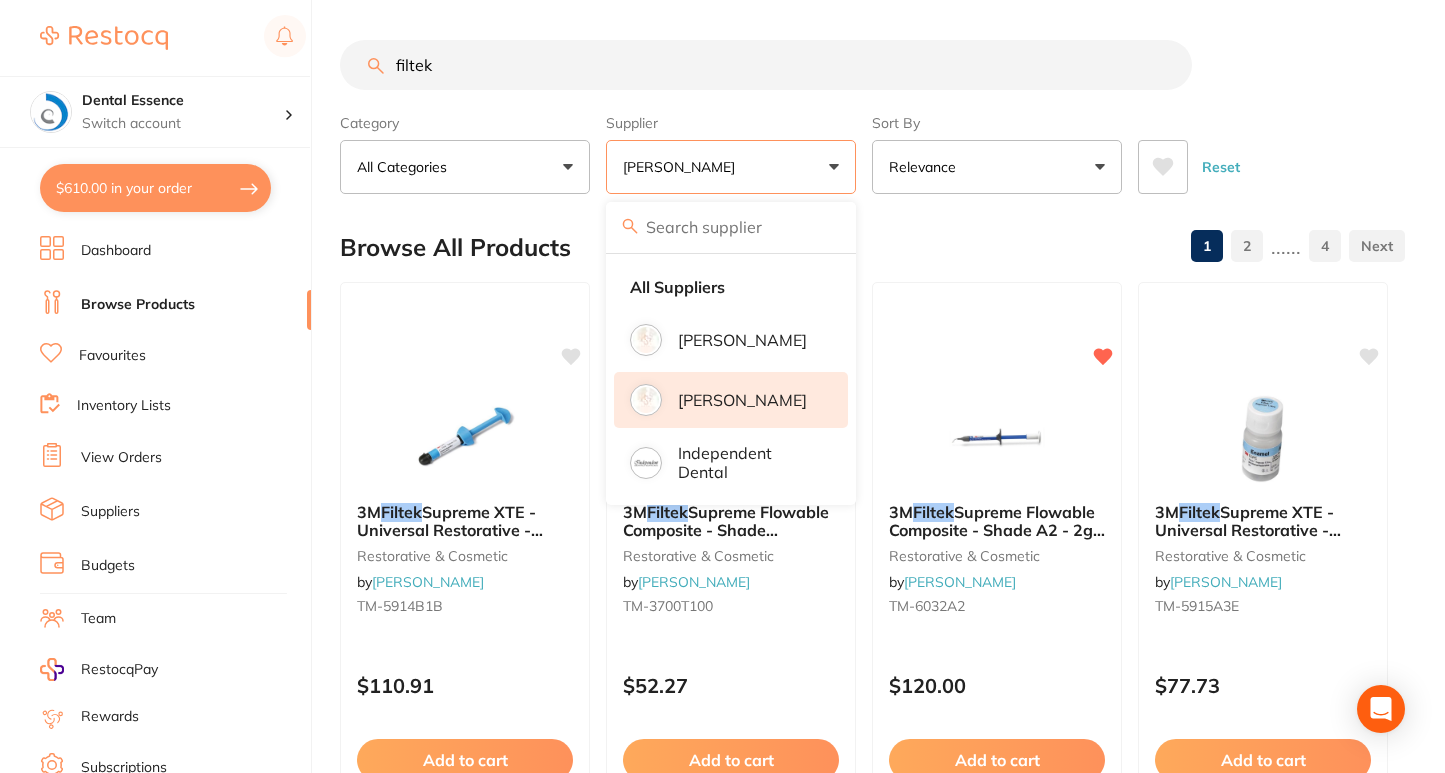 click on "Reset" at bounding box center [1263, 159] 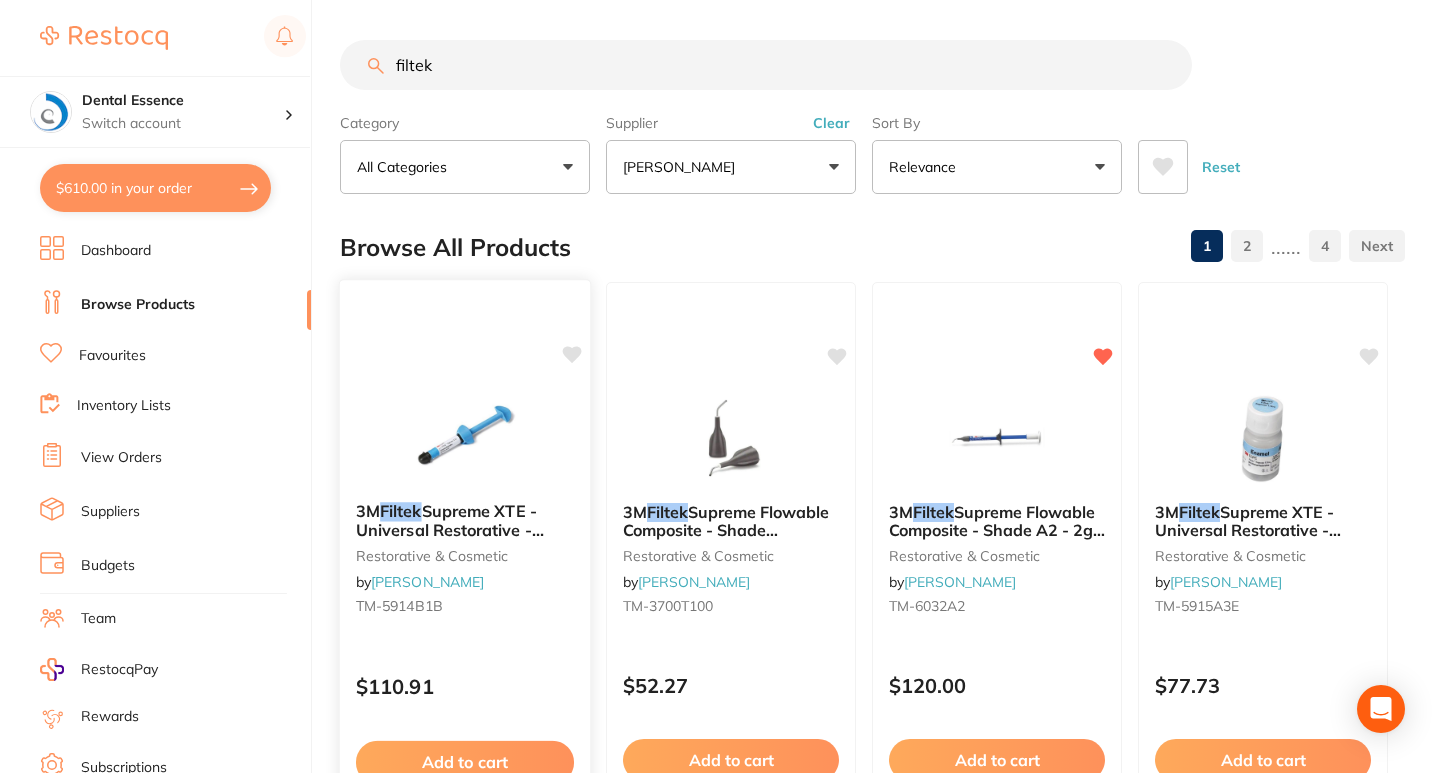 click at bounding box center [464, 435] 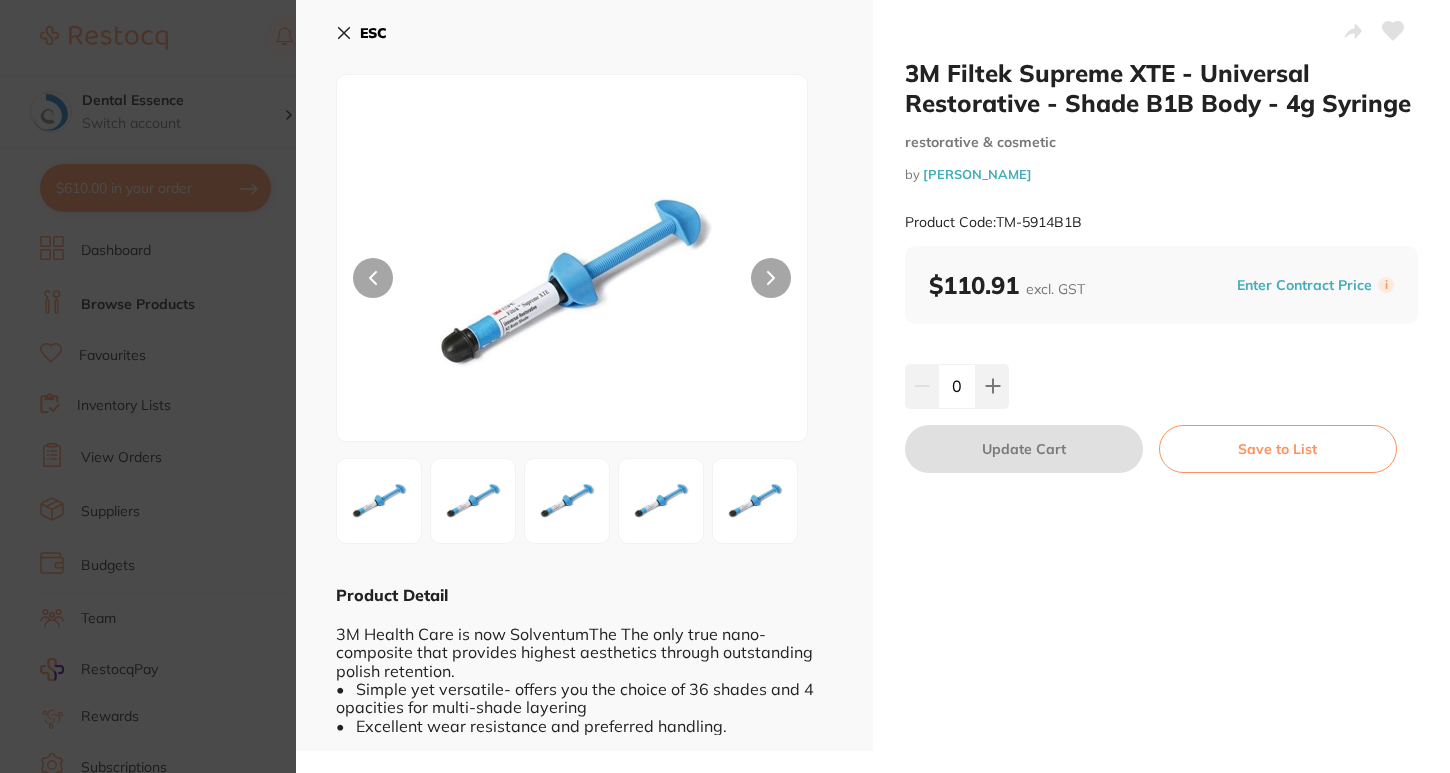 click on "3M Filtek Supreme XTE - Universal Restorative - Shade B1B Body - 4g Syringe restorative & cosmetic by   Henry Schein Halas Product Code:  TM-5914B1B ESC         Product Detail
3M Health Care is now SolventumThe The only true nano-composite that provides highest aesthetics through outstanding polish retention.
•   Simple yet versatile- offers you the choice of 36 shades and 4 opacities for multi-shade layering
•   Excellent wear resistance and preferred handling.         3M Filtek Supreme XTE - Universal Restorative - Shade B1B Body - 4g Syringe restorative & cosmetic by   Henry Schein Halas Product Code:  TM-5914B1B $110.91     excl. GST Enter Contract Price i     0         Update Cart Save to List You May Also Like FILTEK SUPREME XTE Body W Syringe 4g   restorative & cosmetic by  Adam Dental TM-5914WB $101.27 Add to cart Save to list 3M Filtek Supreme XTE - Universal Restorative - Shade A3.5B Body - 4g Syringe   restorative & cosmetic by  Henry Schein Halas TM-5914A35B $110.91 Add to cart" at bounding box center [725, 386] 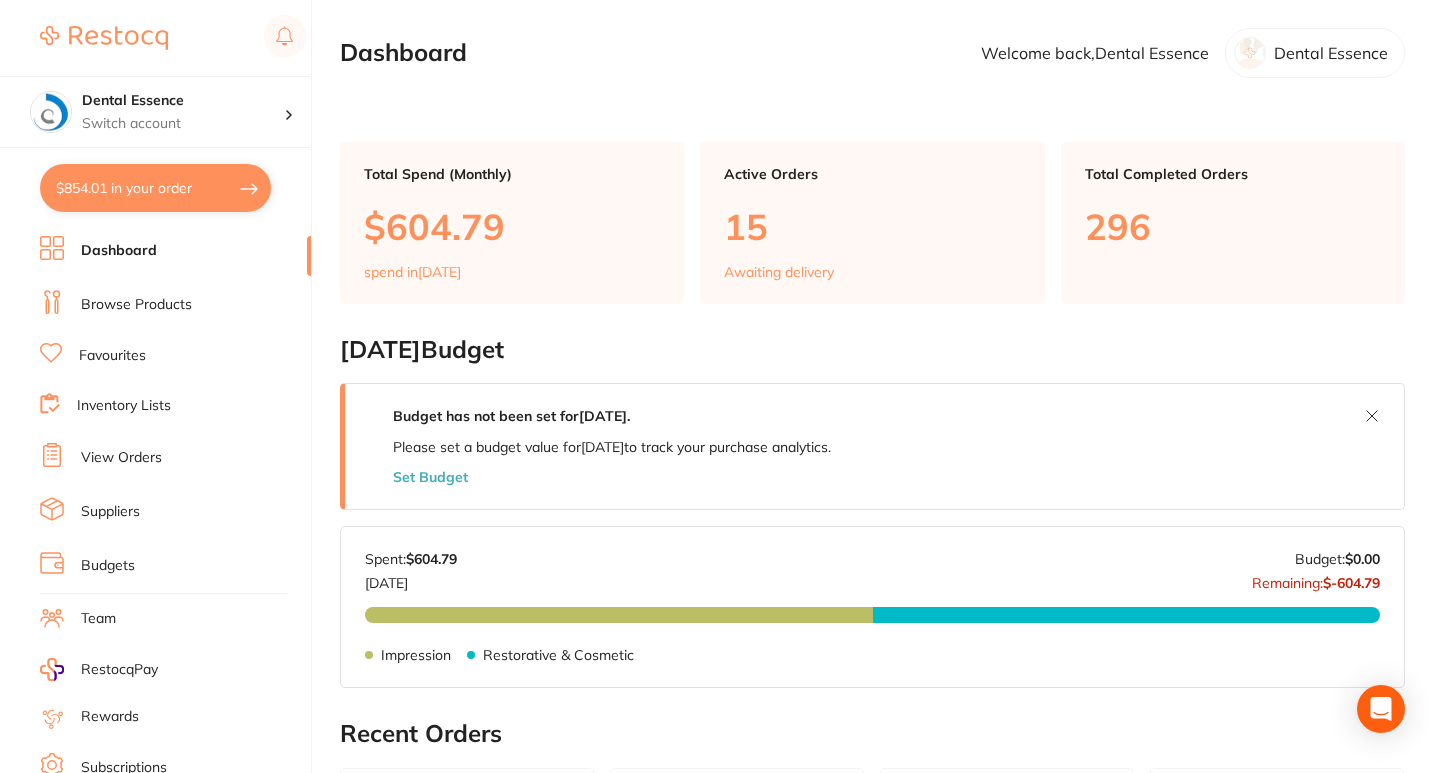scroll, scrollTop: 0, scrollLeft: 0, axis: both 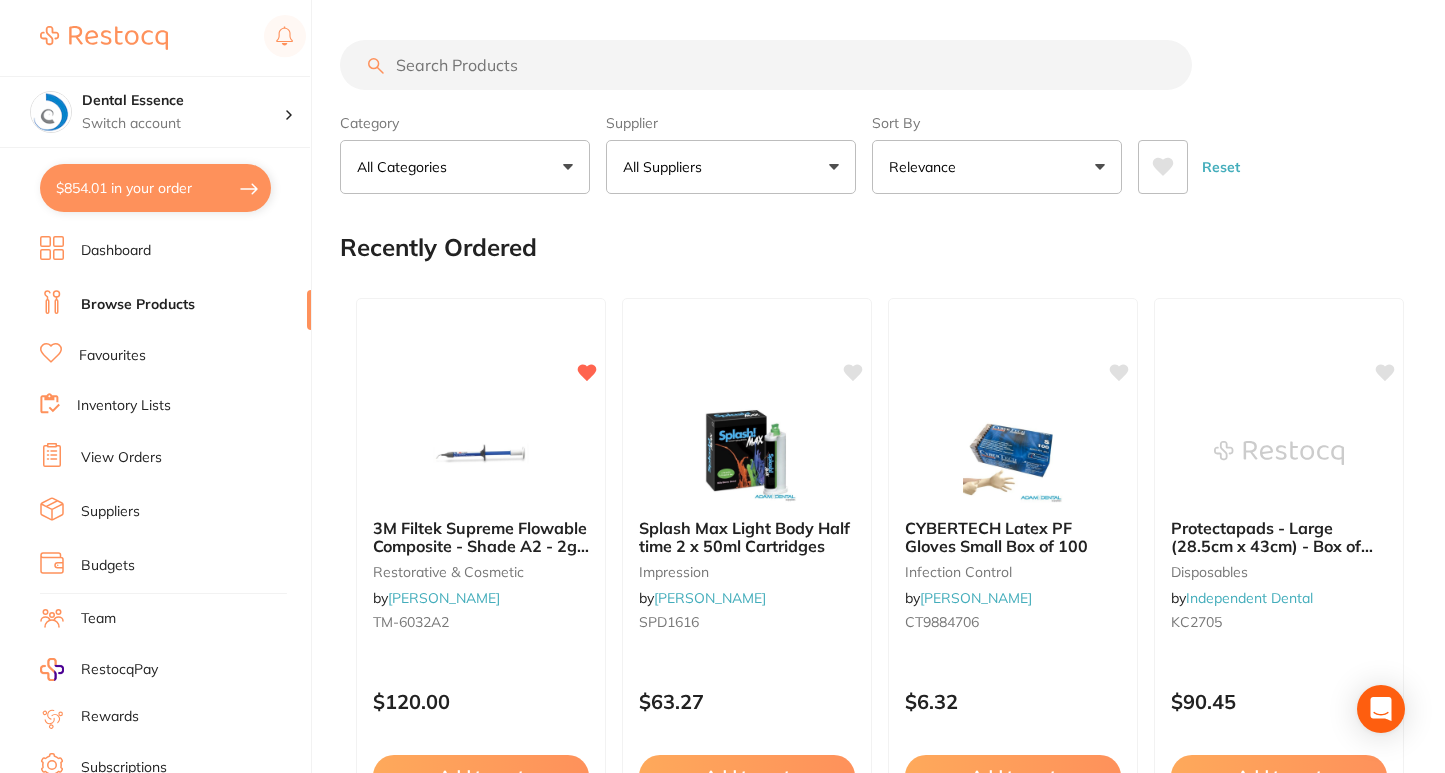 click at bounding box center (766, 65) 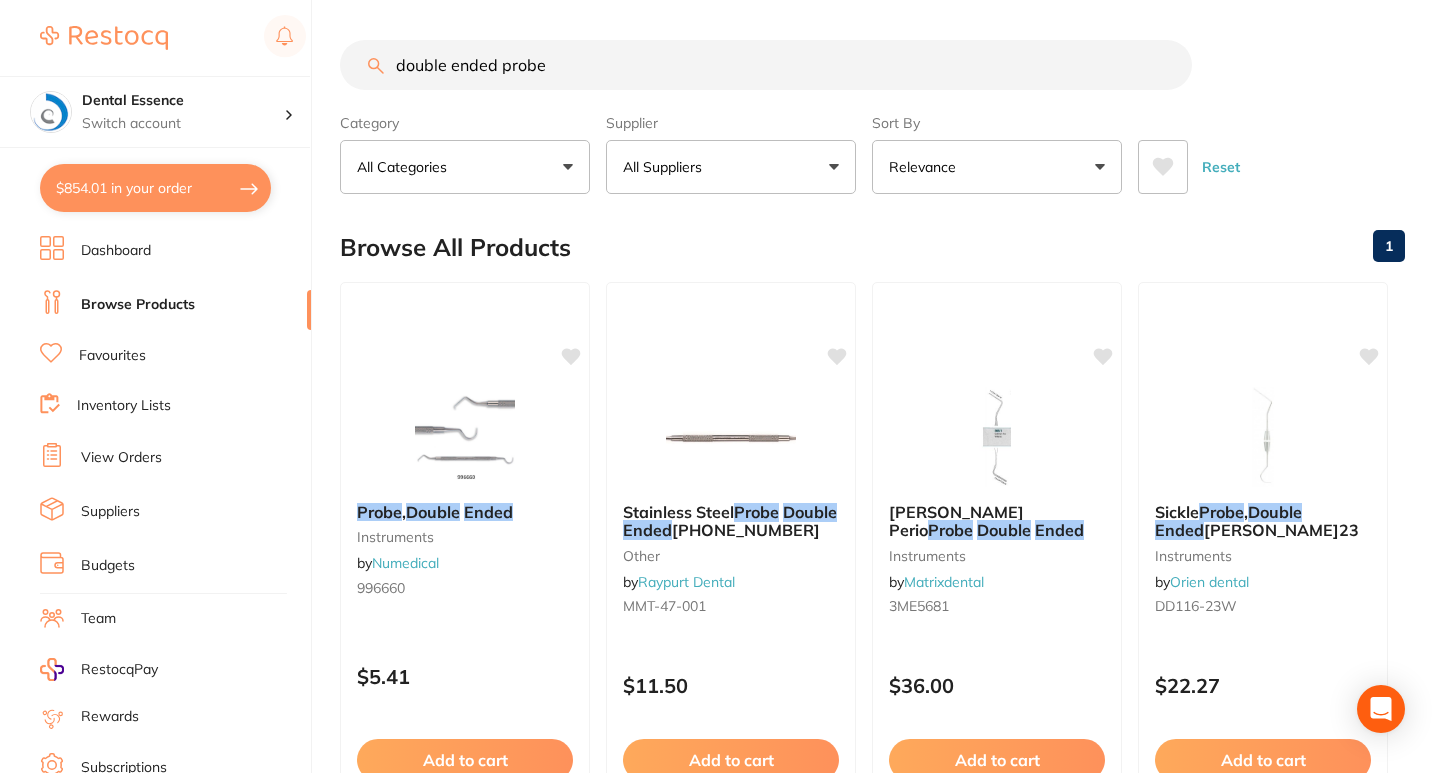 scroll, scrollTop: 1, scrollLeft: 0, axis: vertical 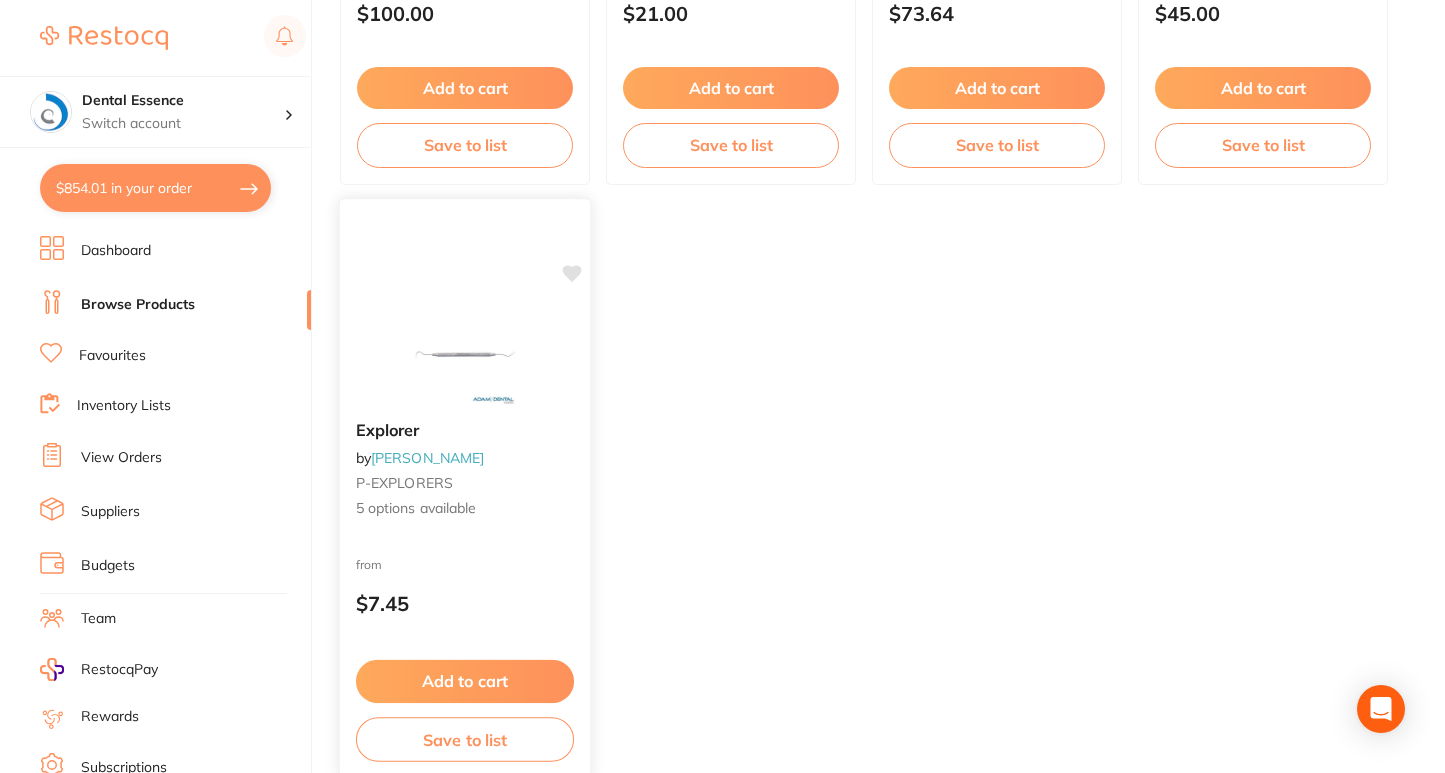 click at bounding box center (464, 354) 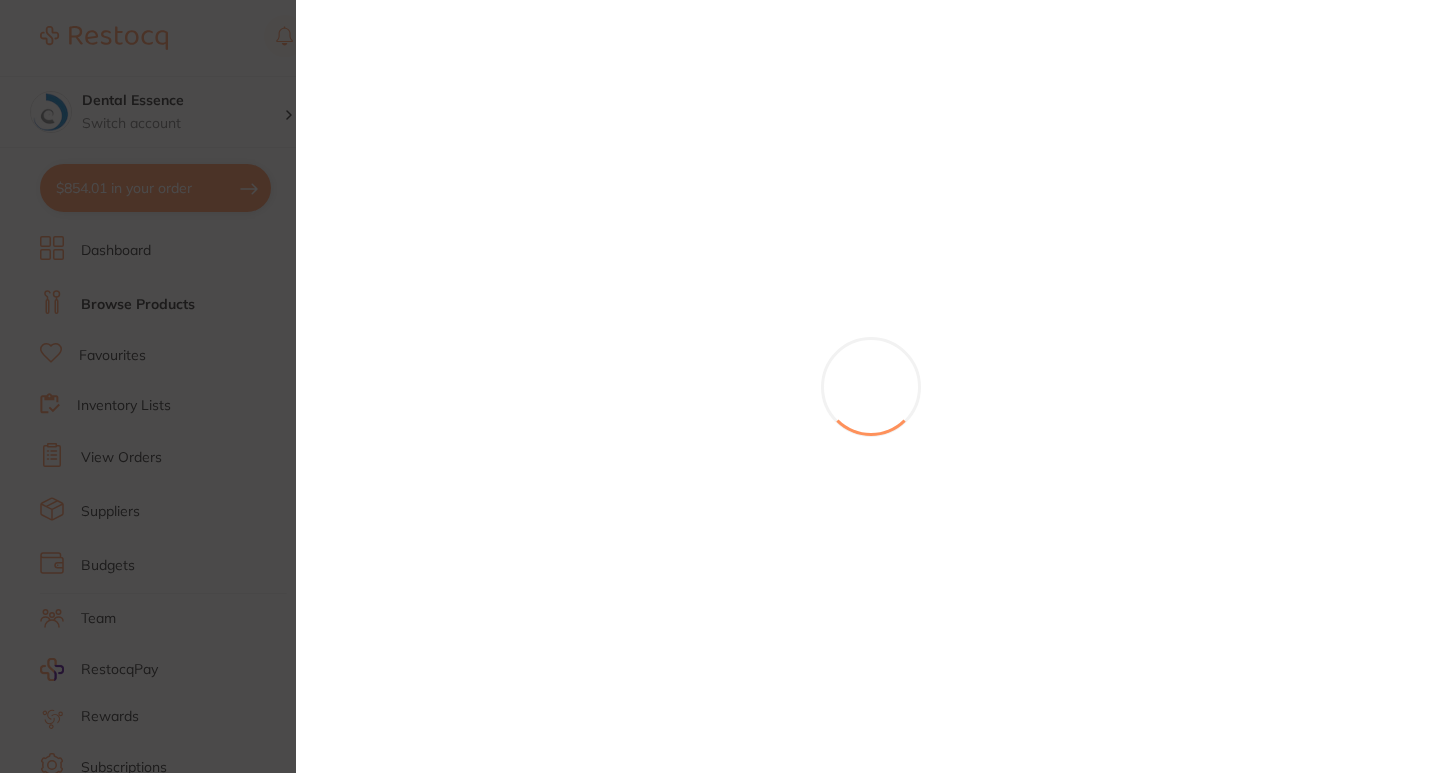 scroll, scrollTop: 0, scrollLeft: 0, axis: both 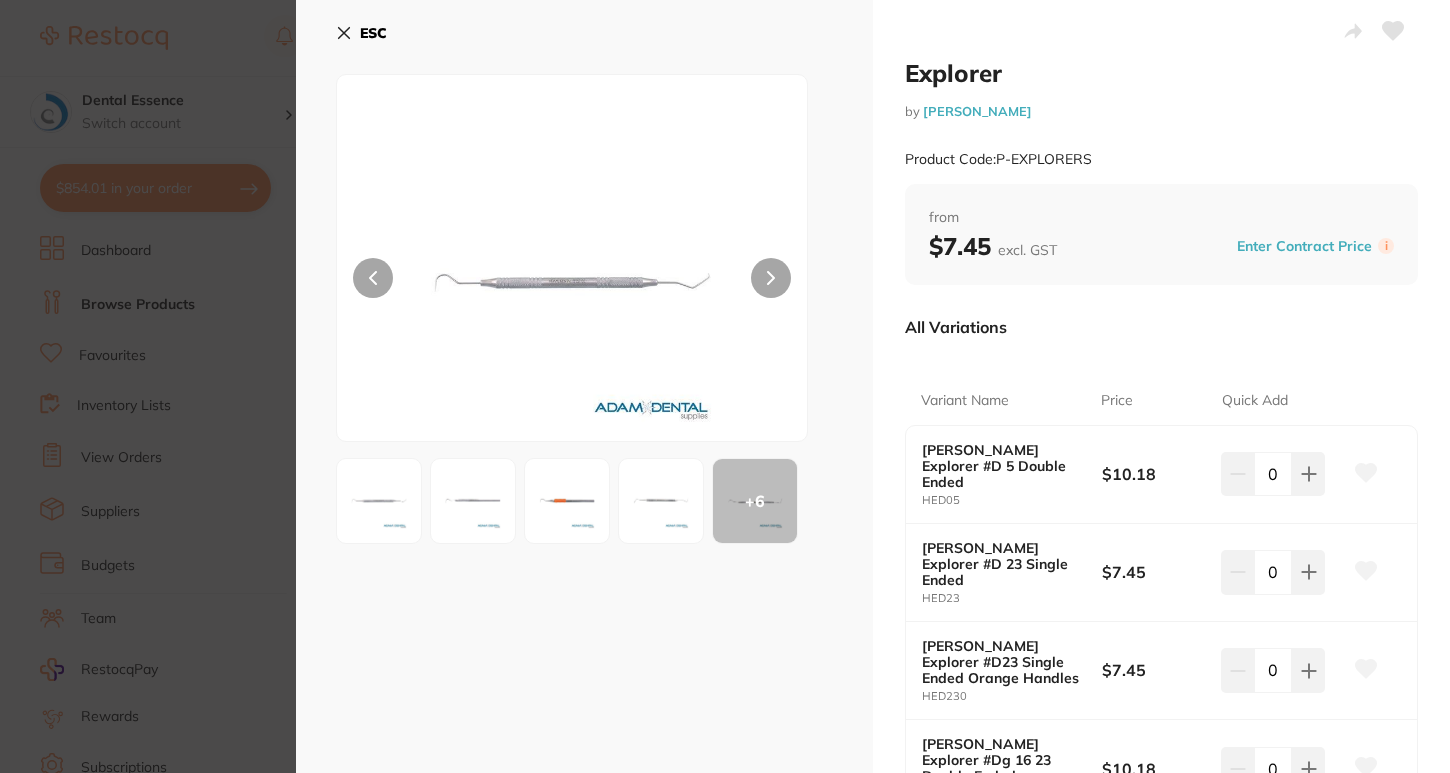 click at bounding box center [379, 501] 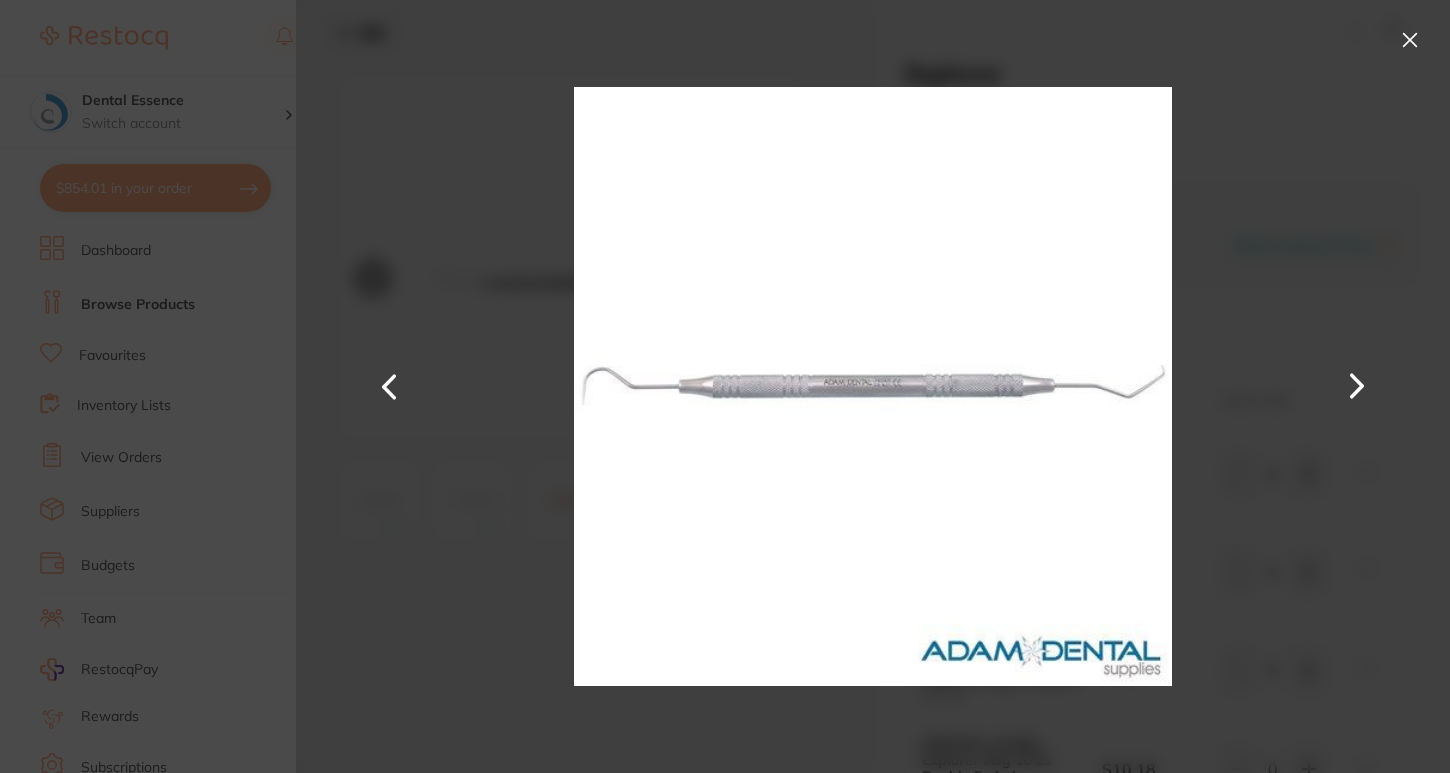 click at bounding box center [1357, 386] 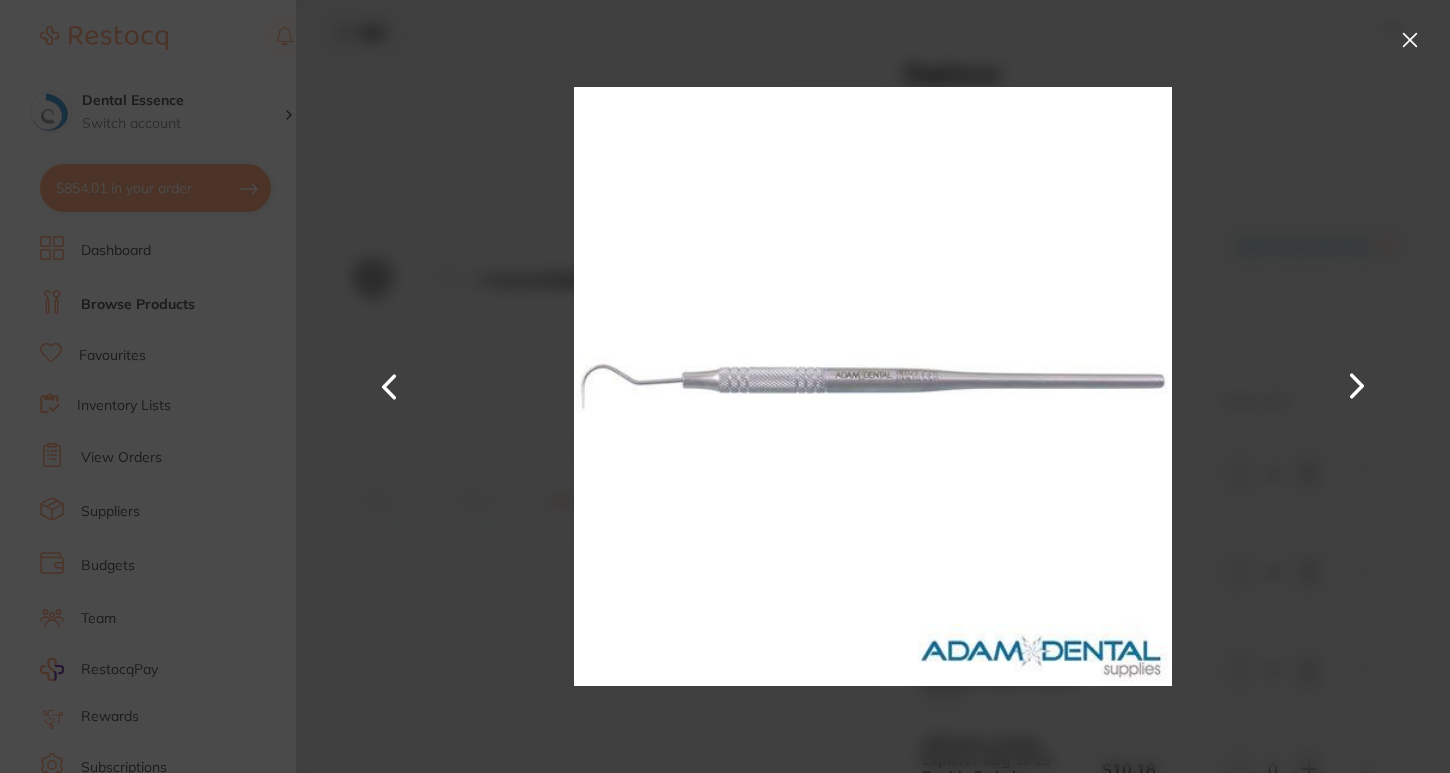 click at bounding box center [1357, 386] 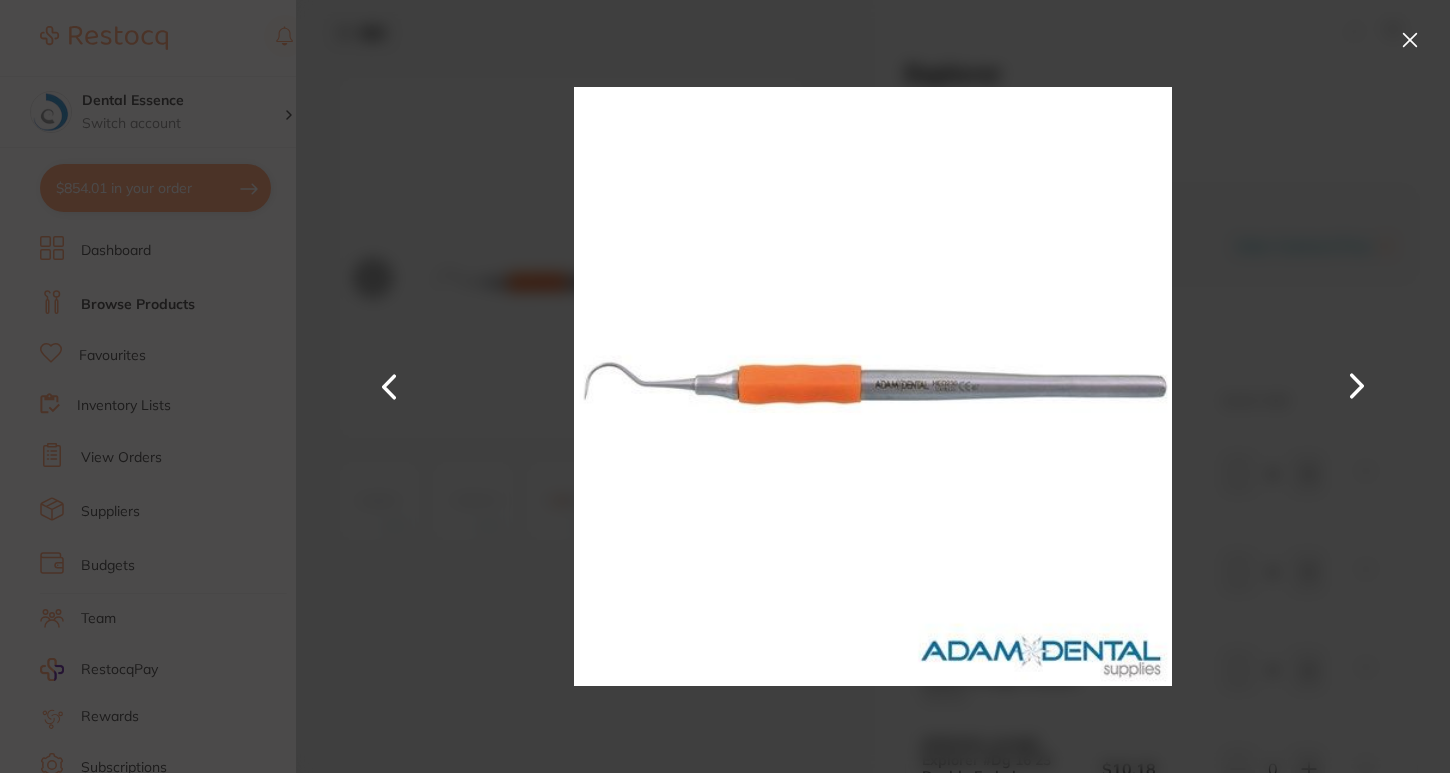 click at bounding box center (1357, 386) 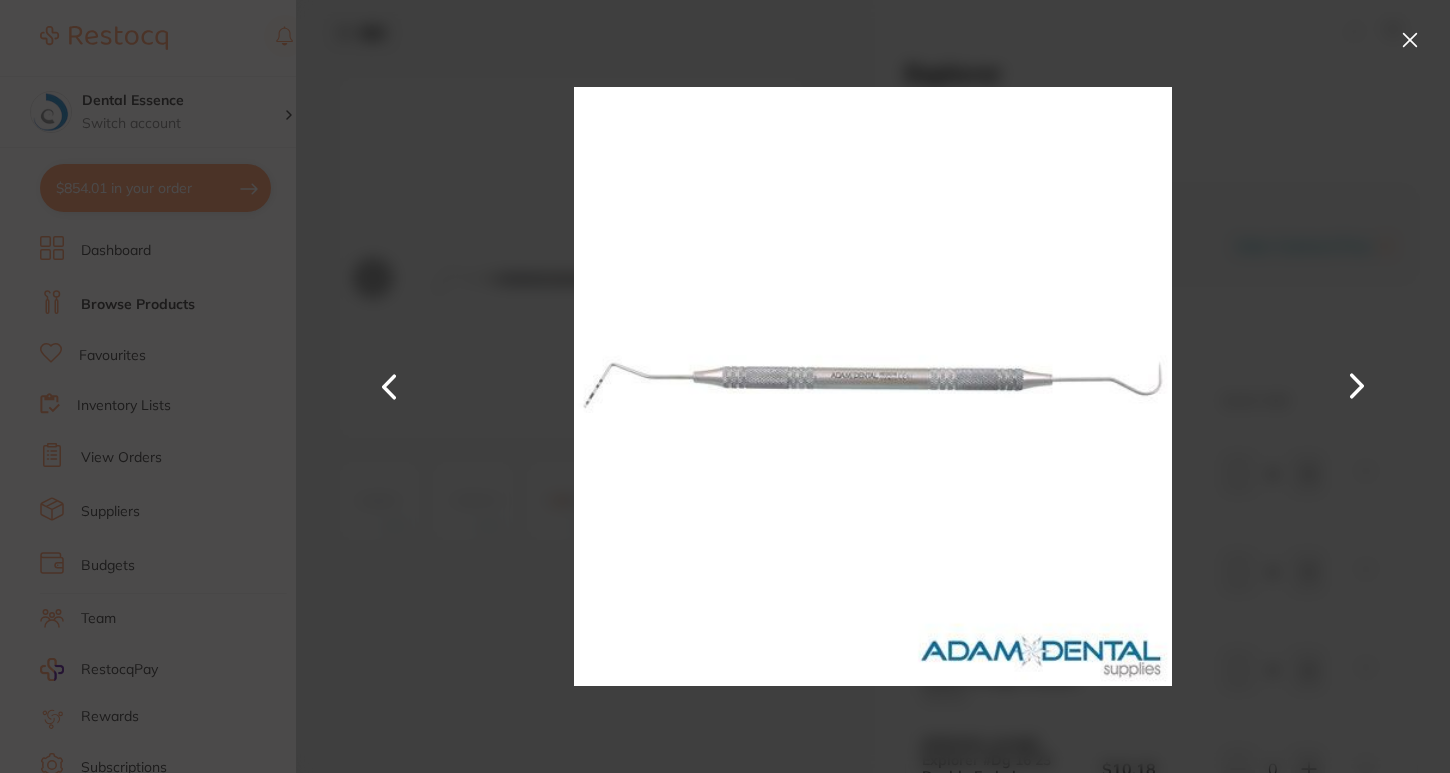 click at bounding box center [1357, 386] 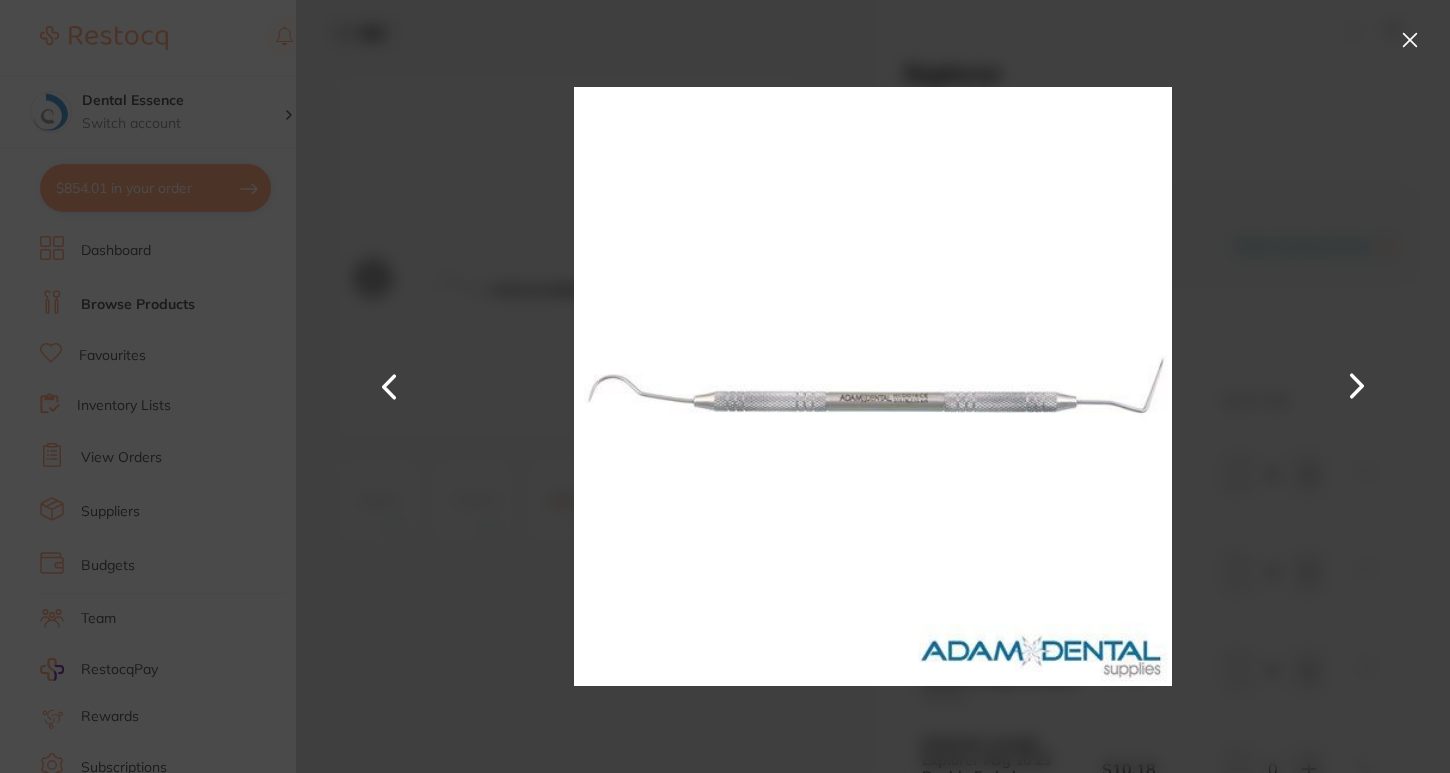 click at bounding box center (1357, 386) 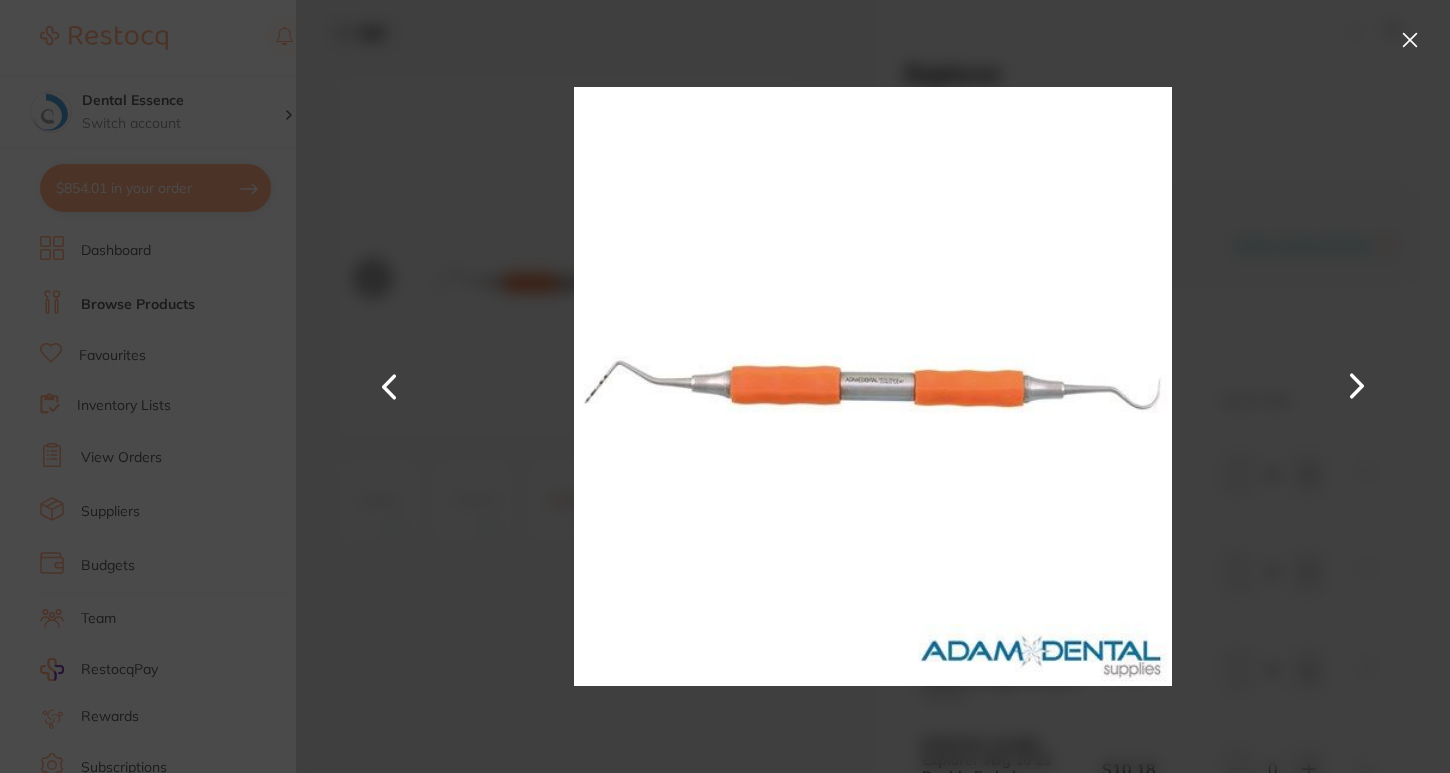 click at bounding box center [1410, 40] 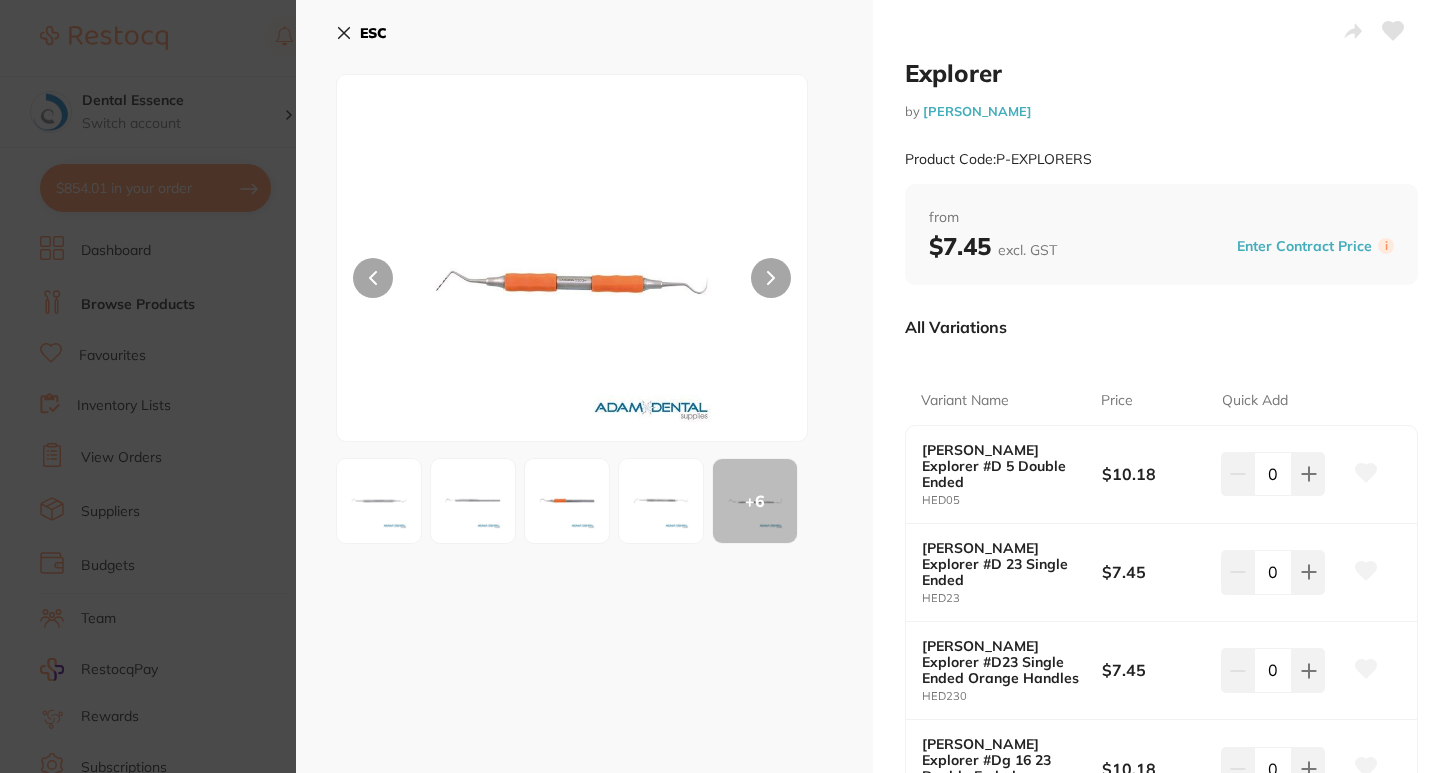 click on "ESC         + 6" at bounding box center (584, 538) 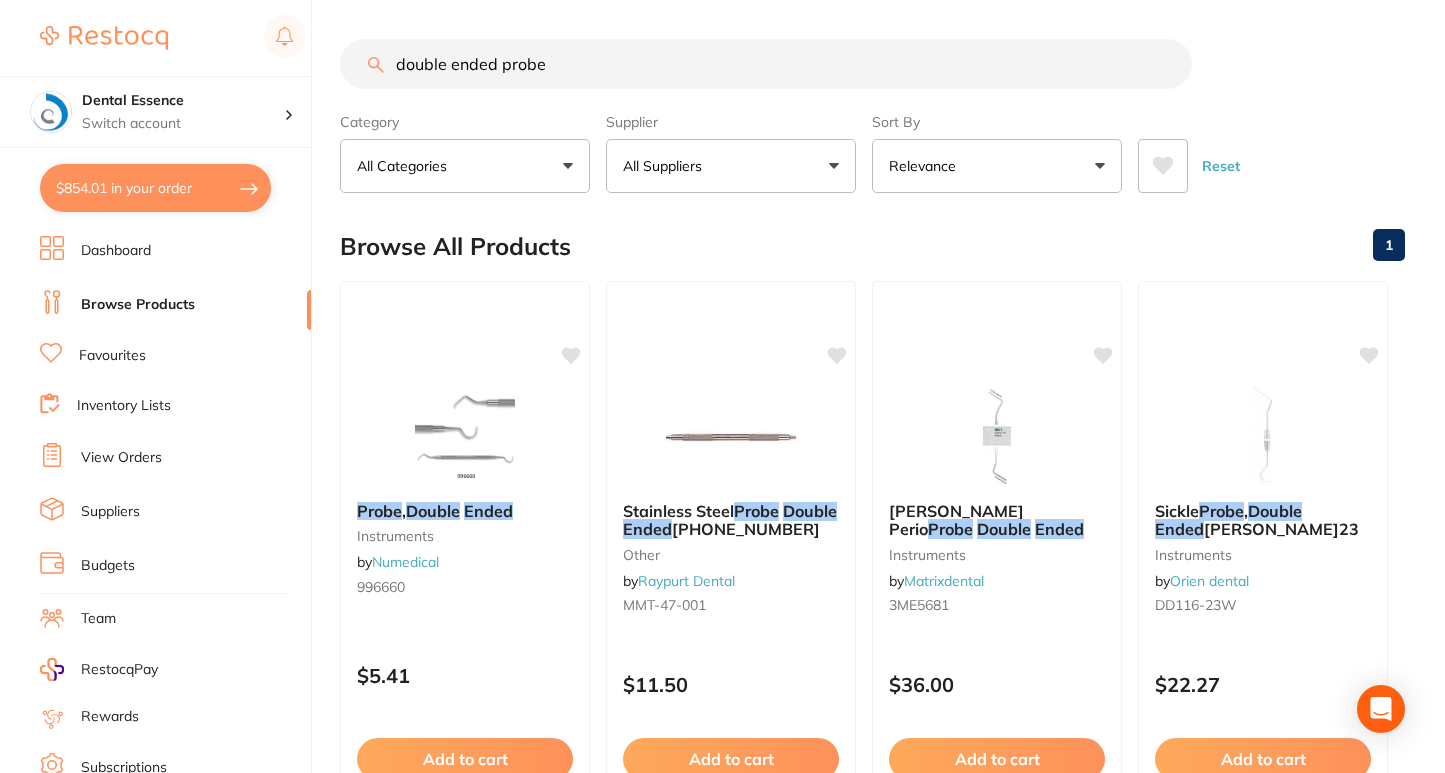 scroll, scrollTop: 0, scrollLeft: 0, axis: both 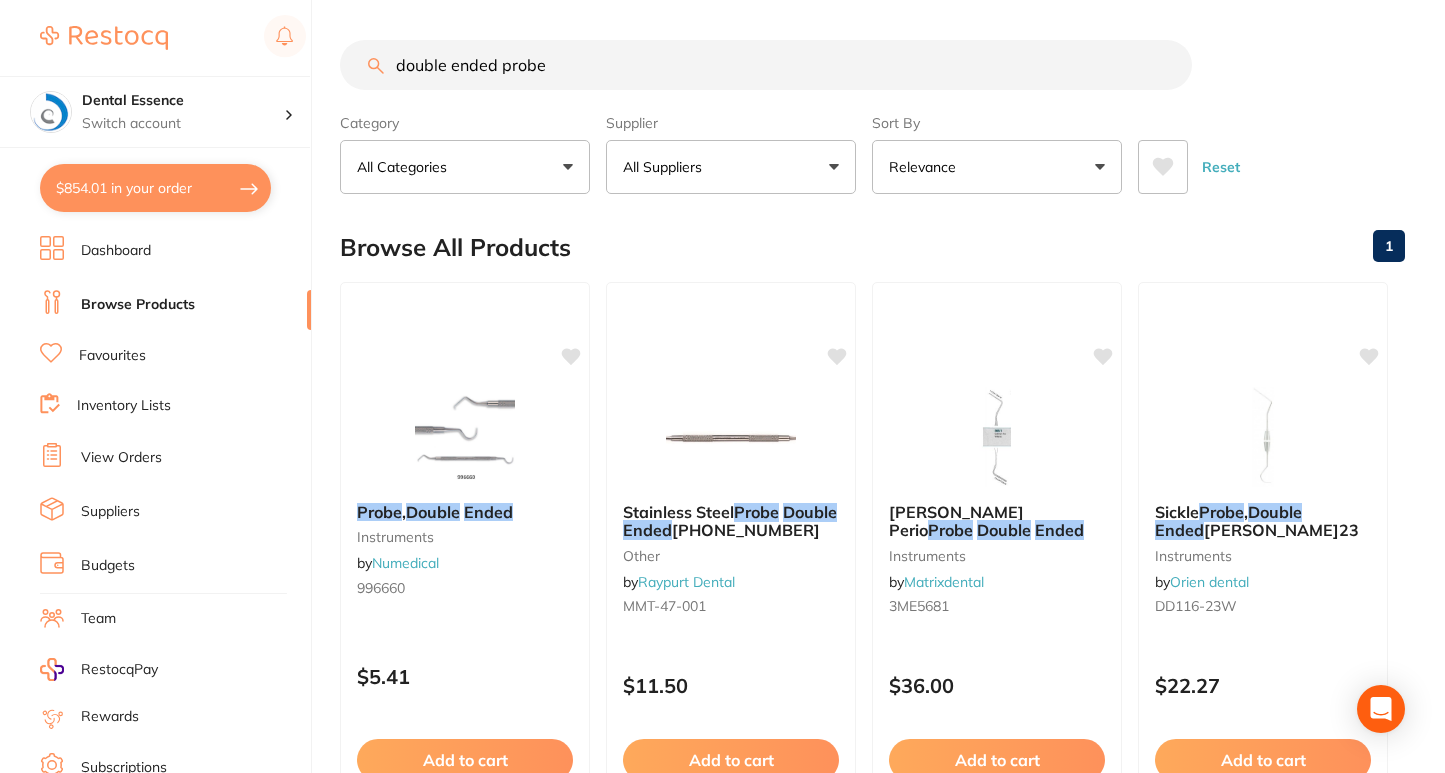 drag, startPoint x: 892, startPoint y: 56, endPoint x: 503, endPoint y: 66, distance: 389.1285 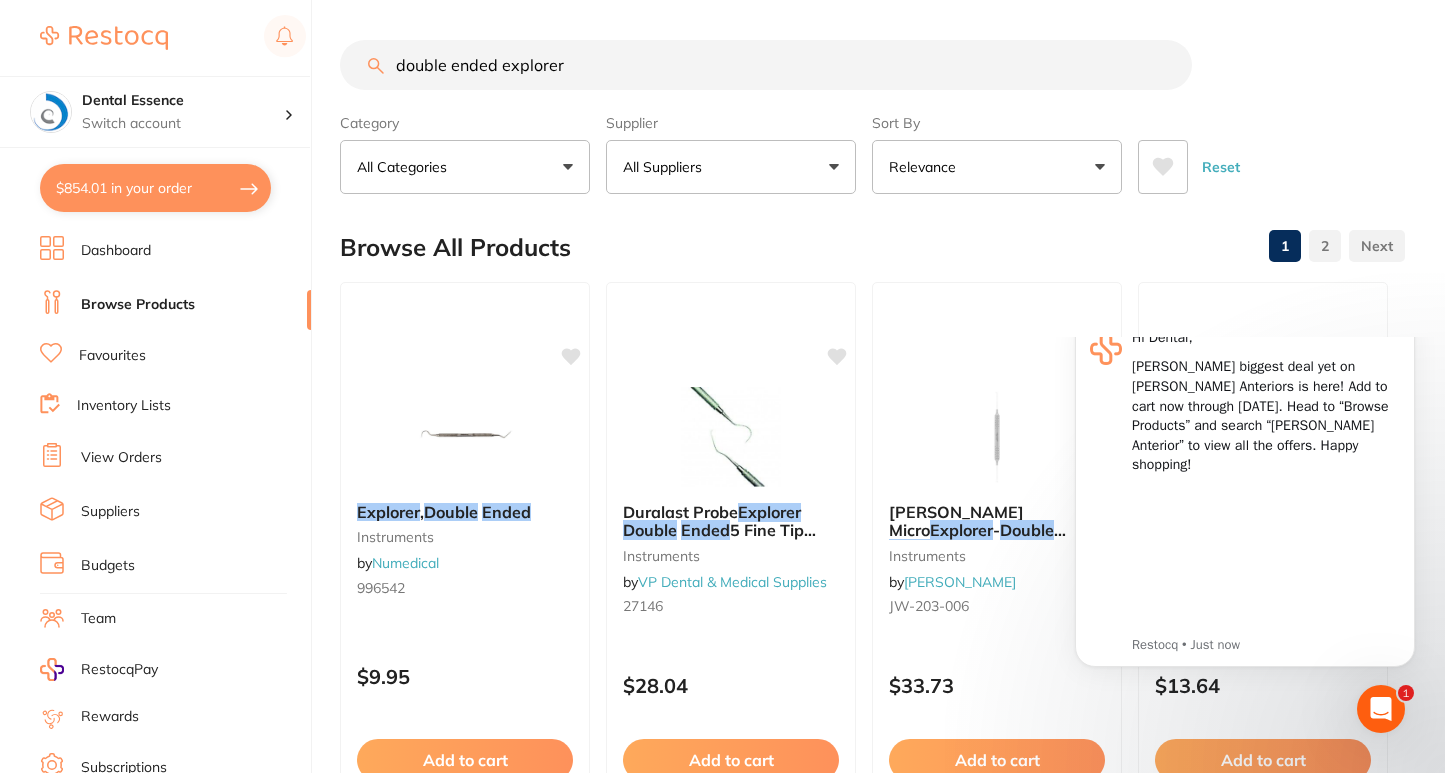 scroll, scrollTop: 0, scrollLeft: 0, axis: both 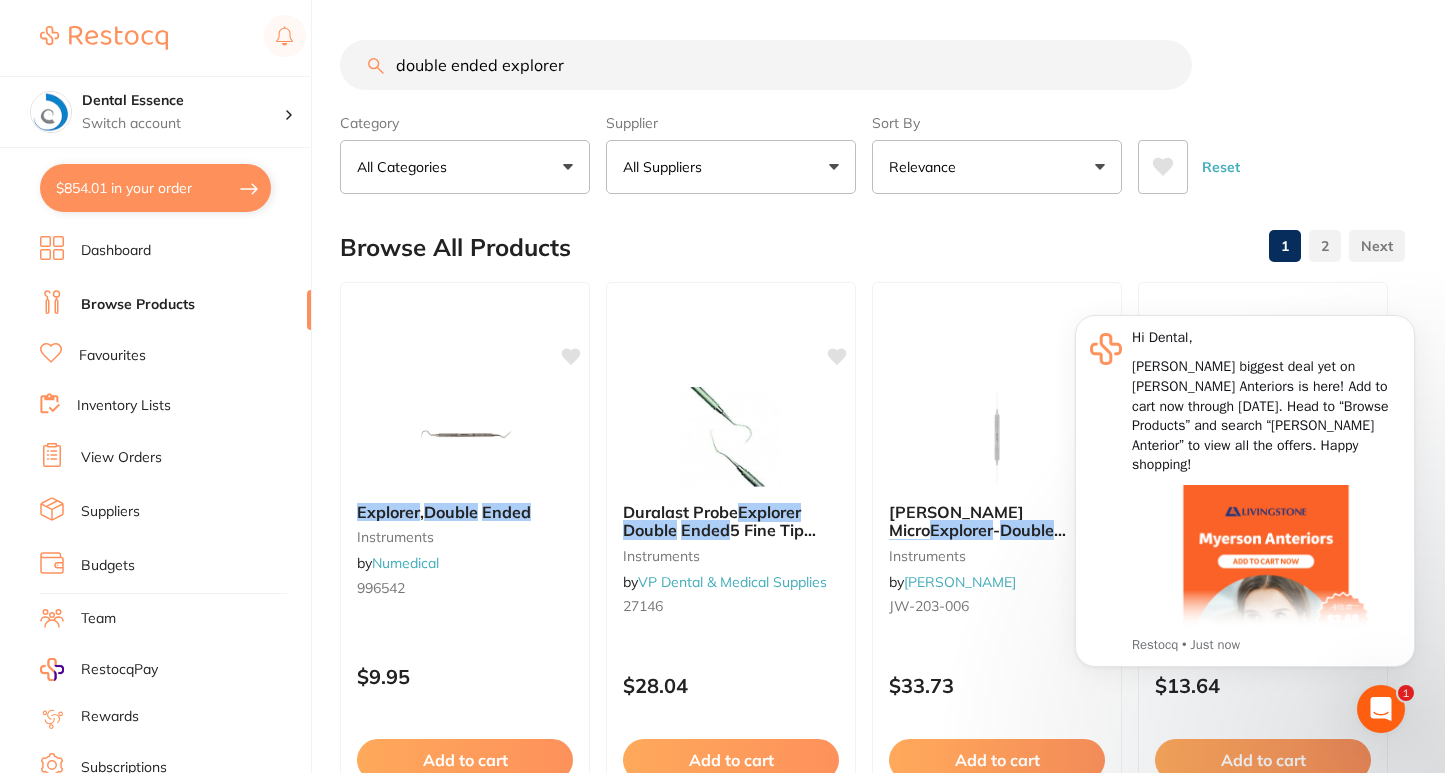 click 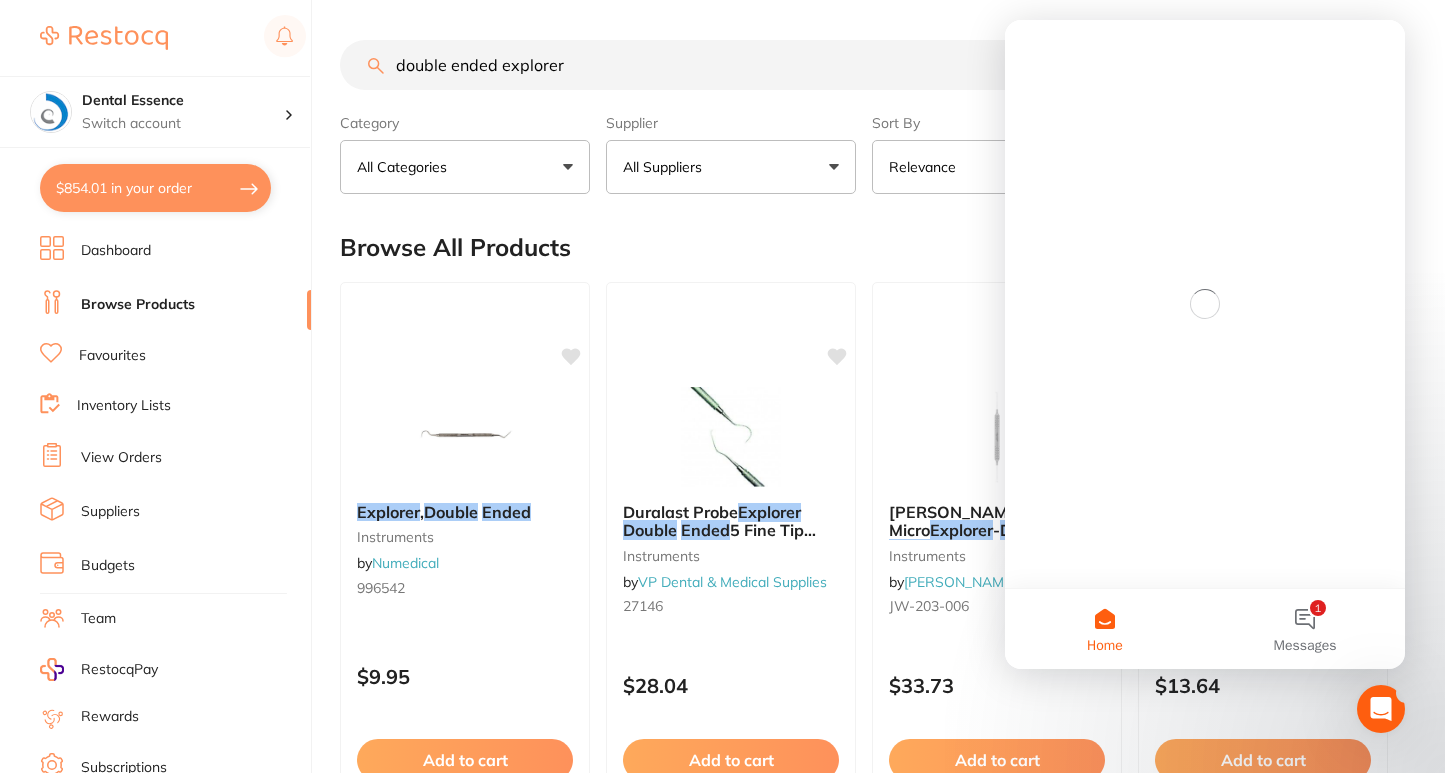 scroll, scrollTop: 0, scrollLeft: 0, axis: both 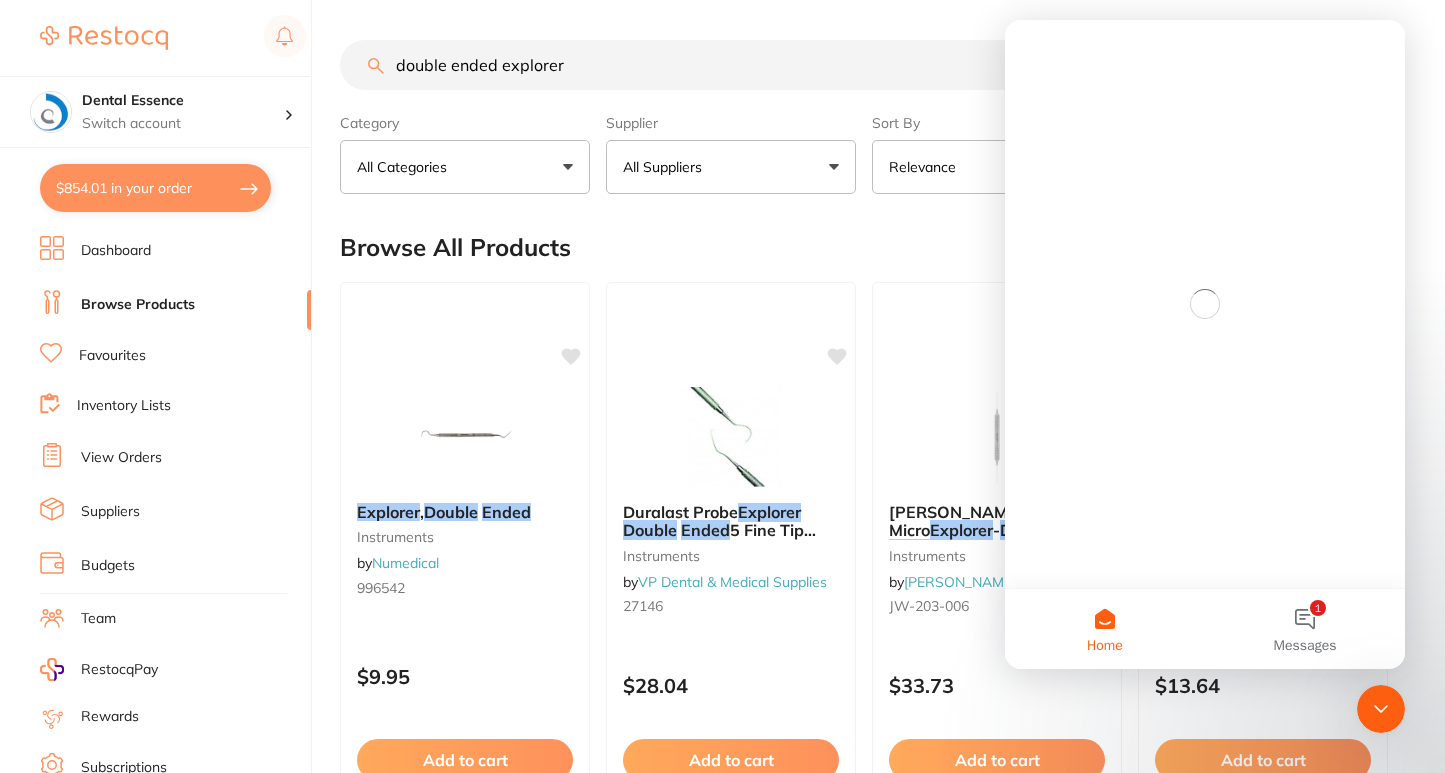 click 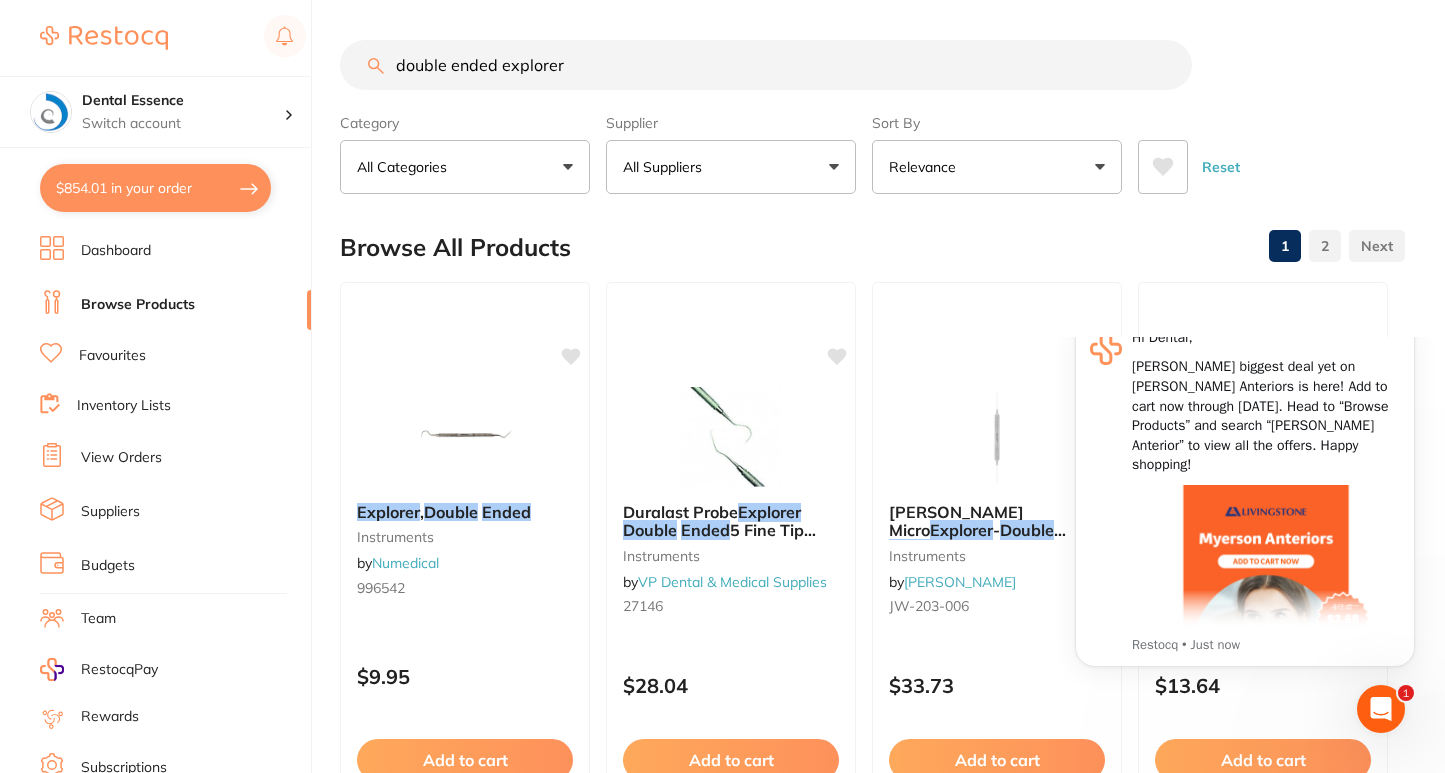 scroll, scrollTop: 0, scrollLeft: 0, axis: both 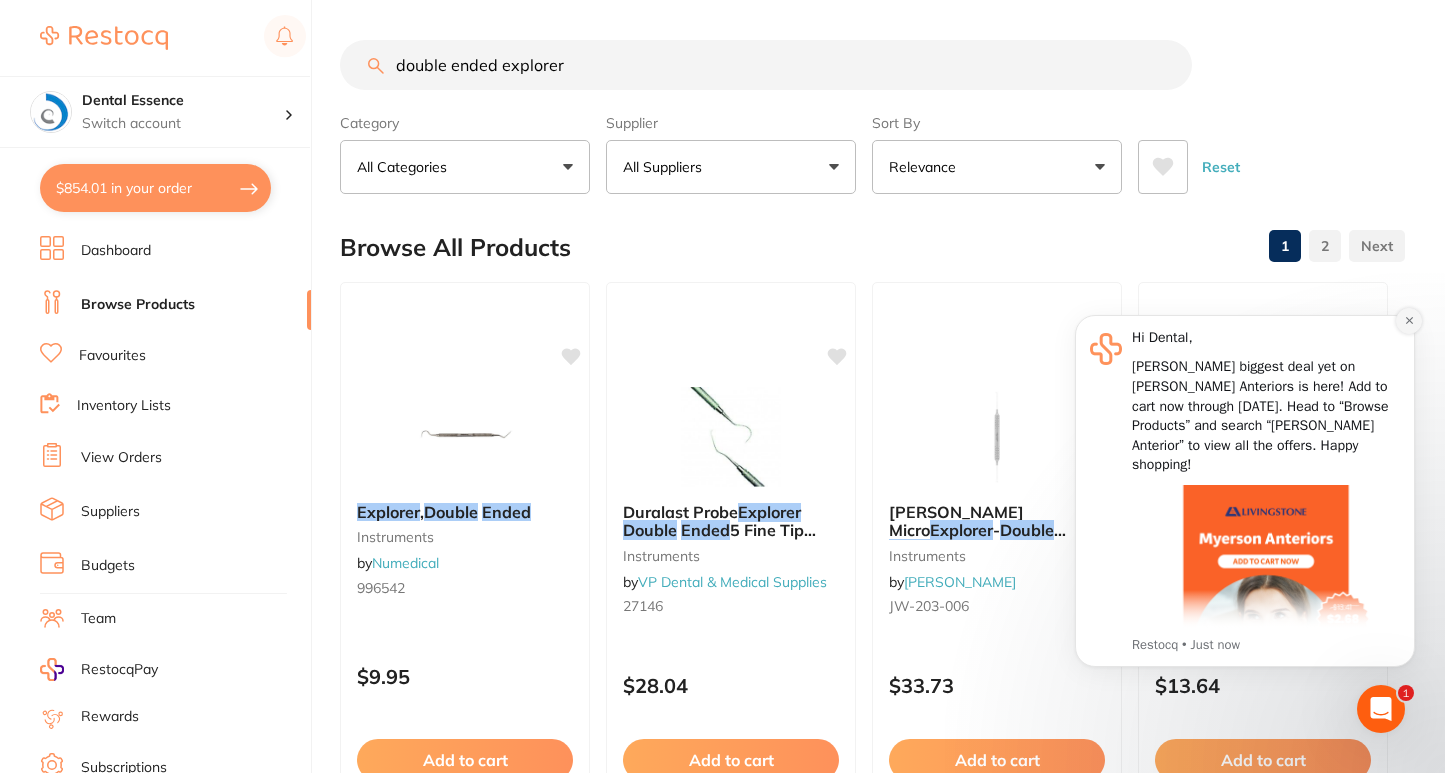 click 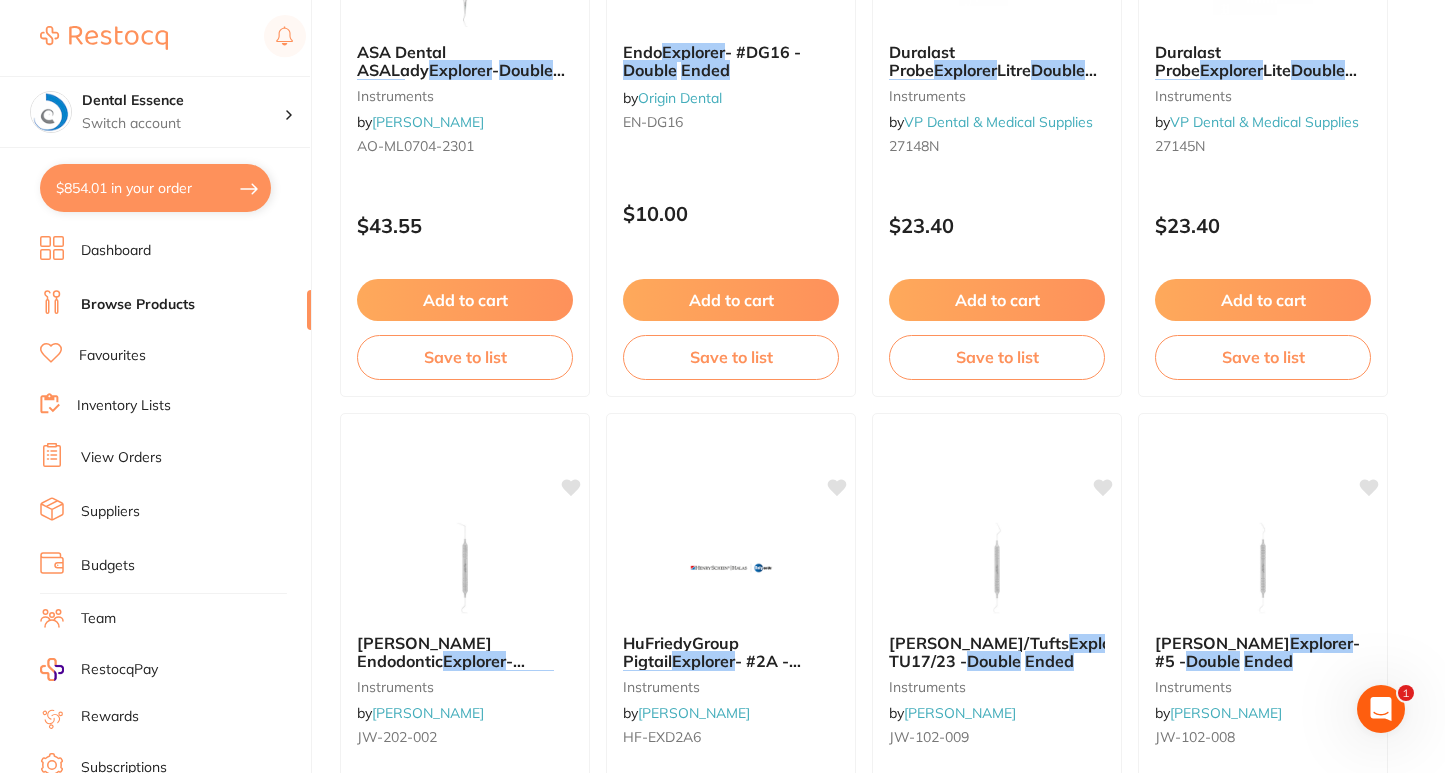 scroll, scrollTop: 3000, scrollLeft: 0, axis: vertical 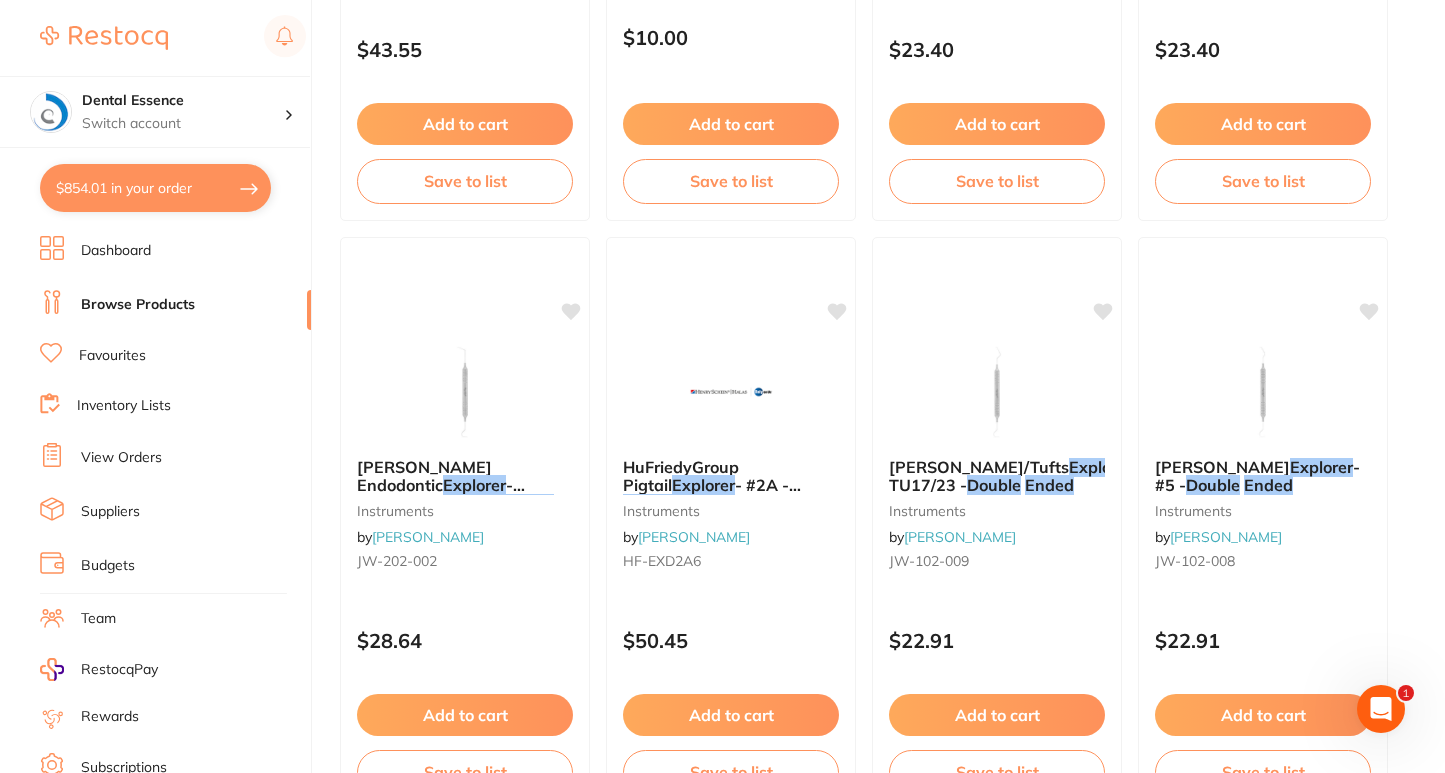 click on "[PERSON_NAME] Endodontic  Explorer  - #DG16/23 -  Double   Ended   instruments by  [PERSON_NAME] [PERSON_NAME]-202-002 $28.64 Add to cart Save to list" at bounding box center (465, 524) 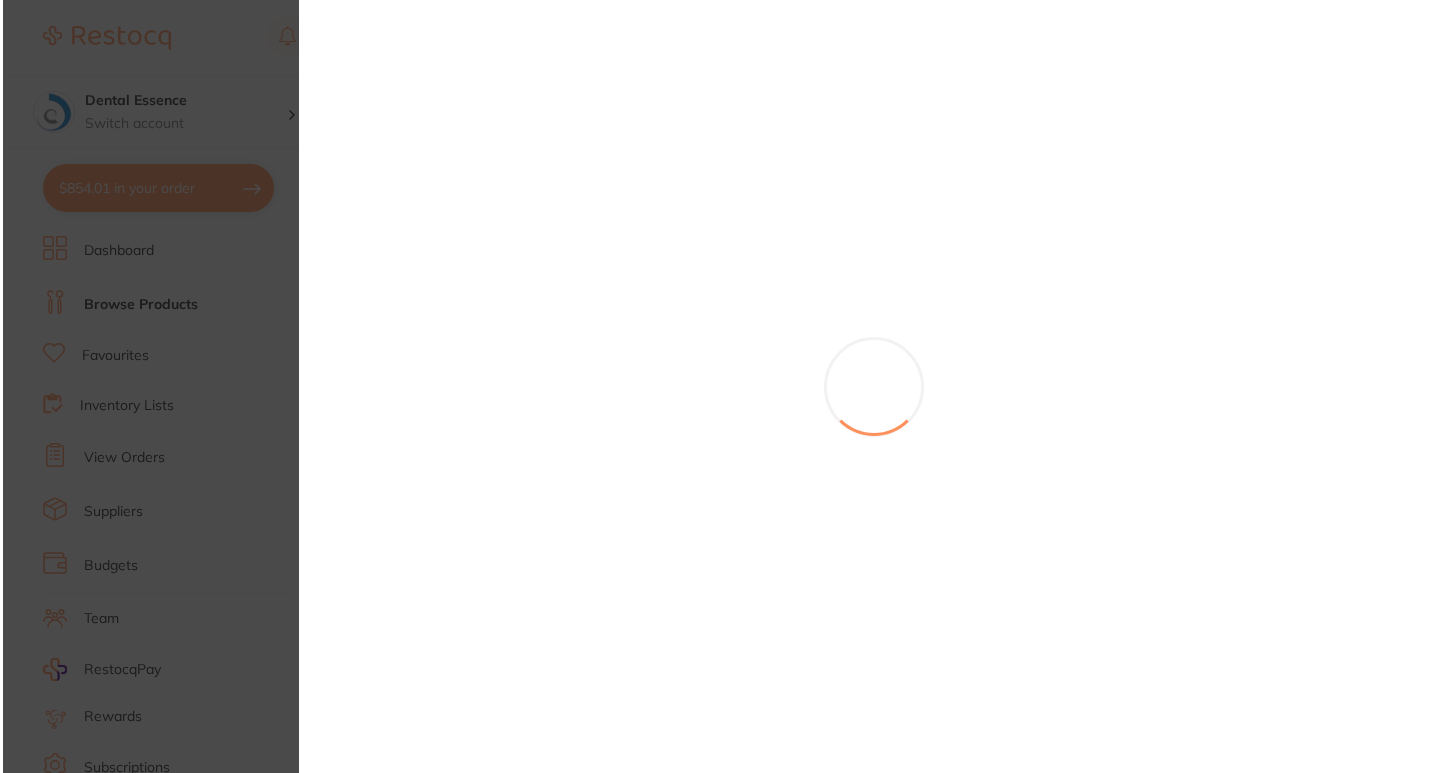 scroll, scrollTop: 0, scrollLeft: 0, axis: both 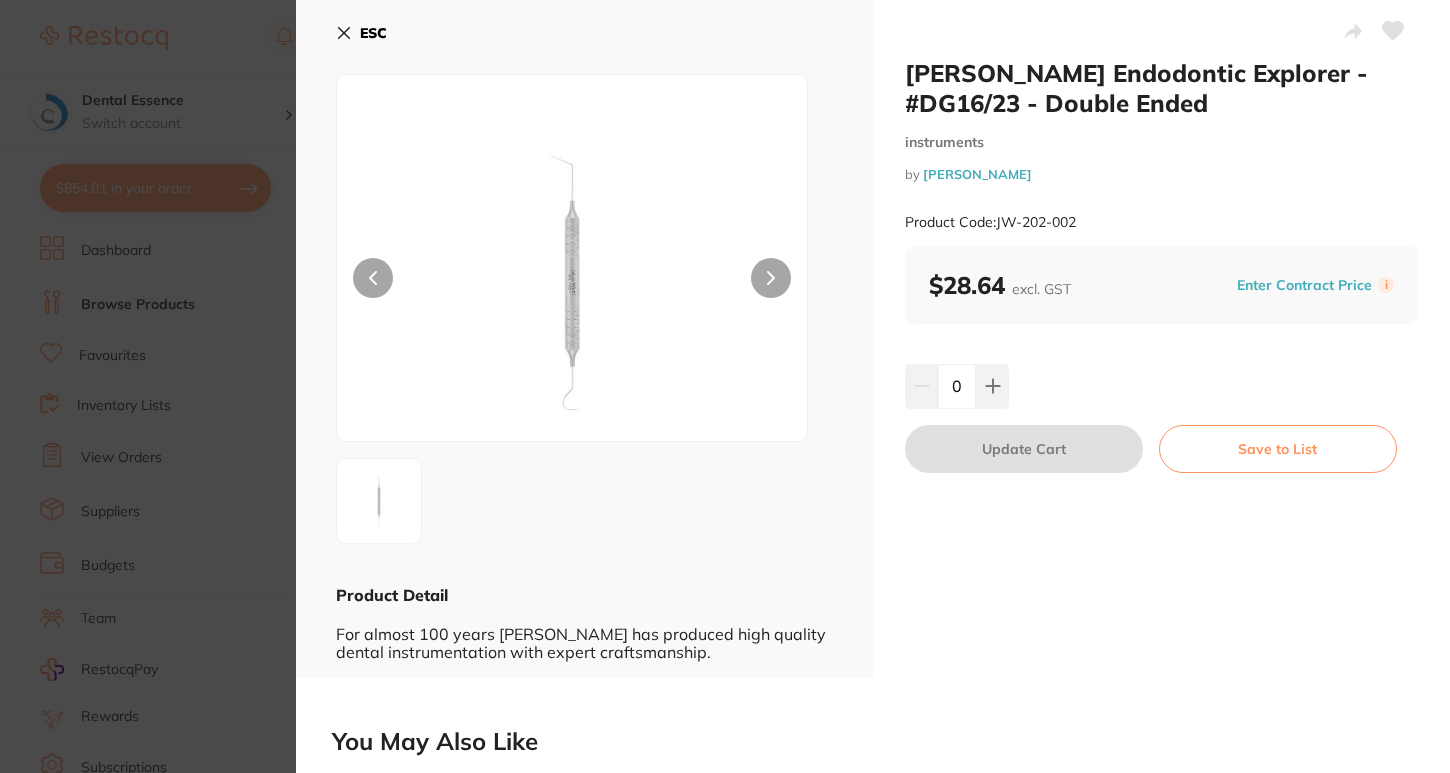 click on "ESC         Product Detail
For almost 100 years [PERSON_NAME] has produced high quality dental instrumentation with expert craftsmanship." at bounding box center (584, 339) 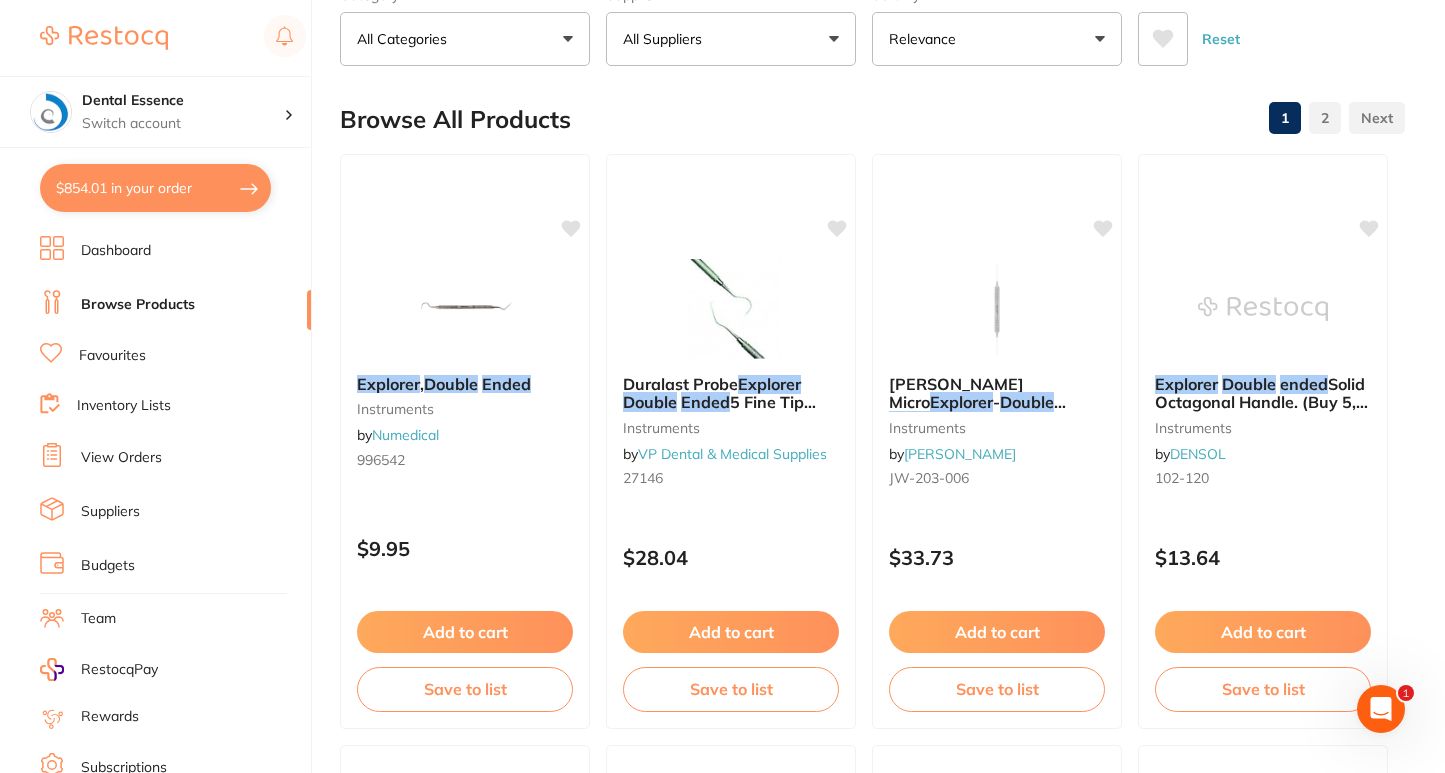 scroll, scrollTop: 0, scrollLeft: 0, axis: both 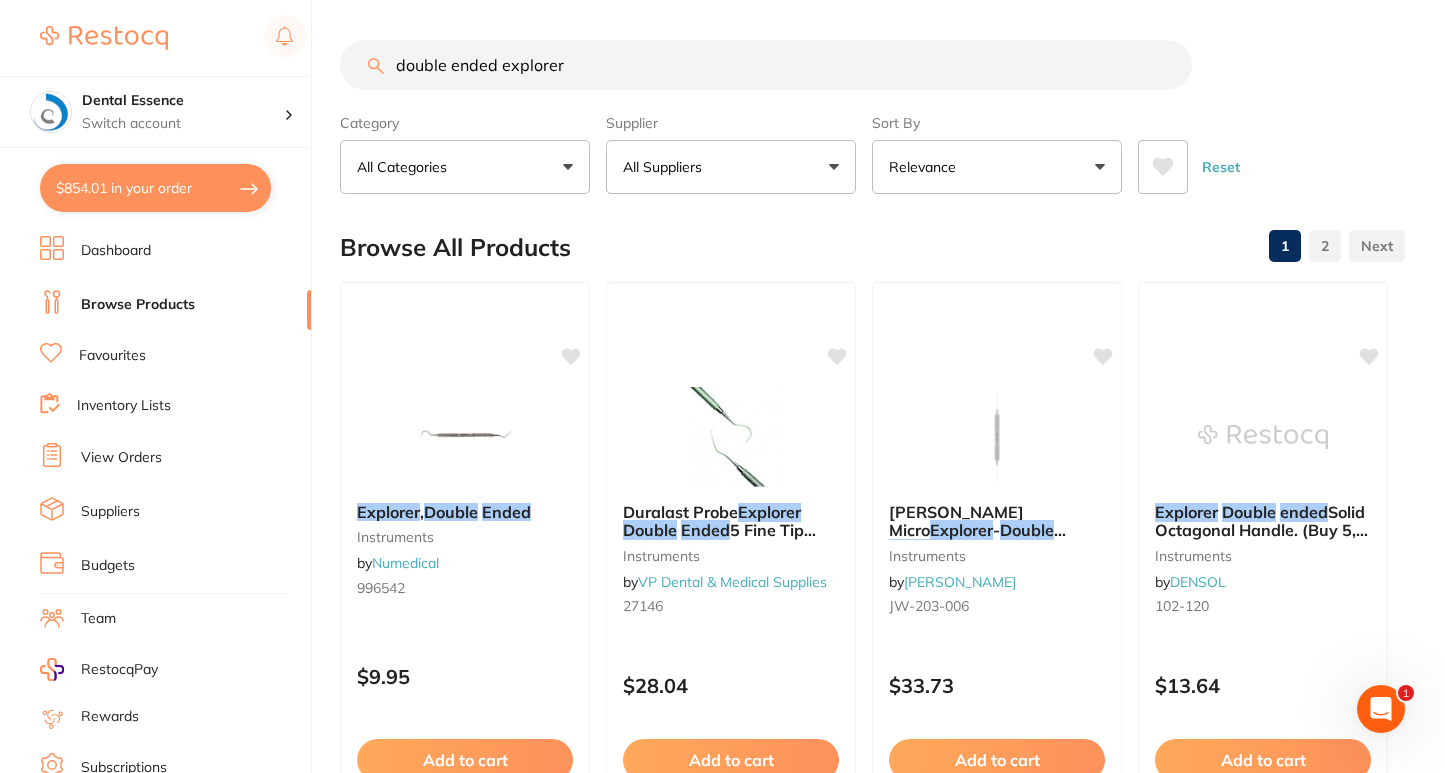 click on "double ended explorer" at bounding box center [766, 65] 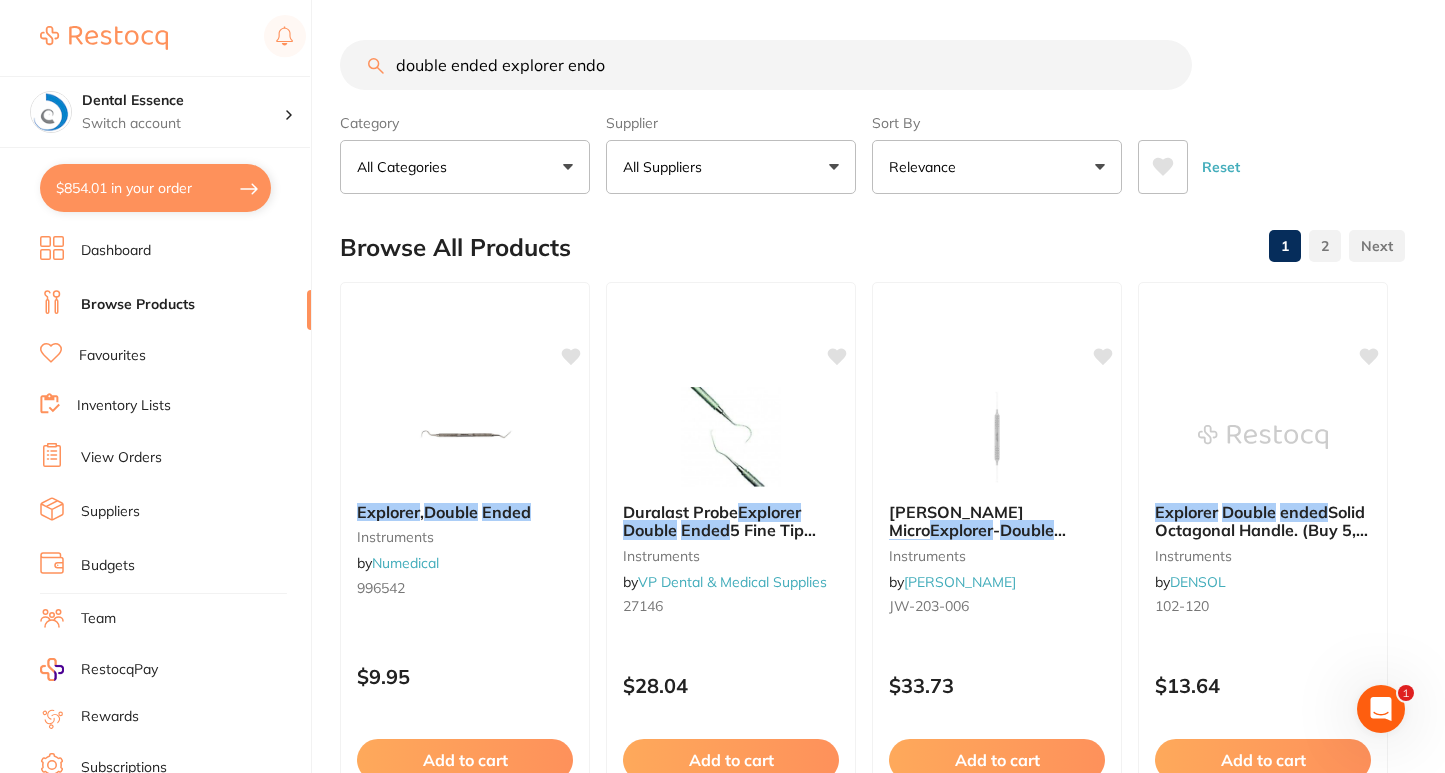 type on "double ended explorer endo" 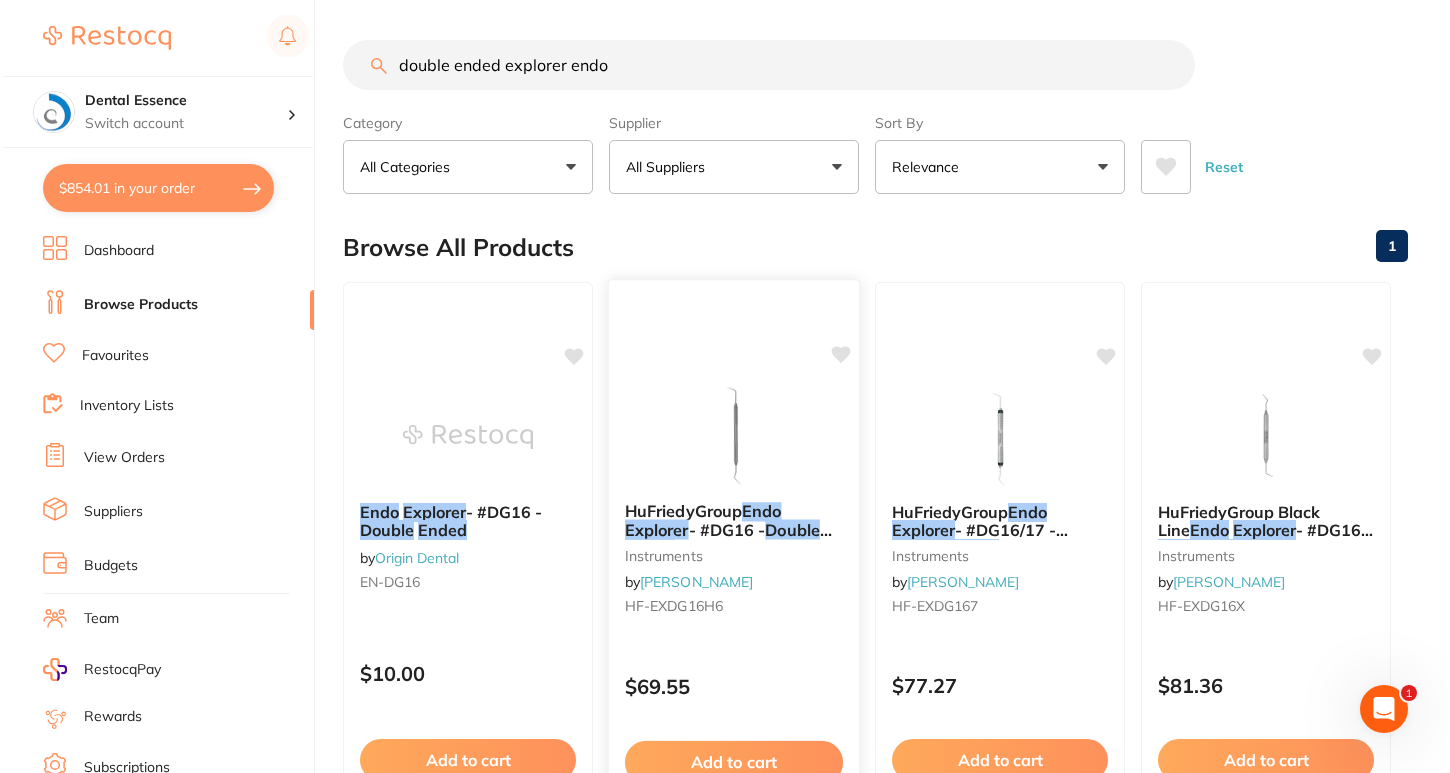 scroll, scrollTop: 0, scrollLeft: 0, axis: both 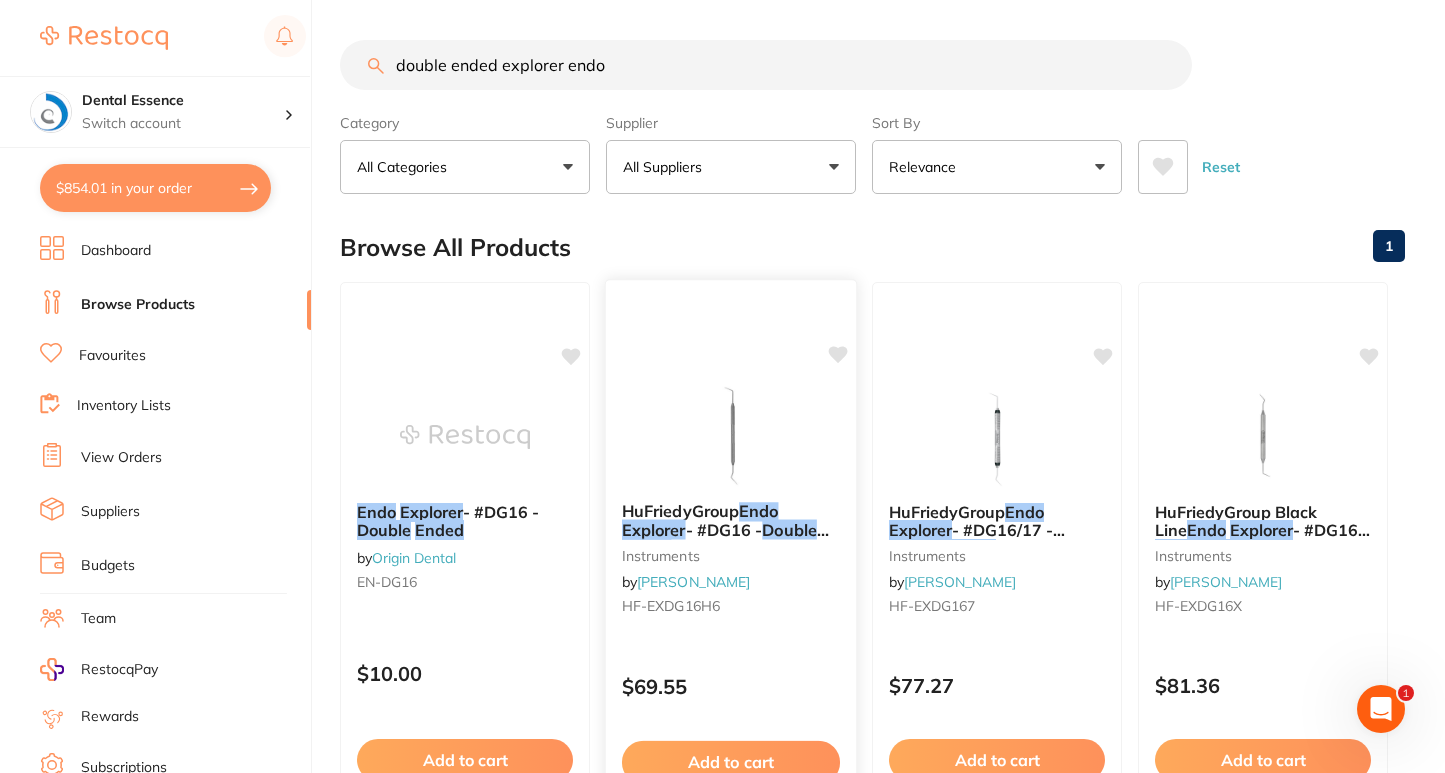 click at bounding box center [730, 435] 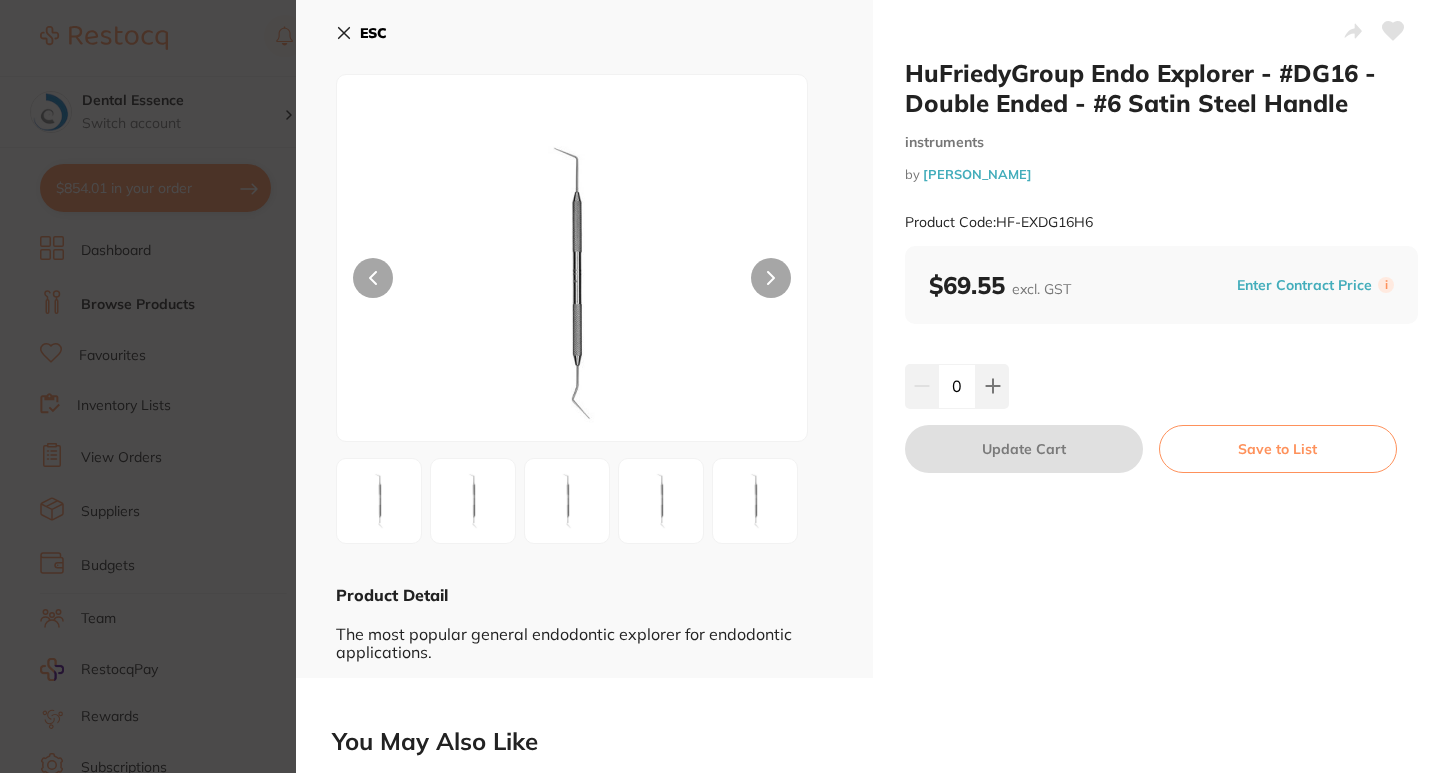 scroll, scrollTop: 0, scrollLeft: 0, axis: both 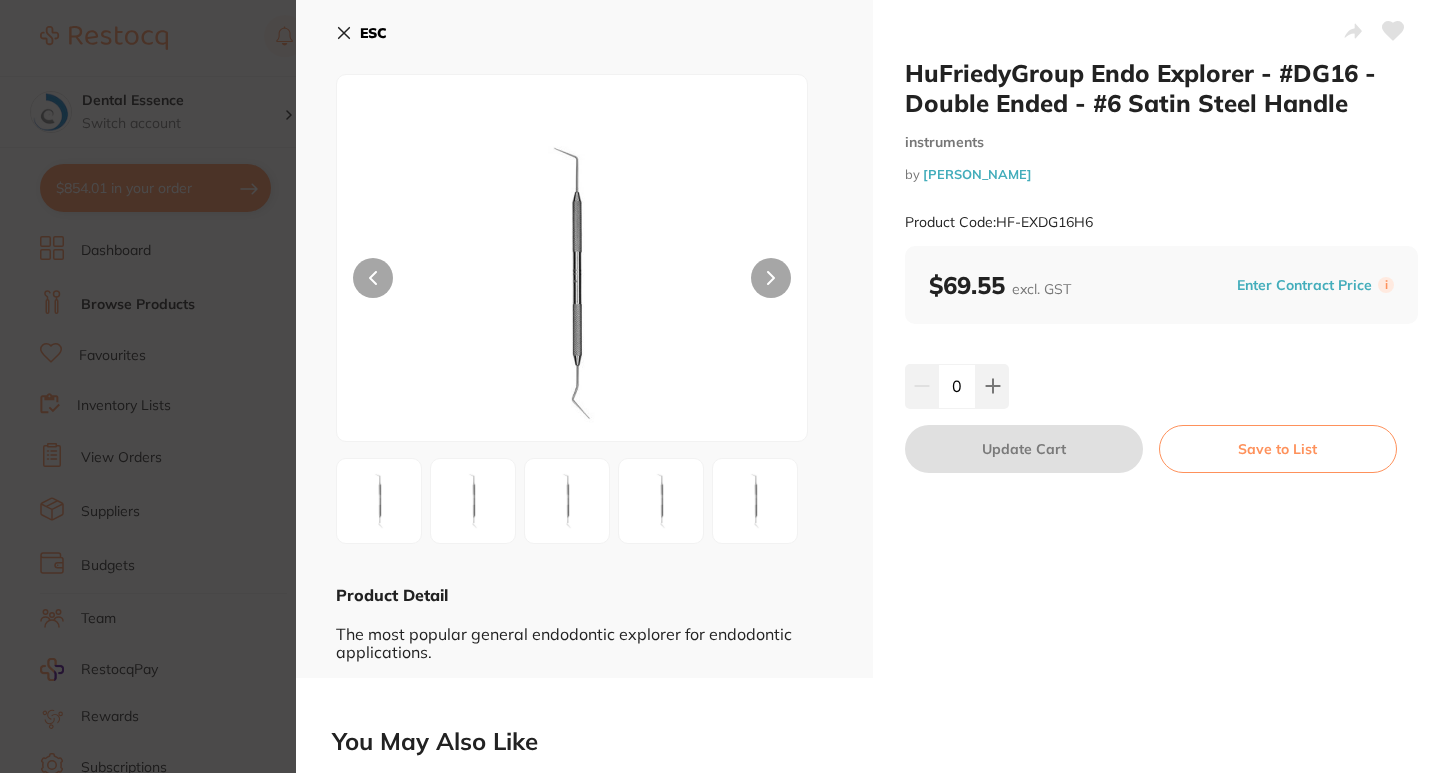 click at bounding box center (771, 278) 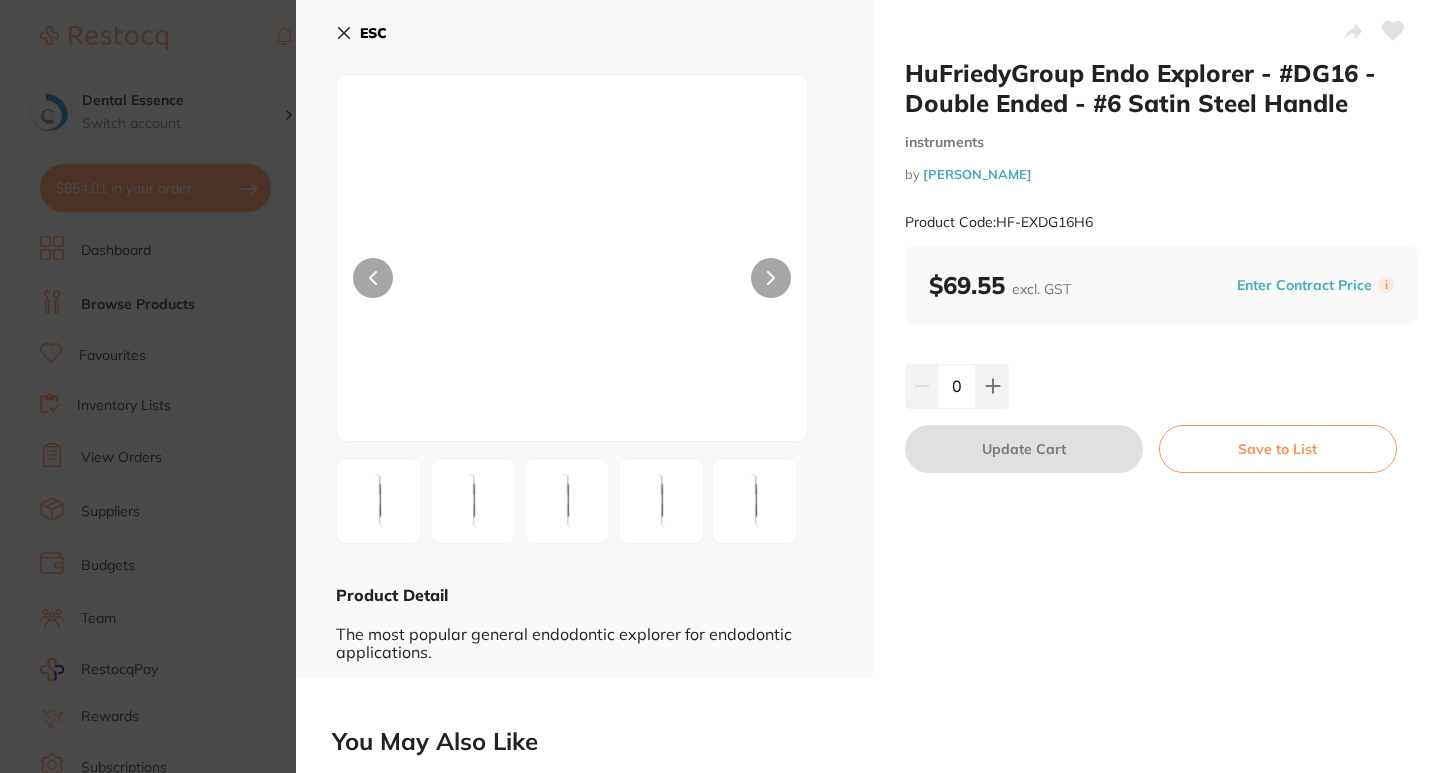 click at bounding box center (771, 278) 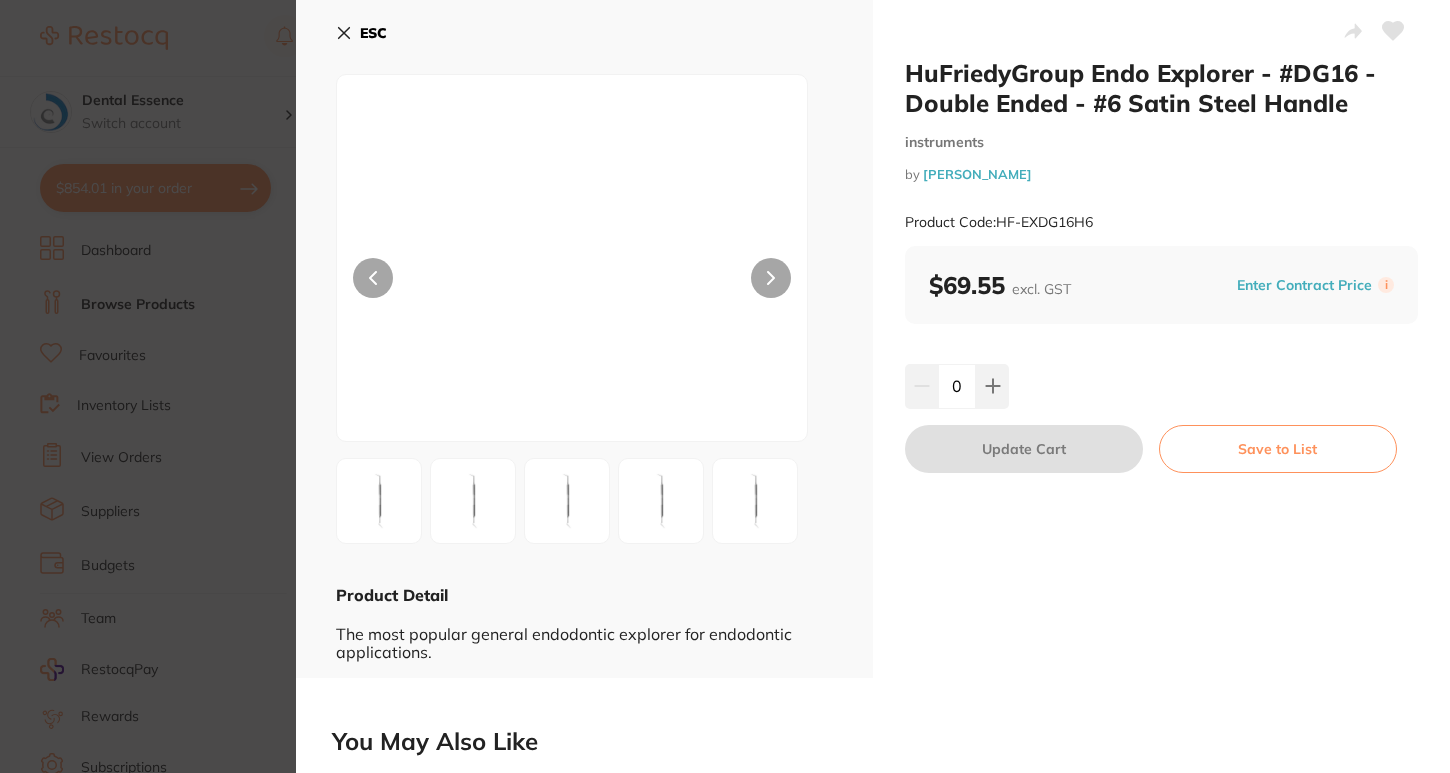 click at bounding box center [771, 278] 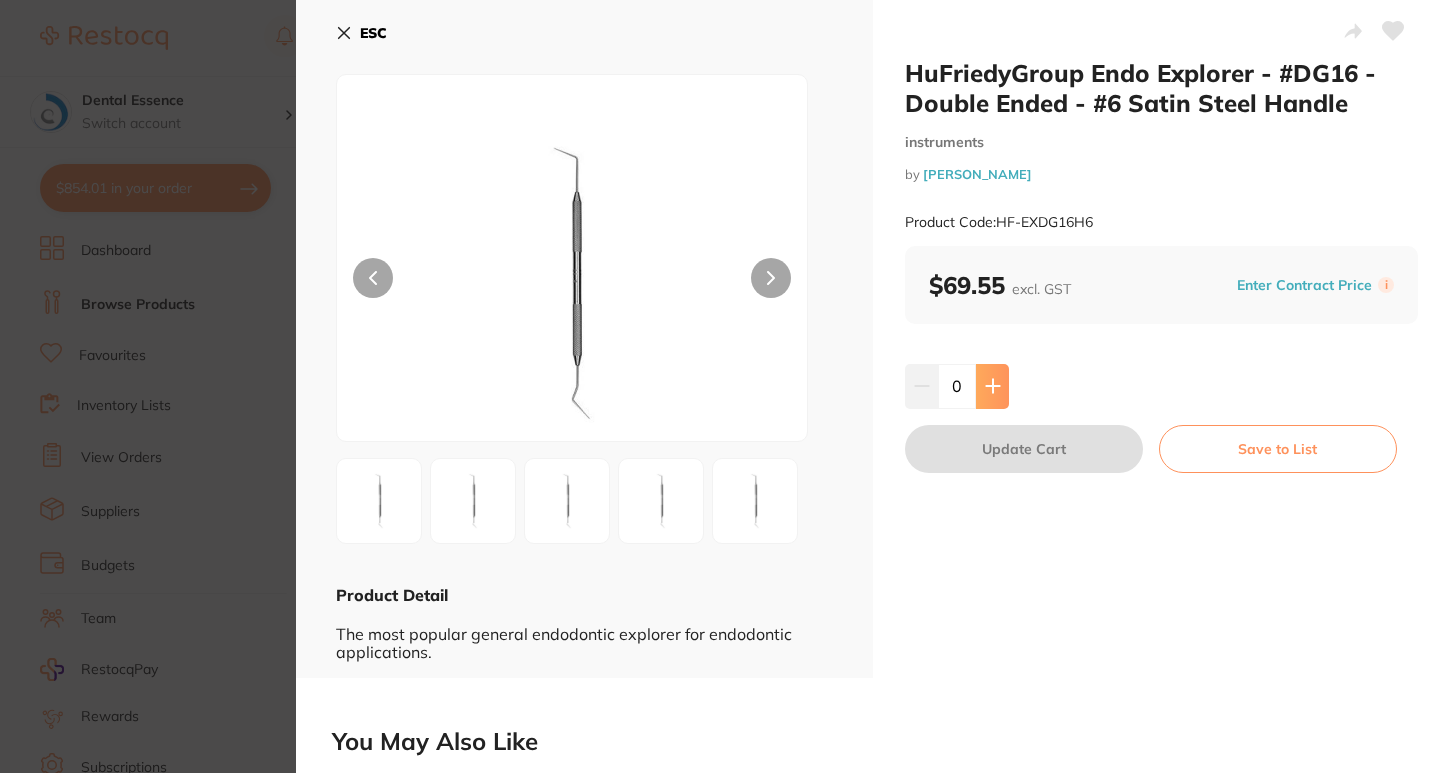 scroll, scrollTop: 0, scrollLeft: 0, axis: both 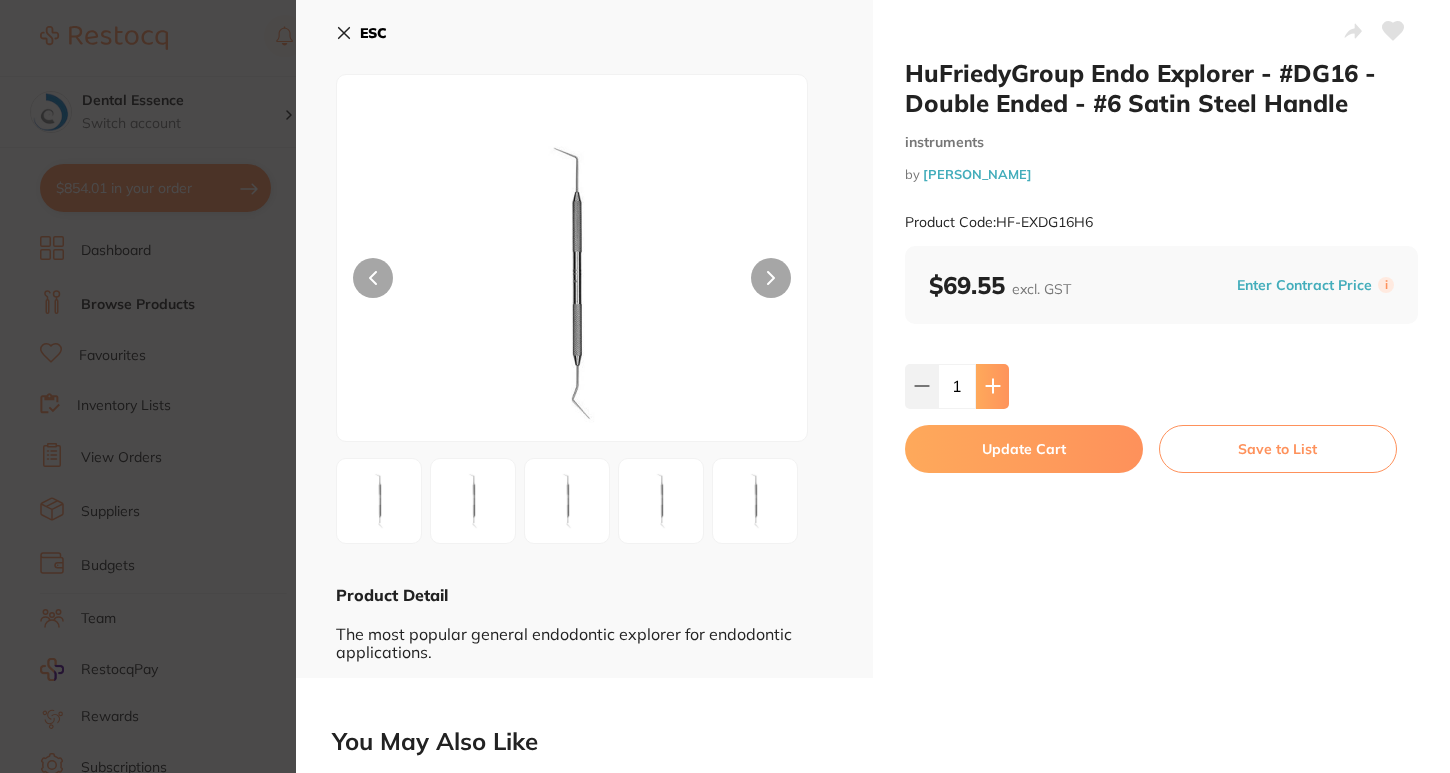 click at bounding box center [992, 386] 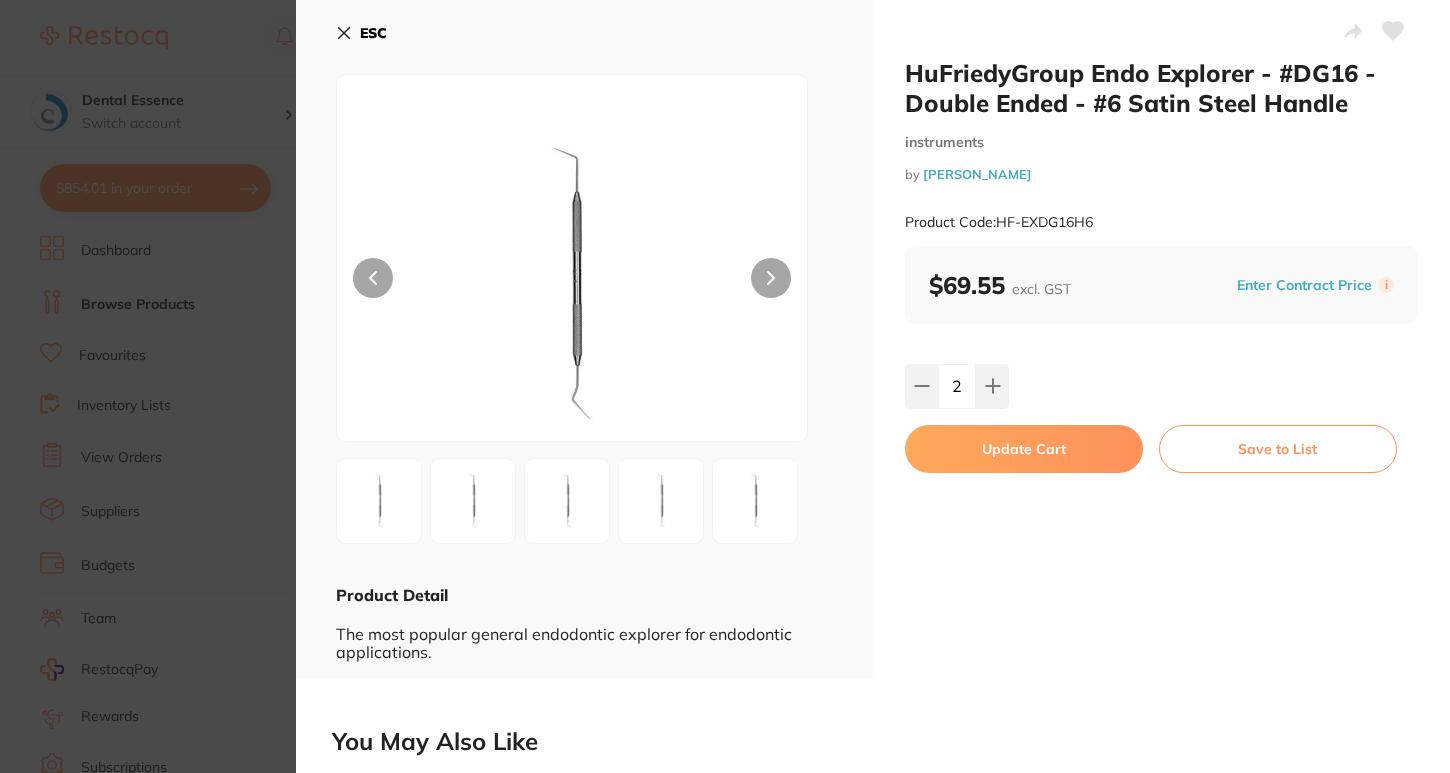 scroll, scrollTop: 0, scrollLeft: 0, axis: both 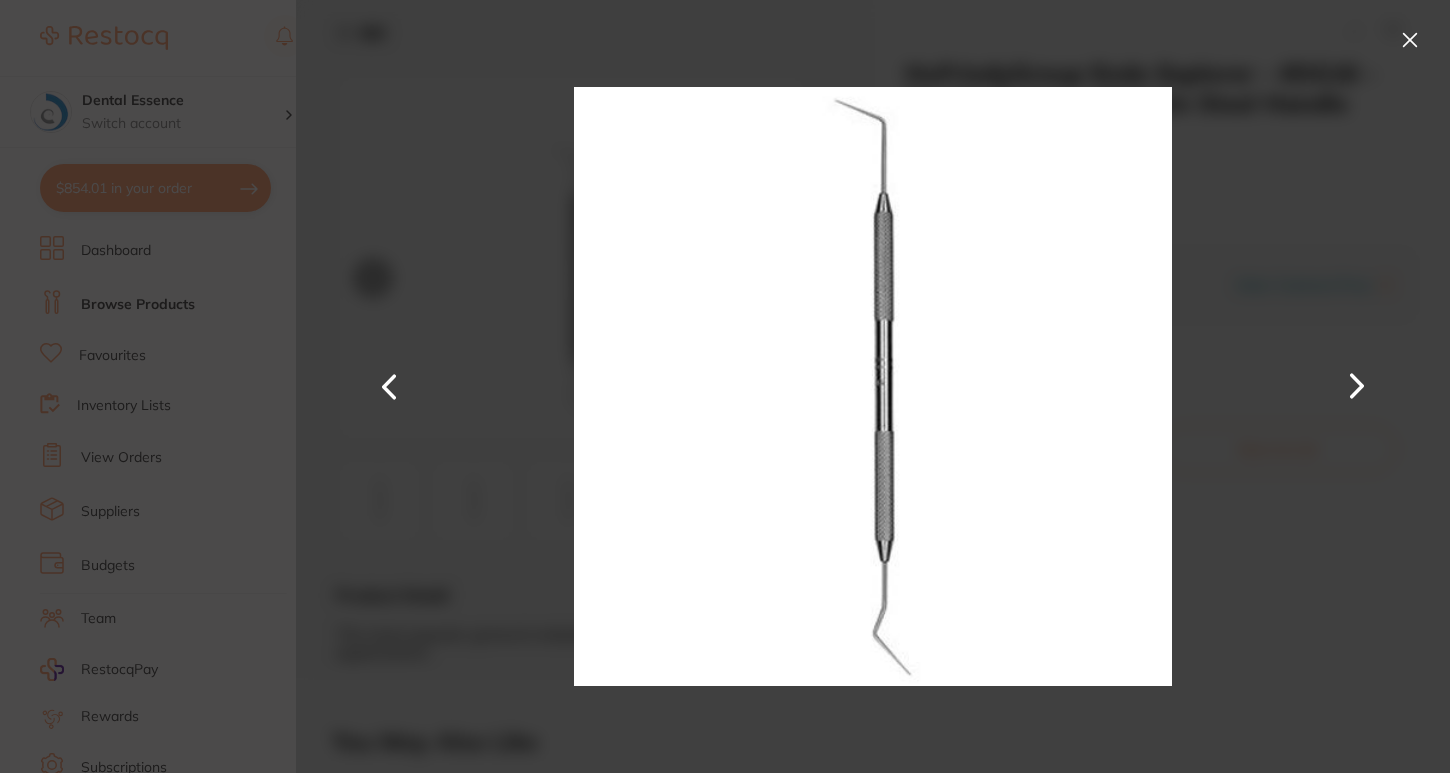 click at bounding box center [1357, 386] 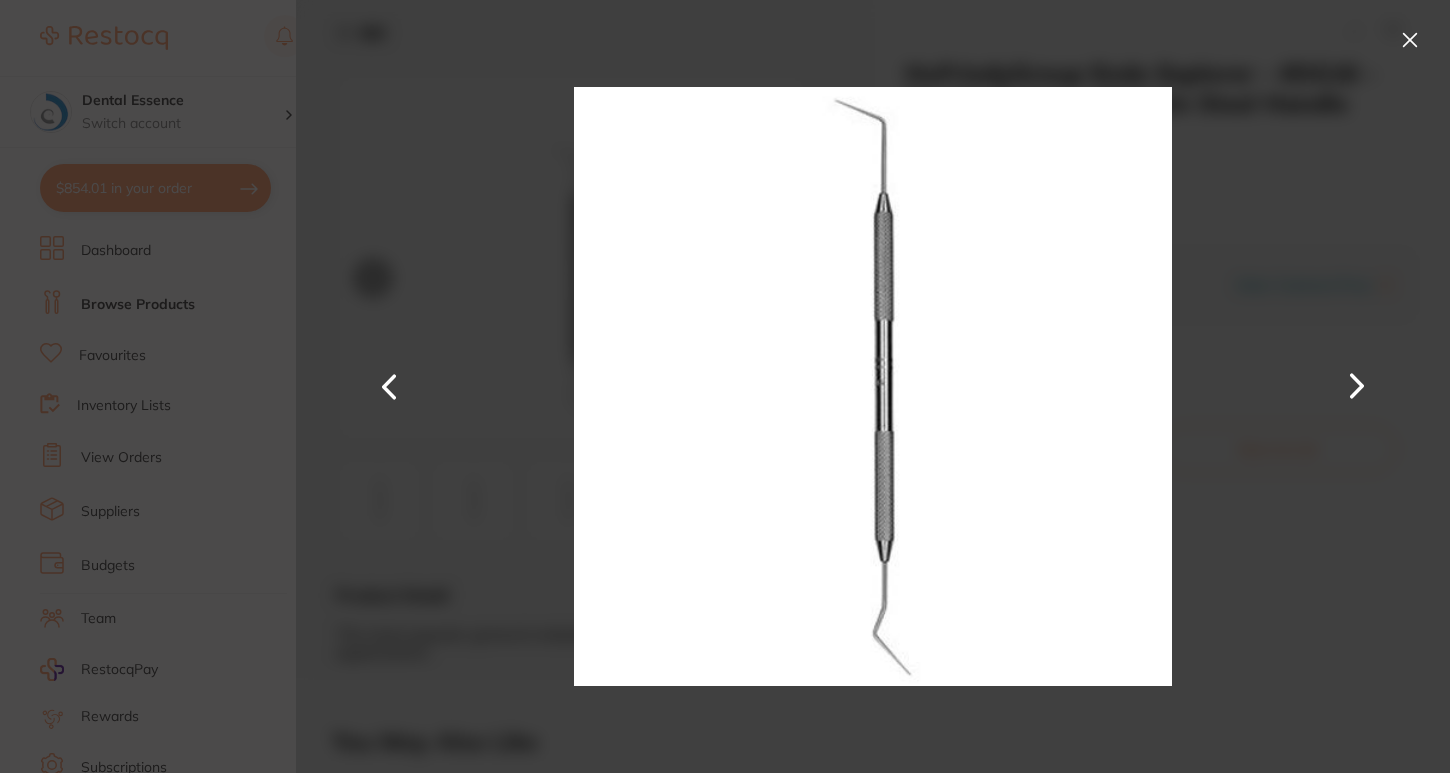 click at bounding box center [1357, 386] 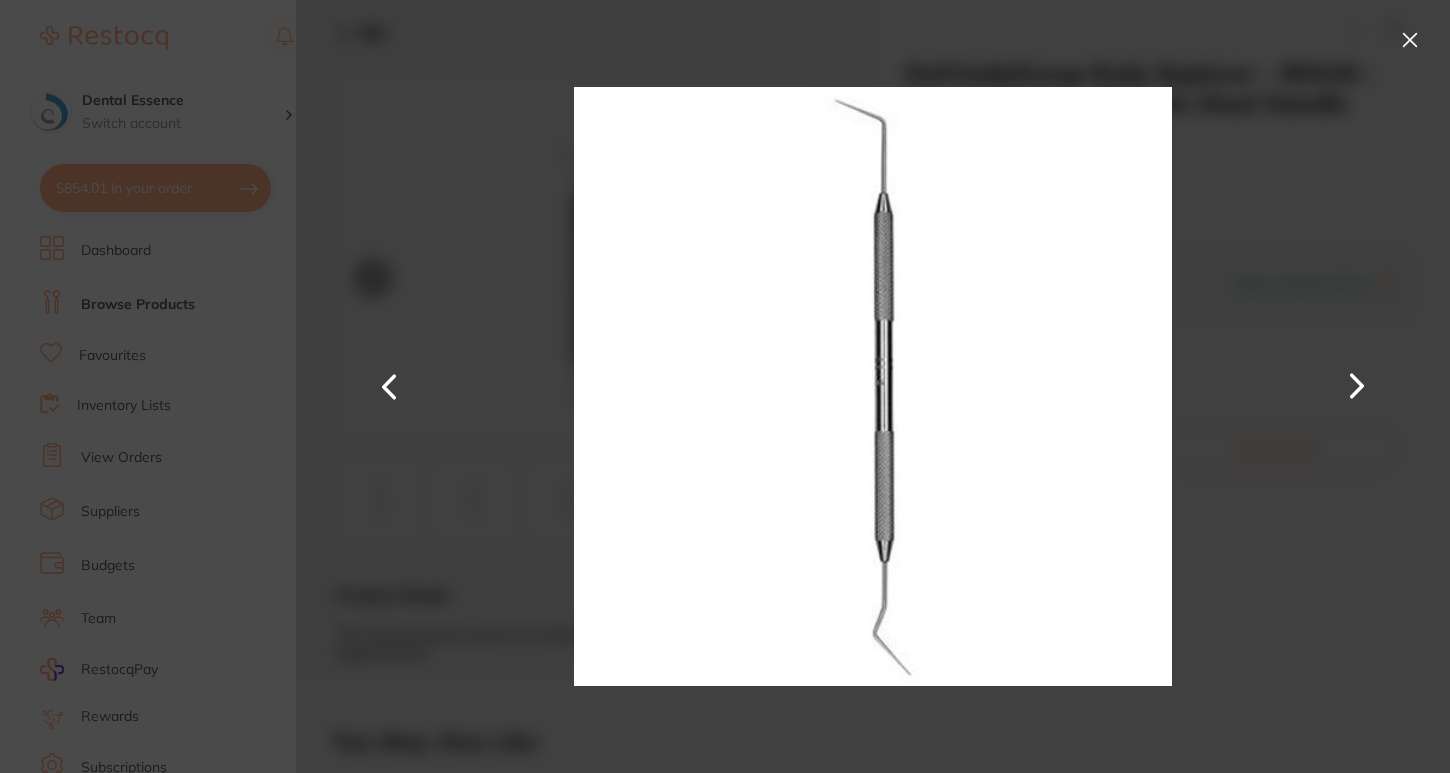 scroll, scrollTop: 0, scrollLeft: 0, axis: both 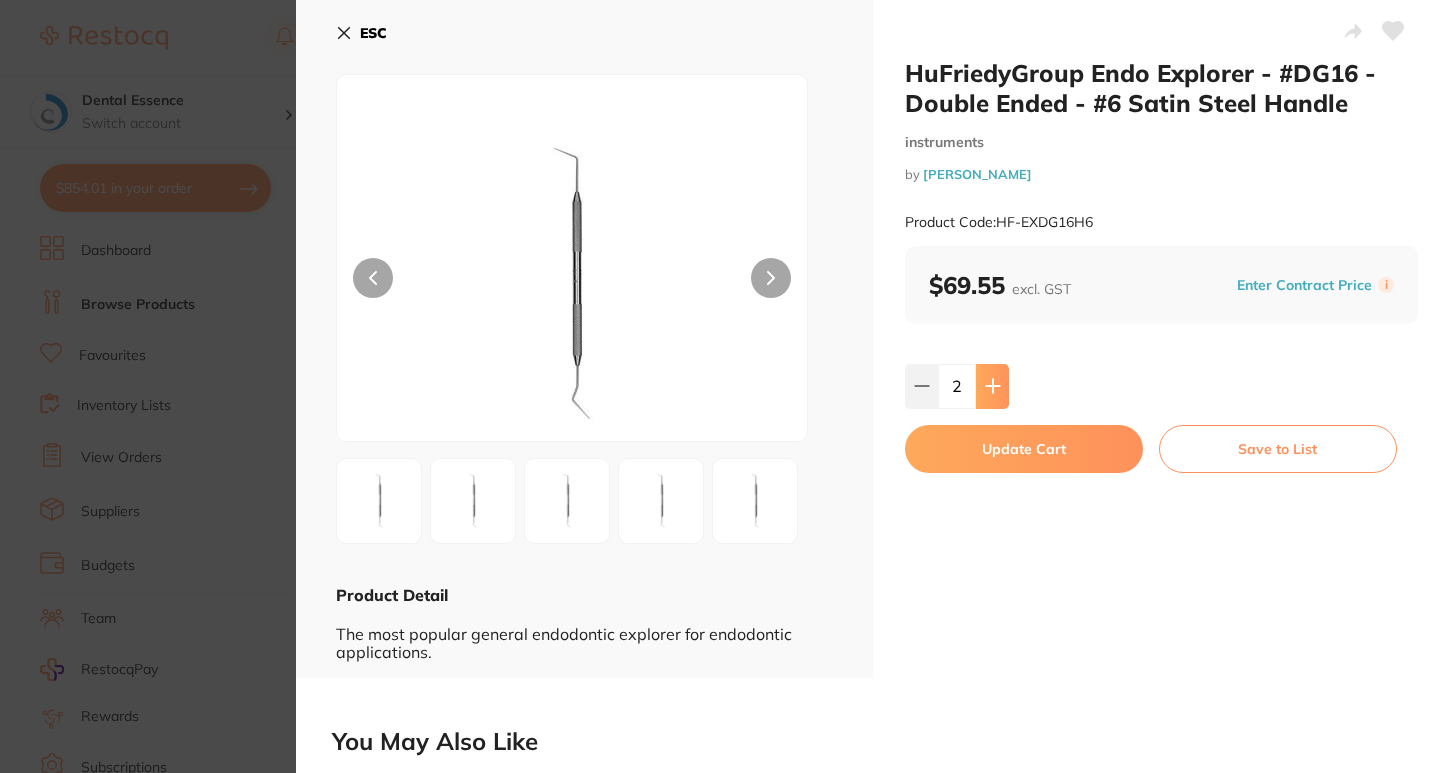 click at bounding box center [992, 386] 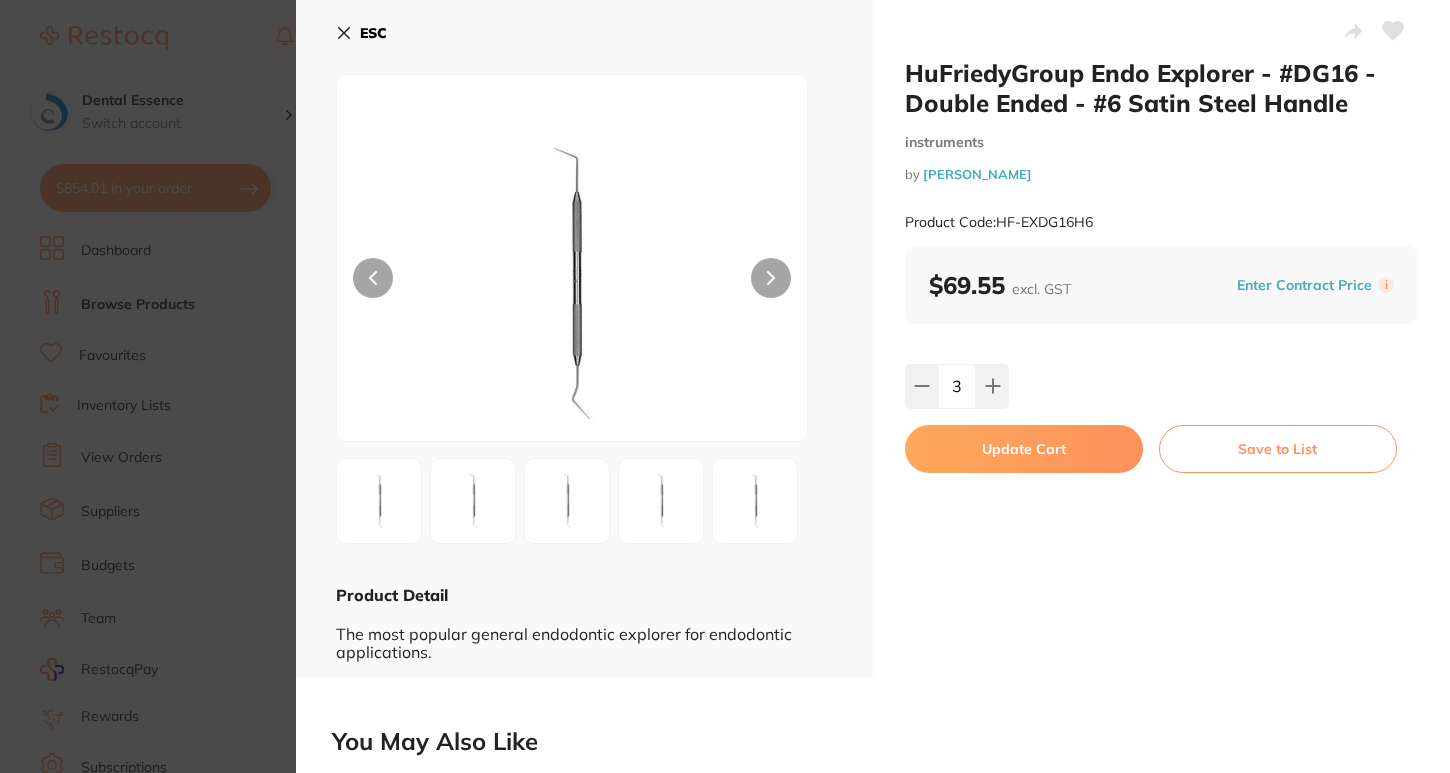click on "Update Cart" at bounding box center (1024, 449) 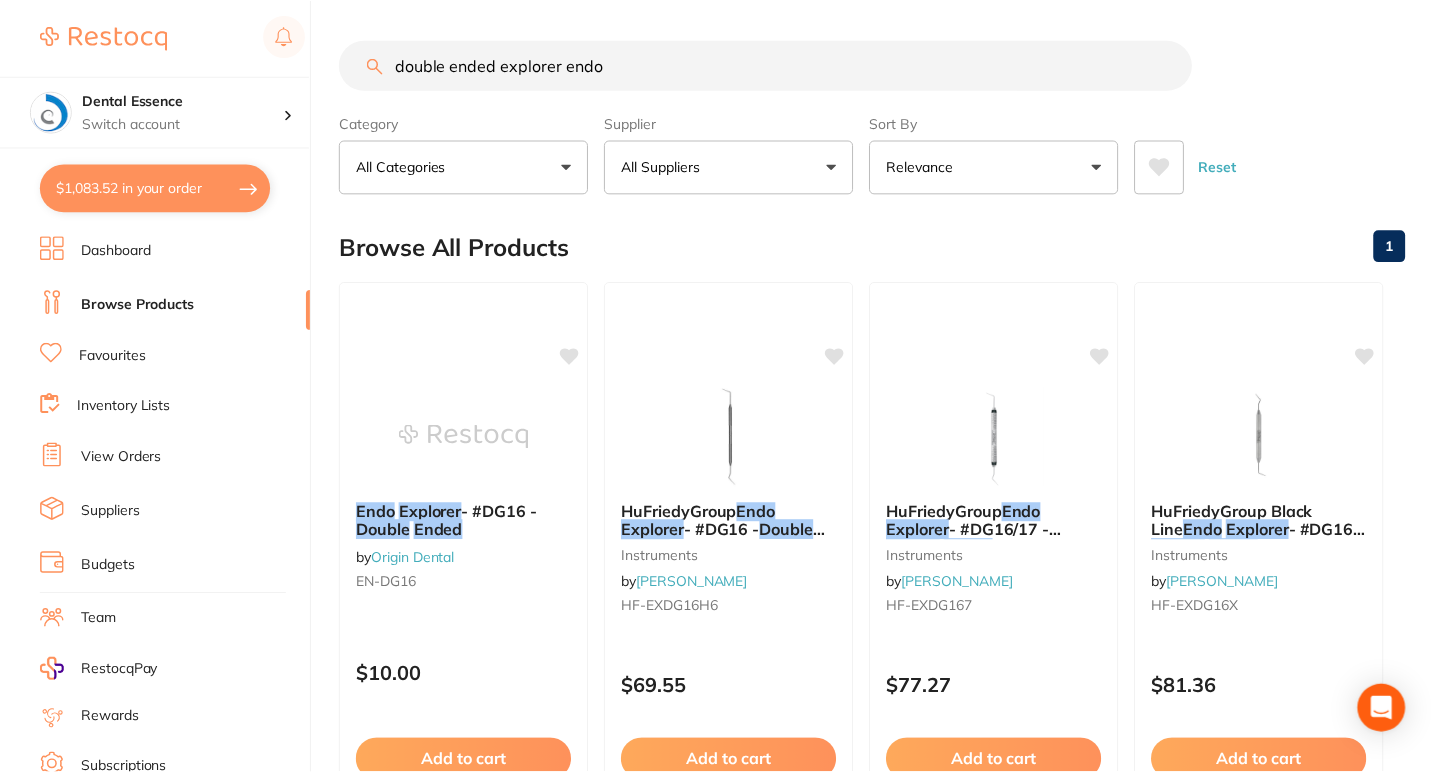 scroll, scrollTop: 2, scrollLeft: 0, axis: vertical 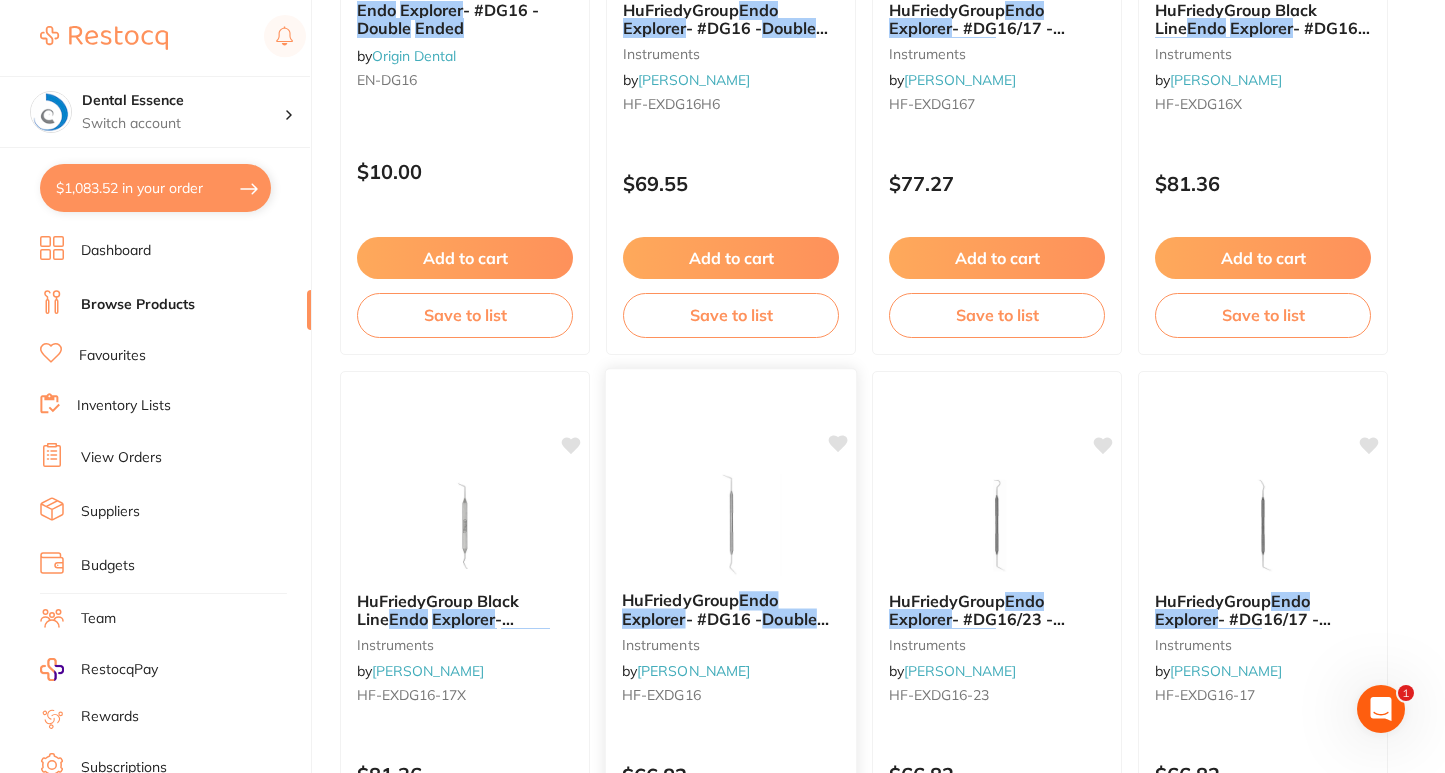 click at bounding box center [730, 524] 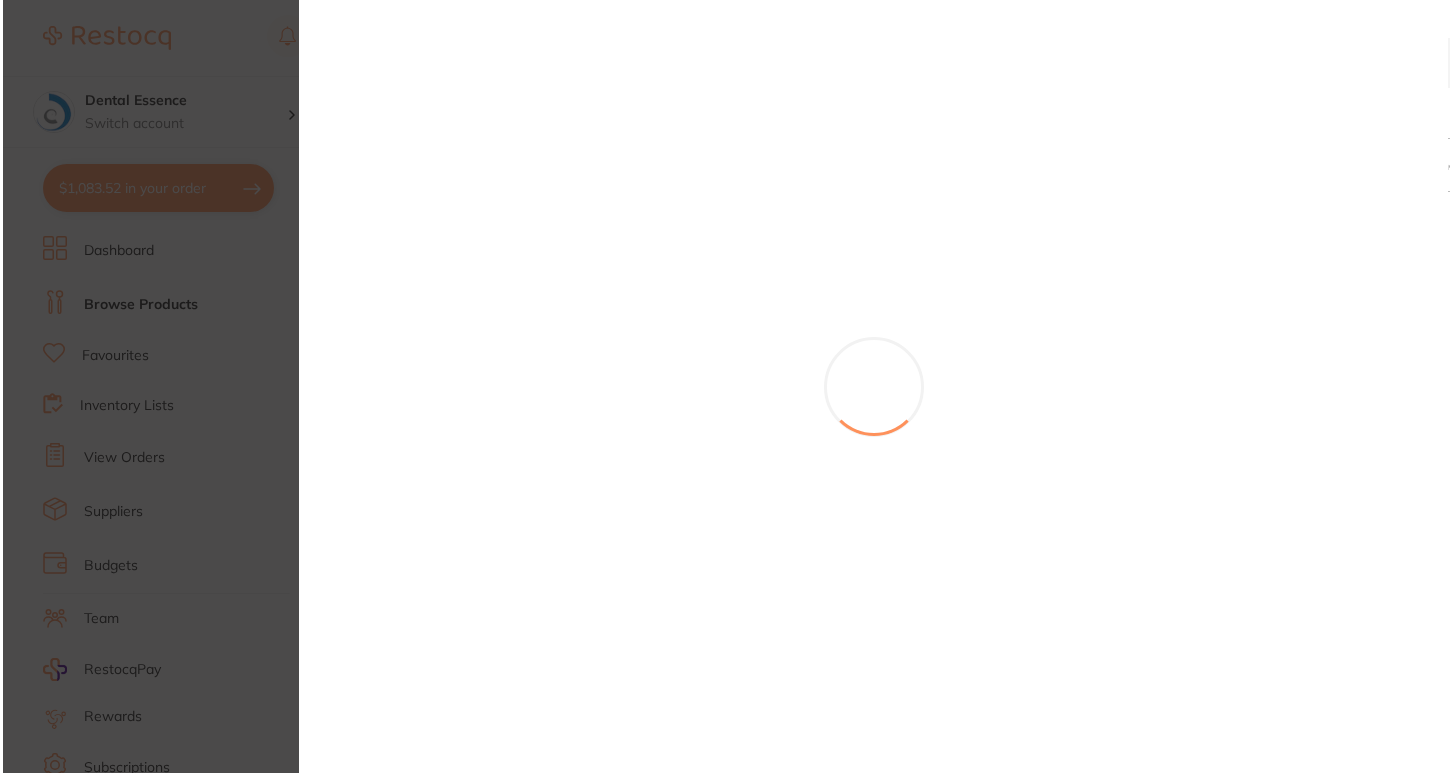 scroll, scrollTop: 0, scrollLeft: 0, axis: both 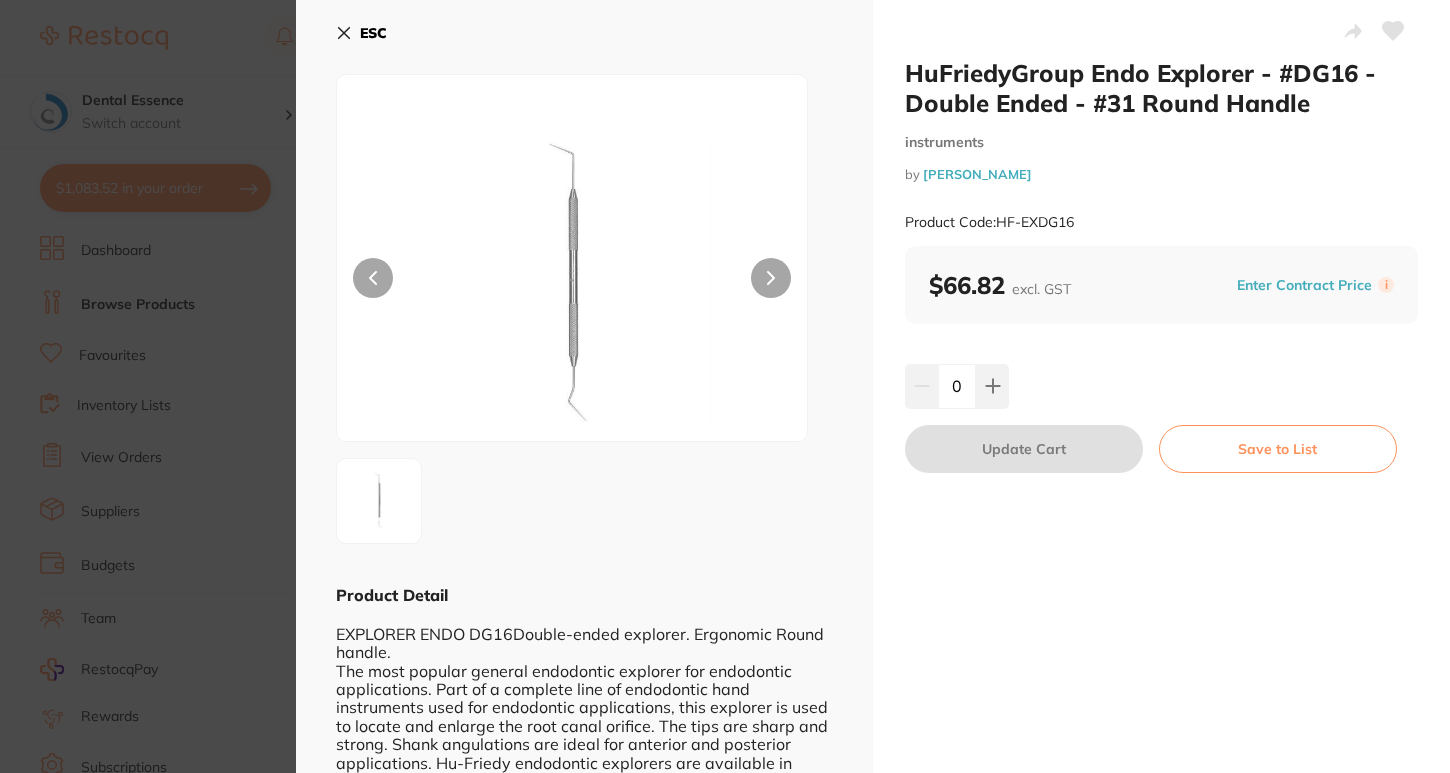 click on "HuFriedyGroup Endo Explorer - #DG16 - Double Ended - #31 Round Handle instruments by   [PERSON_NAME] Product Code:  HF-EXDG16 ESC         Product Detail
EXPLORER ENDO DG16Double-ended explorer. Ergonomic Round handle.
The most popular general endodontic explorer for endodontic applications. Part of a complete line of endodontic hand instruments used for endodontic applications, this explorer is used to locate and enlarge the root canal orifice. The tips are sharp and strong. Shank angulations are ideal for anterior and posterior applications. Hu-Friedy endodontic explorers are available in several sizes and handle configurations.          HuFriedyGroup Endo Explorer - #DG16 - Double Ended - #31 Round Handle instruments by   [PERSON_NAME] Product Code:  HF-EXDG16 $66.82     excl. GST Enter Contract Price i     0         Update Cart Save to List You May Also Like HuFriedyGroup Endo Explorer - #DG16/17 - Double Ended - #31 Round Handle   instruments by  [PERSON_NAME] [PERSON_NAME]-EXDG16-17 $66.82" at bounding box center (725, 386) 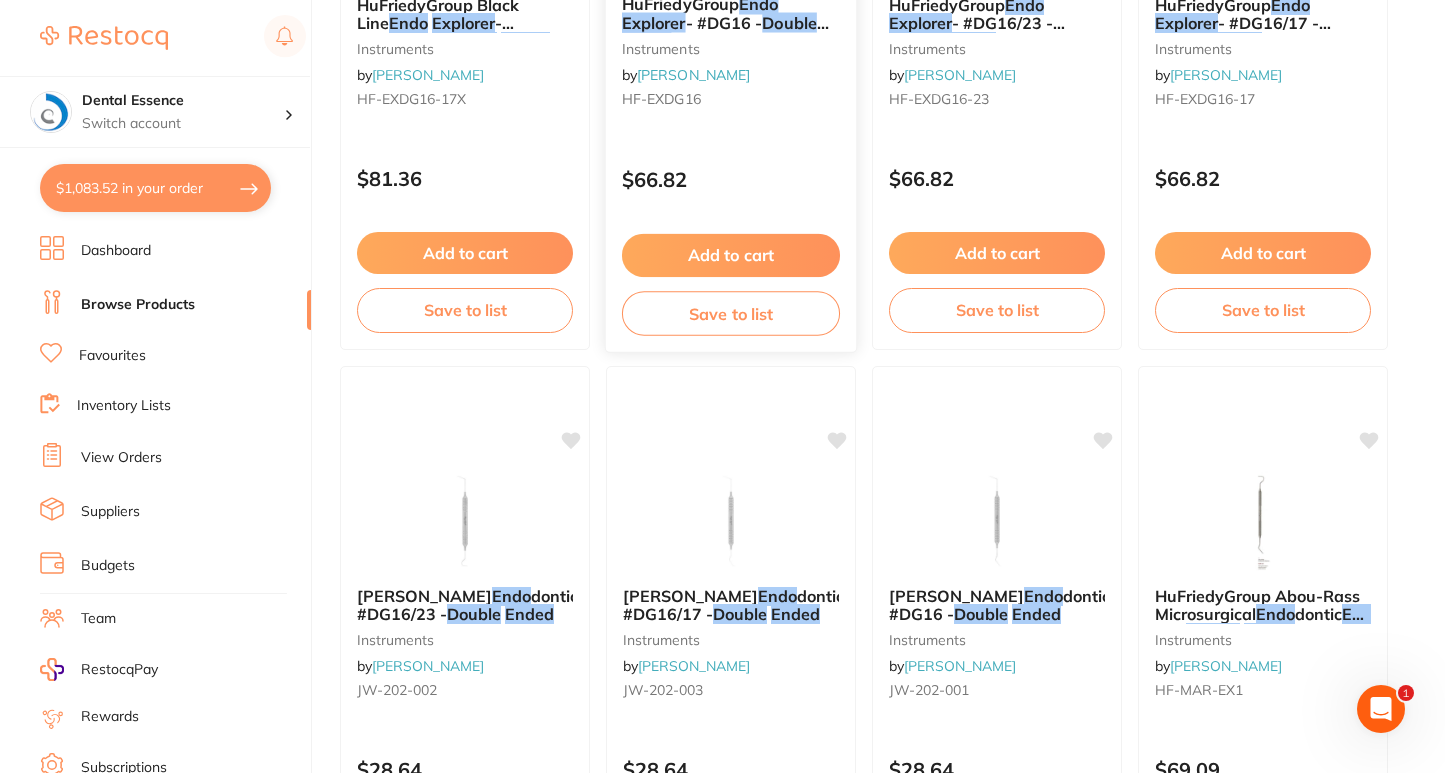 scroll, scrollTop: 1102, scrollLeft: 0, axis: vertical 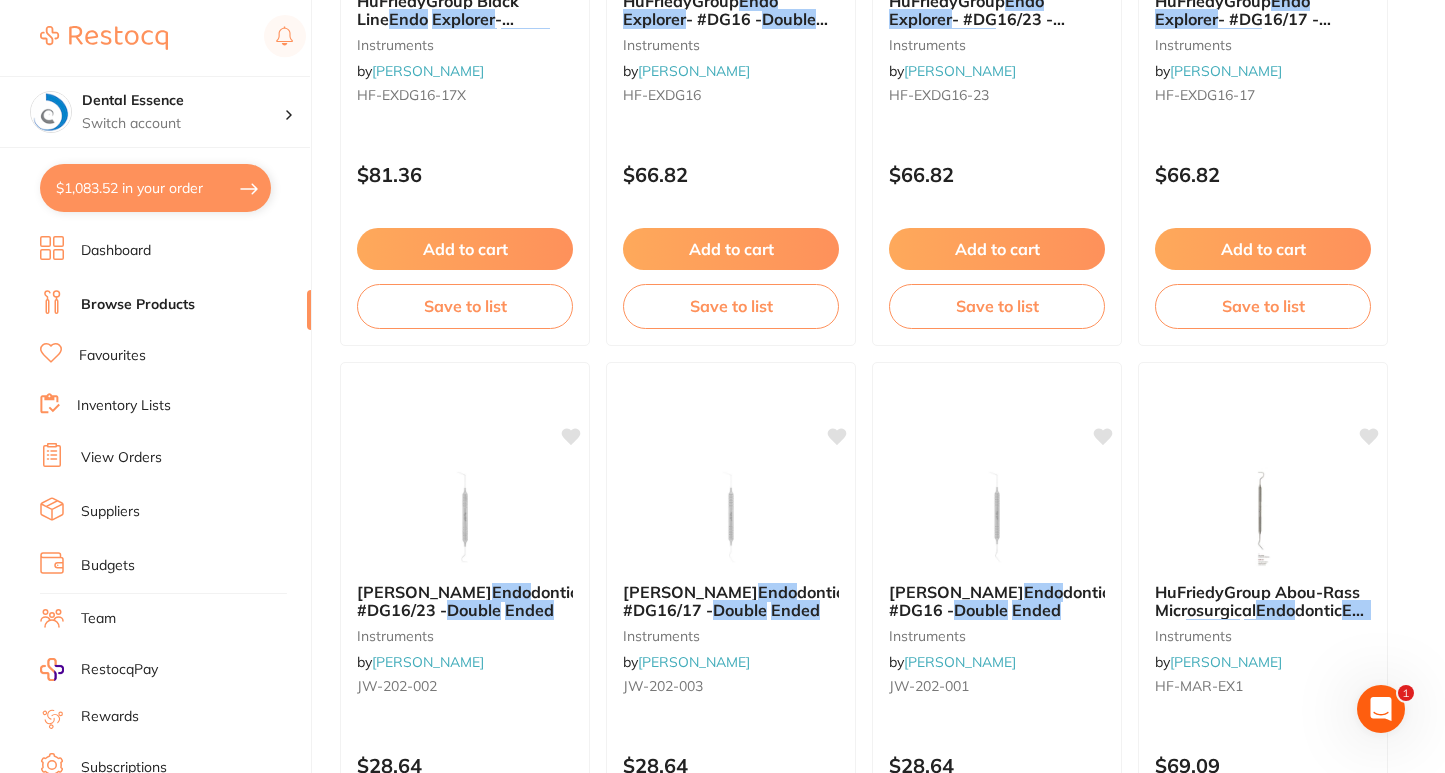 click on "$1,083.52   in your order" at bounding box center [155, 188] 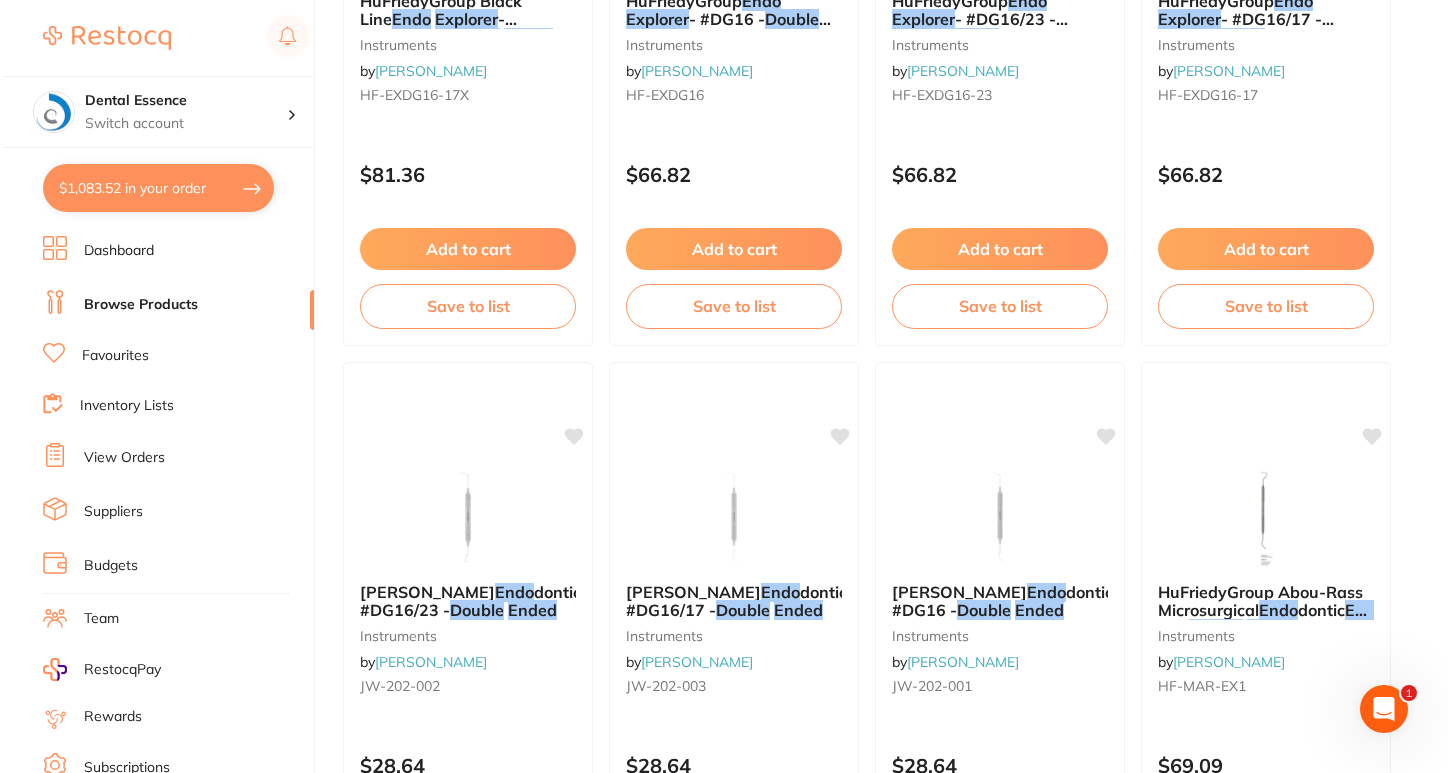 scroll, scrollTop: 0, scrollLeft: 0, axis: both 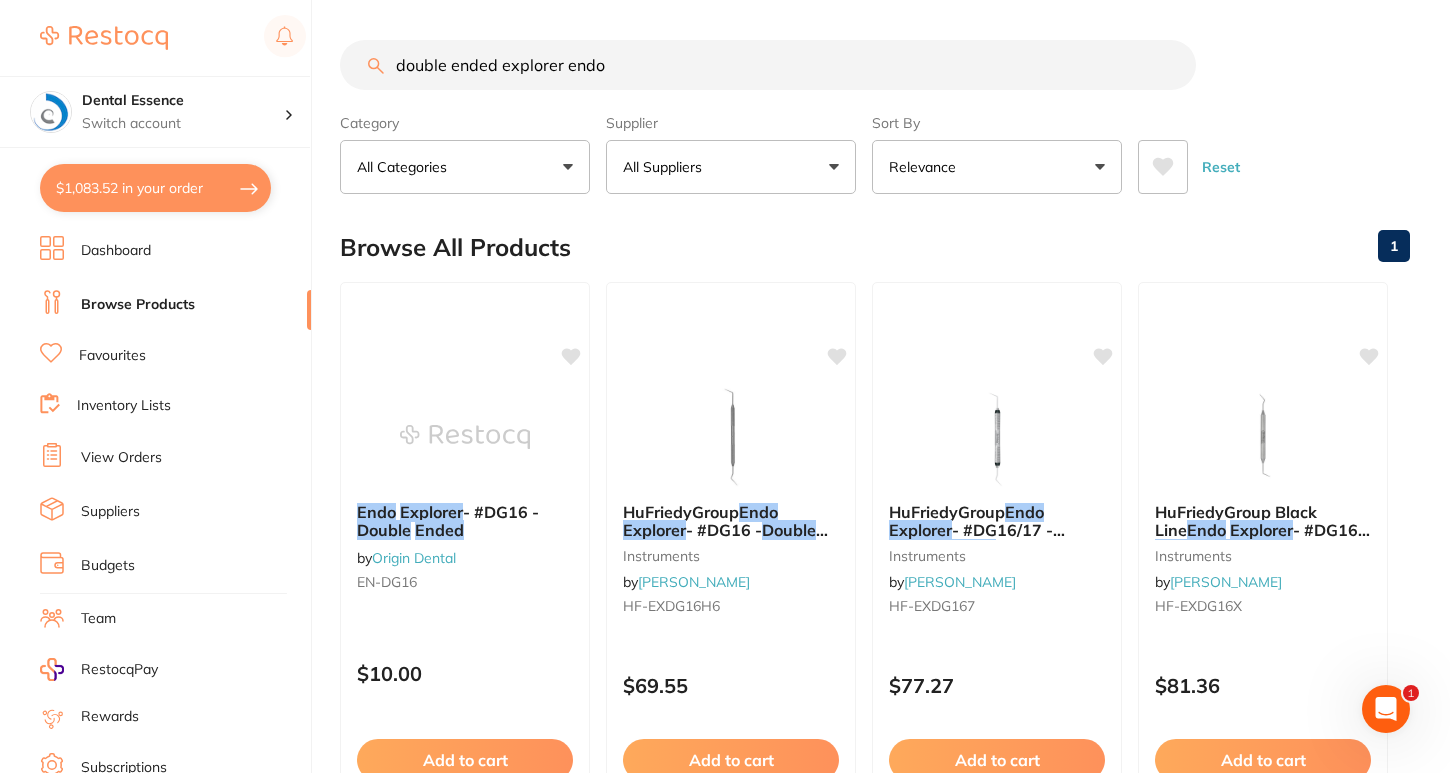 checkbox on "true" 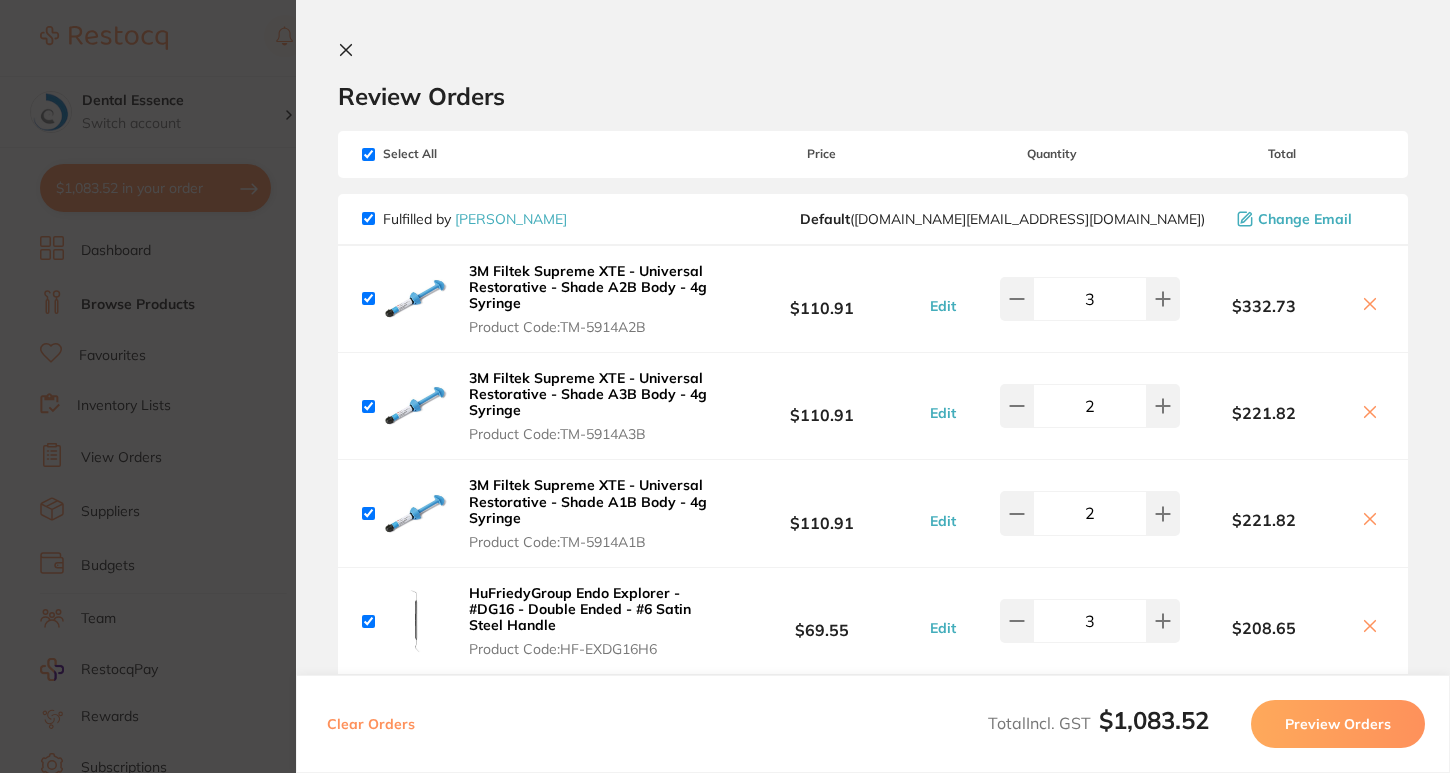 click on "Preview Orders" at bounding box center (1338, 724) 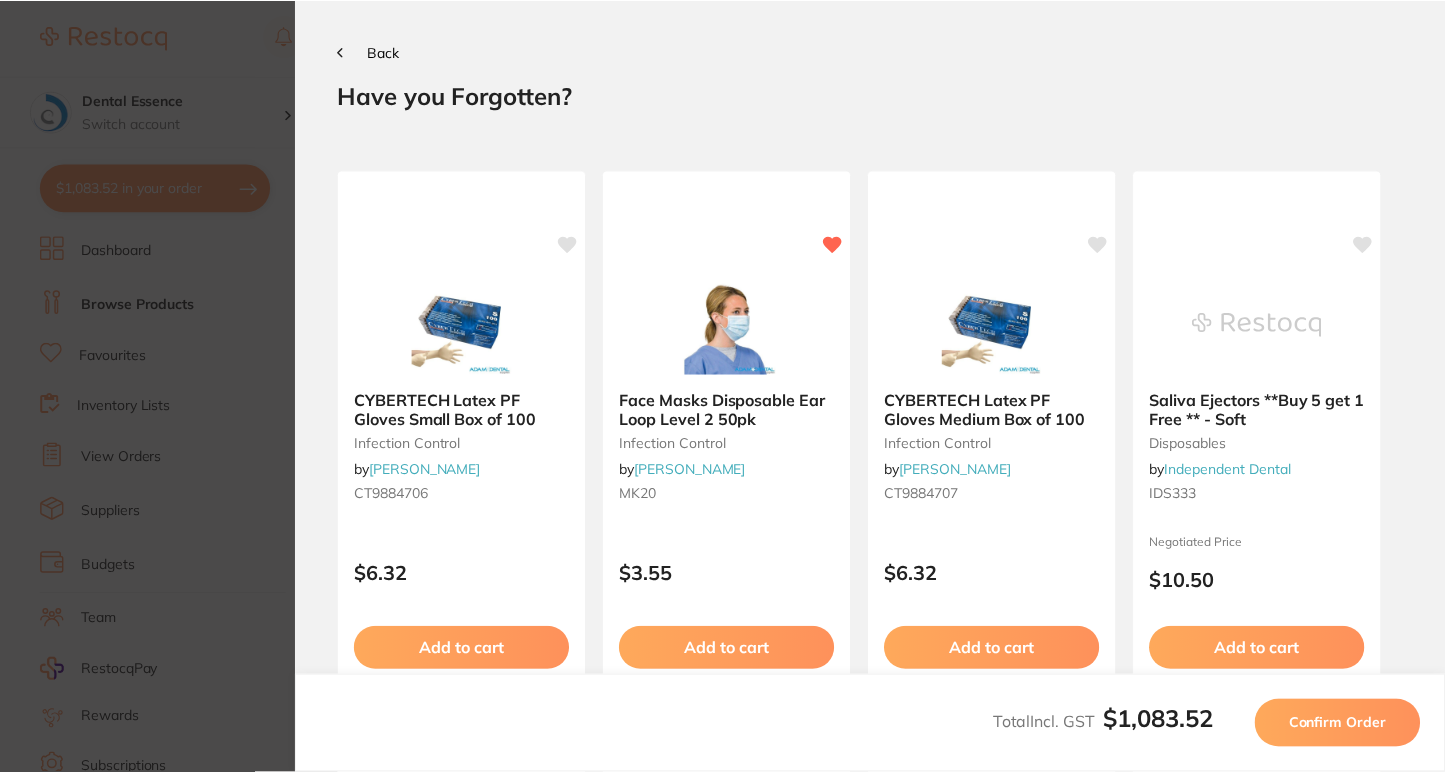 scroll, scrollTop: 0, scrollLeft: 0, axis: both 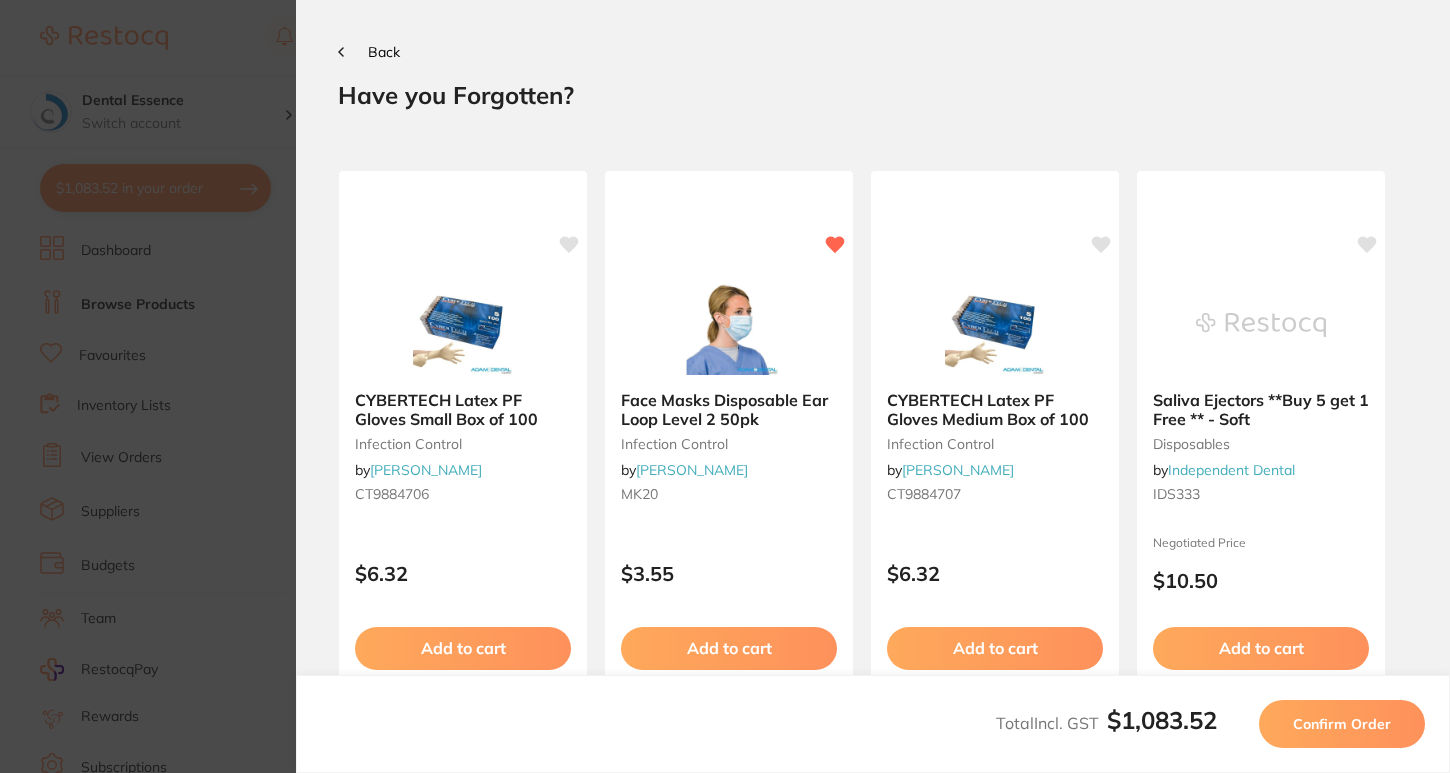 click on "Confirm Order" at bounding box center [1342, 724] 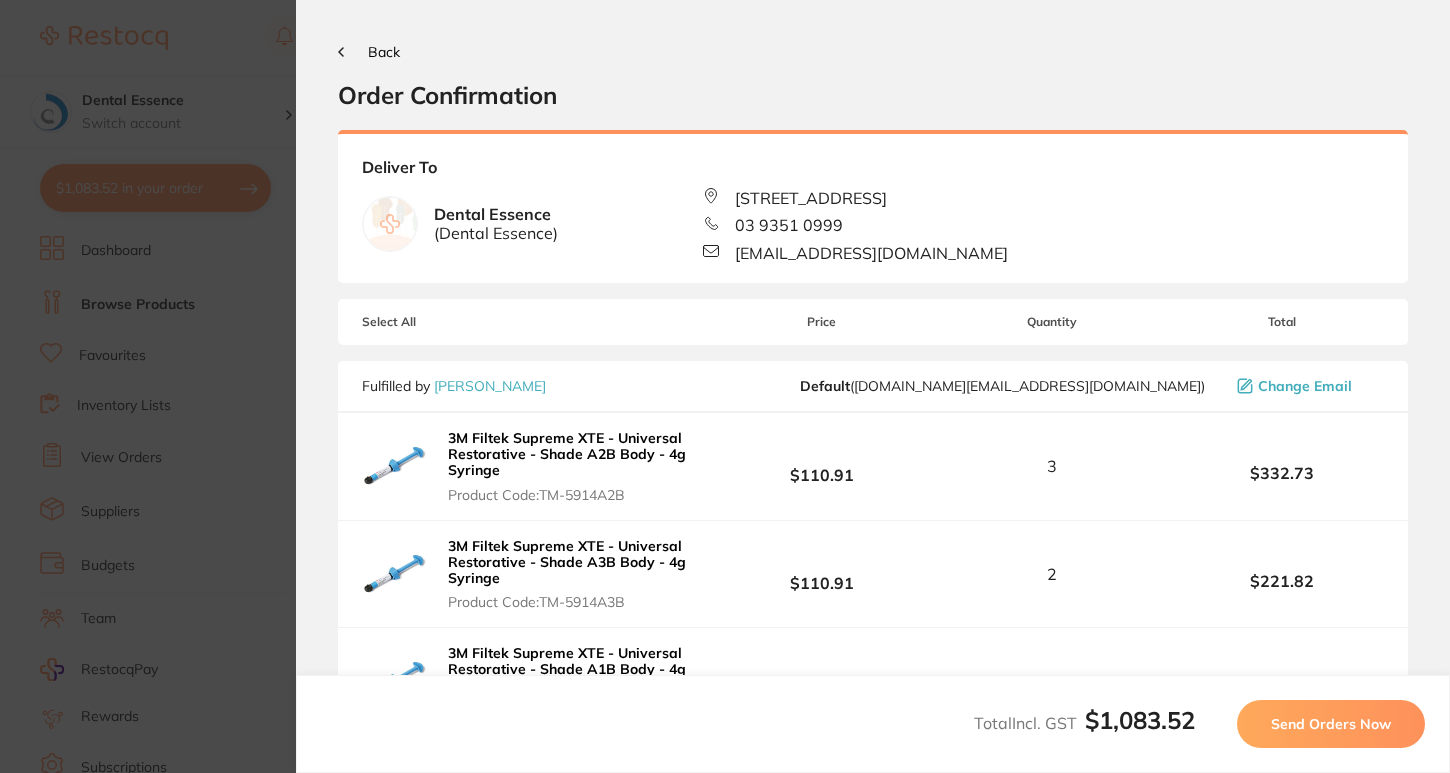 click on "Send Orders Now" at bounding box center [1331, 724] 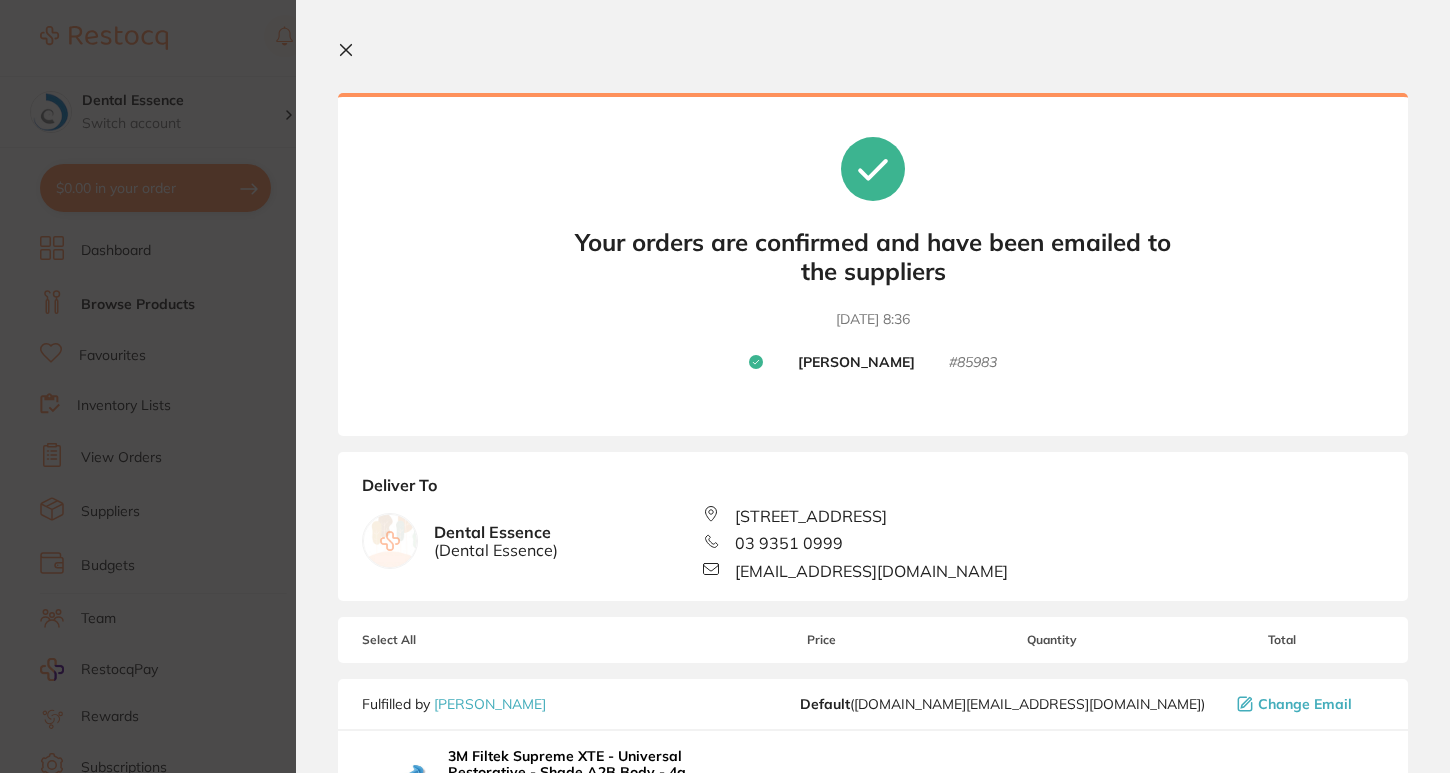click 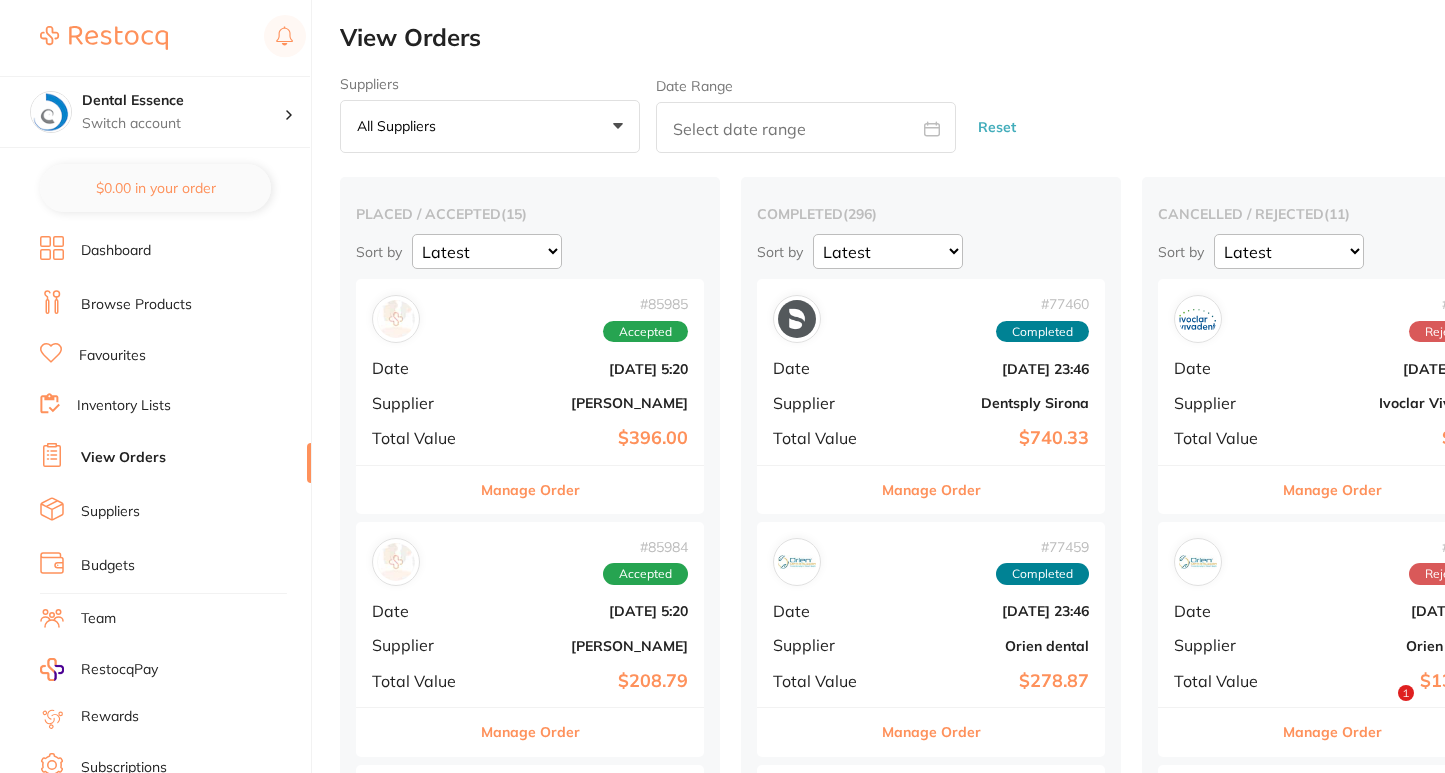 click on "Browse Products" at bounding box center (136, 305) 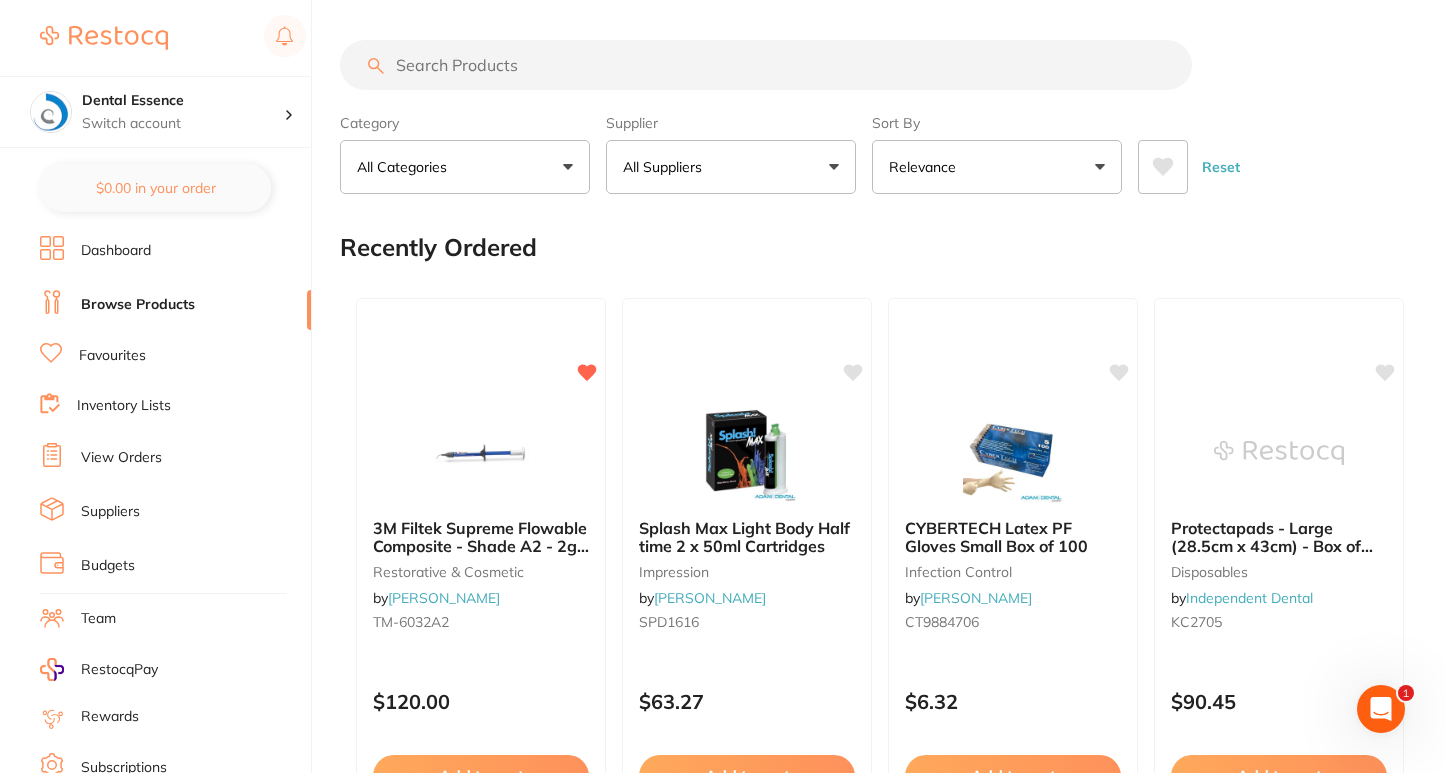 scroll, scrollTop: 0, scrollLeft: 0, axis: both 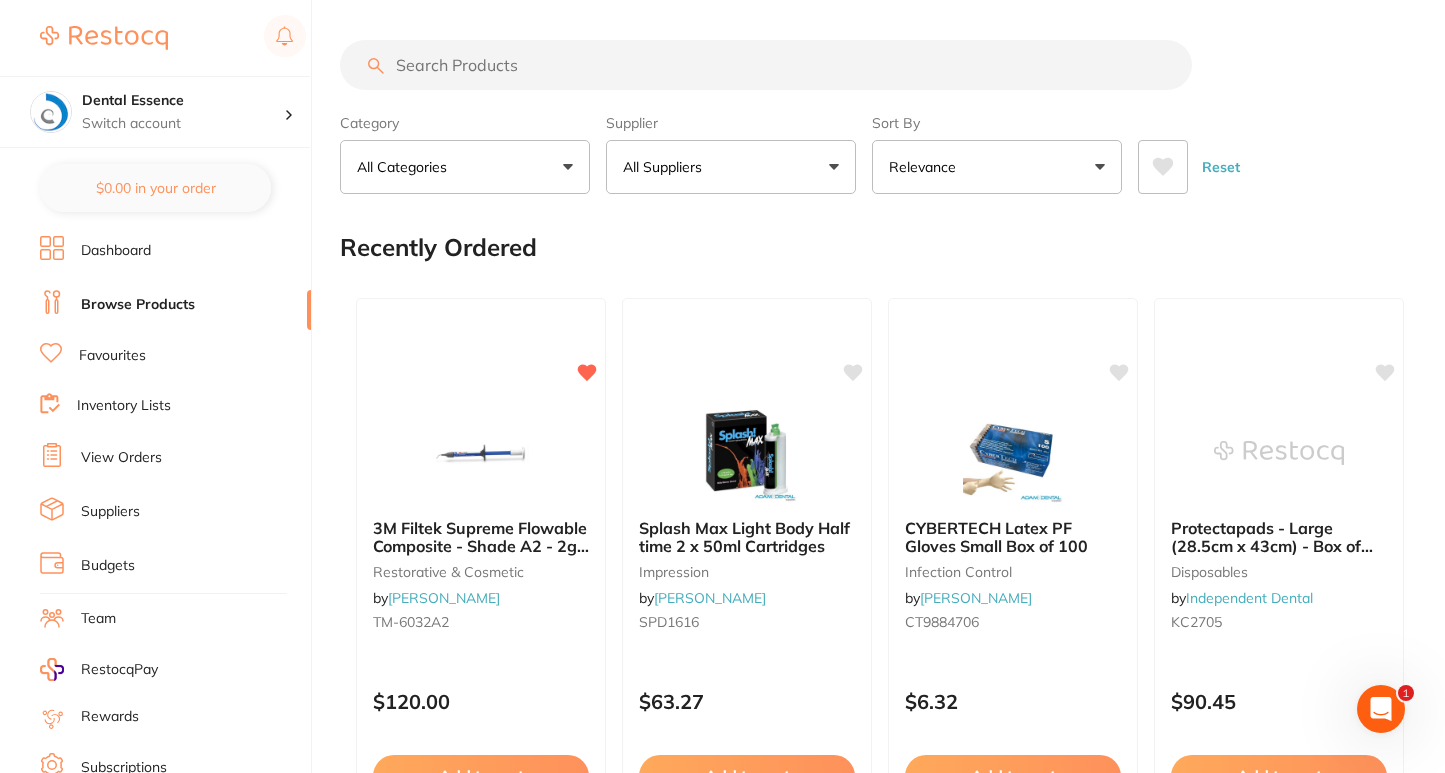 click at bounding box center (766, 65) 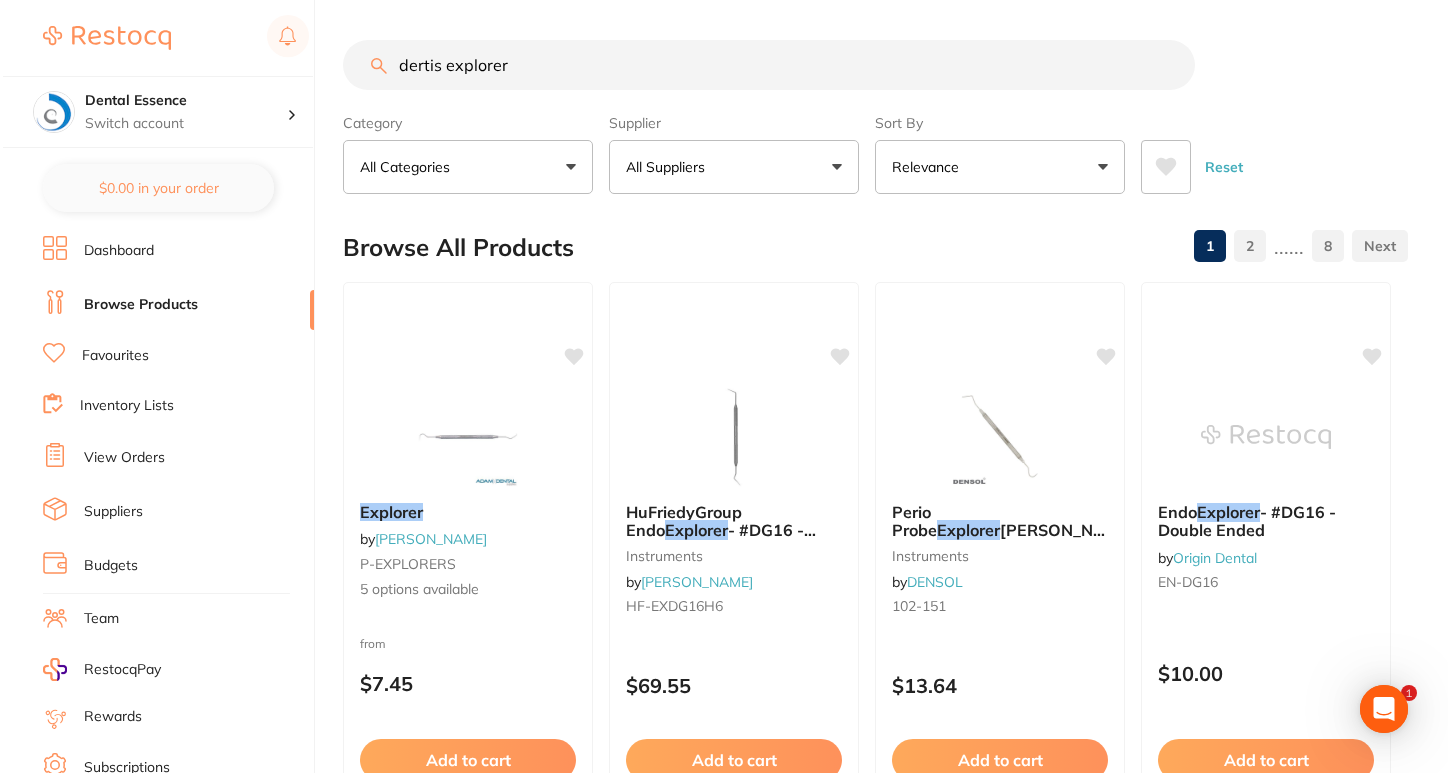 scroll, scrollTop: 0, scrollLeft: 0, axis: both 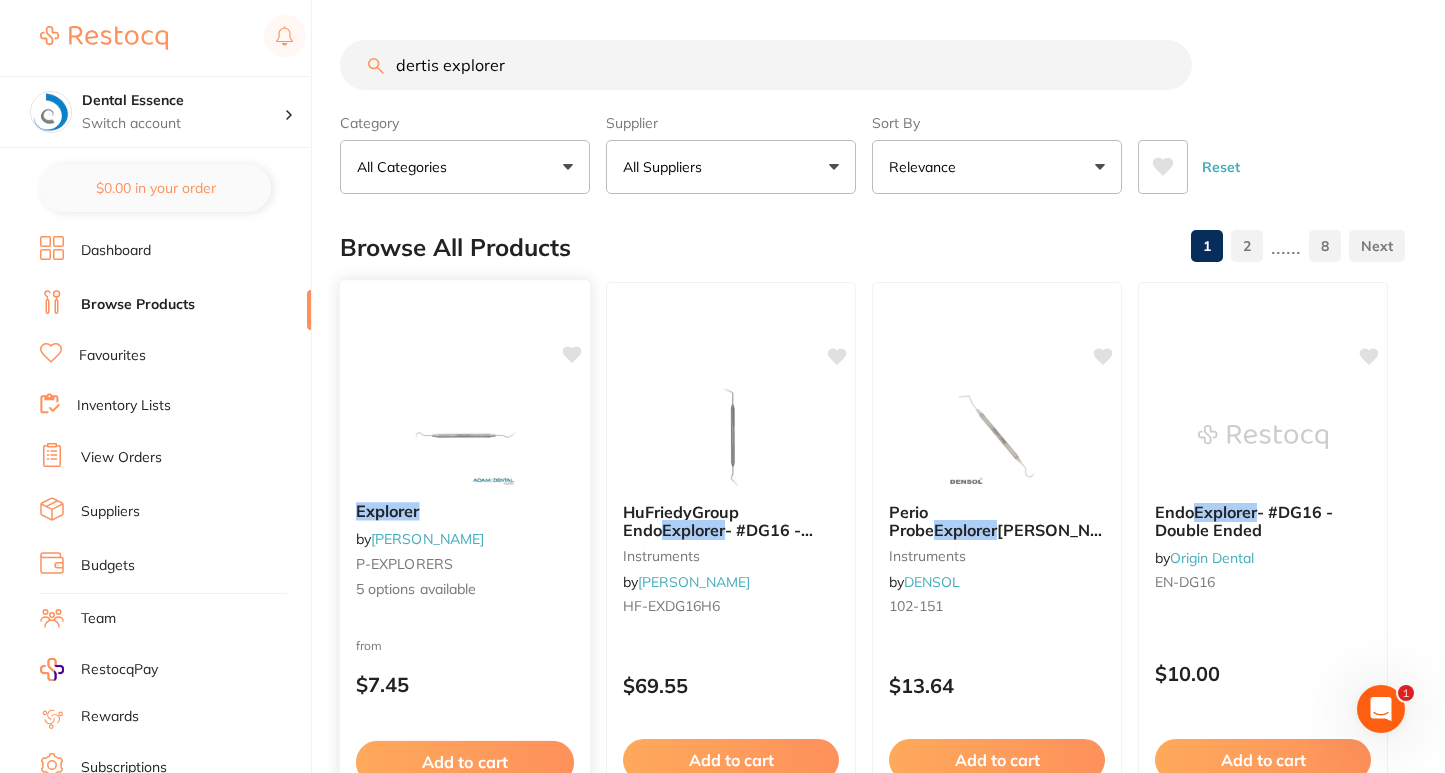 click at bounding box center [464, 435] 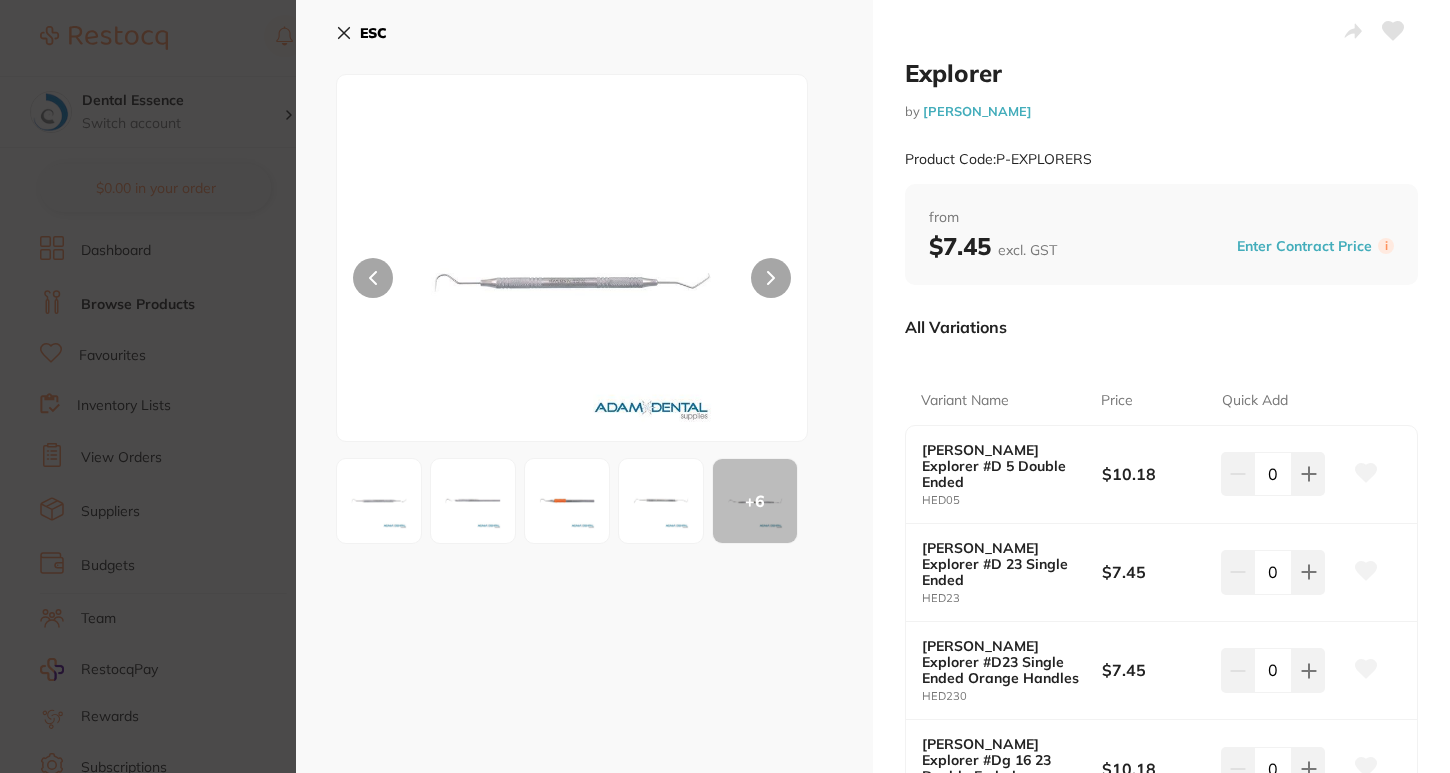 scroll, scrollTop: 0, scrollLeft: 0, axis: both 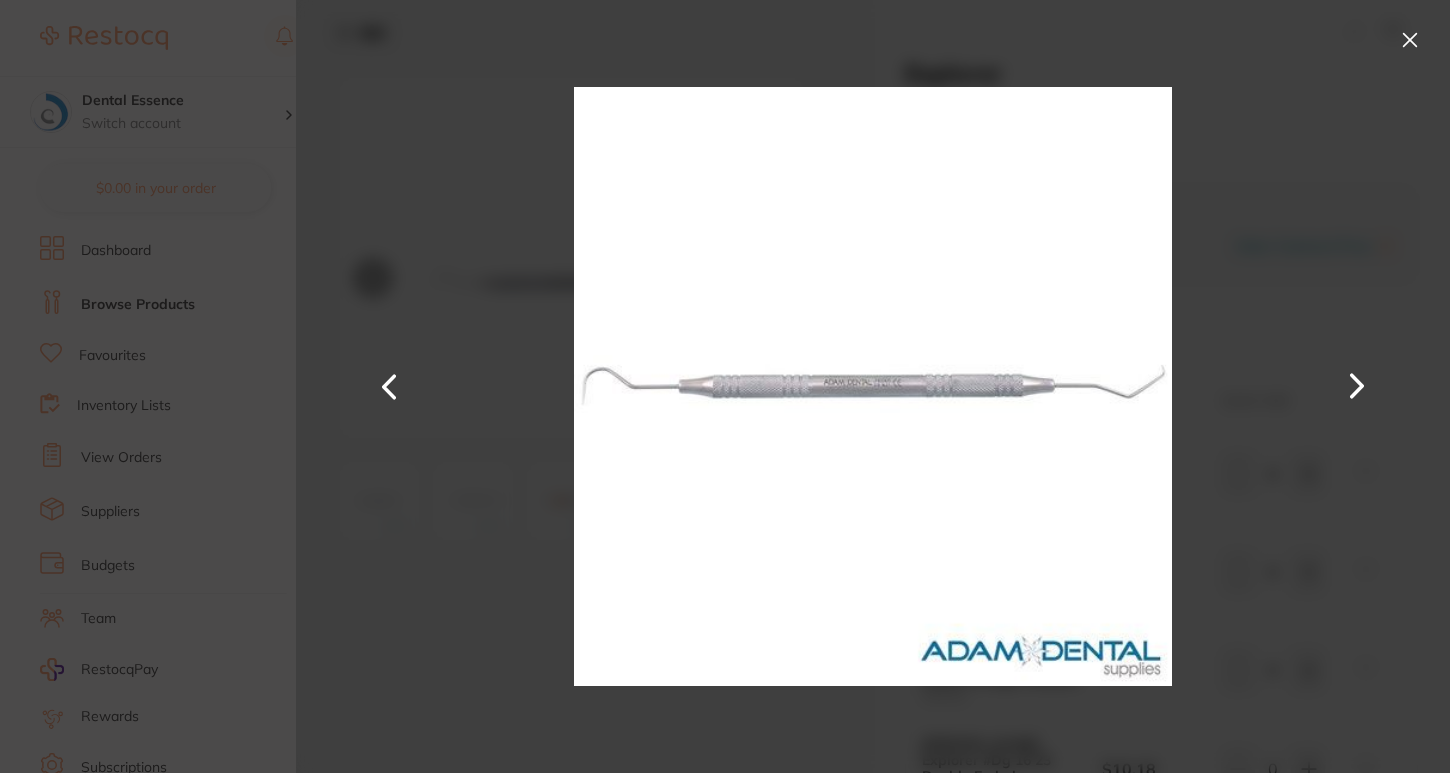 click at bounding box center [1410, 40] 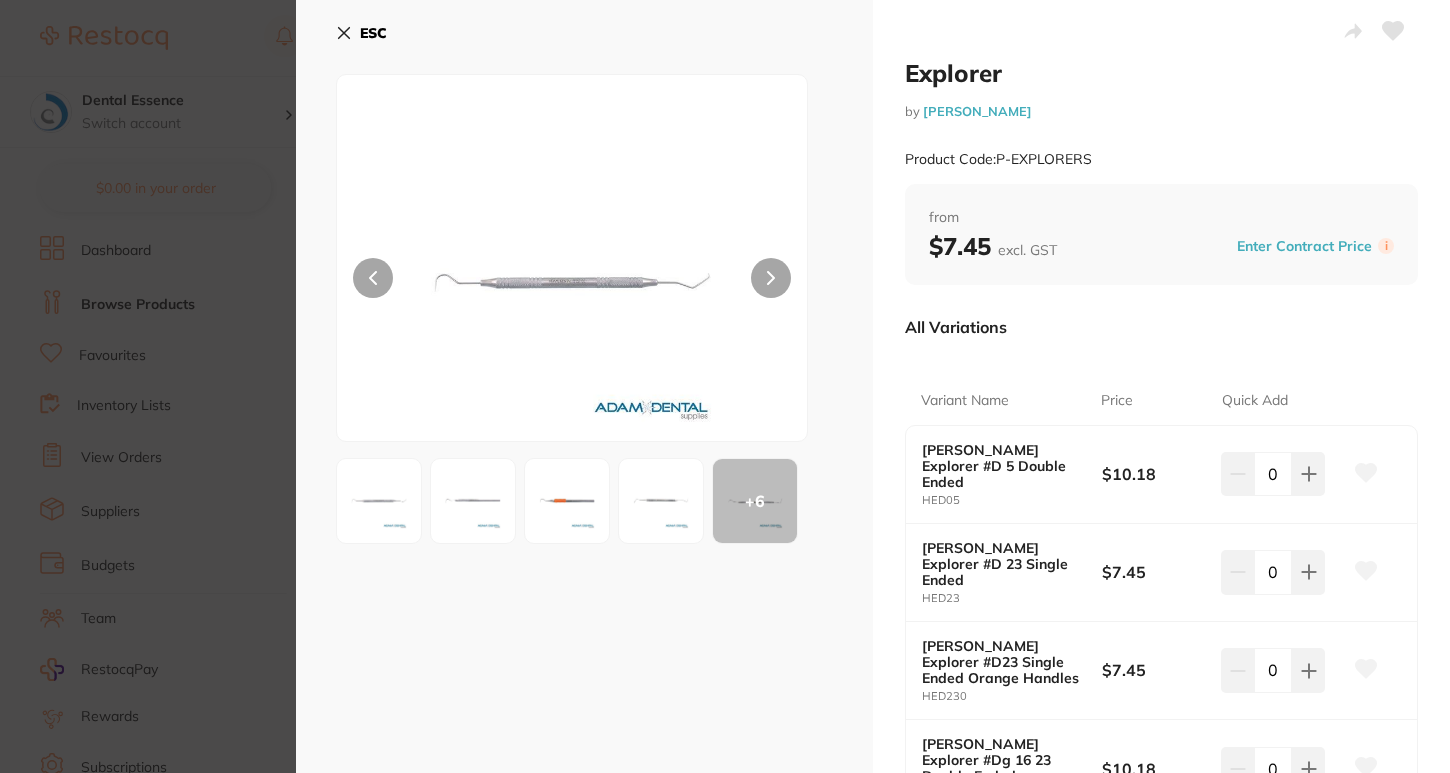 click 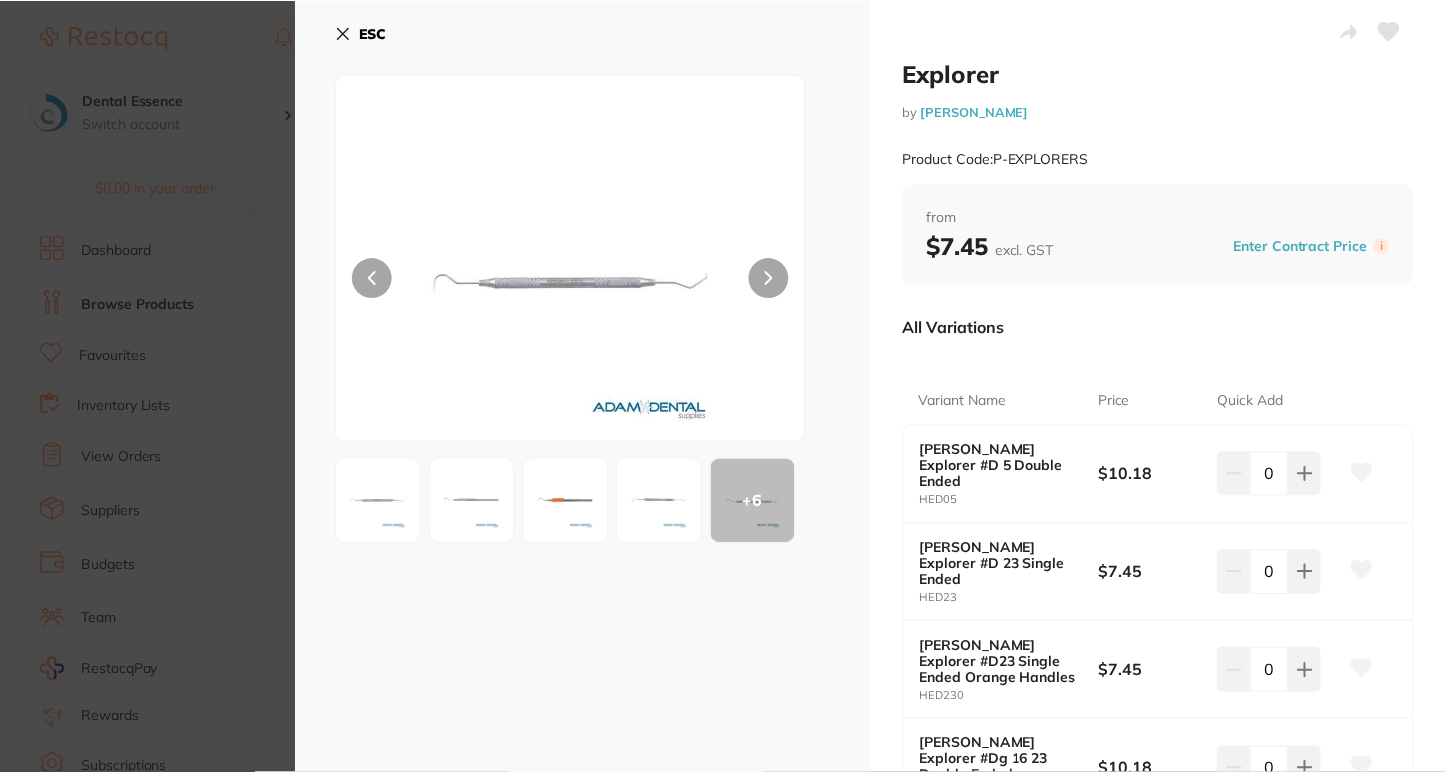 scroll, scrollTop: 1102, scrollLeft: 0, axis: vertical 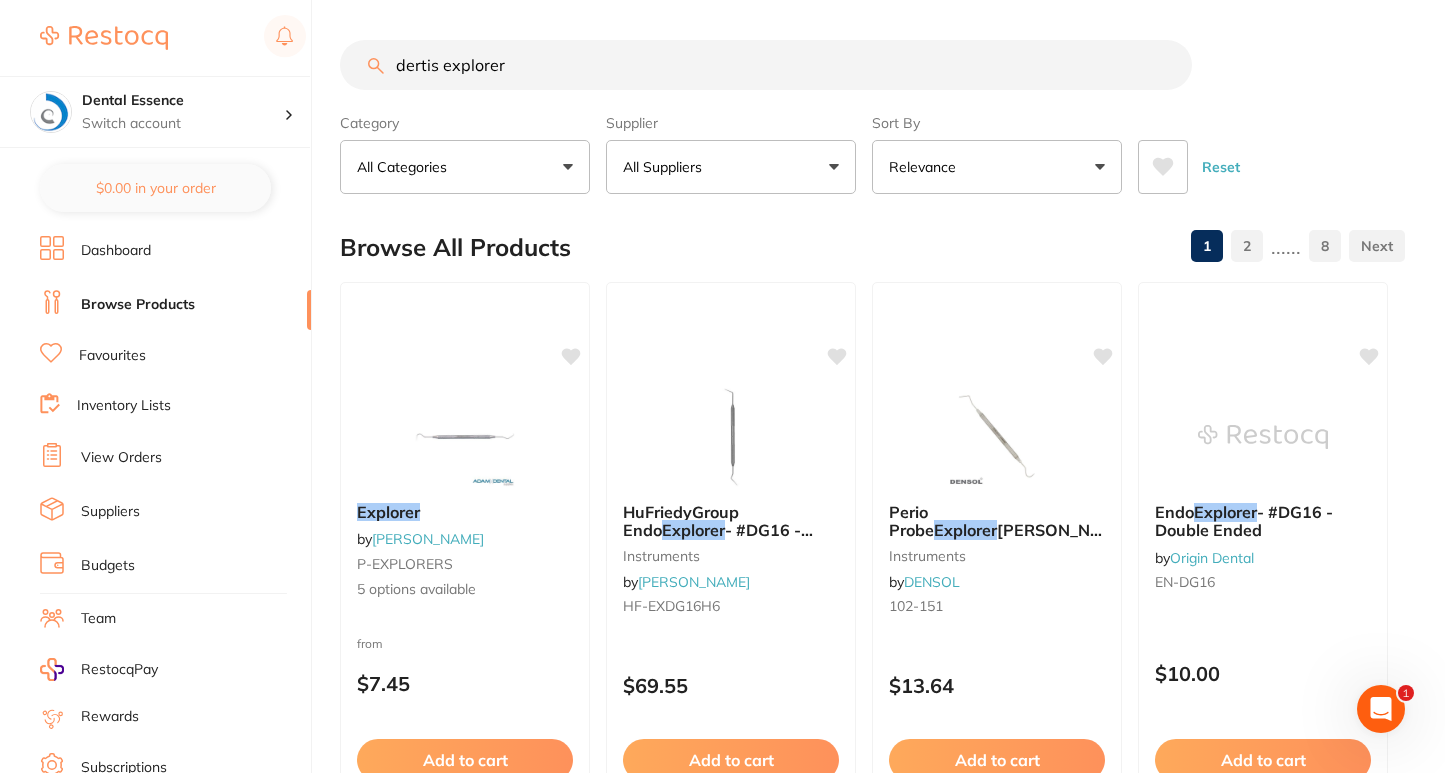 click on "dertis explorer" at bounding box center [766, 65] 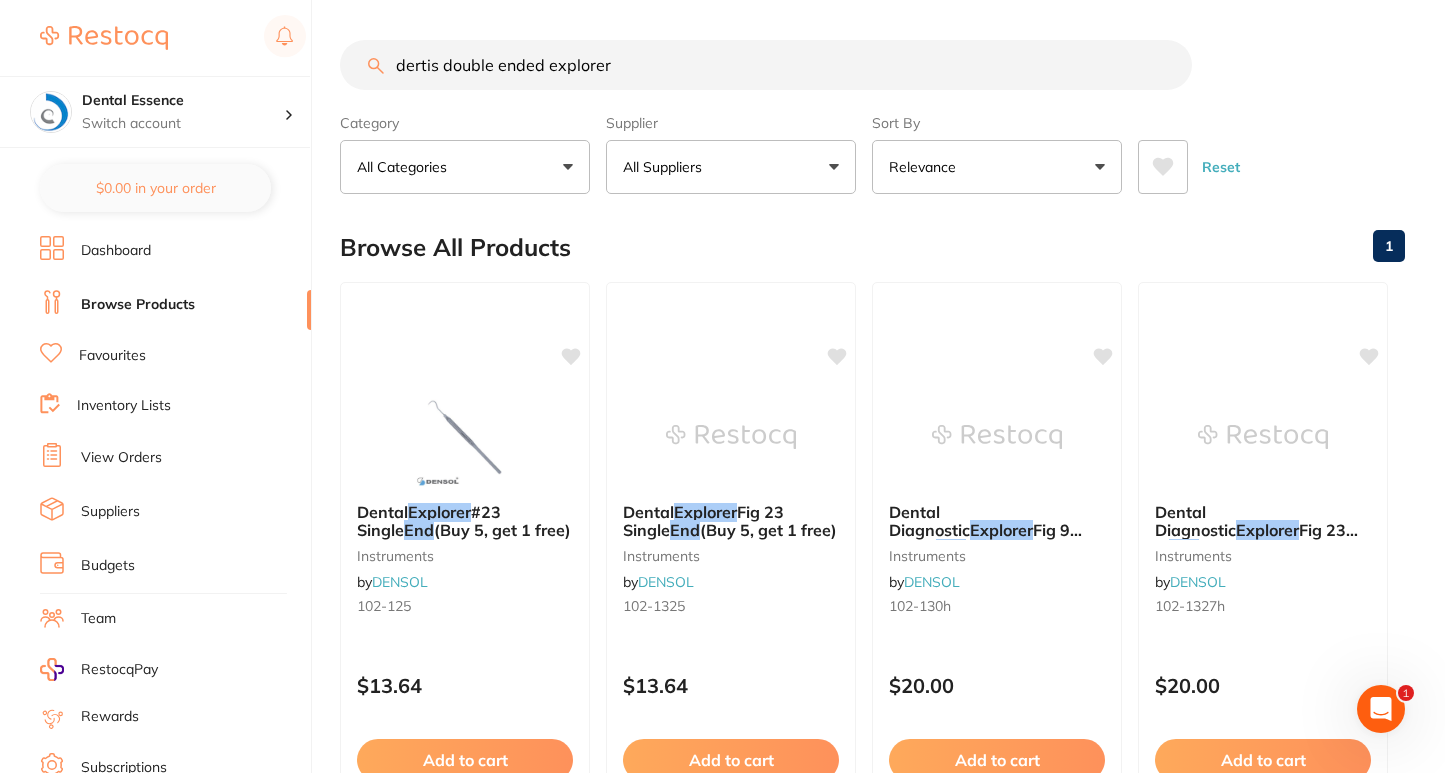 scroll, scrollTop: 0, scrollLeft: 0, axis: both 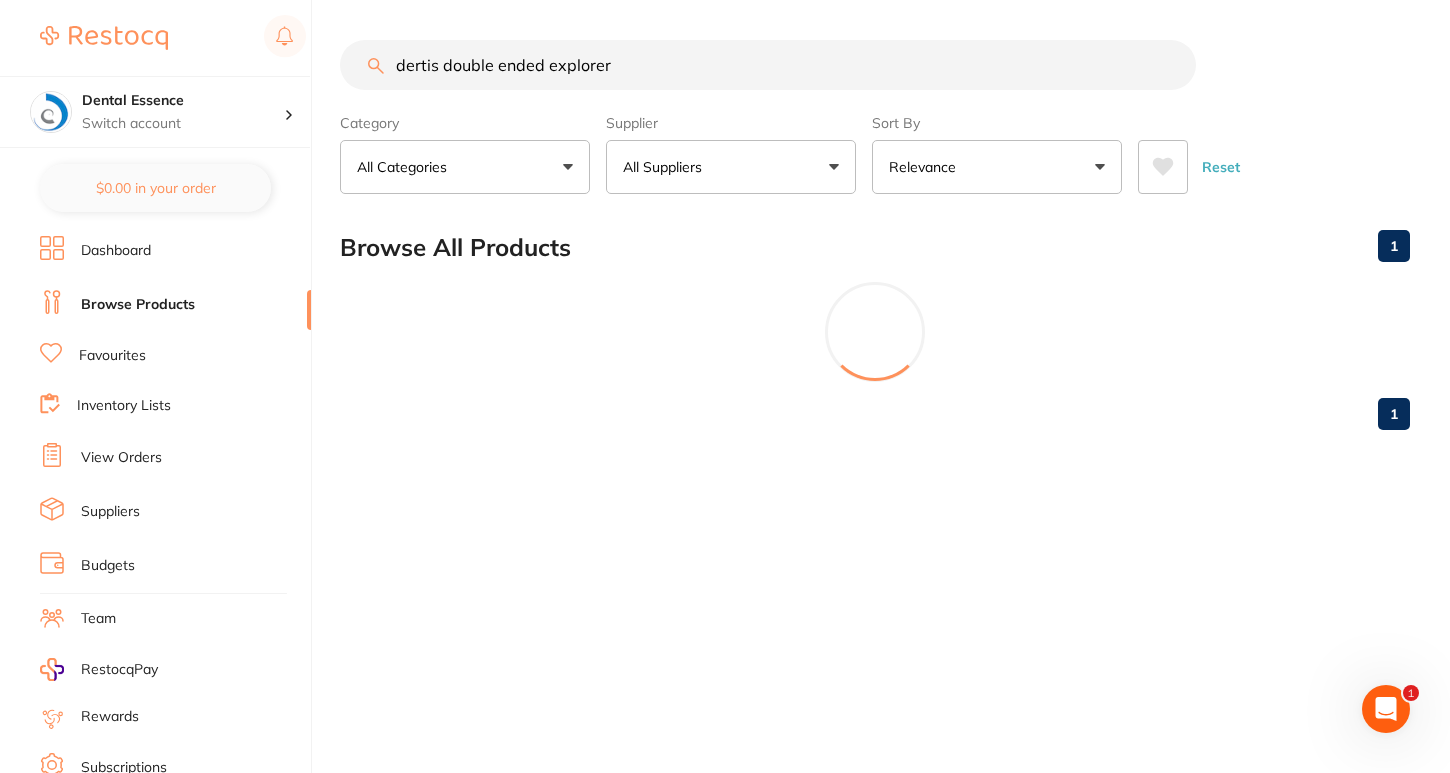type on "dertis double ended explorer" 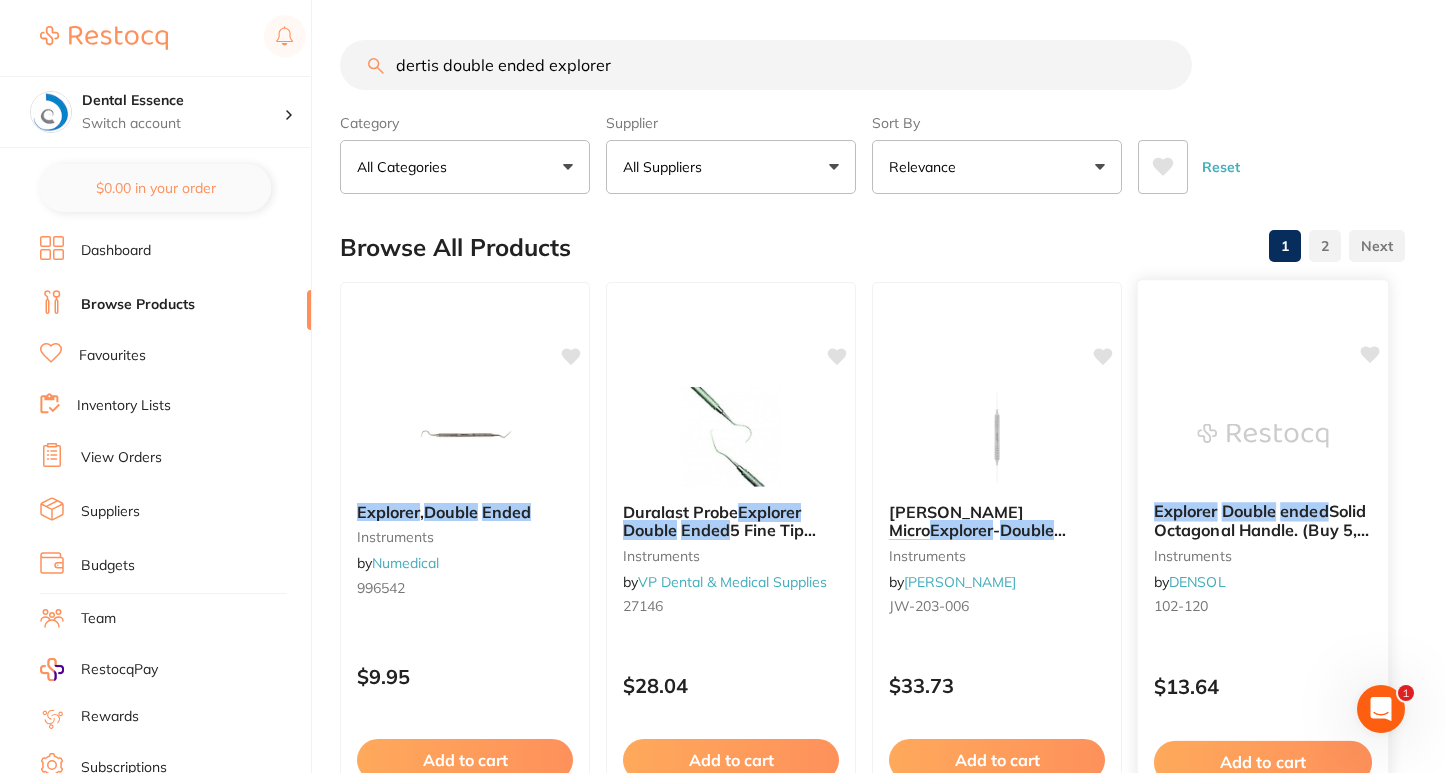 scroll, scrollTop: 0, scrollLeft: 0, axis: both 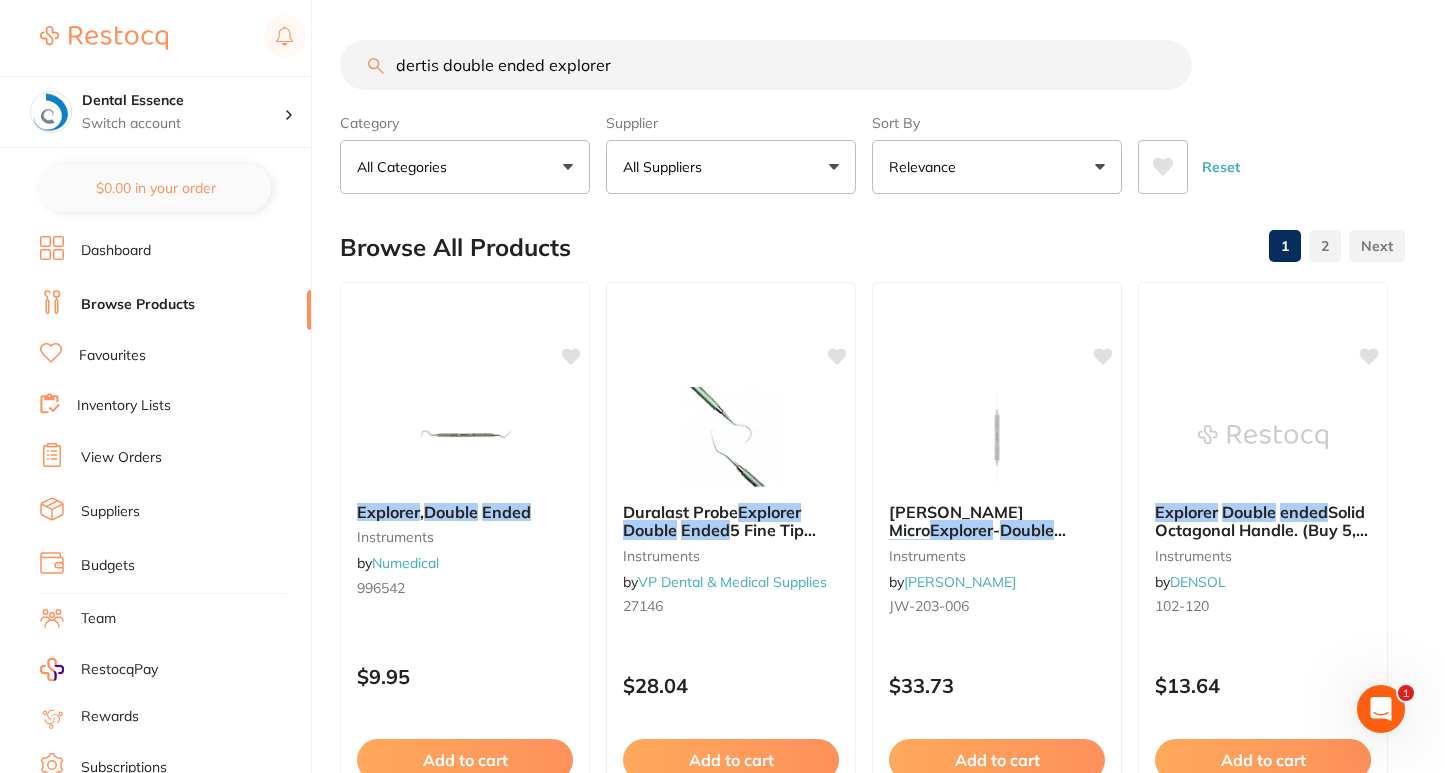 drag, startPoint x: 635, startPoint y: 64, endPoint x: 369, endPoint y: 48, distance: 266.48077 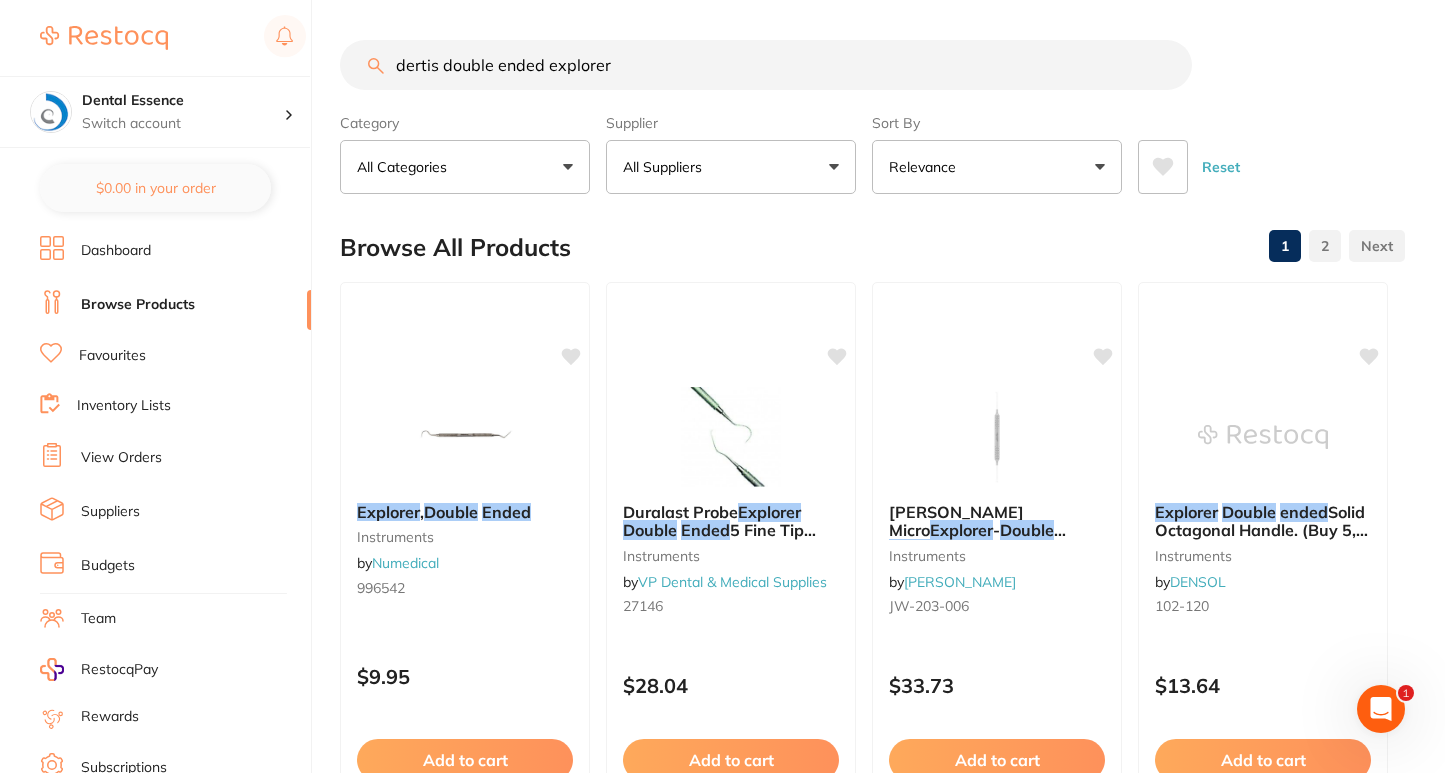 click on "View Orders" at bounding box center [175, 458] 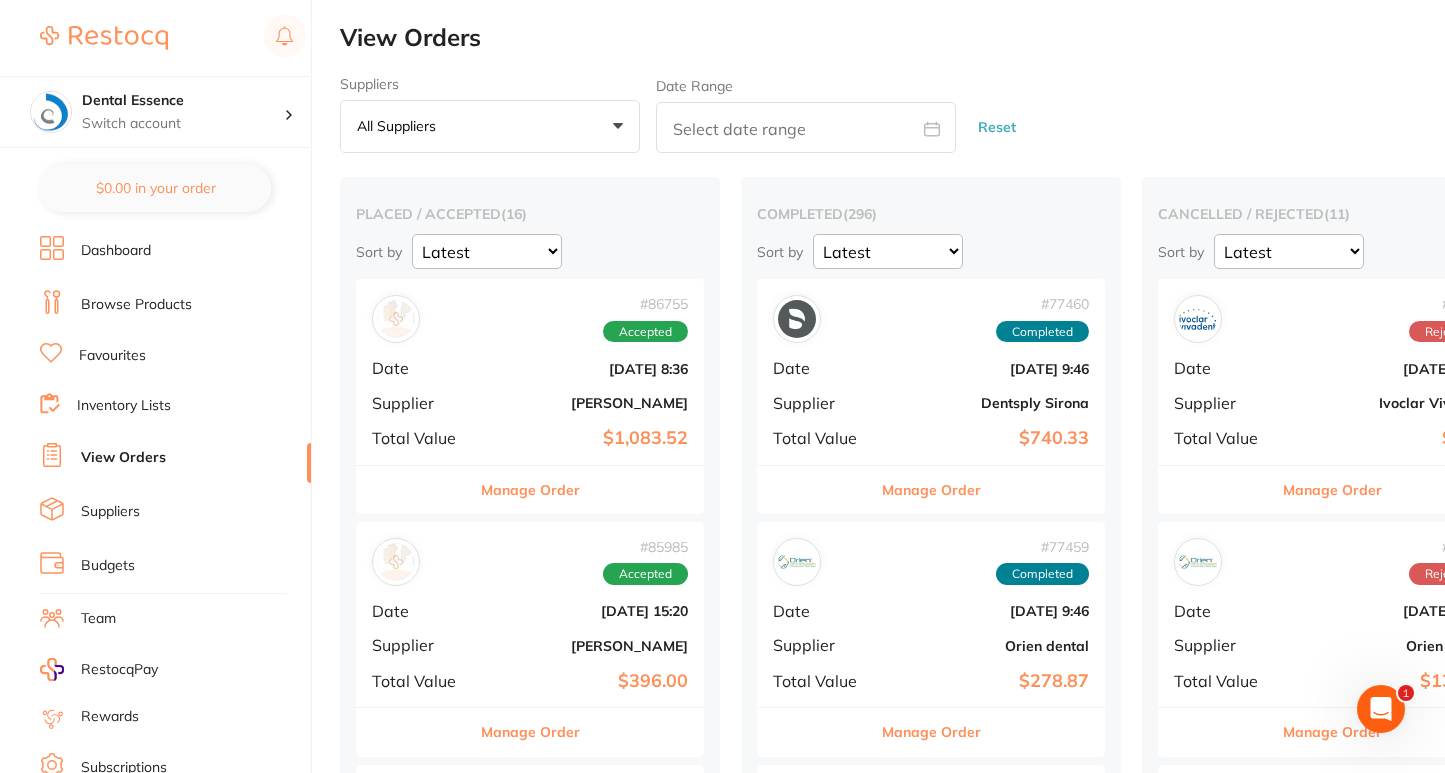 scroll, scrollTop: 0, scrollLeft: 0, axis: both 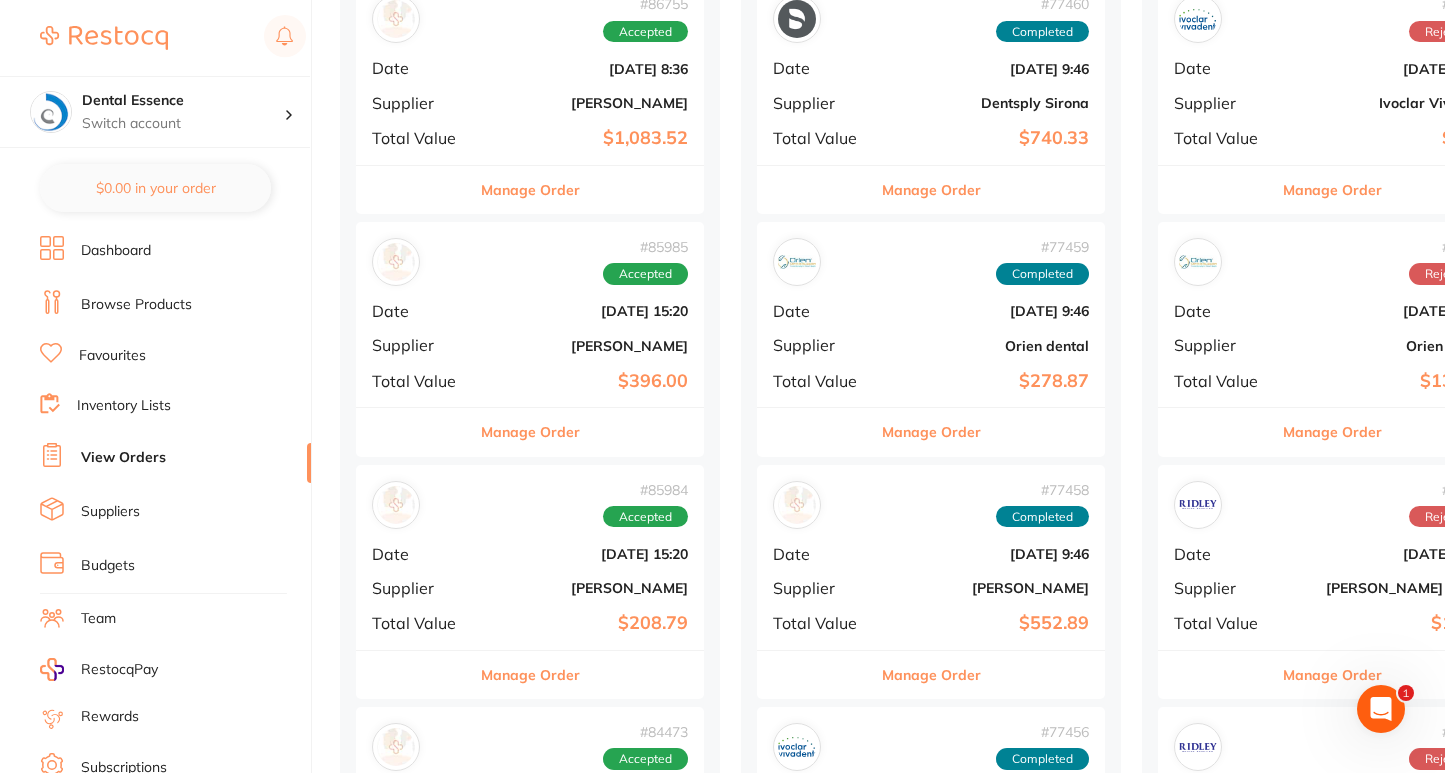 click on "Manage Order" at bounding box center (530, 432) 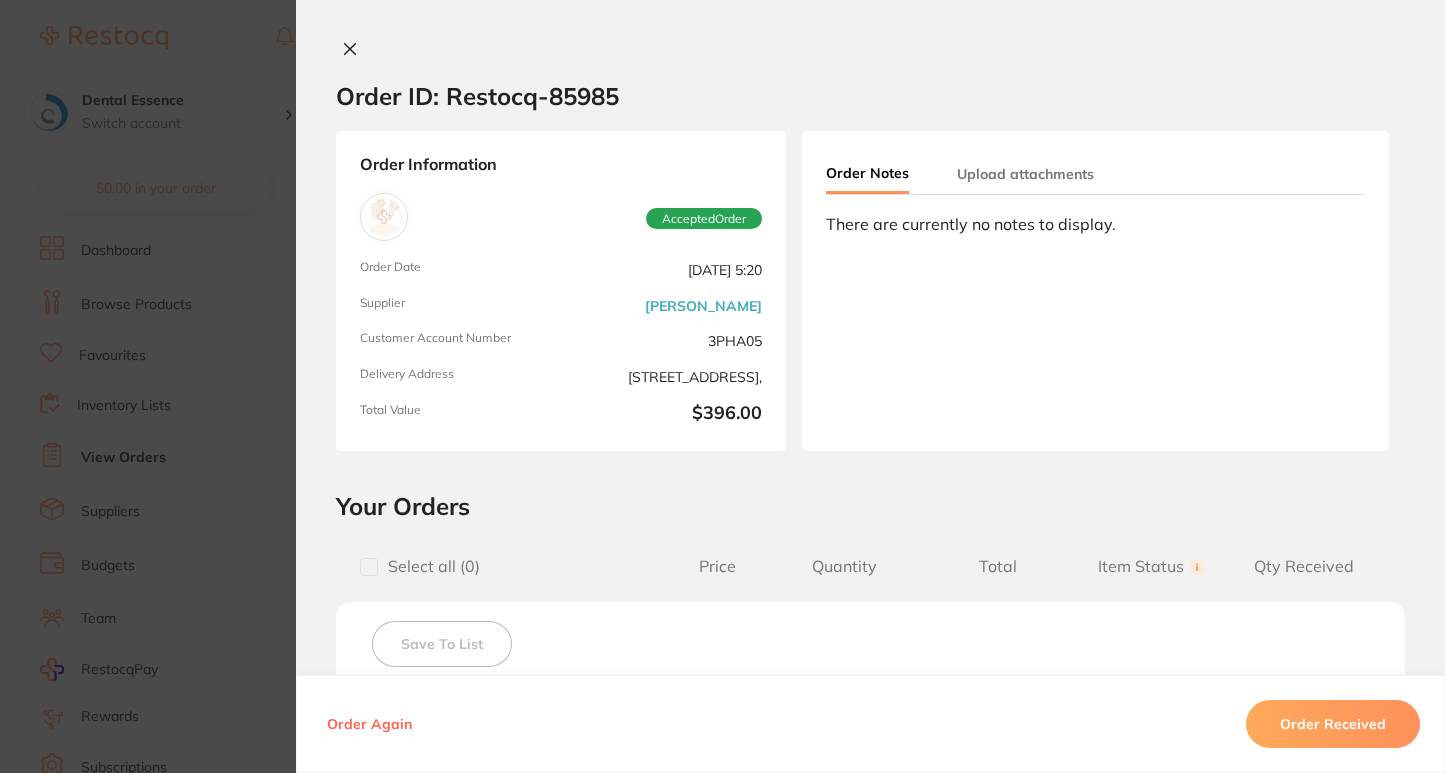 scroll, scrollTop: 0, scrollLeft: 0, axis: both 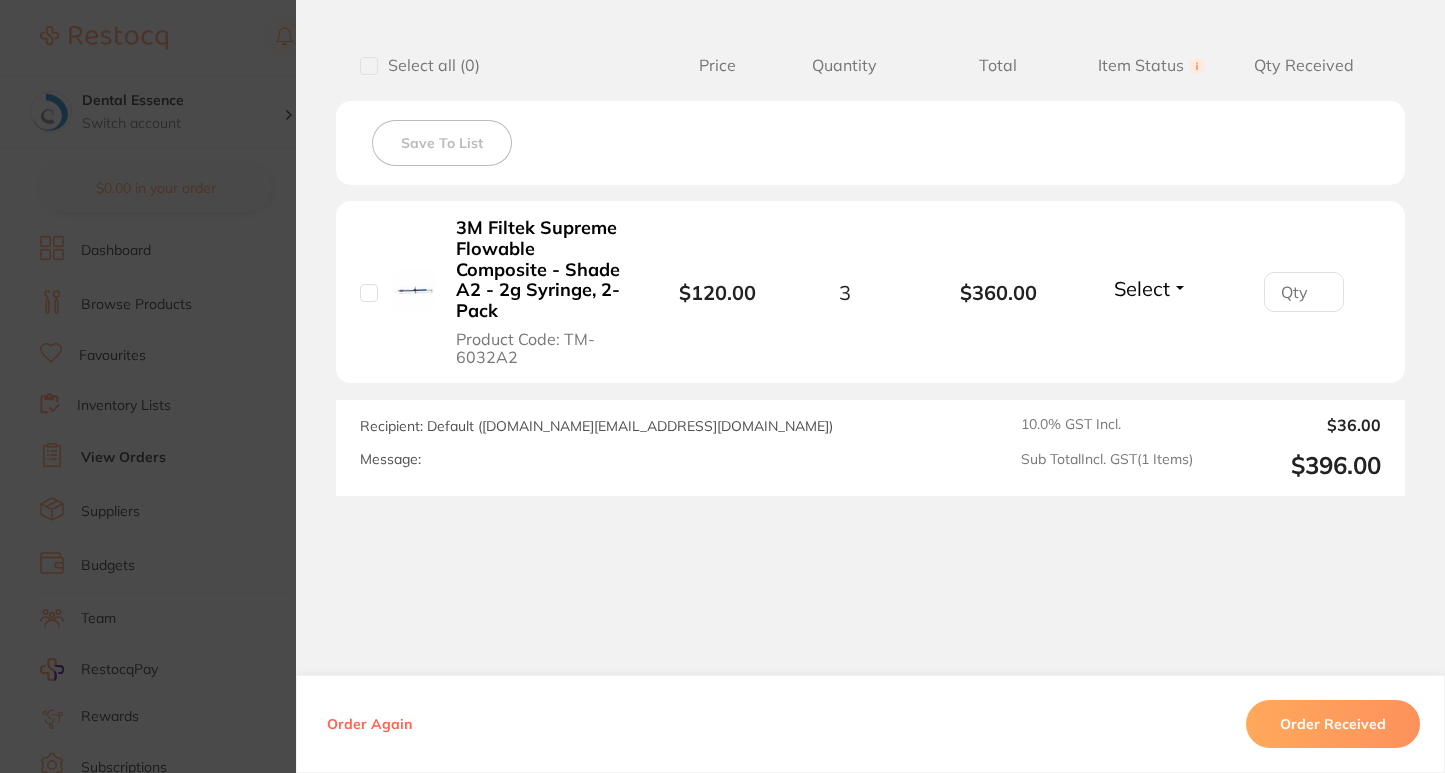 click on "Order ID: Restocq- 85985   Order Information Accepted  Order Order Date [DATE] 5:20 Supplier [PERSON_NAME]   Customer Account Number 3PHA05 Delivery Address [STREET_ADDRESS],  Total Value $396.00 Order Notes Upload attachments There are currently no notes to display. Your Orders   Select all ( 0 ) Price Quantity Total Item Status   You can use this feature to track items that you have received and those that are on backorder Qty Received Save To List 3M Filtek Supreme Flowable Composite - Shade A2 - 2g Syringe, 2-Pack   Product    Code:  TM-6032A2     $120.00 3 $360.00 Select Received Back Order 3M Filtek Supreme Flowable Composite - Shade A2 - 2g Syringe, 2-Pack Product    Code:  TM-6032A2 $120.00 Quantity:  3 Status:   Select Received Back Order Quantity Received: Recipient: Default ( [DOMAIN_NAME][EMAIL_ADDRESS][DOMAIN_NAME] ) Message:   10.0 % GST Incl. $36.00 Sub Total  Incl. GST  ( 1   Items) $396.00 Order Again Order Received ✕ ✕" at bounding box center (722, 386) 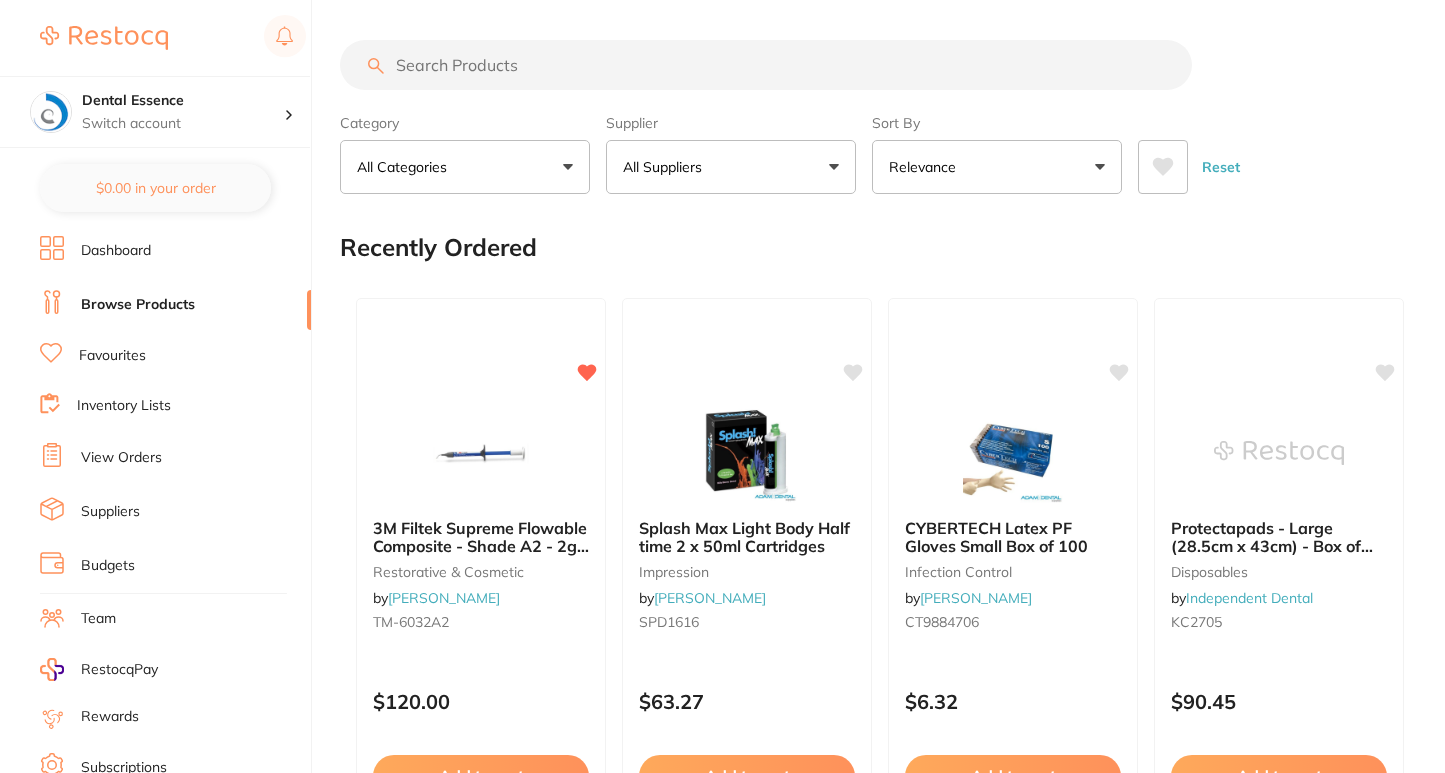 scroll, scrollTop: 0, scrollLeft: 0, axis: both 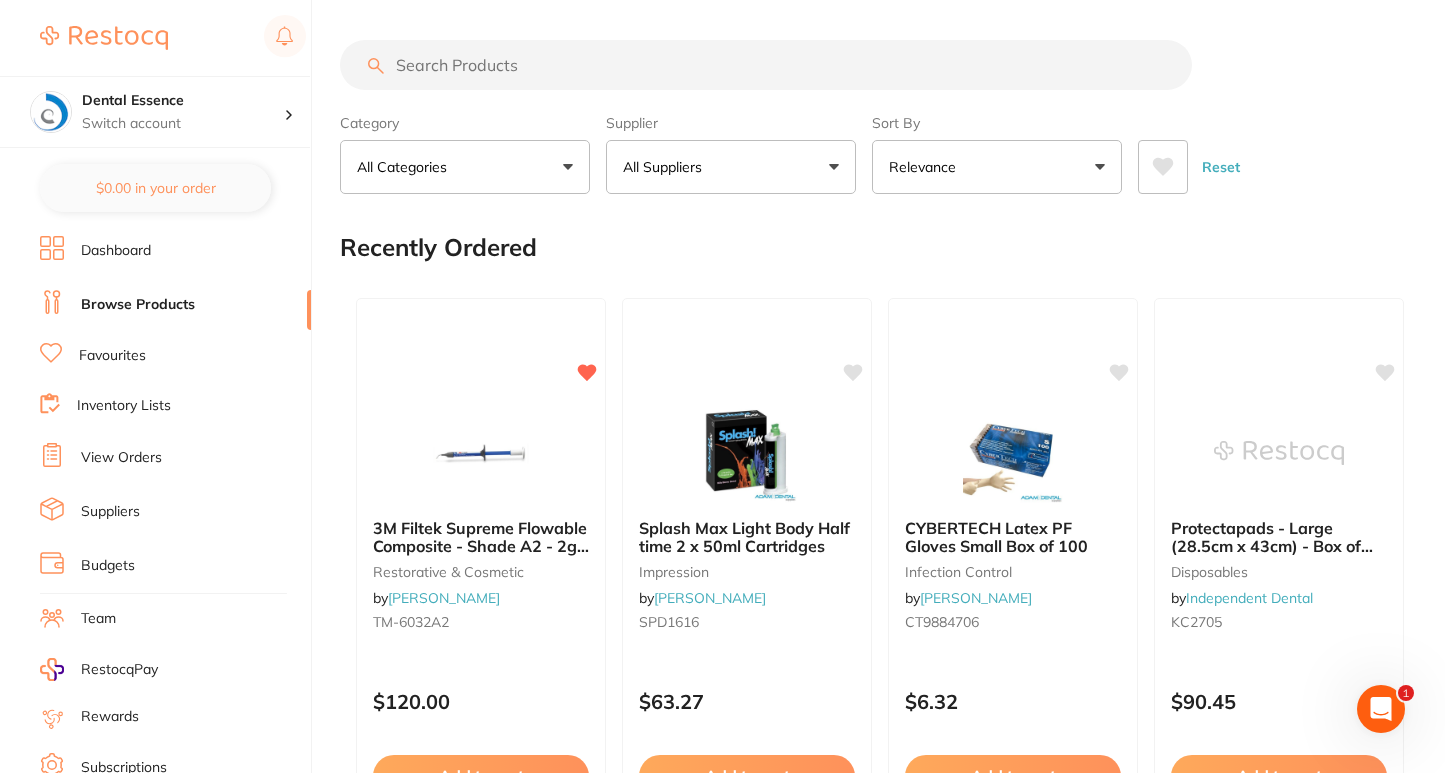 click at bounding box center [766, 65] 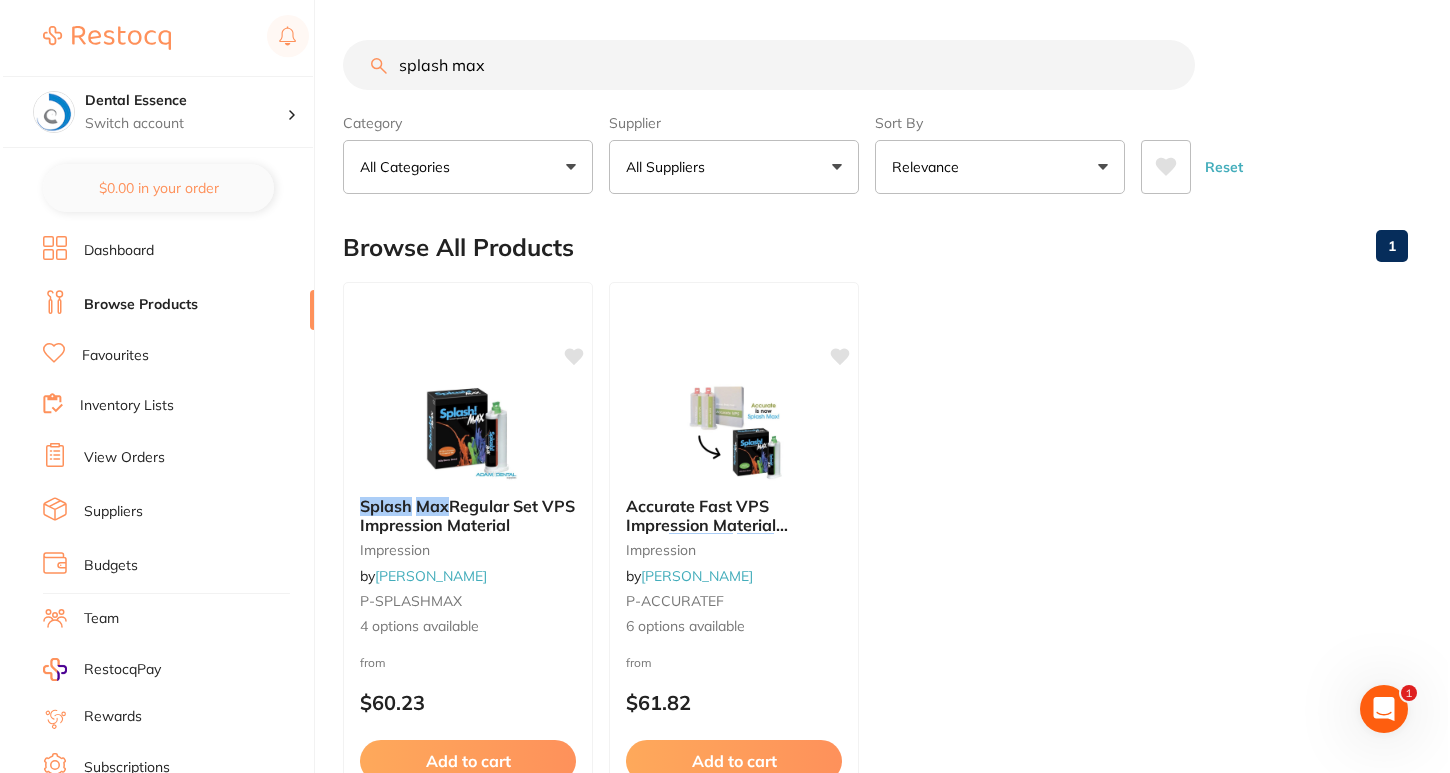 scroll, scrollTop: 0, scrollLeft: 0, axis: both 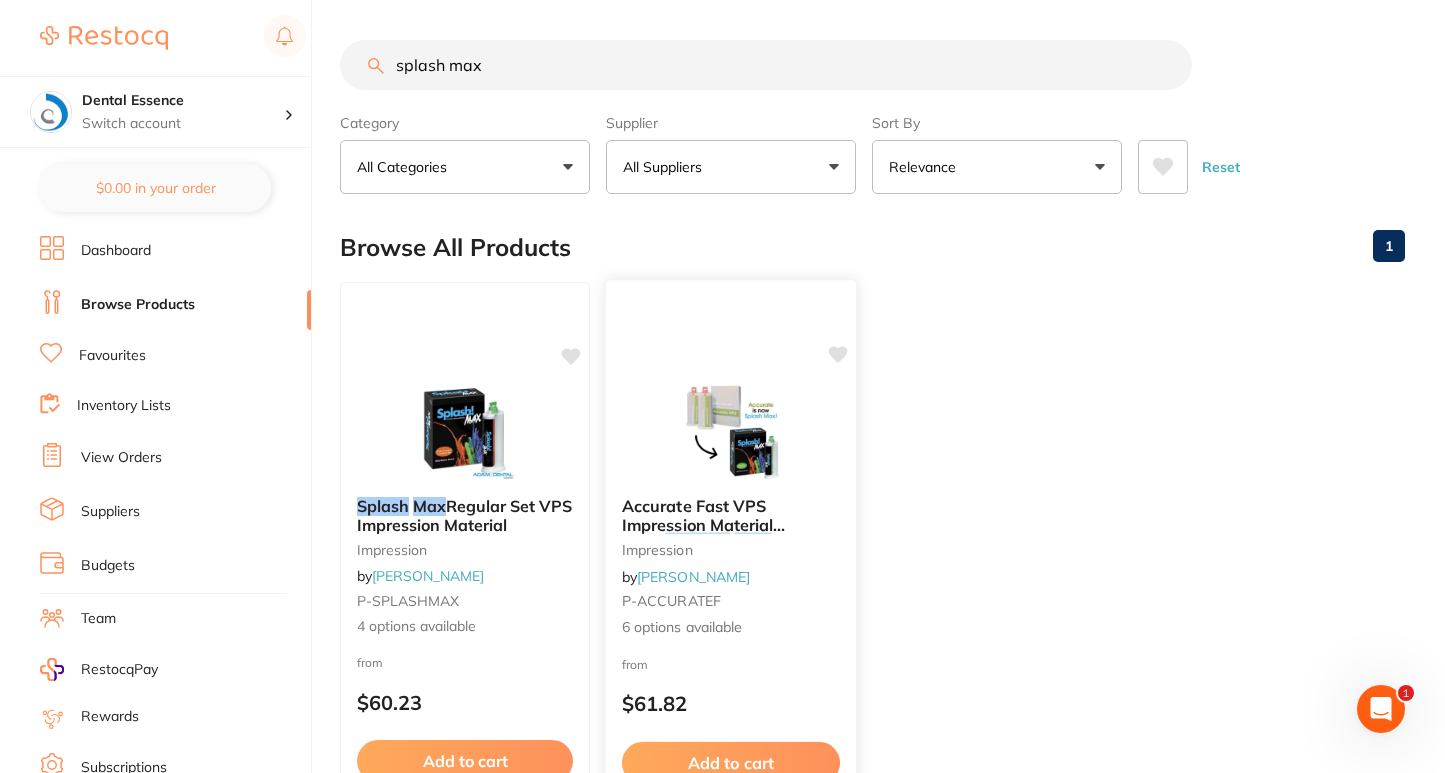 type on "splash max" 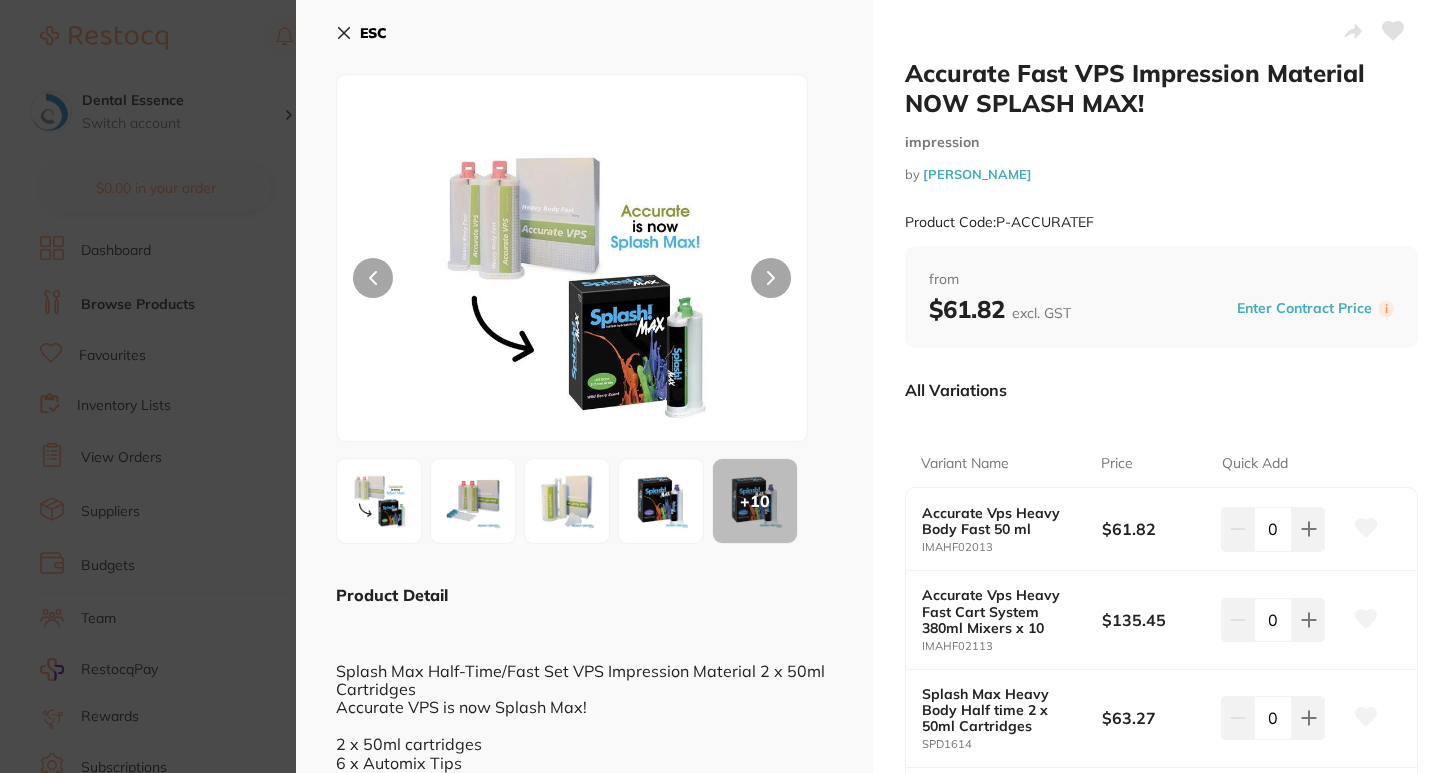 scroll, scrollTop: 0, scrollLeft: 0, axis: both 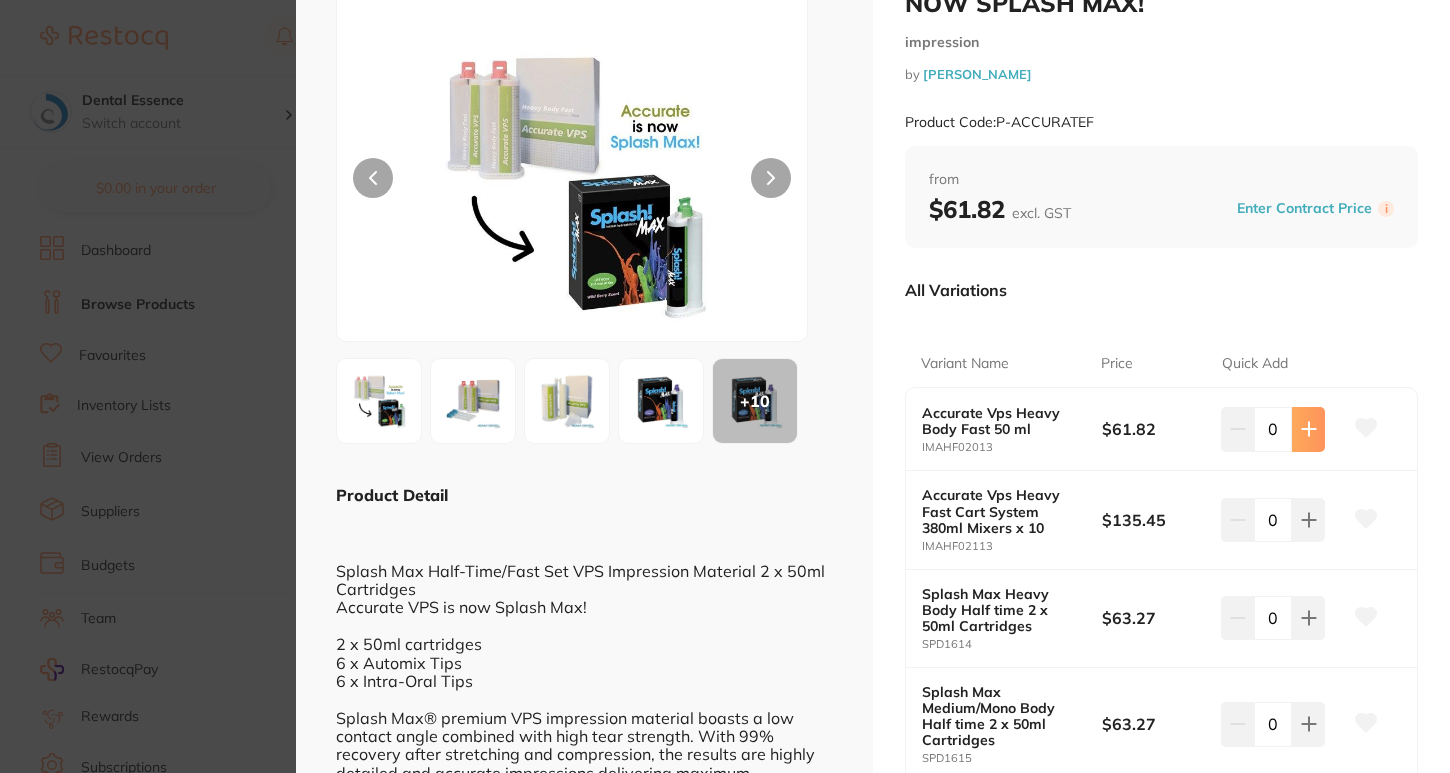 click 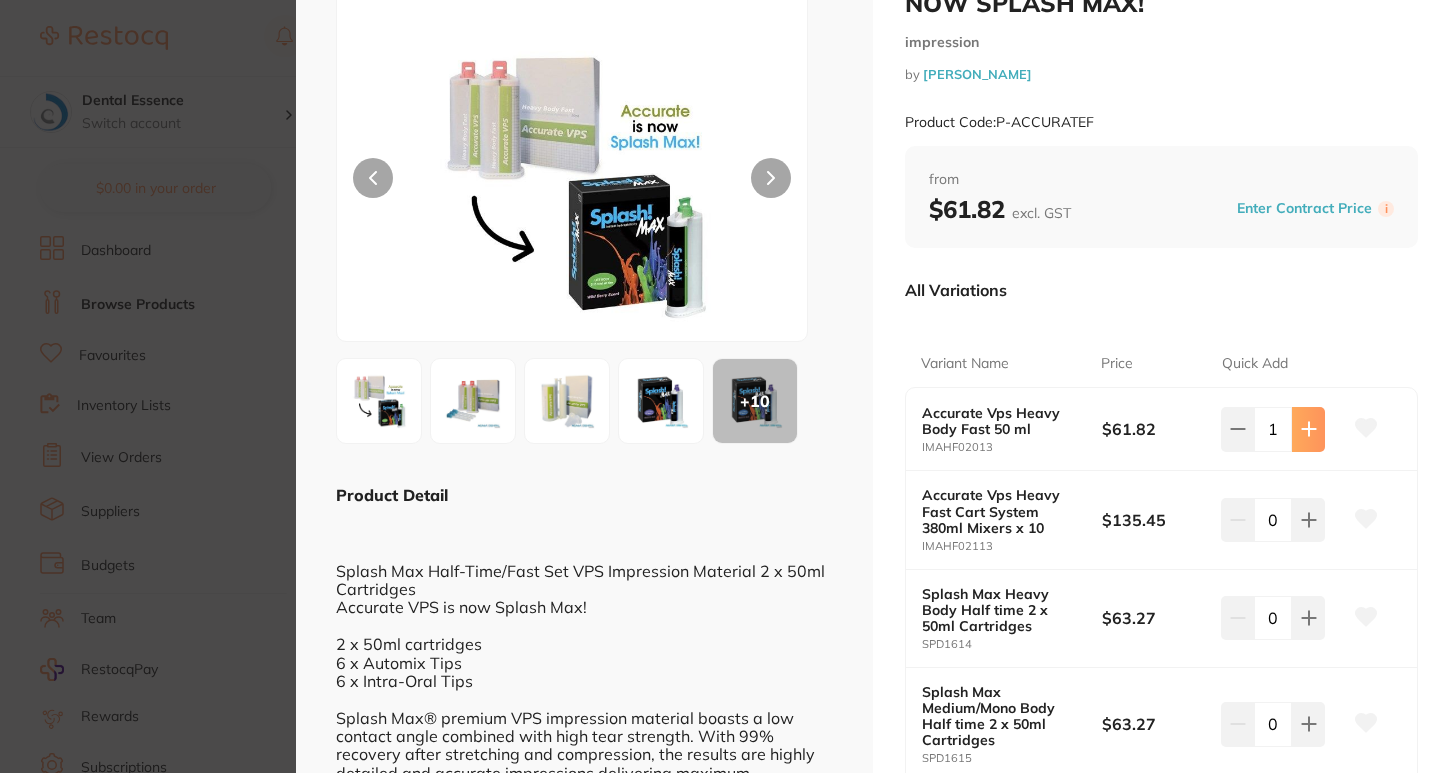type on "1" 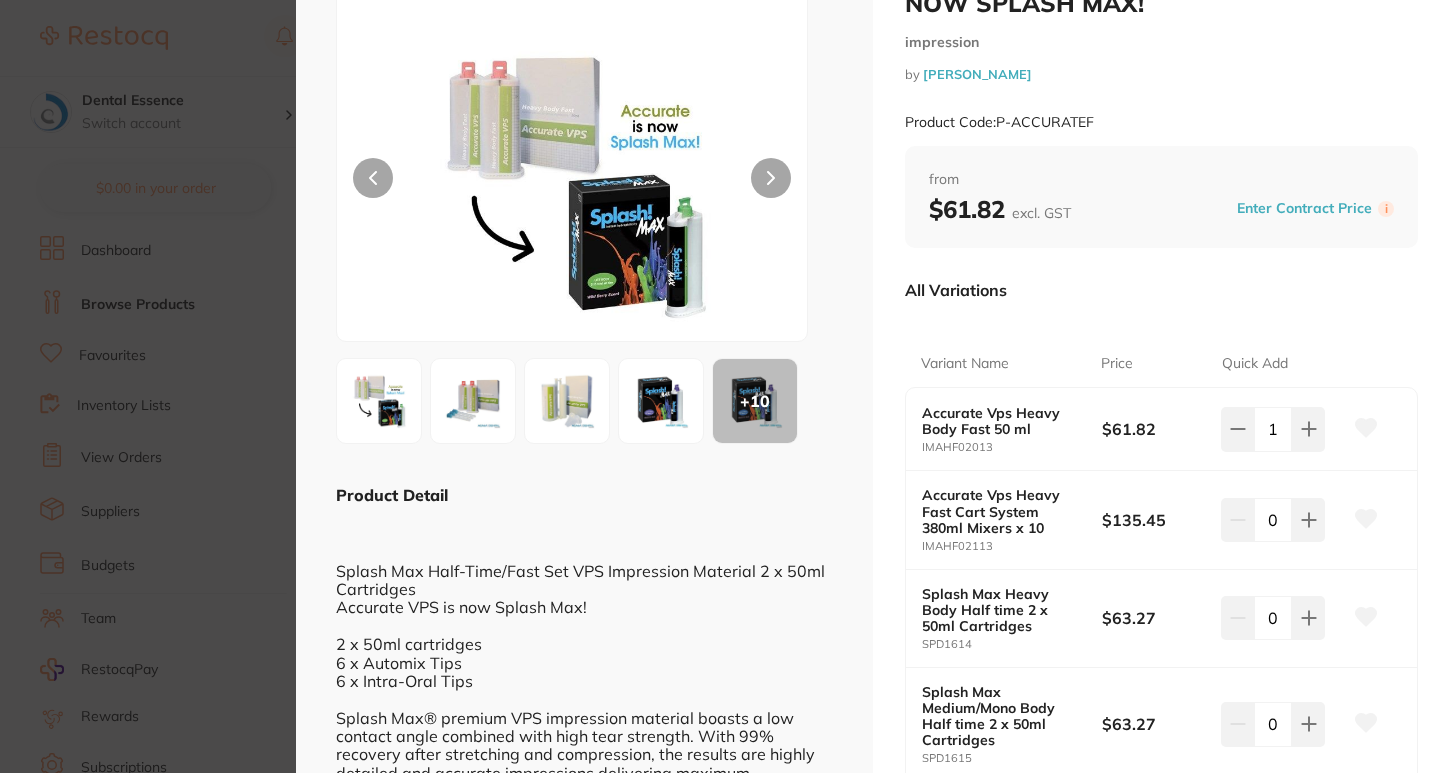 scroll, scrollTop: 0, scrollLeft: 0, axis: both 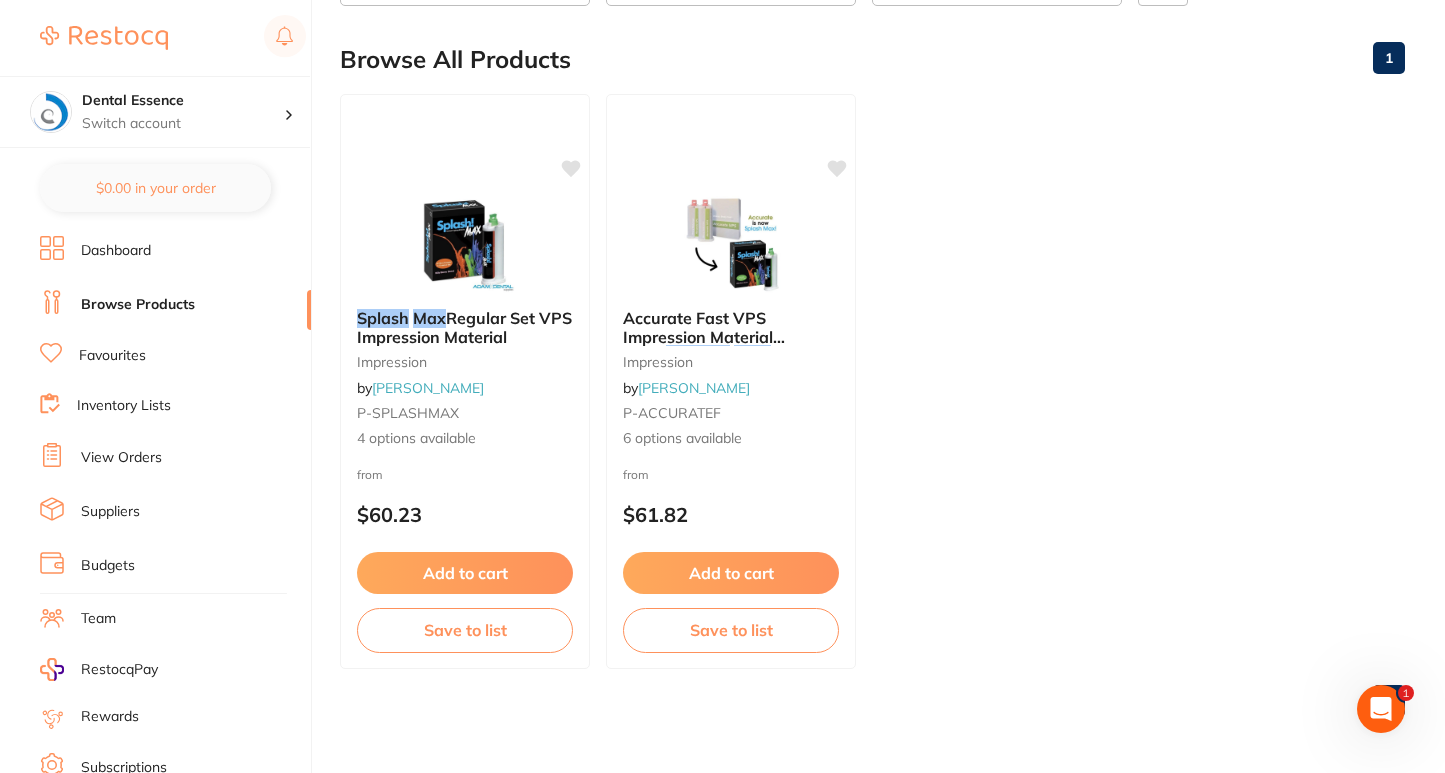 click on "View Orders" at bounding box center [121, 458] 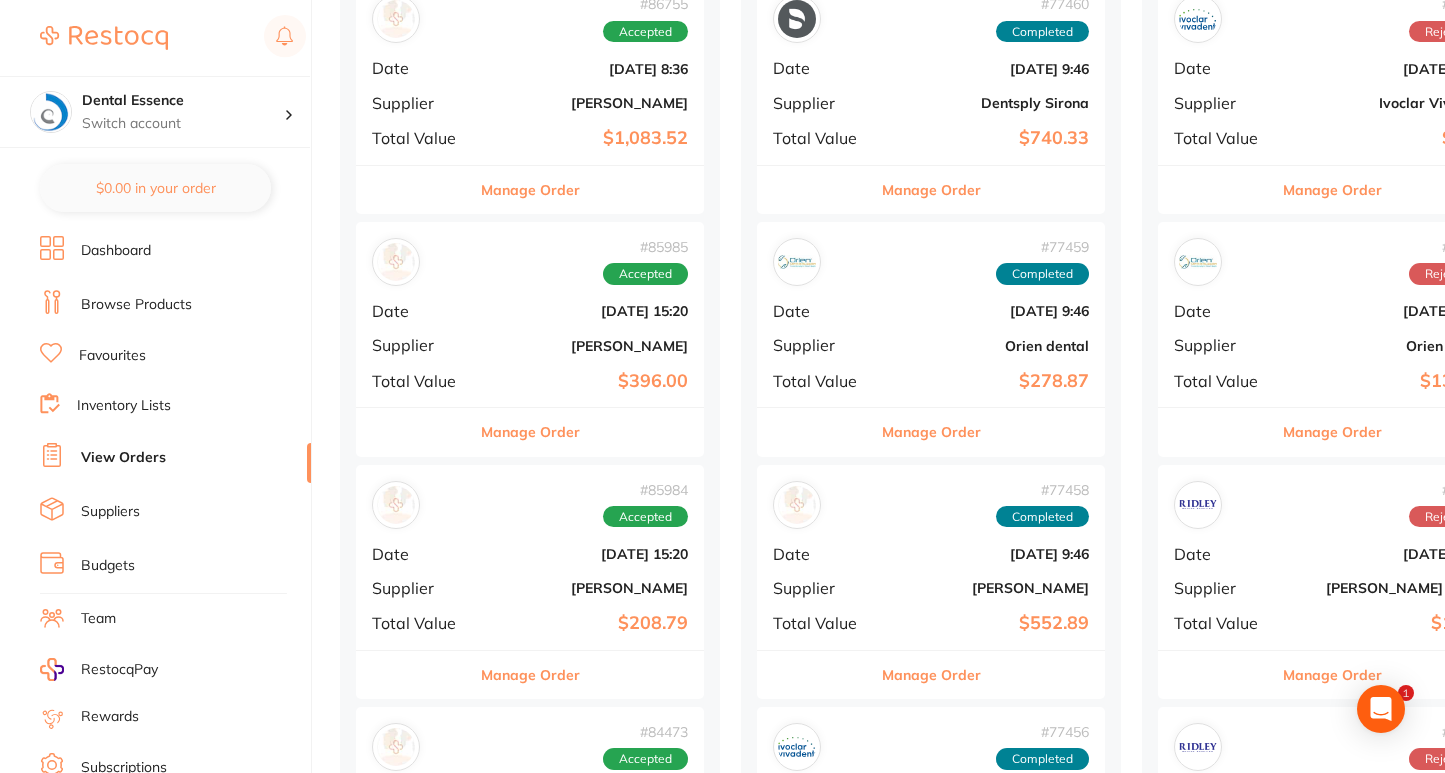 scroll, scrollTop: 500, scrollLeft: 0, axis: vertical 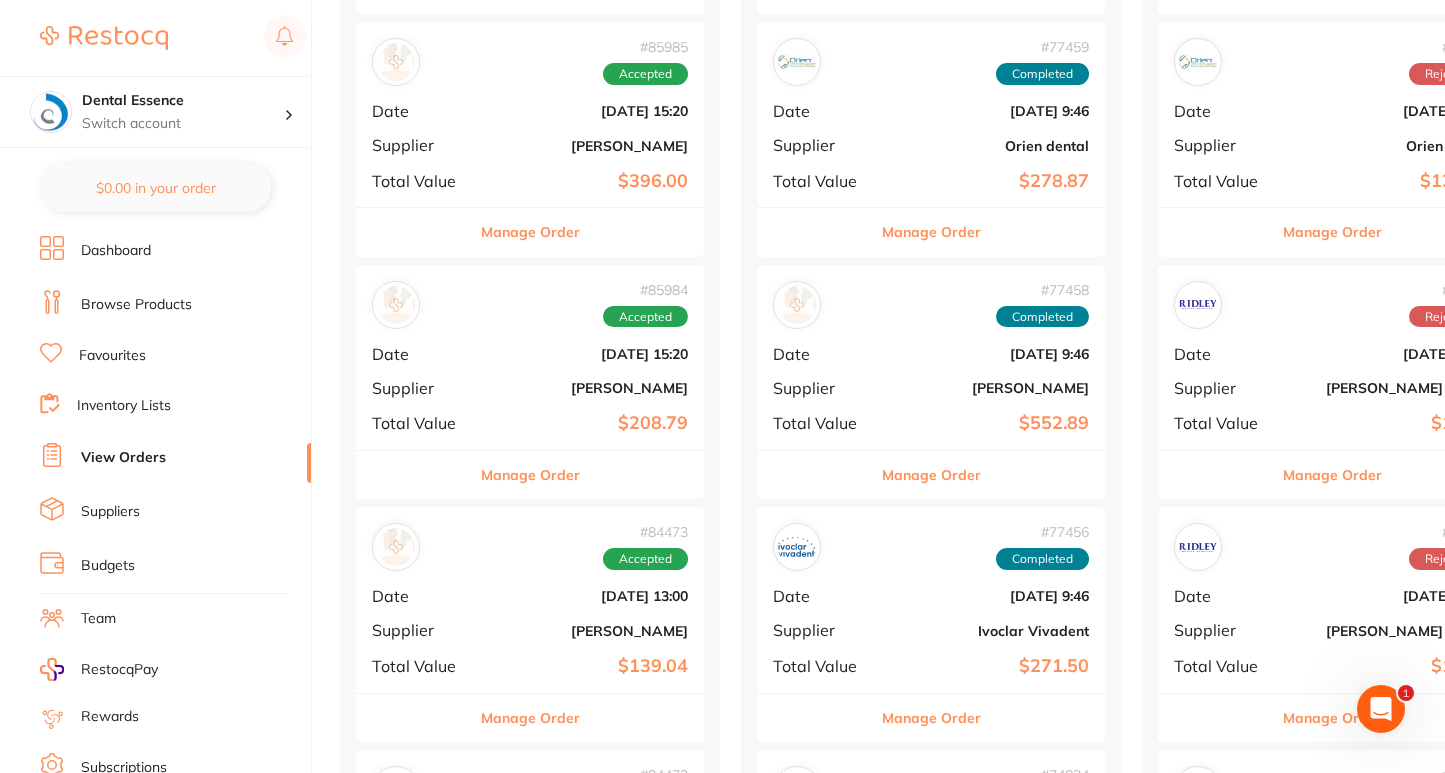 click on "Manage Order" at bounding box center [530, 475] 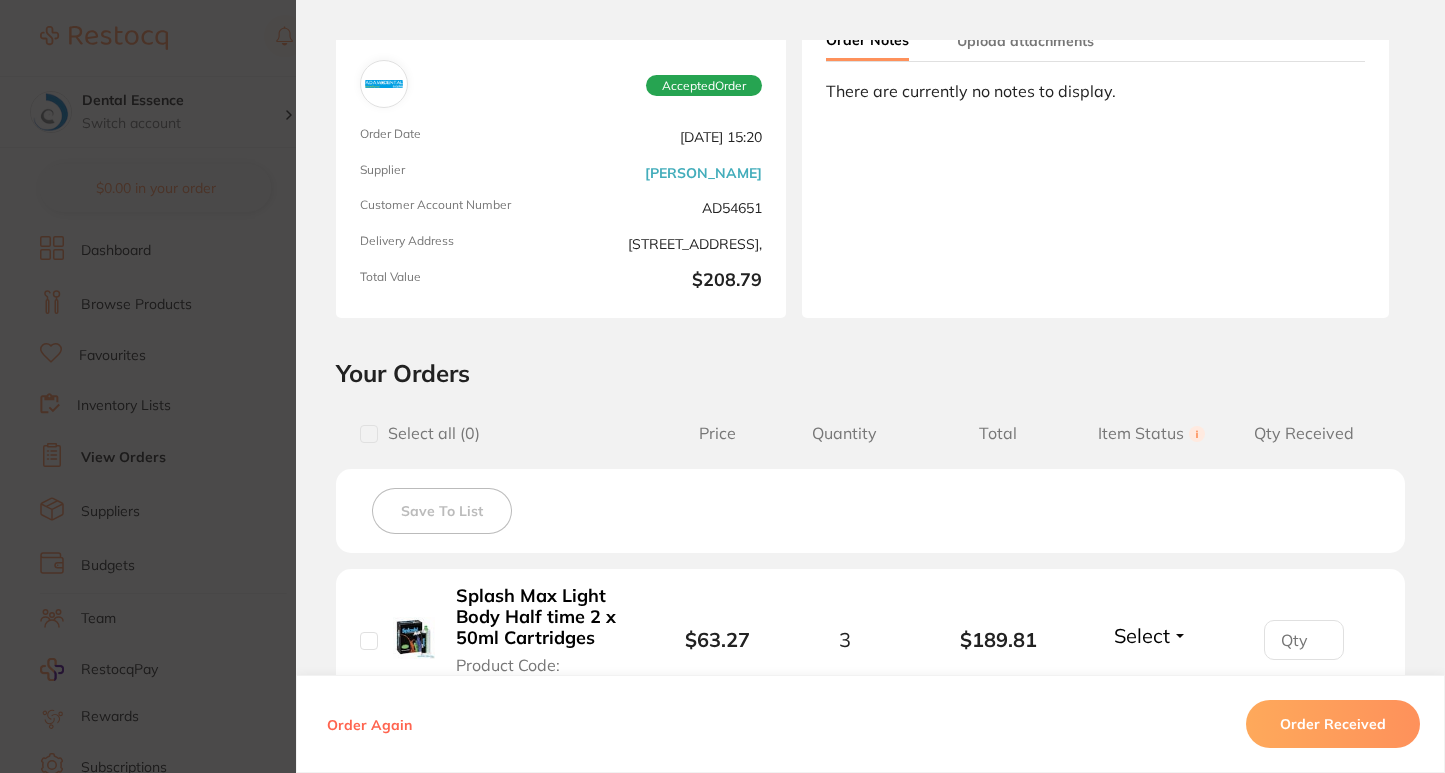 scroll, scrollTop: 300, scrollLeft: 0, axis: vertical 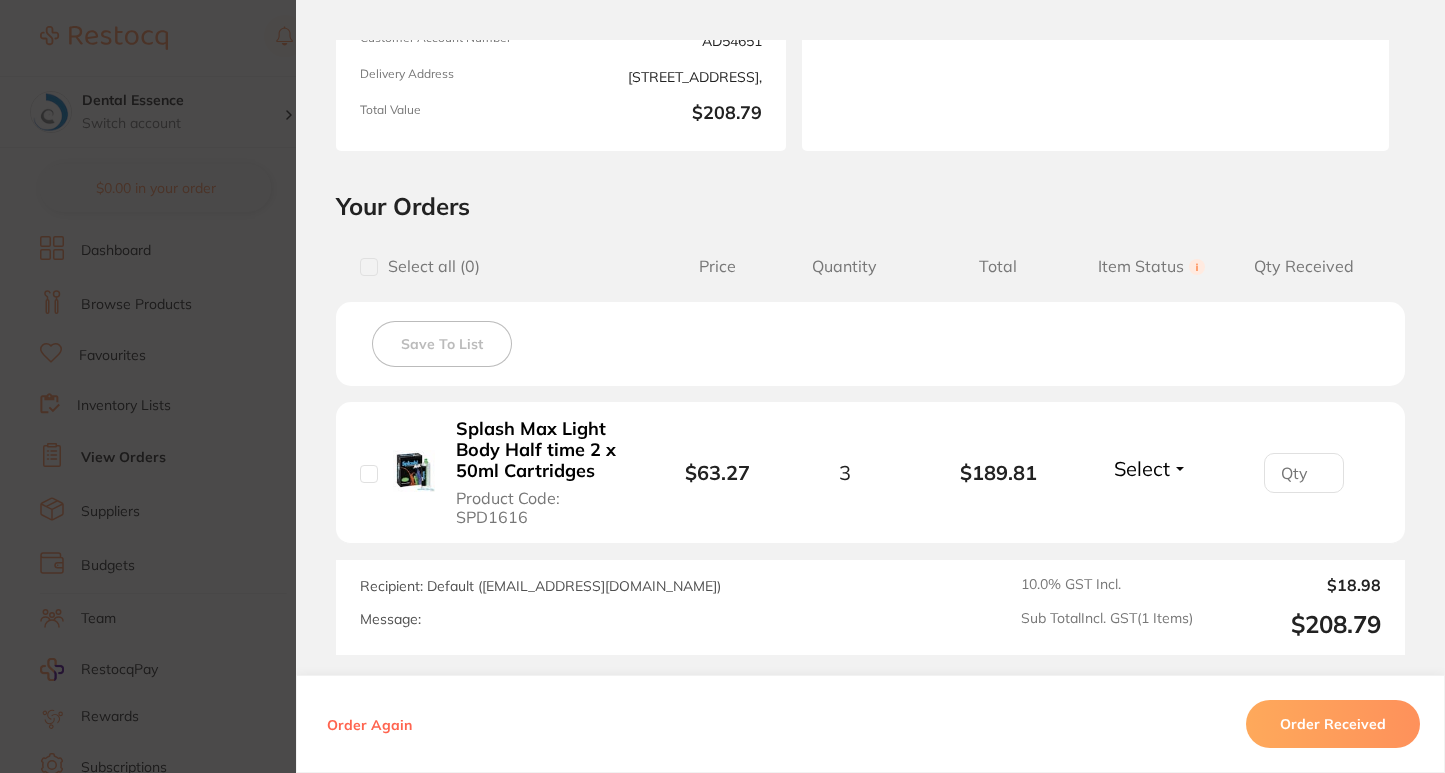 click on "Order ID: Restocq- 85984   Order Information Accepted  Order Order Date Jul 8 2025, 15:20 Supplier Adam Dental   Customer Account Number AD54651 Delivery Address 2A, 82 Keilor Road, Essendon VIC 3041,  Total Value $208.79 Order Notes Upload attachments There are currently no notes to display. Your Orders   Select all ( 0 ) Price Quantity Total Item Status   You can use this feature to track items that you have received and those that are on backorder Qty Received Save To List Splash Max Light Body Half time 2 x 50ml Cartridges   Product    Code:  SPD1616     $63.27 3 $189.81 Select Received Back Order Splash Max Light Body Half time 2 x 50ml Cartridges Product    Code:  SPD1616 $63.27 Quantity:  3 Status:   Select Received Back Order Quantity Received: Recipient: Default ( save@adamdental.com.au ) Message:   10.0 % GST Incl. $18.98 Sub Total  Incl. GST  ( 1   Items) $208.79 Order Again Order Received ✕ ✕" at bounding box center (722, 386) 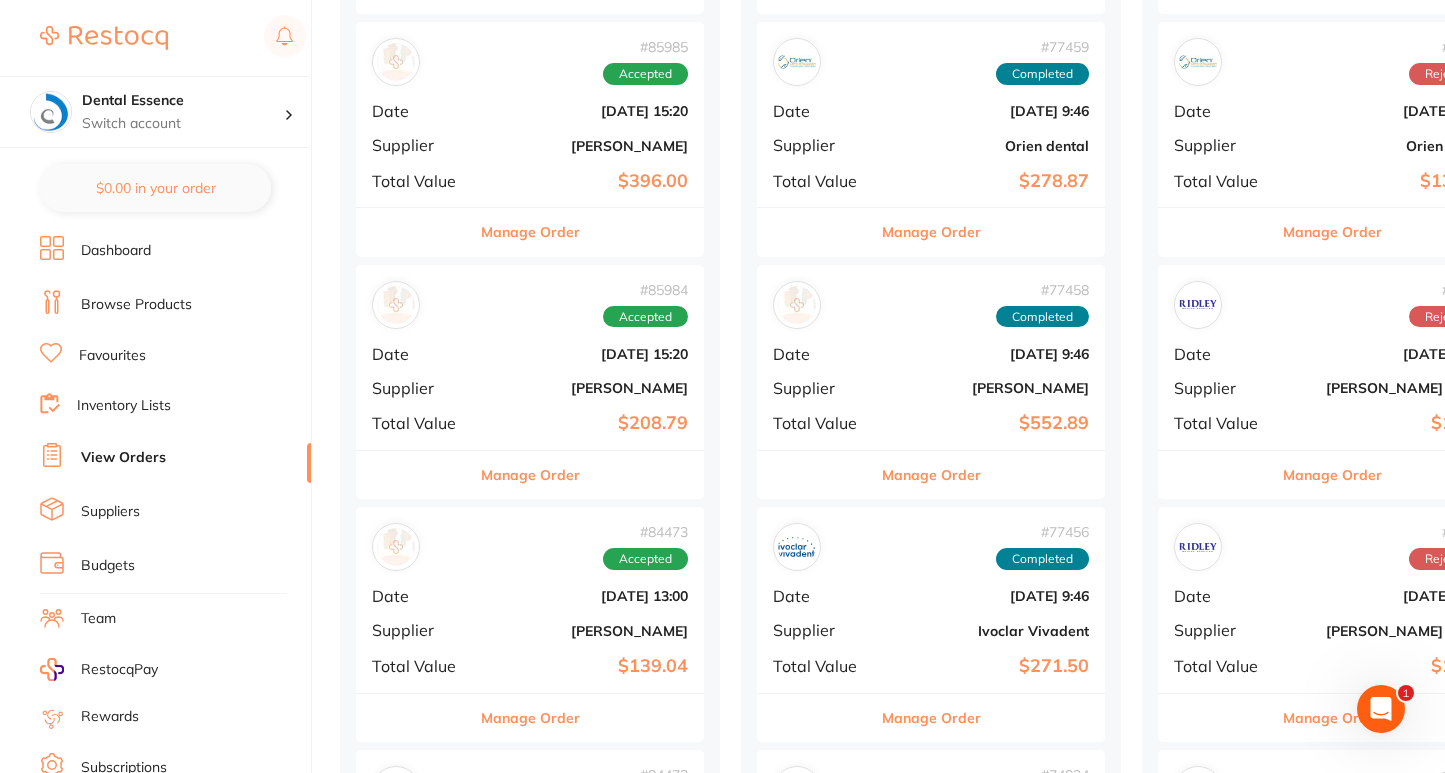 click on "Browse Products" at bounding box center [136, 305] 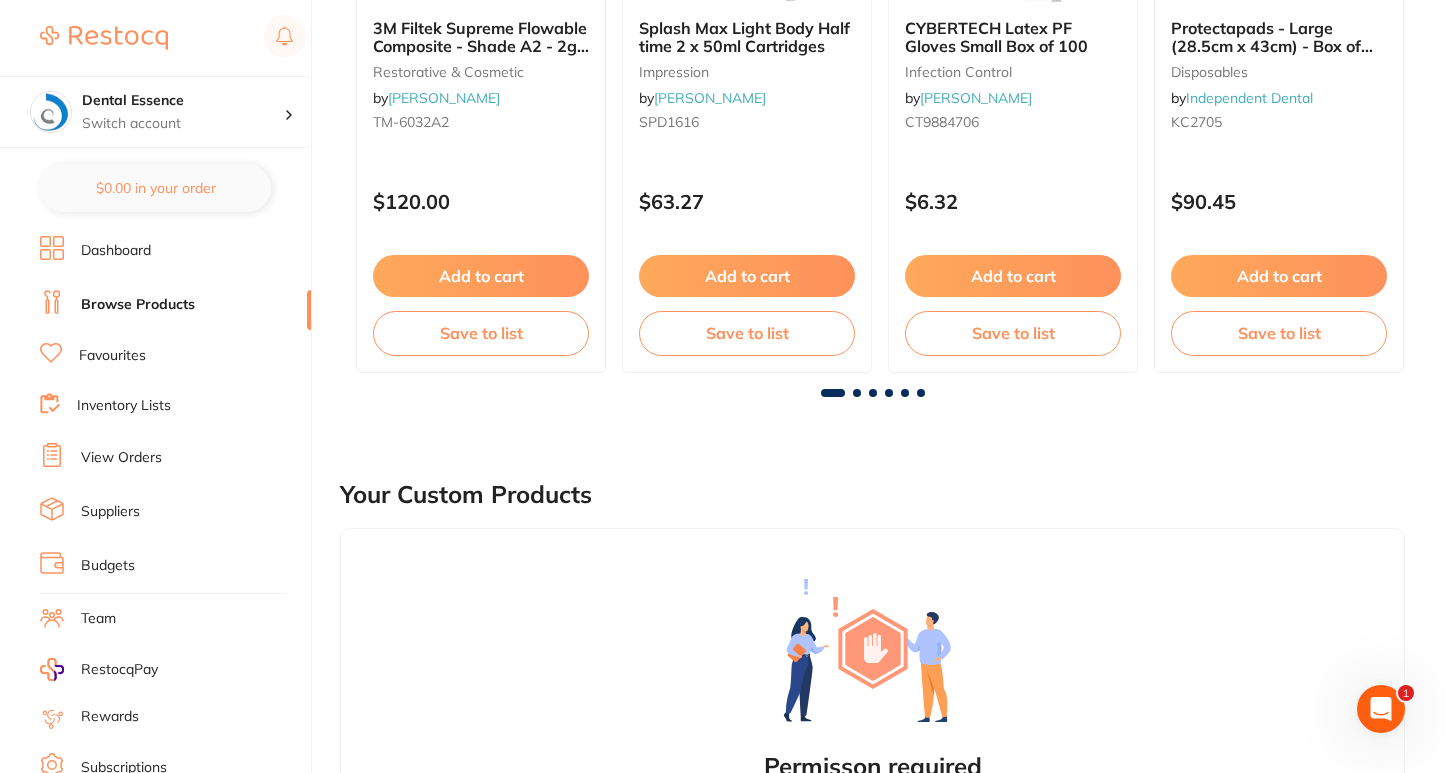 scroll, scrollTop: 0, scrollLeft: 0, axis: both 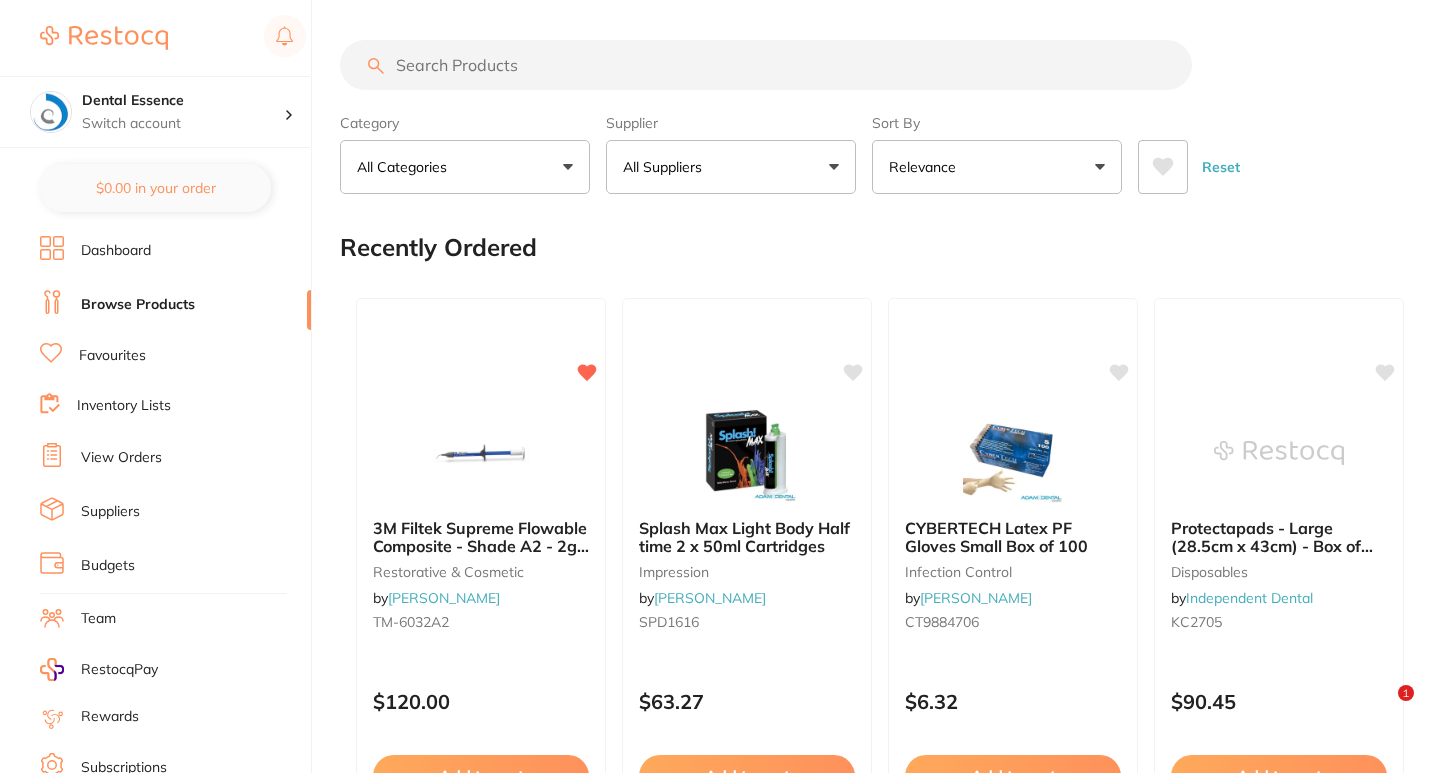 click at bounding box center [766, 65] 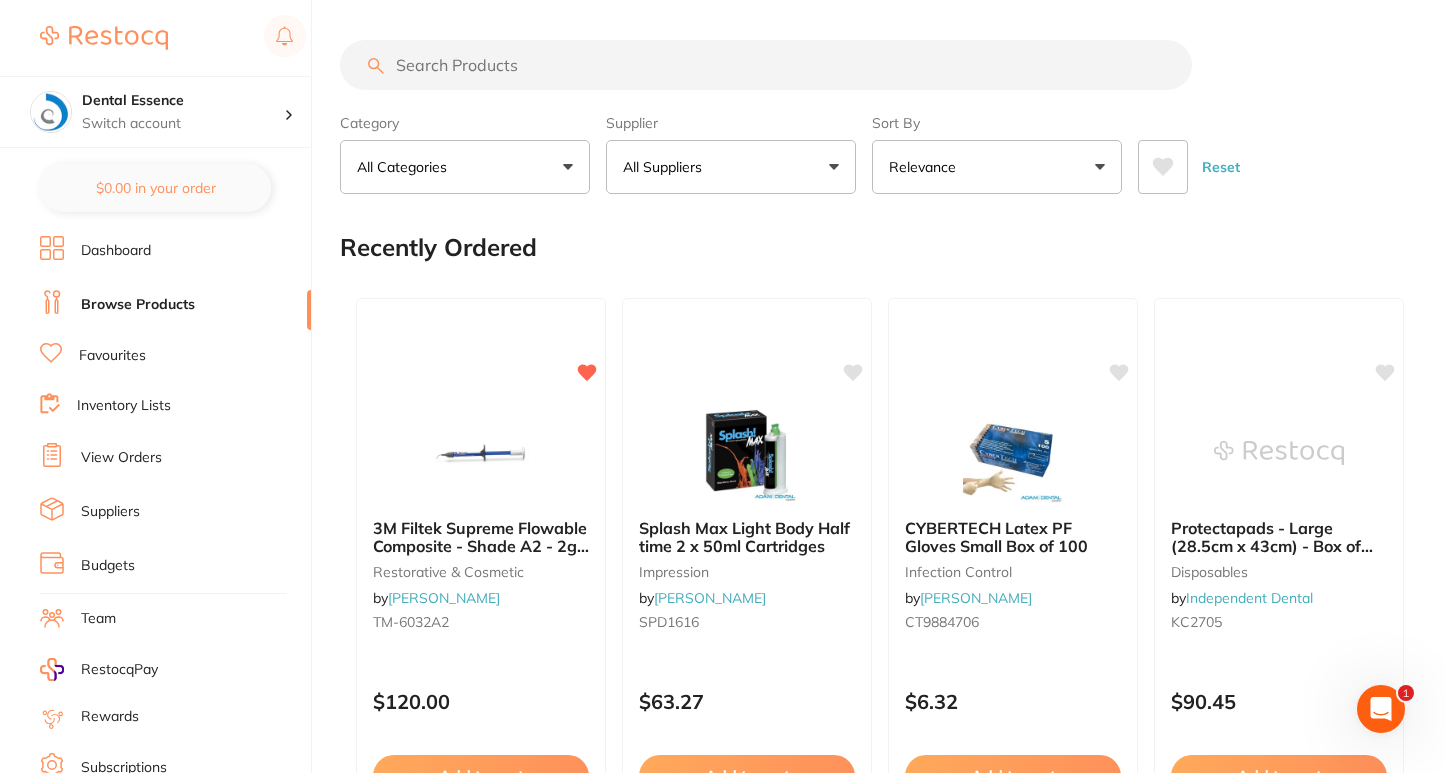 scroll, scrollTop: 0, scrollLeft: 0, axis: both 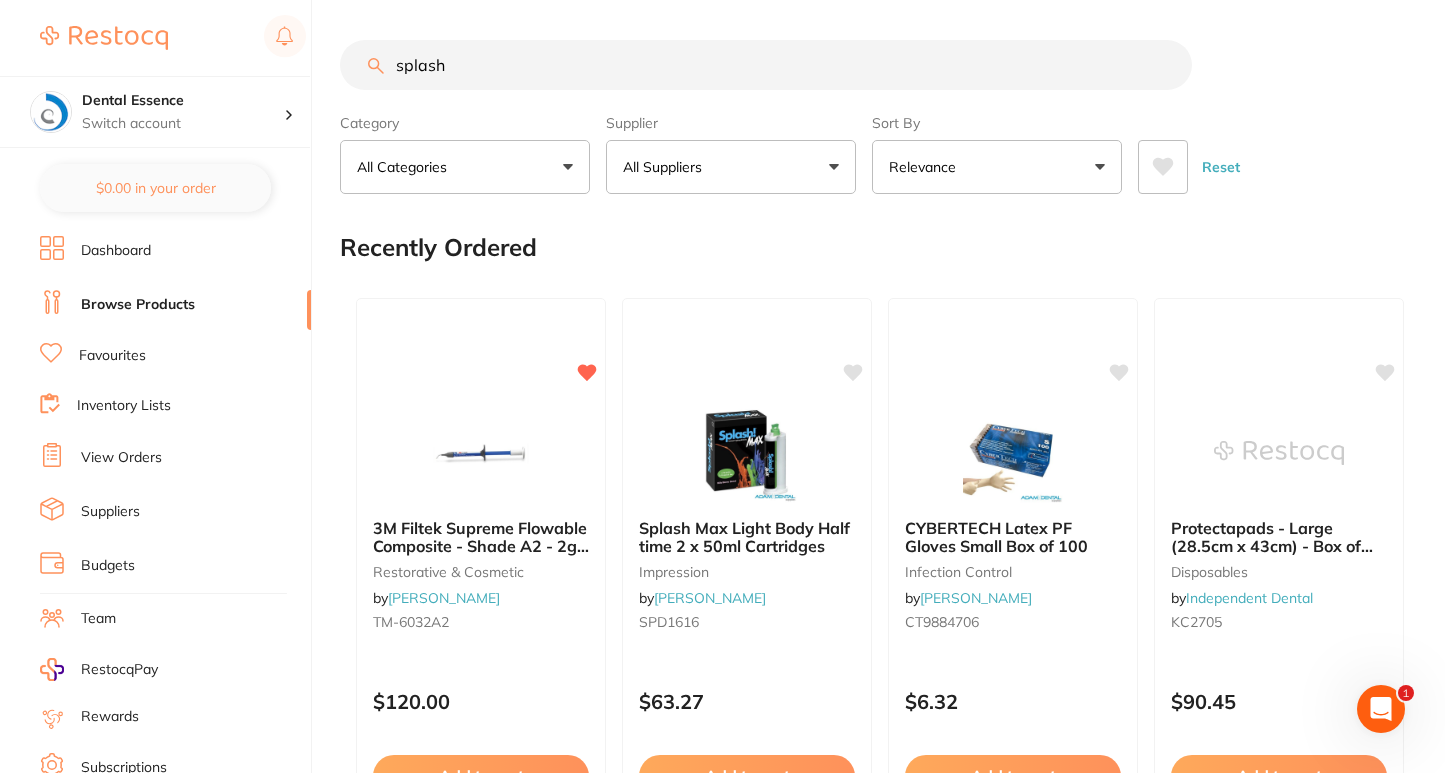 type on "splash" 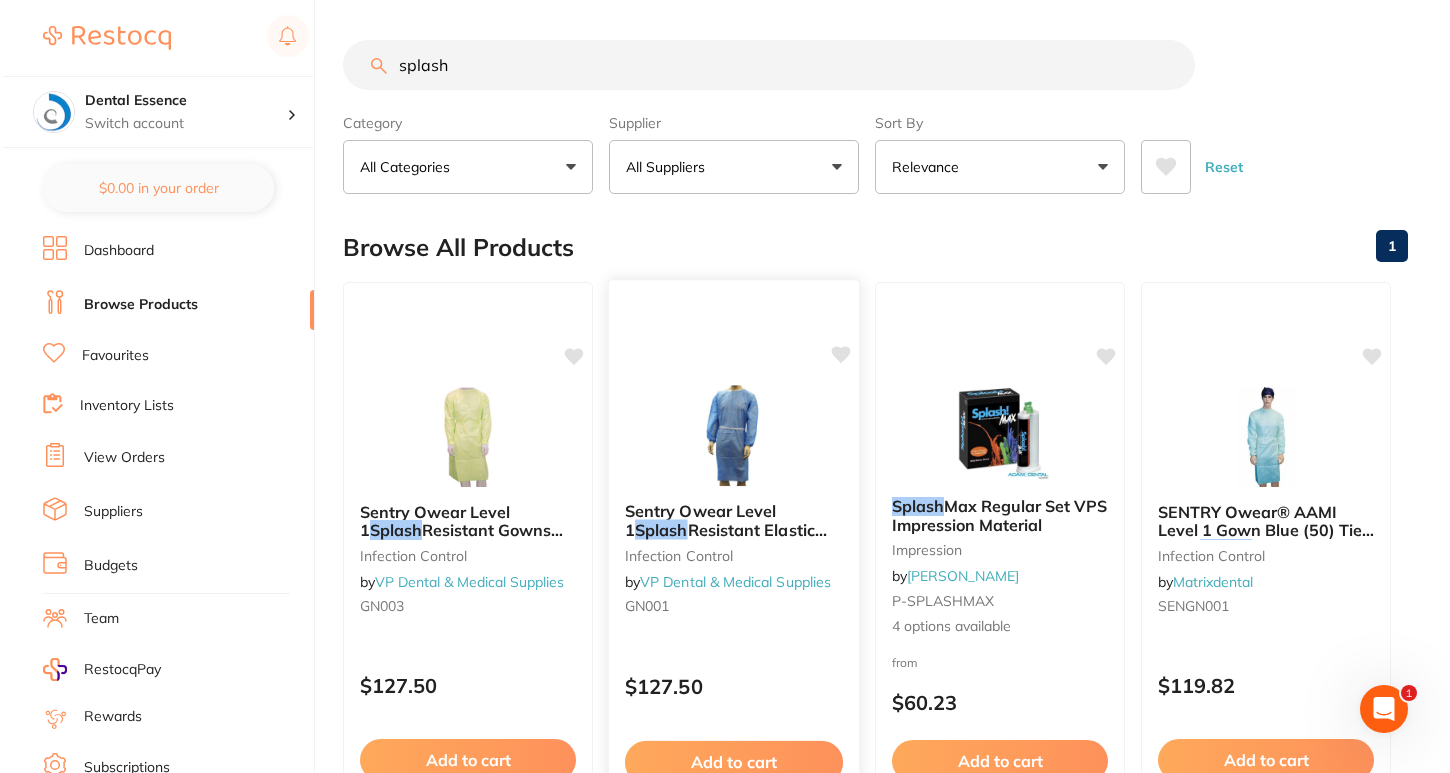 scroll, scrollTop: 0, scrollLeft: 0, axis: both 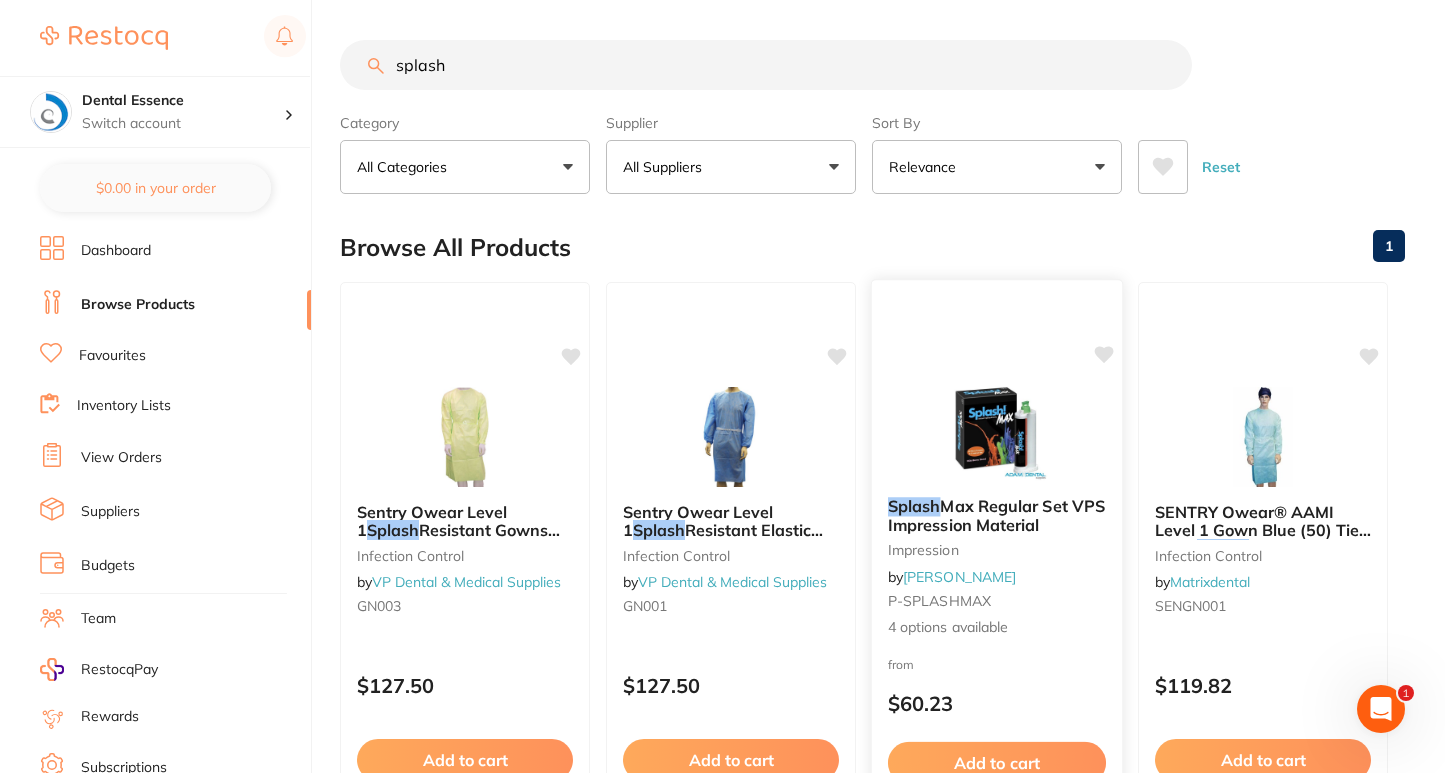 click at bounding box center [996, 430] 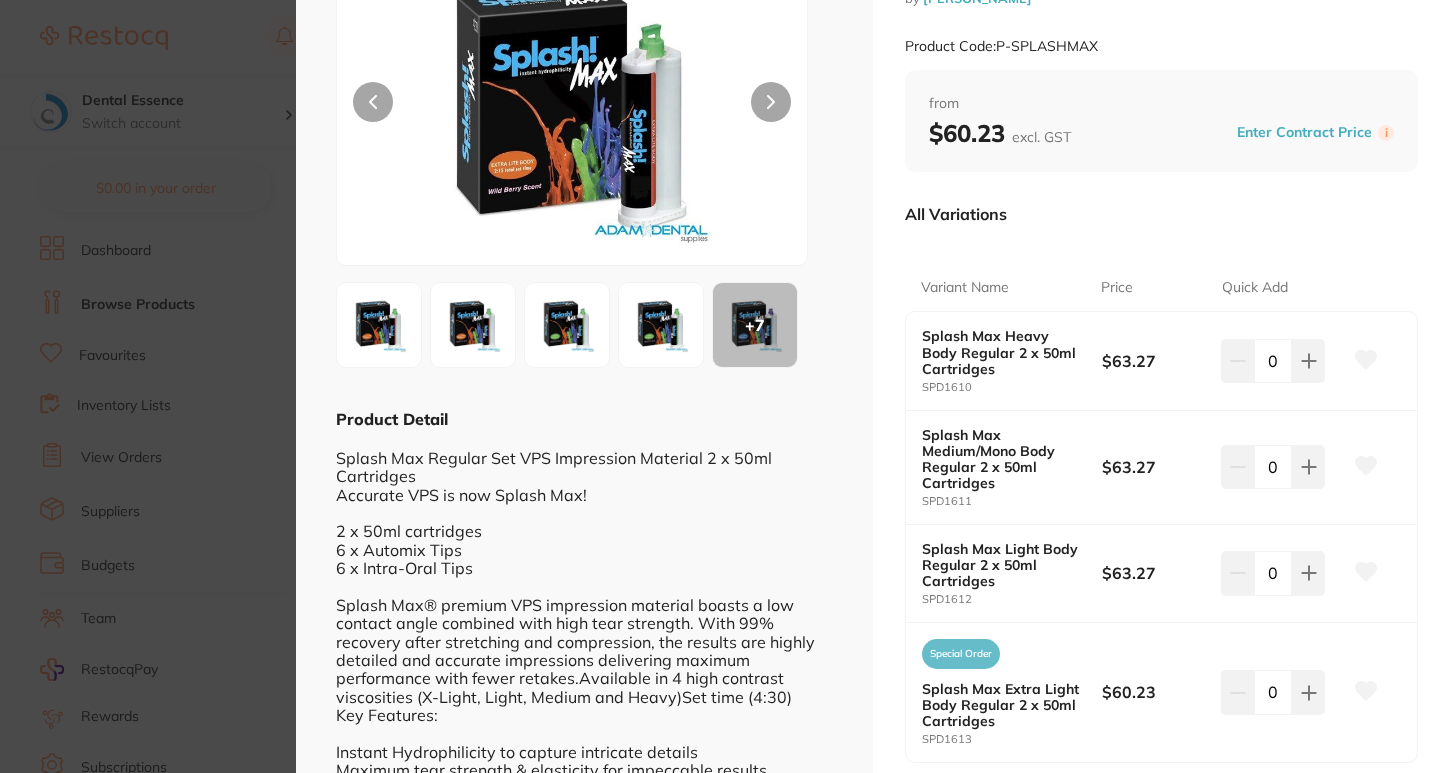 scroll, scrollTop: 200, scrollLeft: 0, axis: vertical 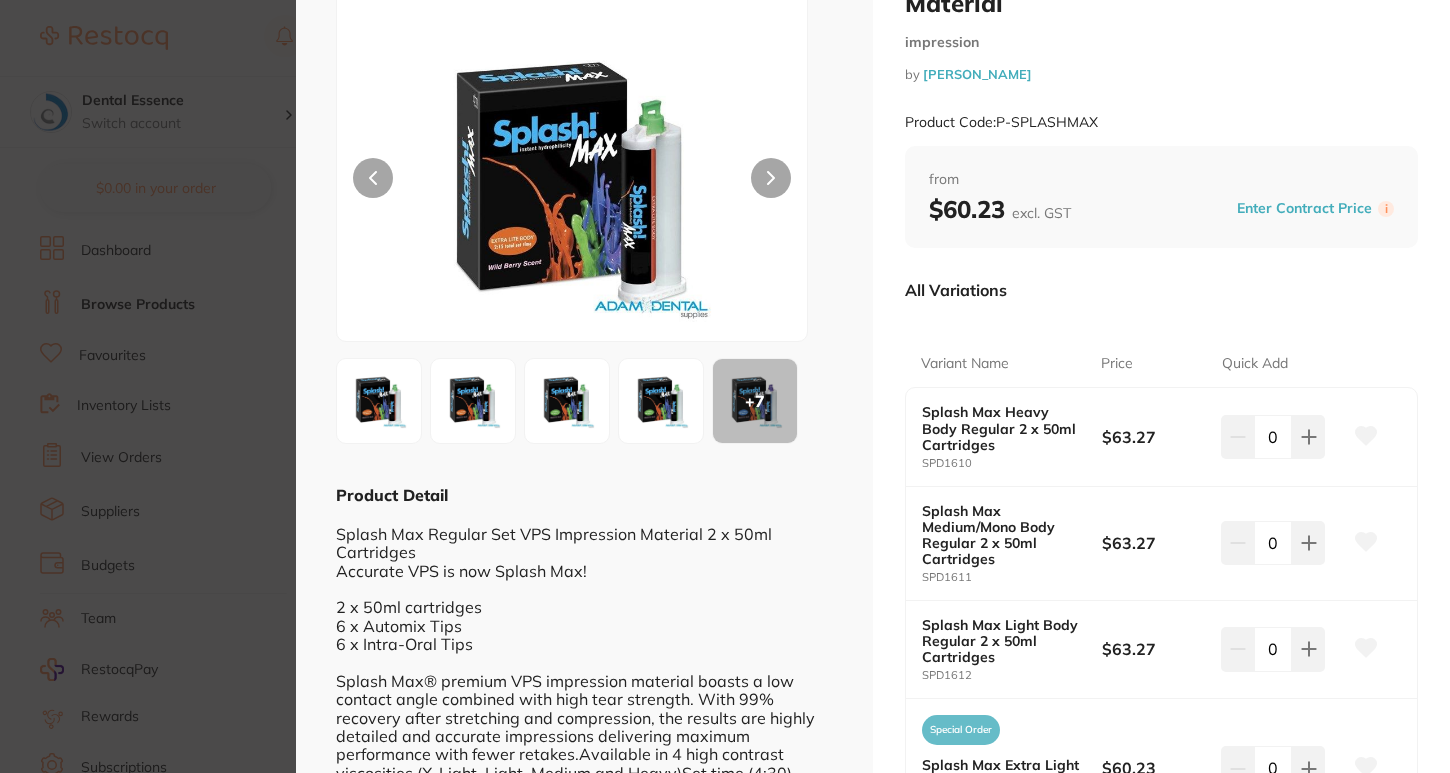 click on "Splash Max Regular Set VPS Impression Material impression by   Adam Dental Product Code:  P-SPLASHMAX ESC         + 7 Product Detail
Splash Max Regular Set VPS Impression Material 2 x 50ml Cartridges
Accurate VPS is now Splash Max!
2 x 50ml cartridges
6 x Automix Tips
6 x Intra-Oral Tips
Splash Max® premium VPS impression material boasts a low contact angle combined with high tear strength. With 99% recovery after stretching and compression, the results are highly detailed and accurate impressions delivering maximum performance with fewer retakes.Available in 4 high contrast viscosities (X-Light, Light, Medium and Heavy)Set time (4:30)
Key Features:
Instant Hydrophilicity to capture intricate details
Maximum tear strength & elasticity for impeccable results
Excellent dimensional accuracy to prevent distortion
Thixotropic consistency and ideal flow properties
Wild berry scent to reduce gag reflex
Splash Max Regular Set VPS Impression Material impression by   Adam Dental from     i" at bounding box center [725, 386] 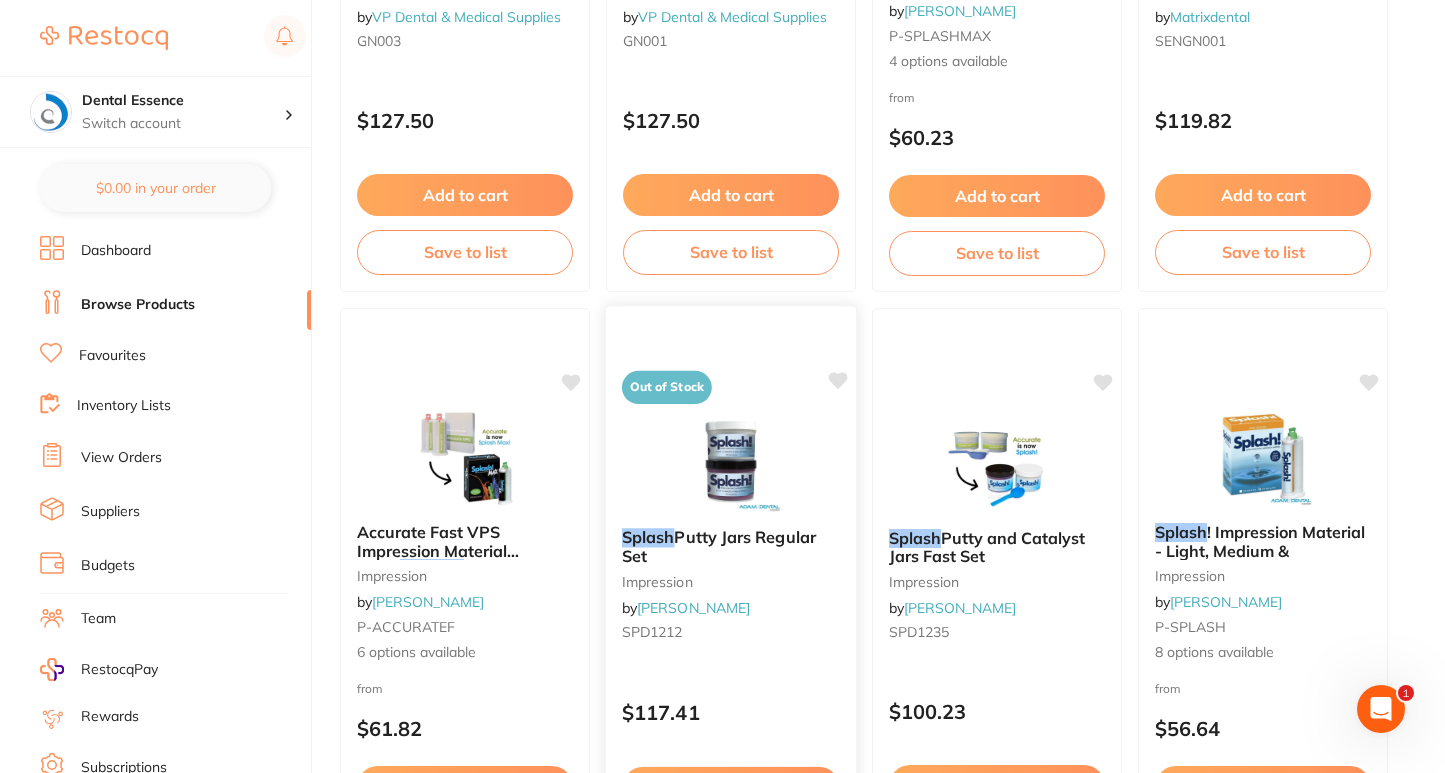 scroll, scrollTop: 600, scrollLeft: 0, axis: vertical 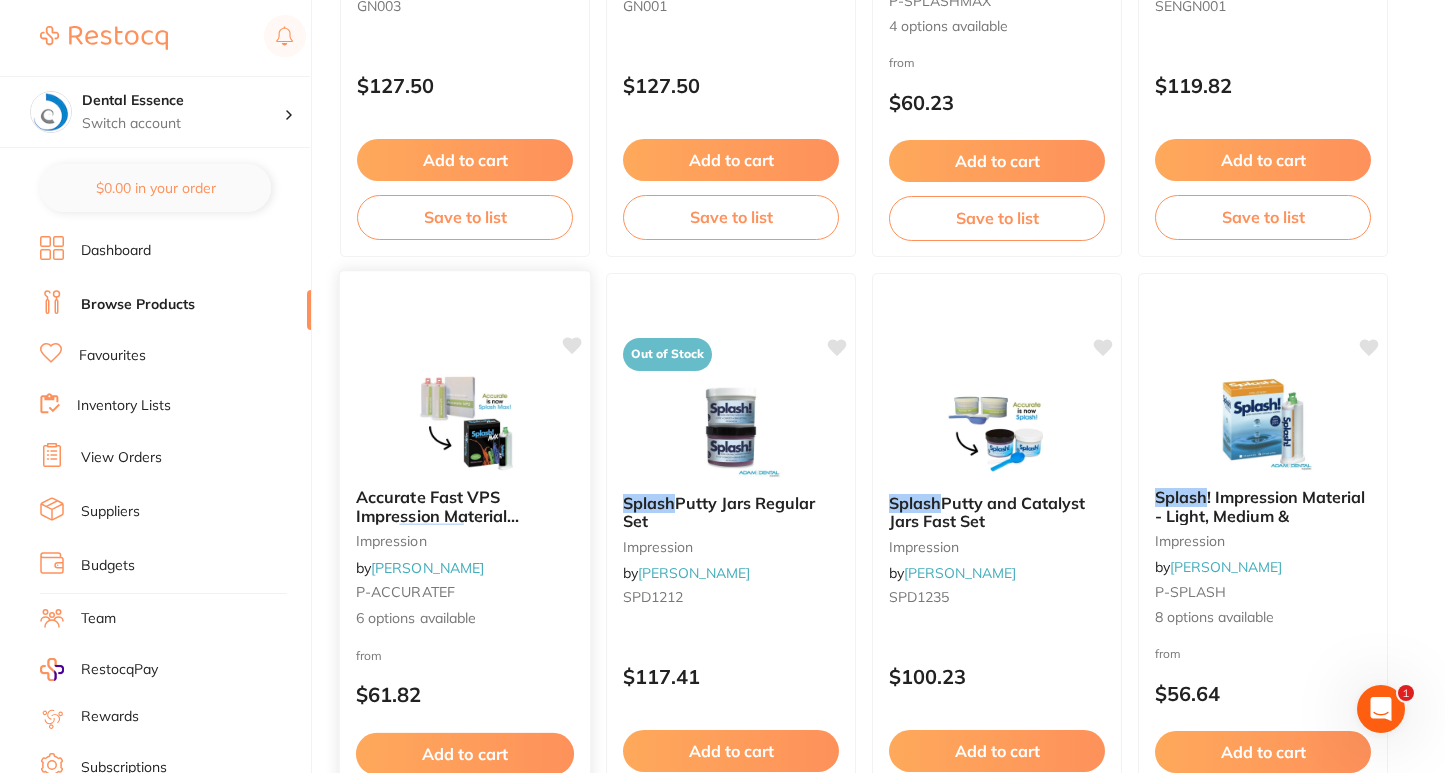 click at bounding box center [464, 421] 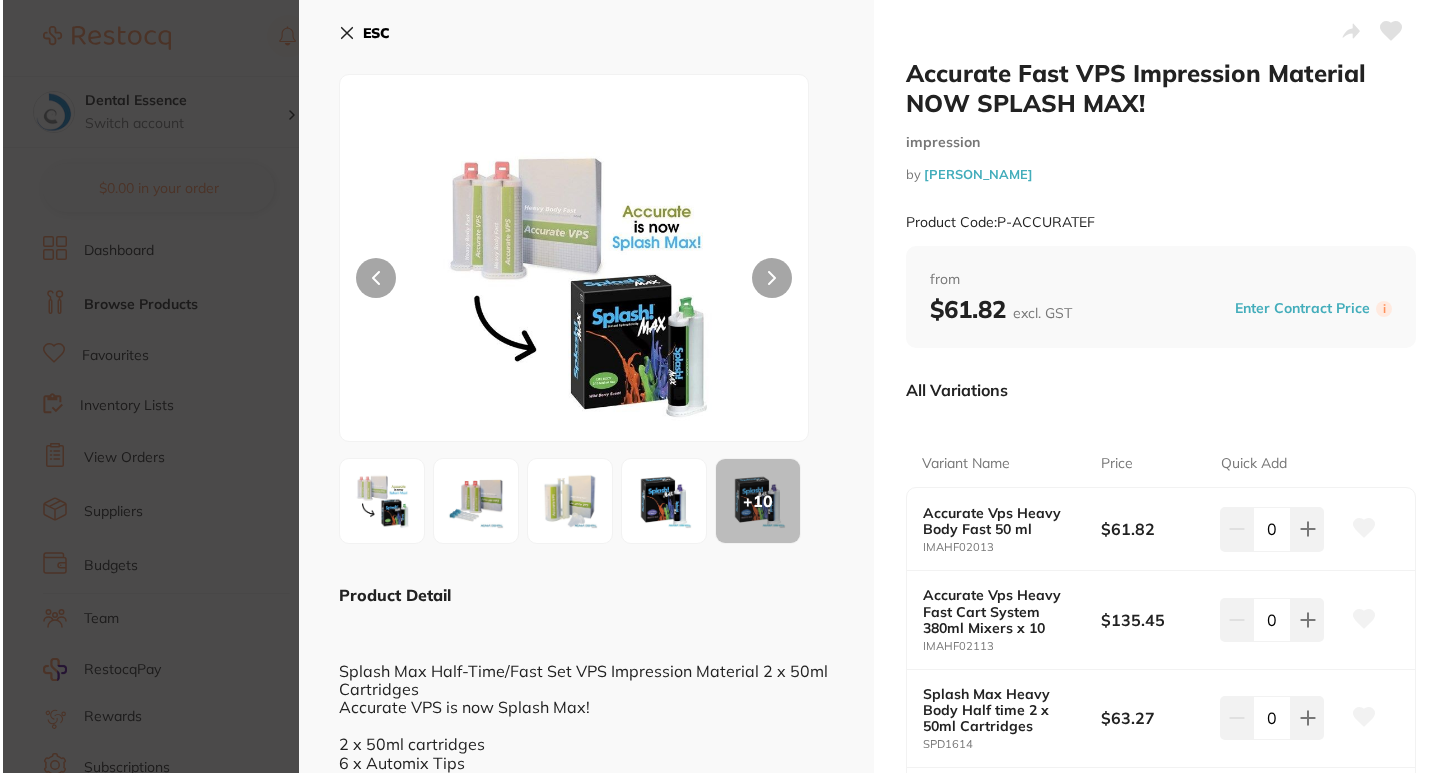 scroll, scrollTop: 0, scrollLeft: 0, axis: both 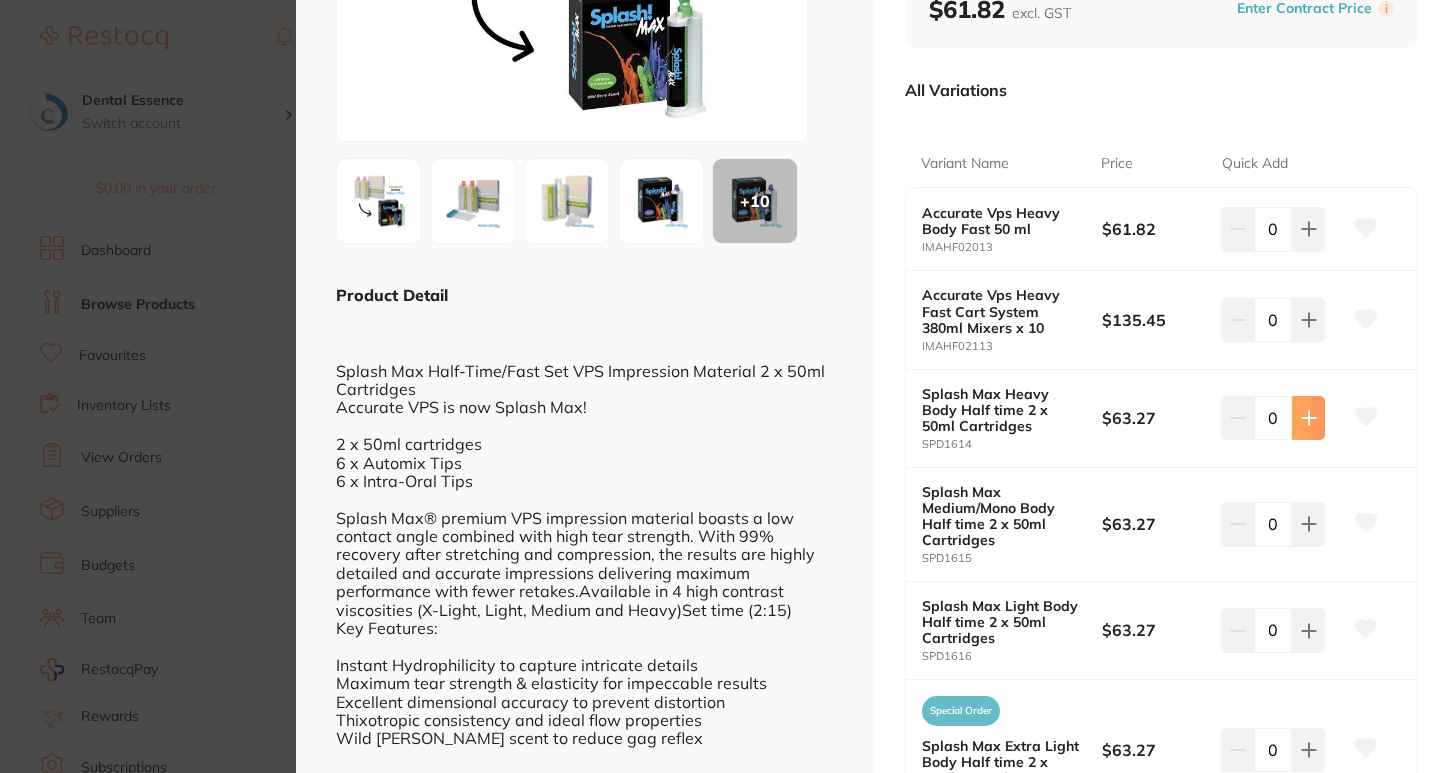 click 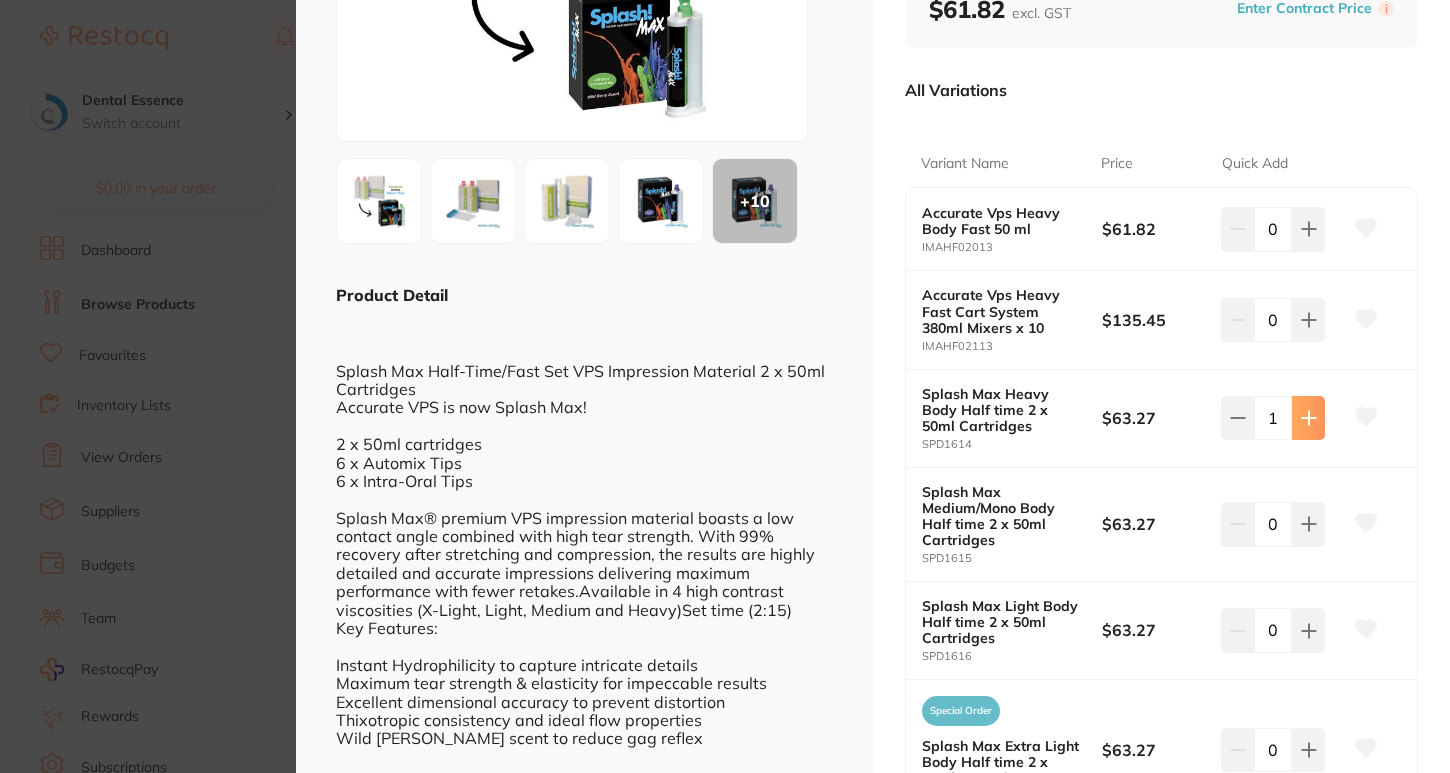 click 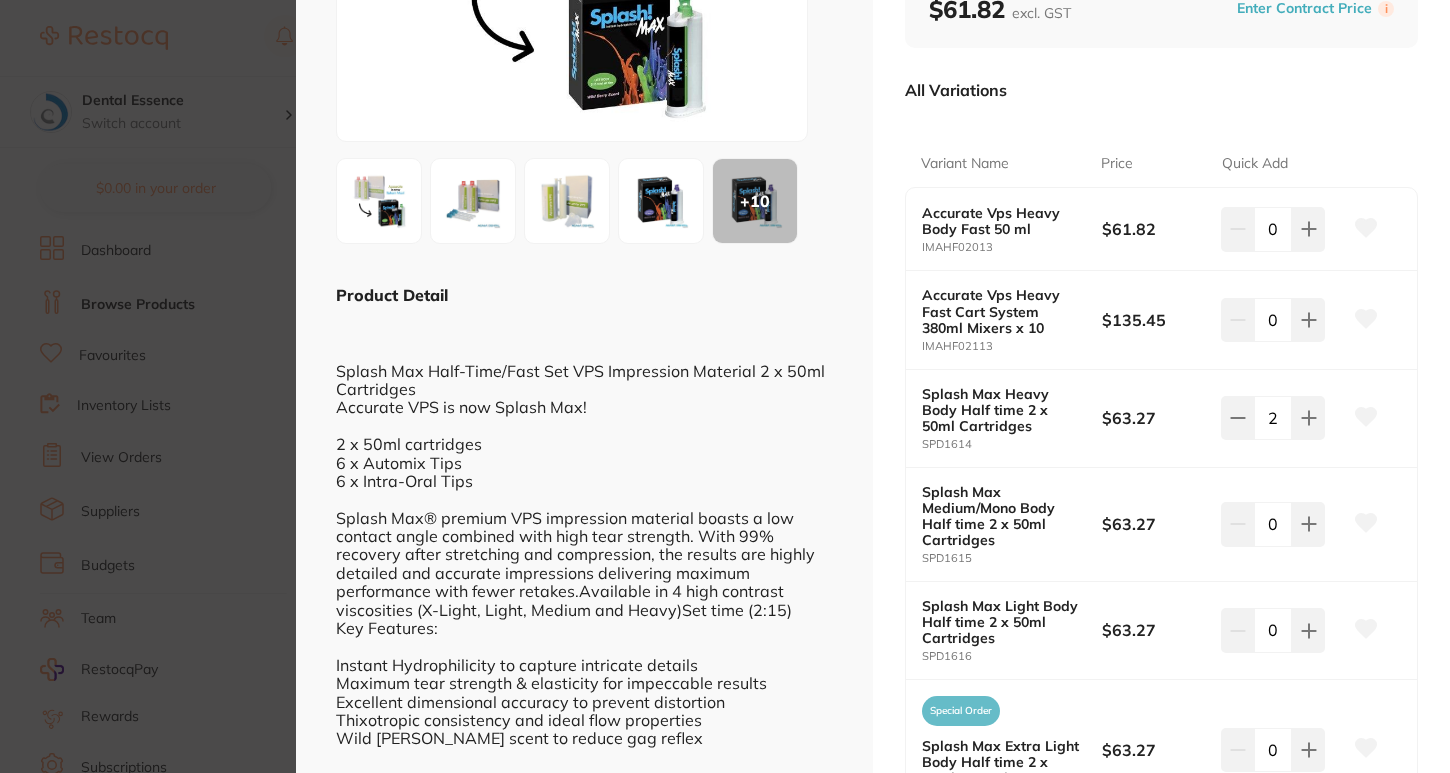 scroll, scrollTop: 0, scrollLeft: 0, axis: both 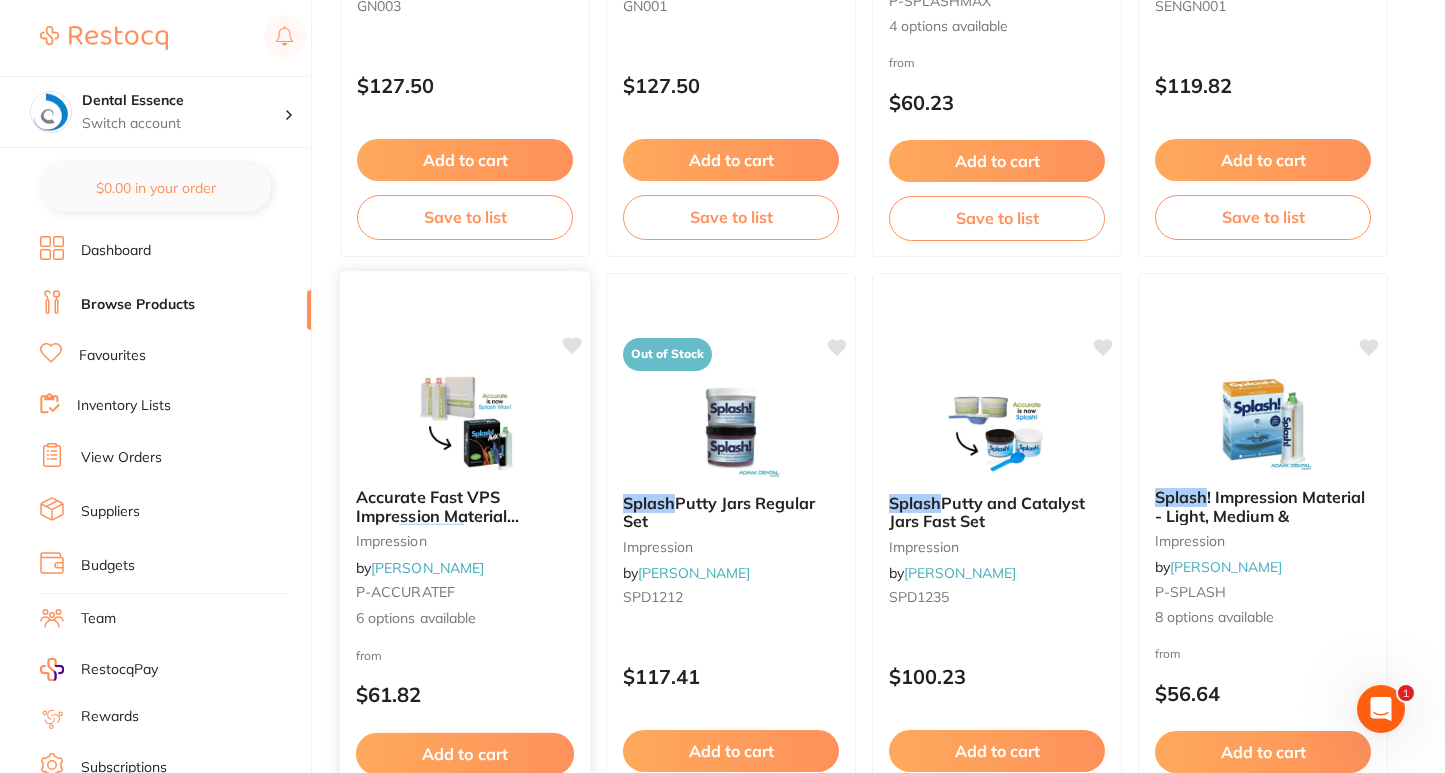 click at bounding box center [464, 421] 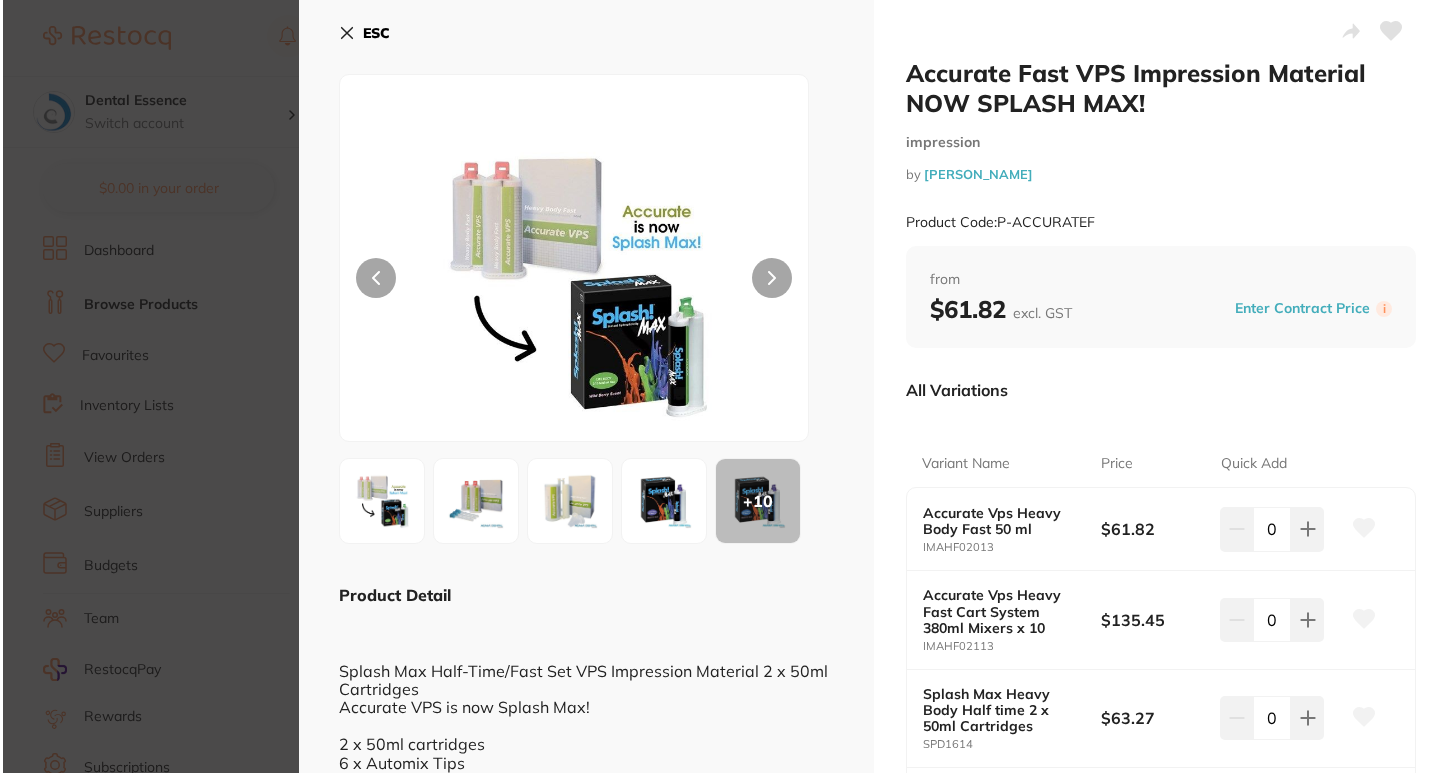 scroll, scrollTop: 0, scrollLeft: 0, axis: both 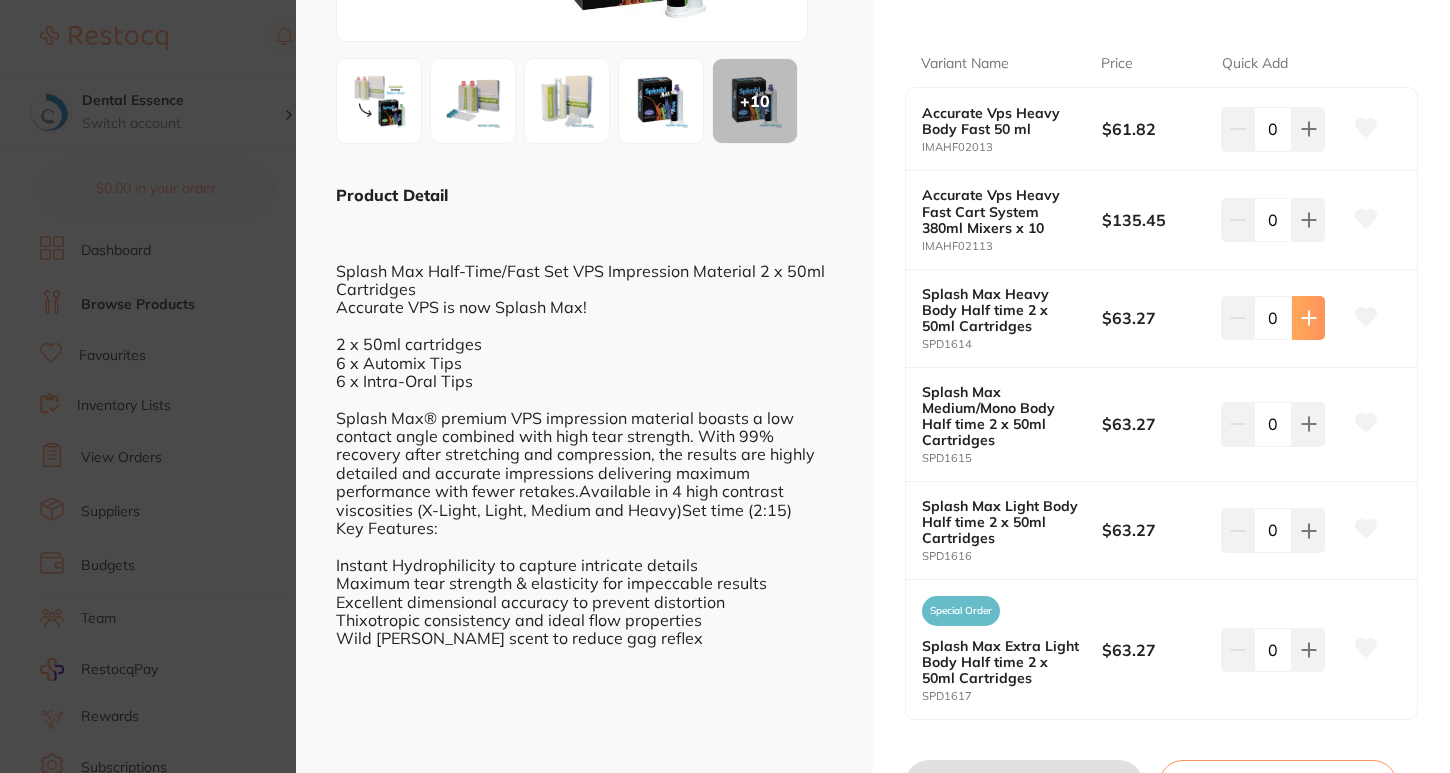 click at bounding box center (1308, 129) 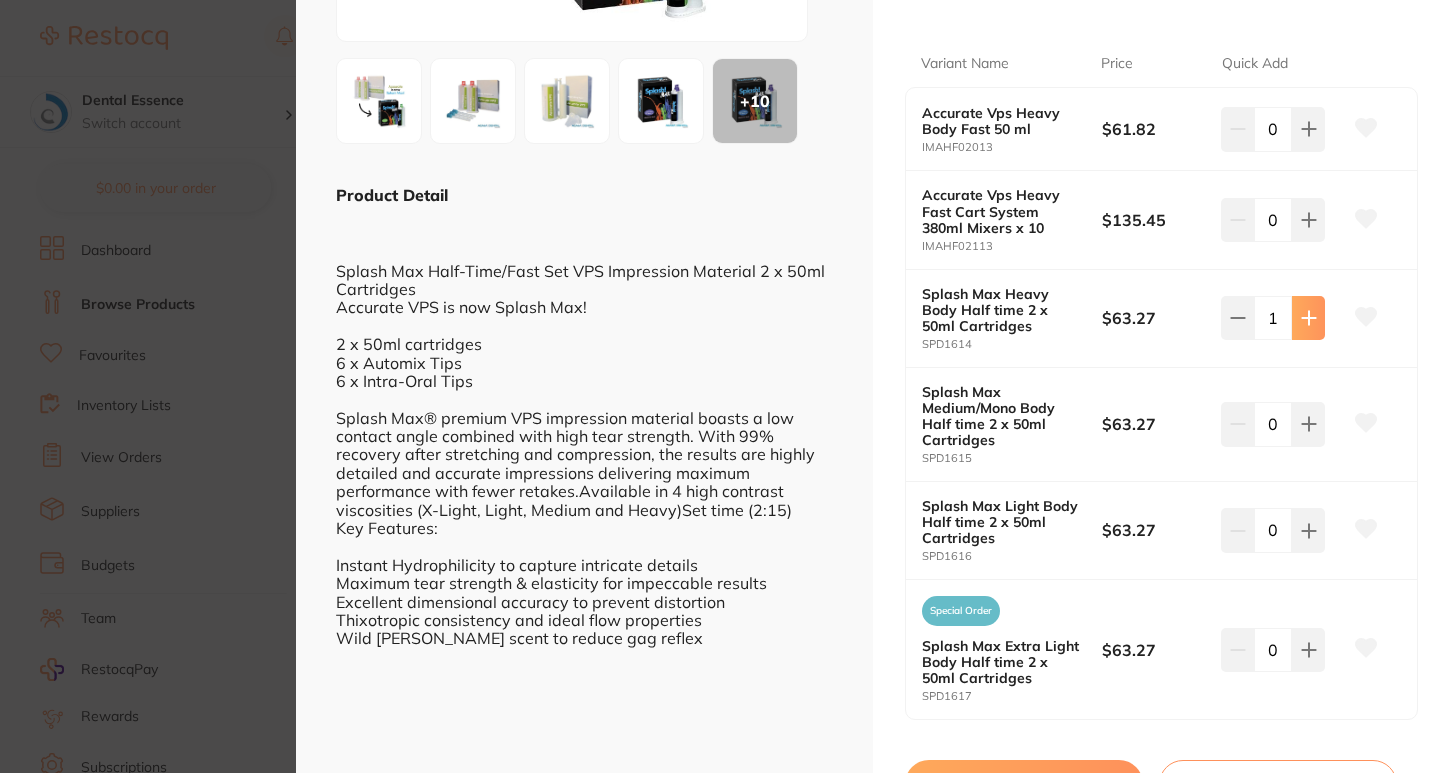 click at bounding box center (1308, 129) 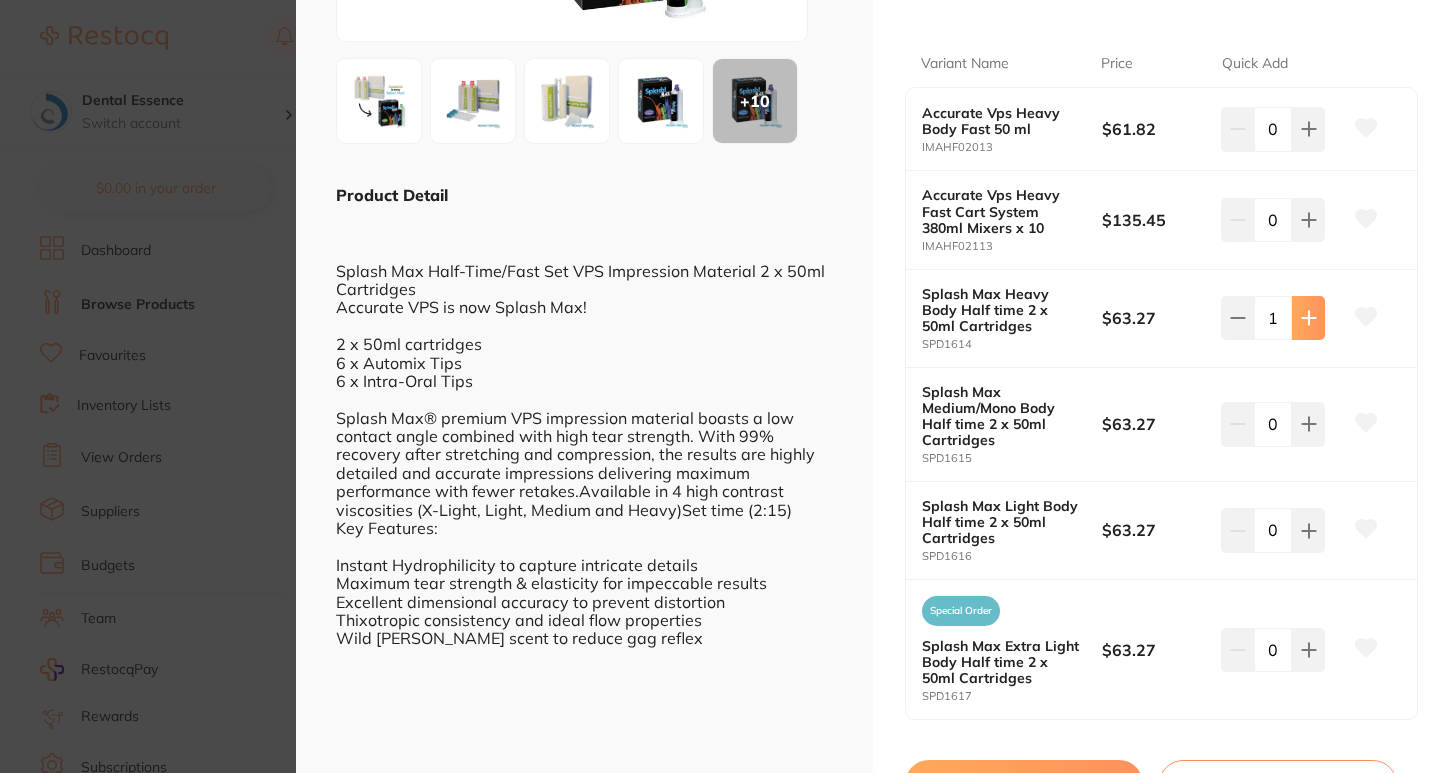 type on "2" 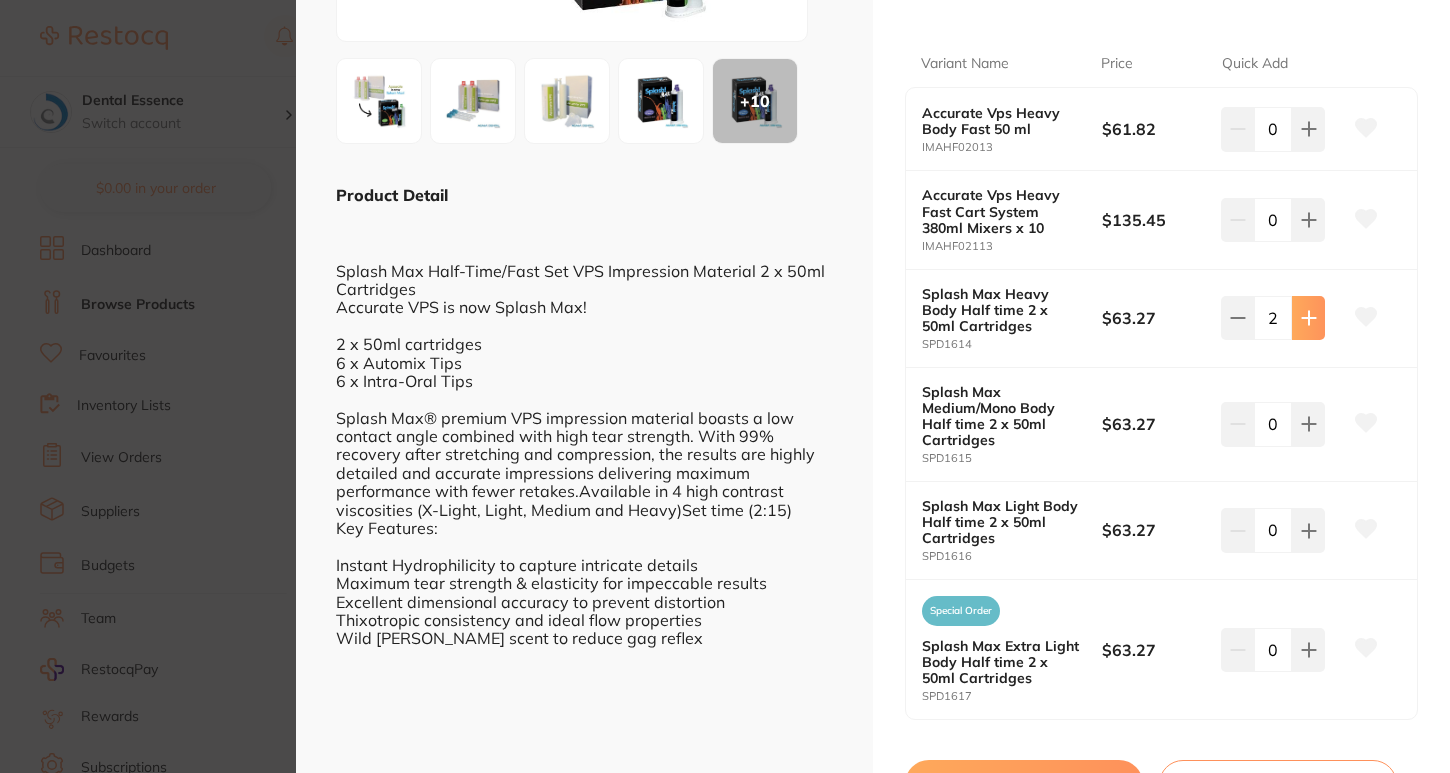 scroll, scrollTop: 600, scrollLeft: 0, axis: vertical 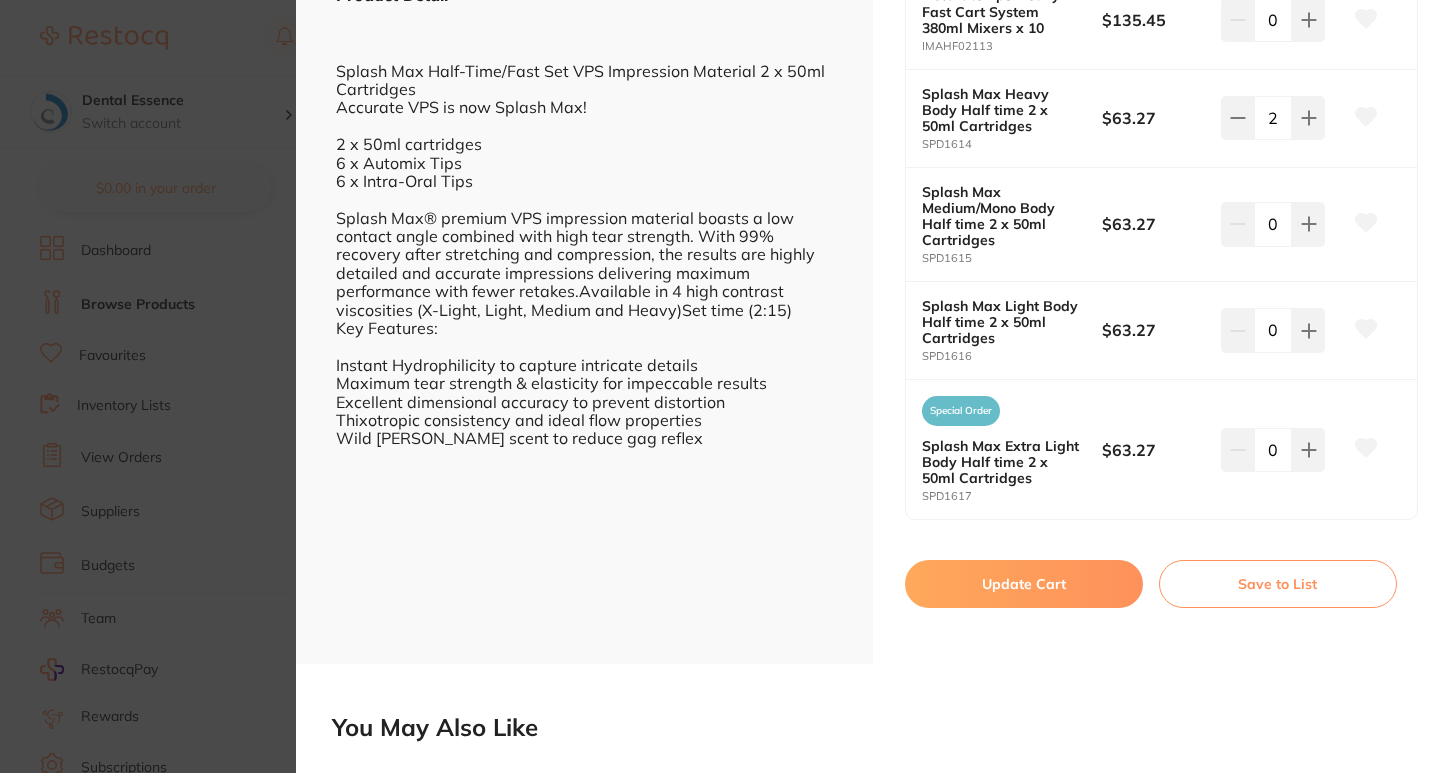 click on "Update Cart" at bounding box center [1024, 584] 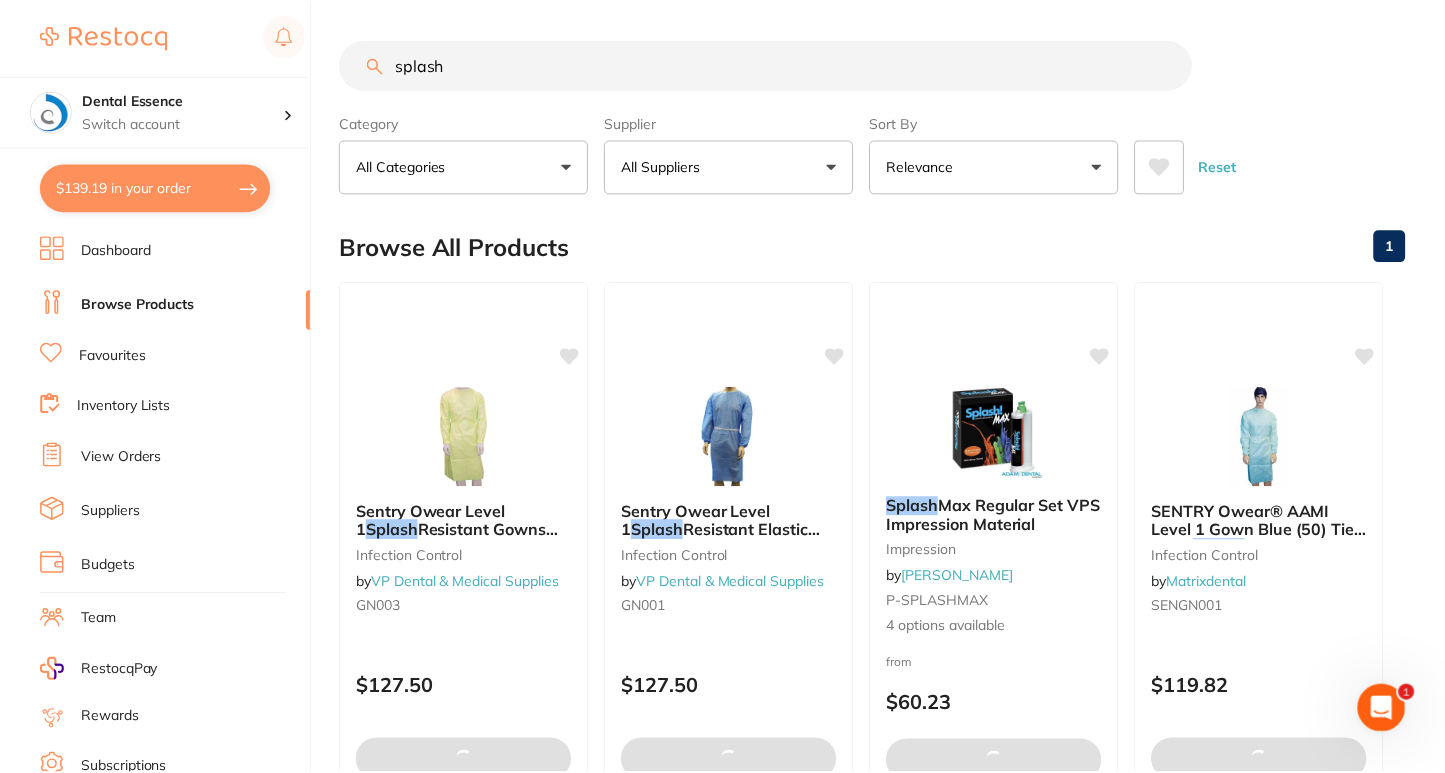 scroll, scrollTop: 600, scrollLeft: 0, axis: vertical 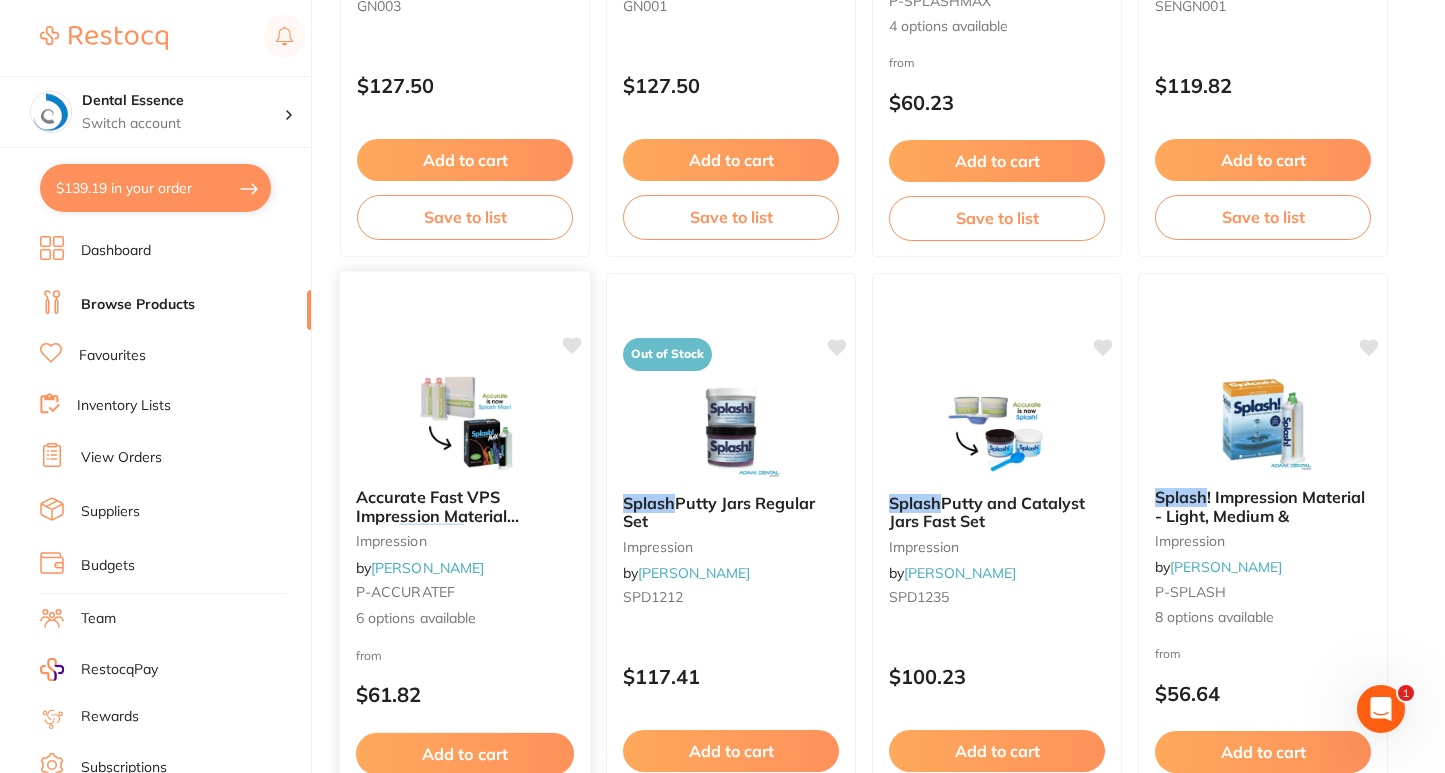 click on "Accurate Fast VPS Impression Material NOW  SPLASH  MAX!   impression by  Adam Dental P-ACCURATEF   6 options available   from $61.82 Add to cart Save to list" at bounding box center [465, 560] 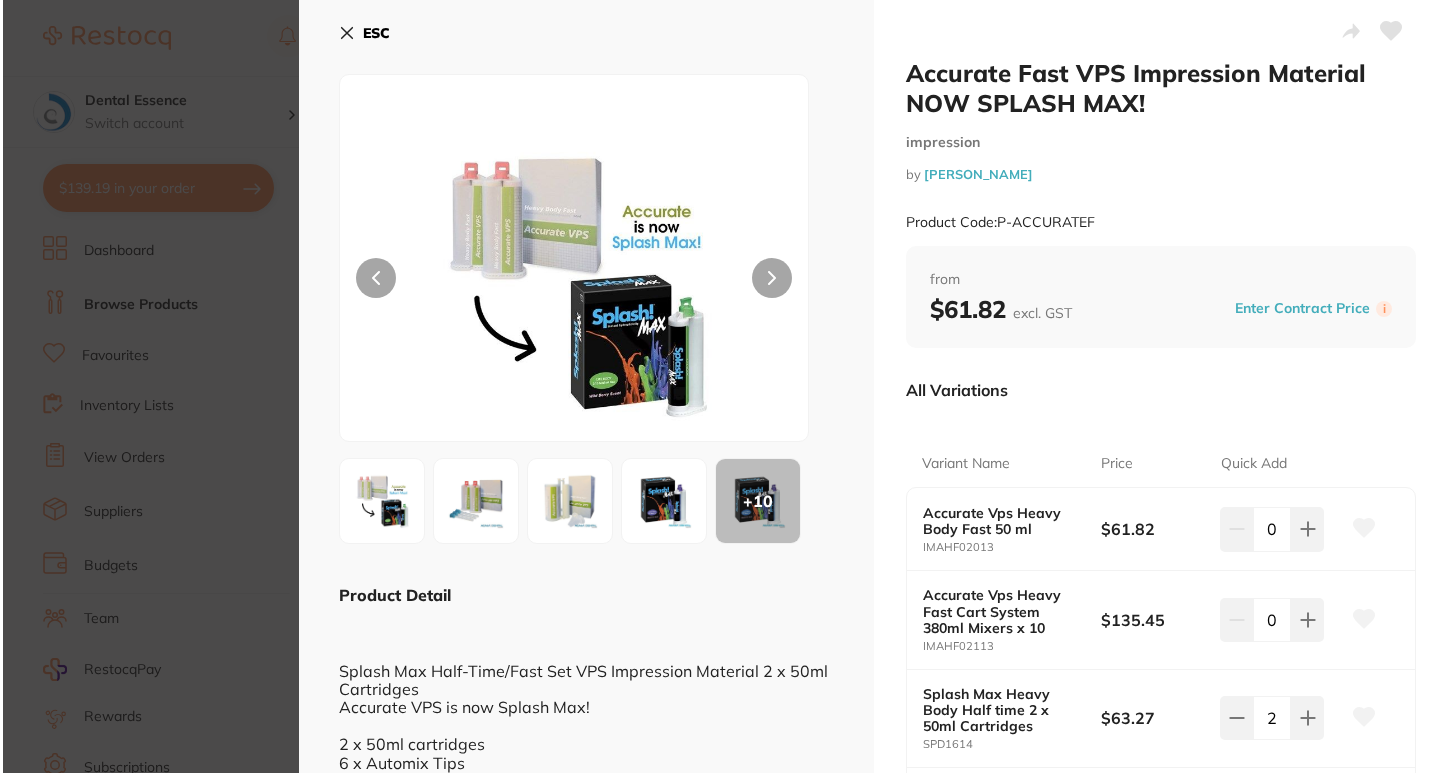 scroll, scrollTop: 0, scrollLeft: 0, axis: both 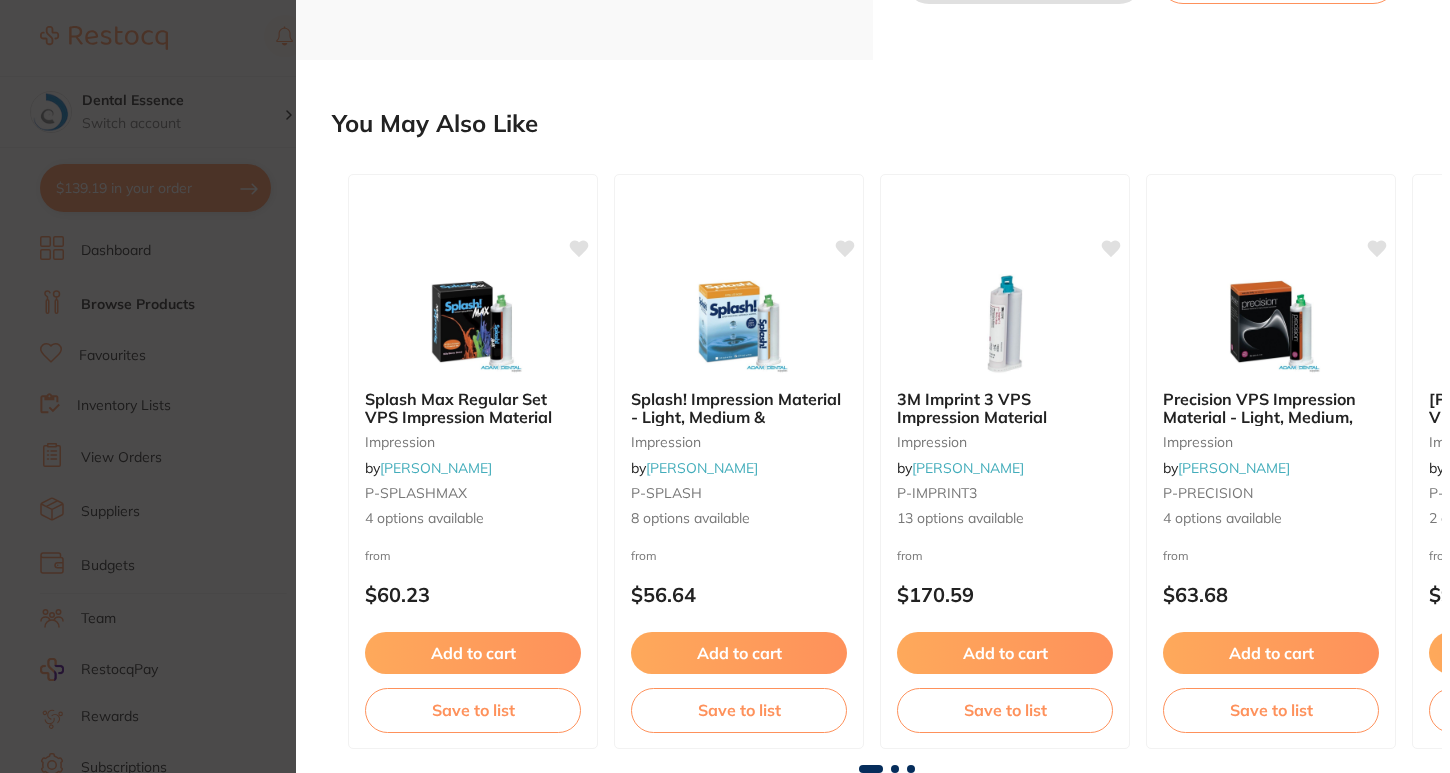 click at bounding box center [895, 769] 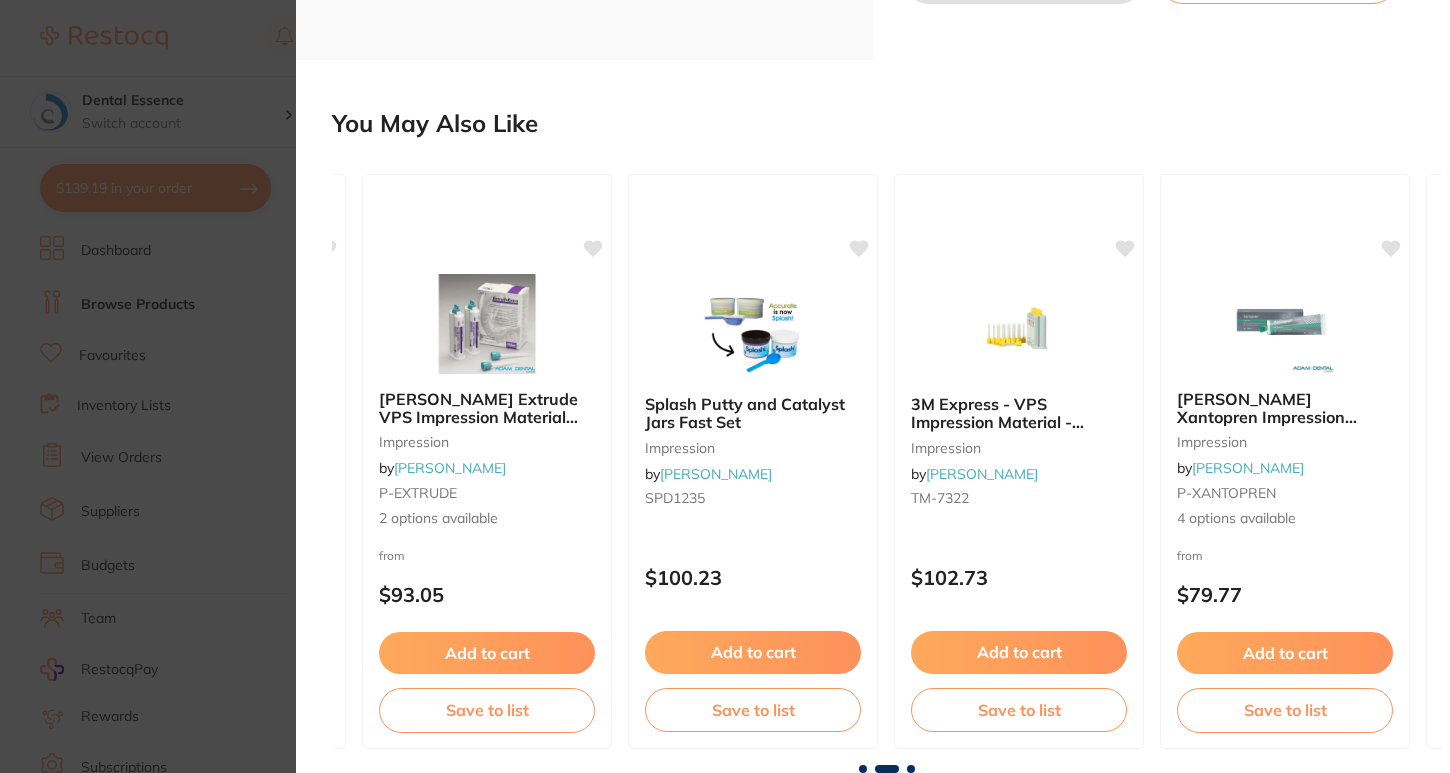 scroll, scrollTop: 0, scrollLeft: 1105, axis: horizontal 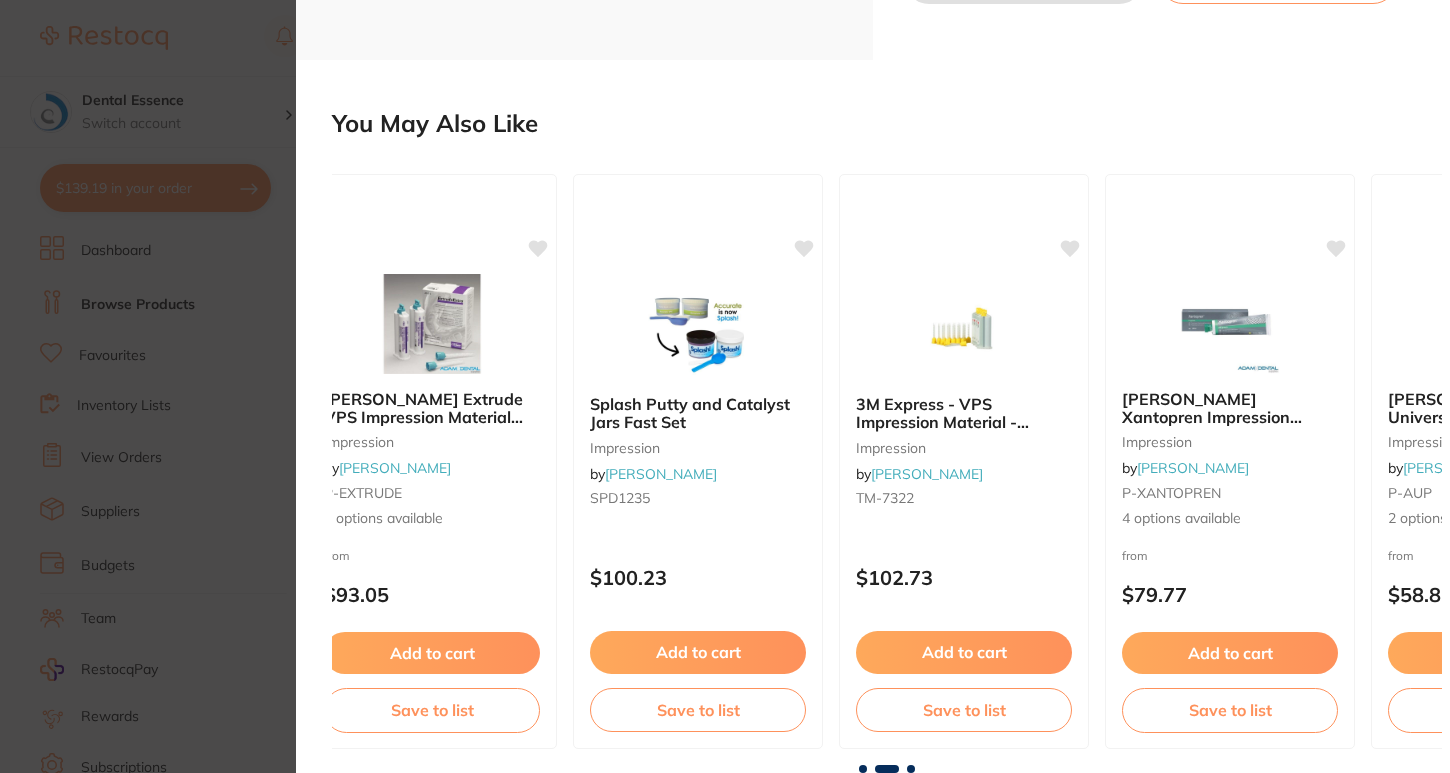 click at bounding box center [911, 769] 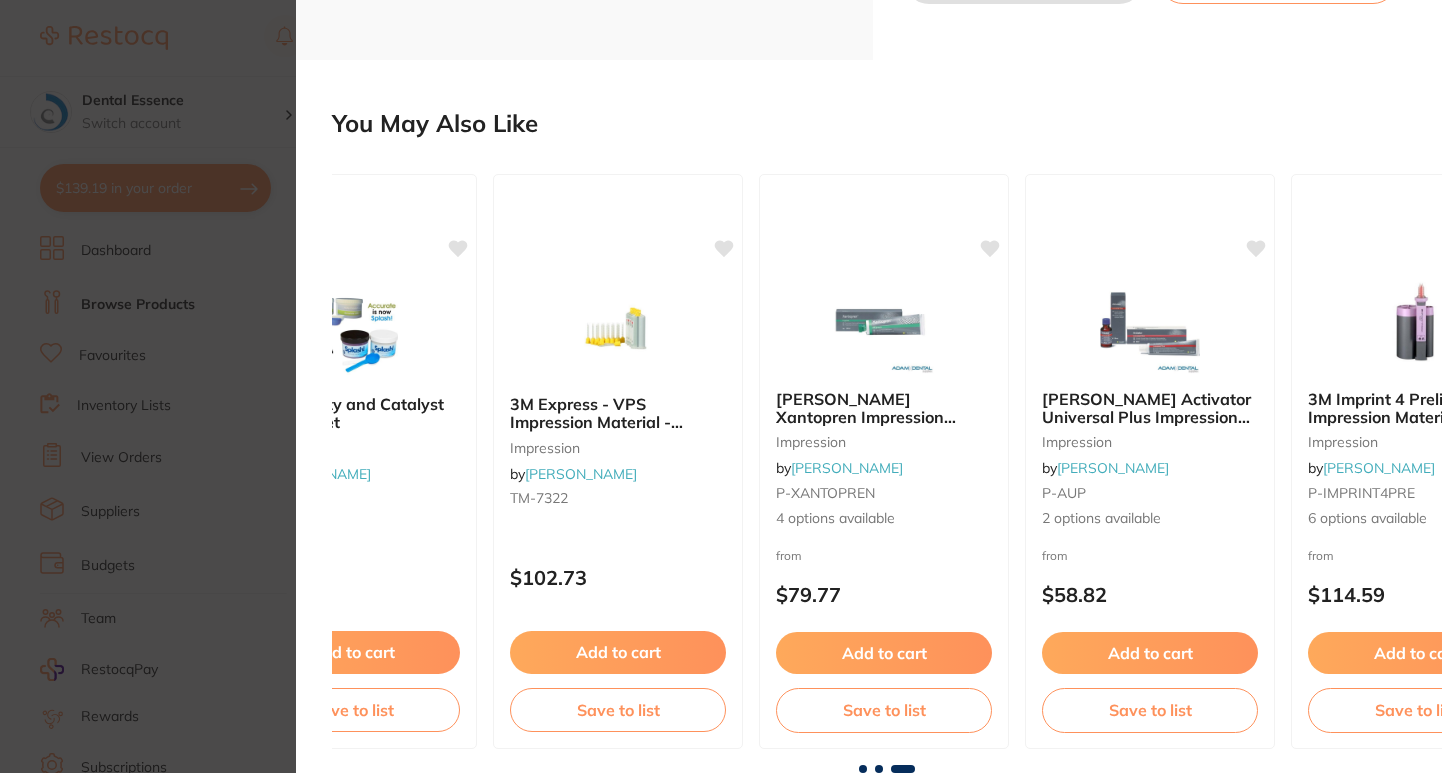 scroll, scrollTop: 0, scrollLeft: 1571, axis: horizontal 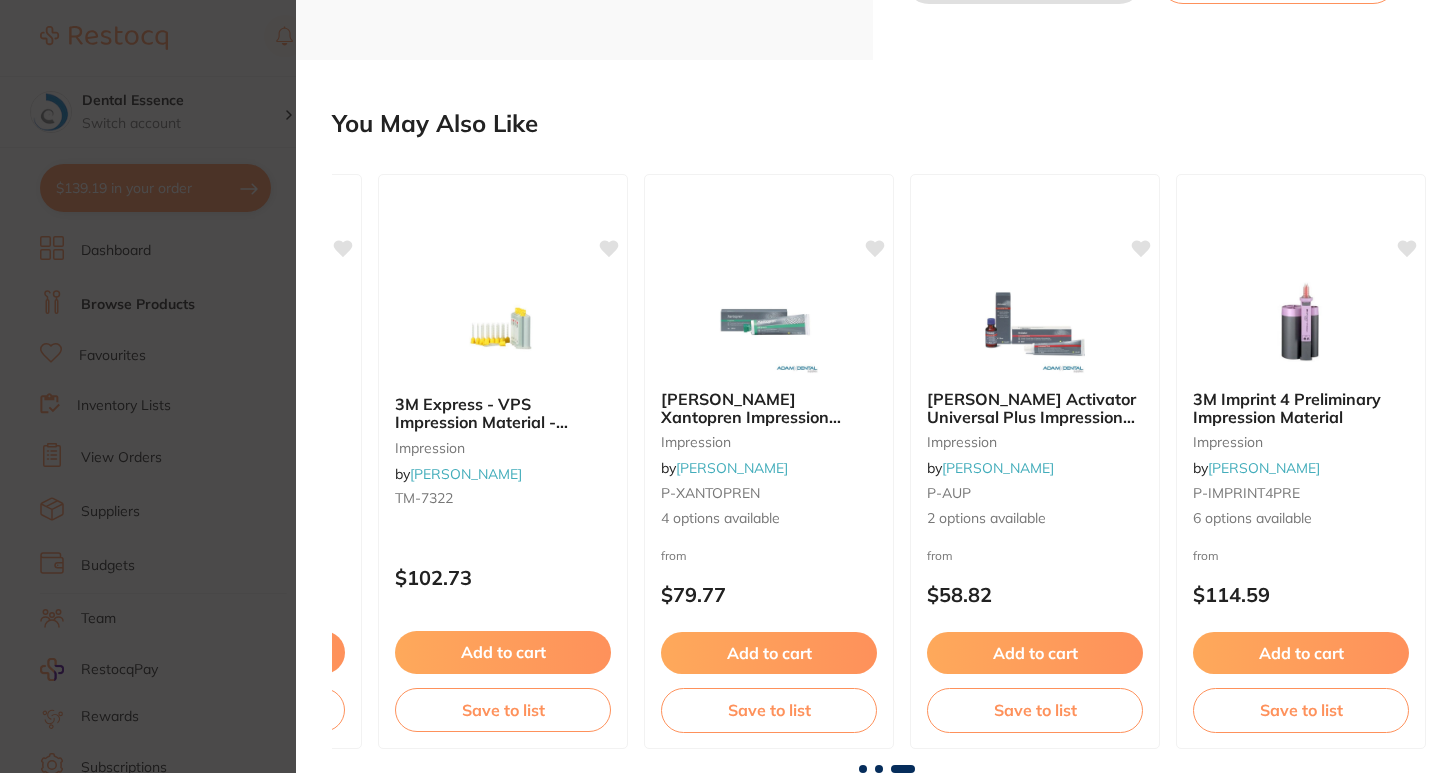 click at bounding box center [879, 769] 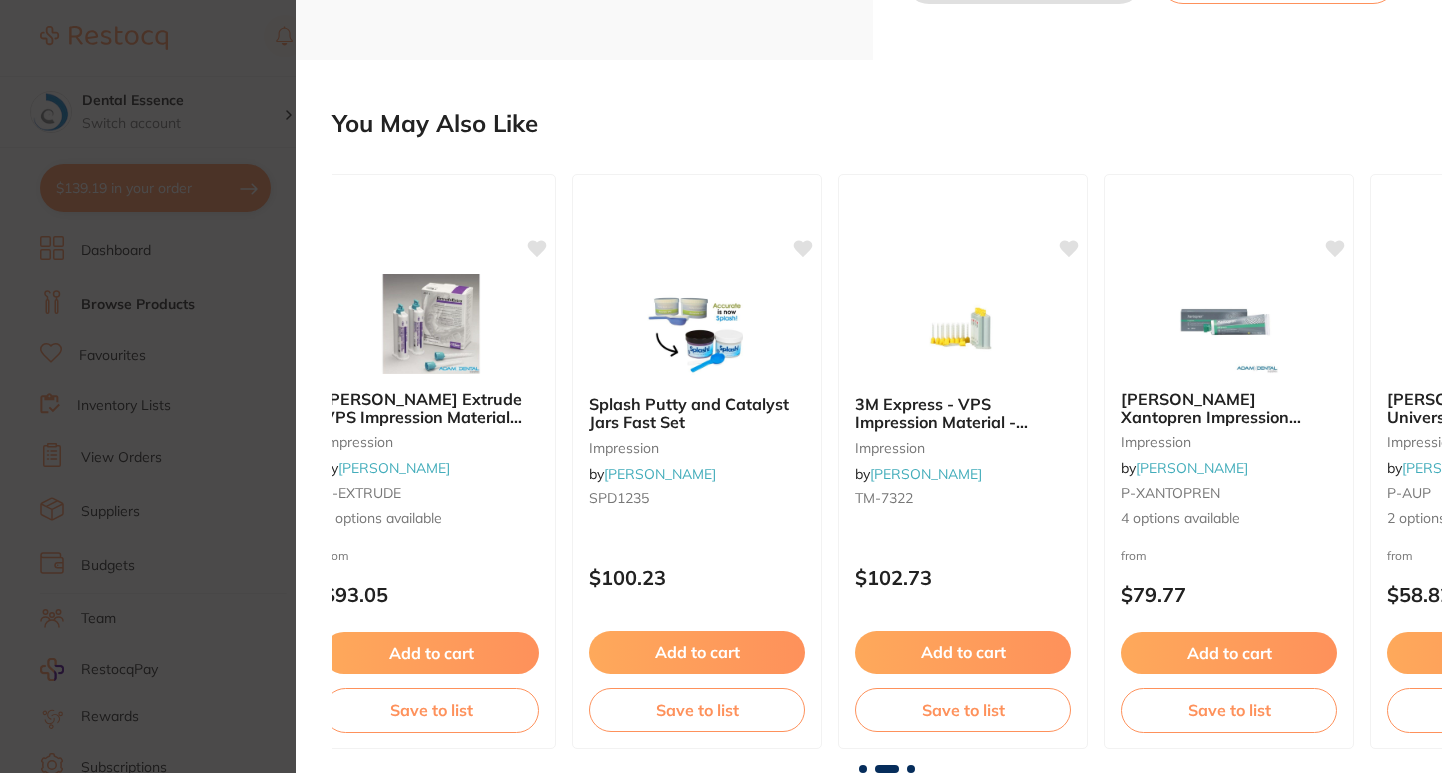 scroll, scrollTop: 0, scrollLeft: 1105, axis: horizontal 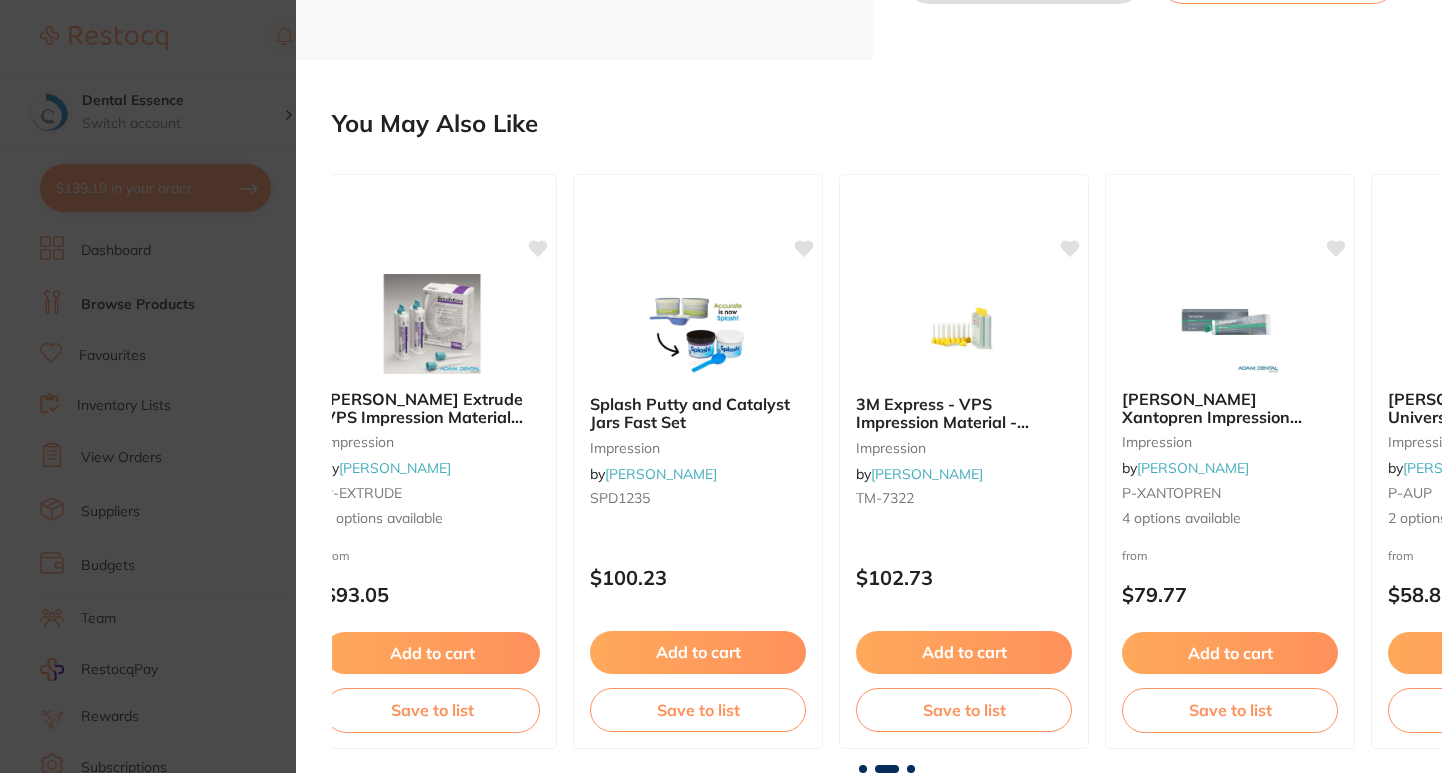 click on "Accurate Fast VPS Impression Material NOW SPLASH MAX! impression by   Adam Dental Product Code:  P-ACCURATEF ESC         + 10 Product Detail
Splash Max Half-Time/Fast Set VPS Impression Material 2 x 50ml Cartridges
Accurate VPS is now Splash Max!
2 x 50ml cartridges
6 x Automix Tips
6 x Intra-Oral Tips
Splash Max® premium VPS impression material boasts a low contact angle combined with high tear strength. With 99% recovery after stretching and compression, the results are highly detailed and accurate impressions delivering maximum performance with fewer retakes.Available in 4 high contrast viscosities (X-Light, Light, Medium and Heavy)Set time (2:15)
Key Features:
Instant Hydrophilicity to capture intricate details
Maximum tear strength & elasticity for impeccable results
Excellent dimensional accuracy to prevent distortion
Thixotropic consistency and ideal flow properties
Wild berry scent to reduce gag reflex
Accurate Fast VPS Impression Material NOW SPLASH MAX! by" at bounding box center [725, 386] 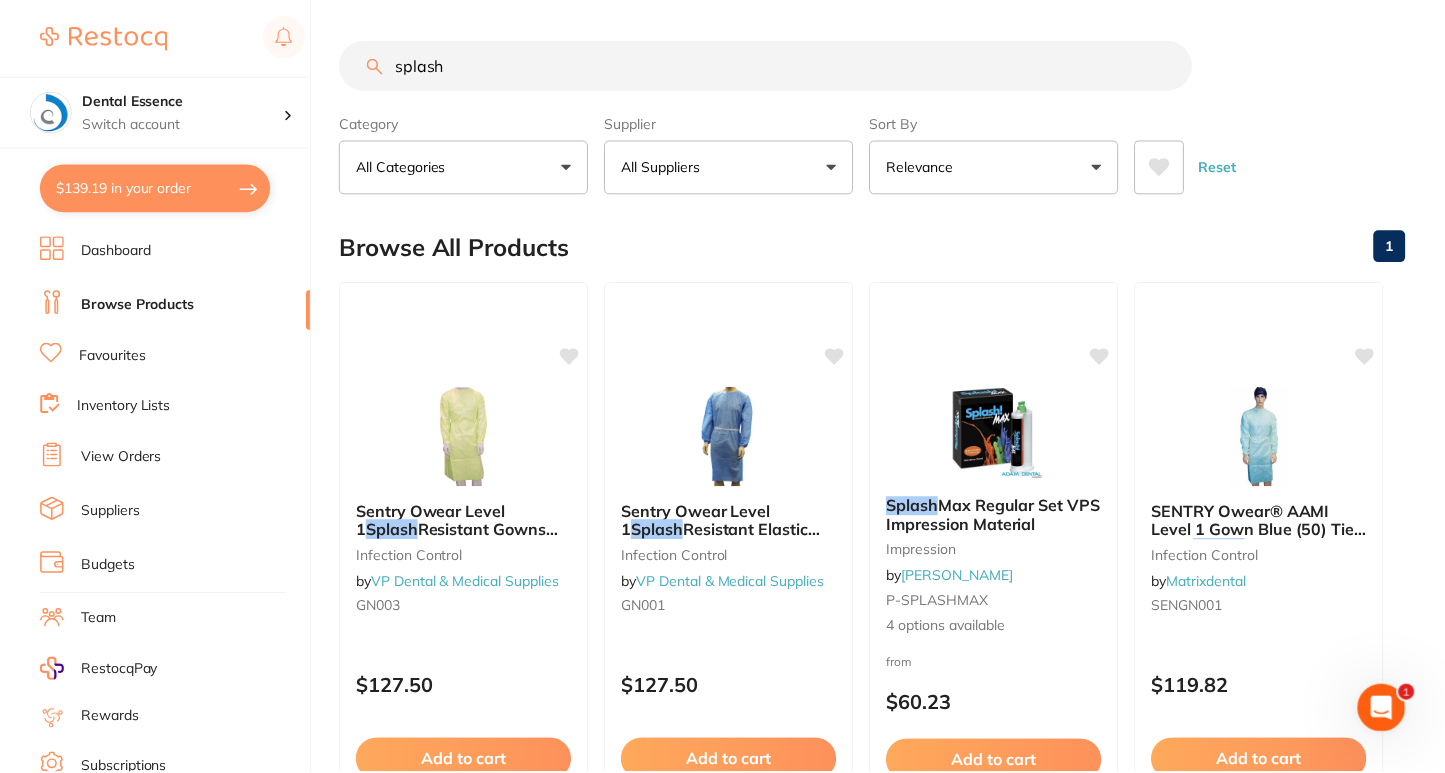 scroll, scrollTop: 600, scrollLeft: 0, axis: vertical 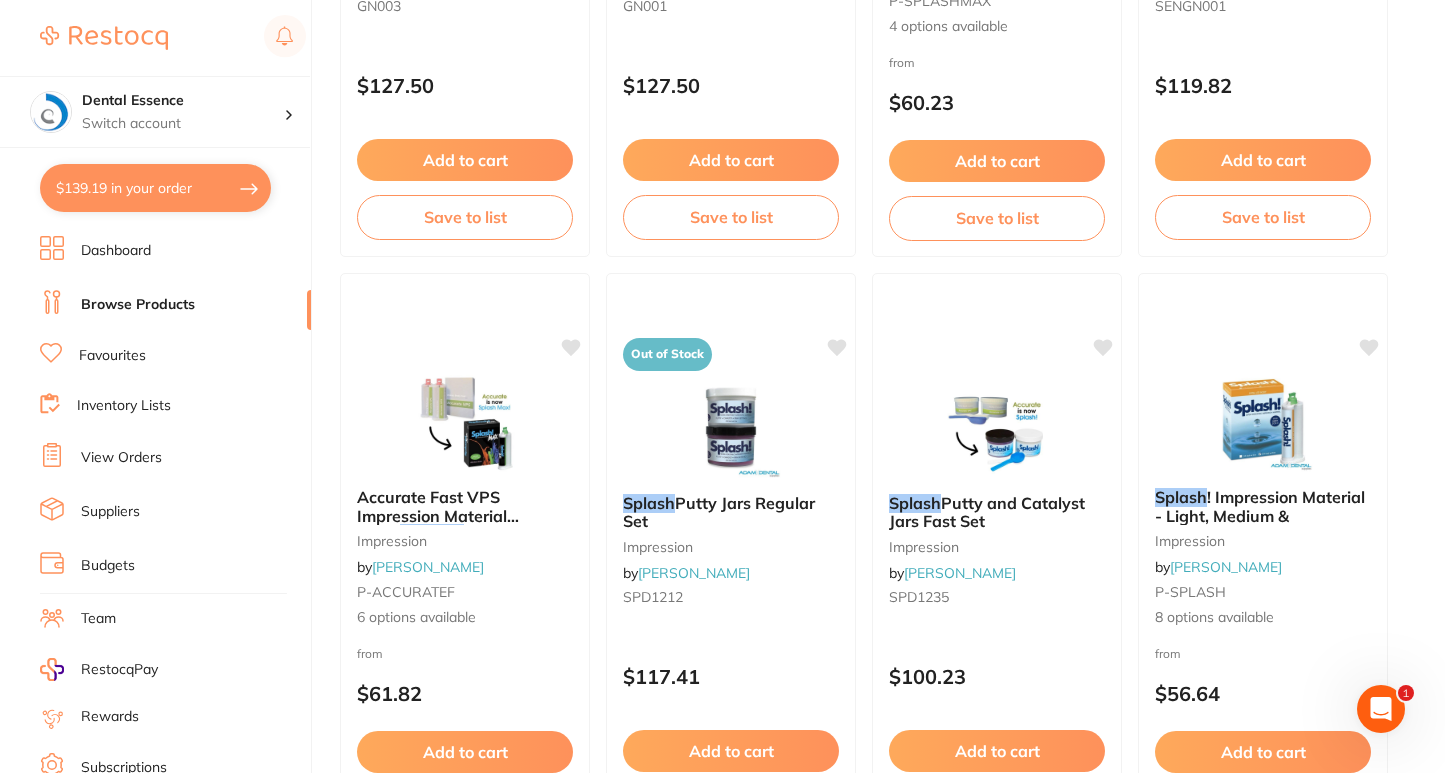 click on "Dashboard" at bounding box center (116, 251) 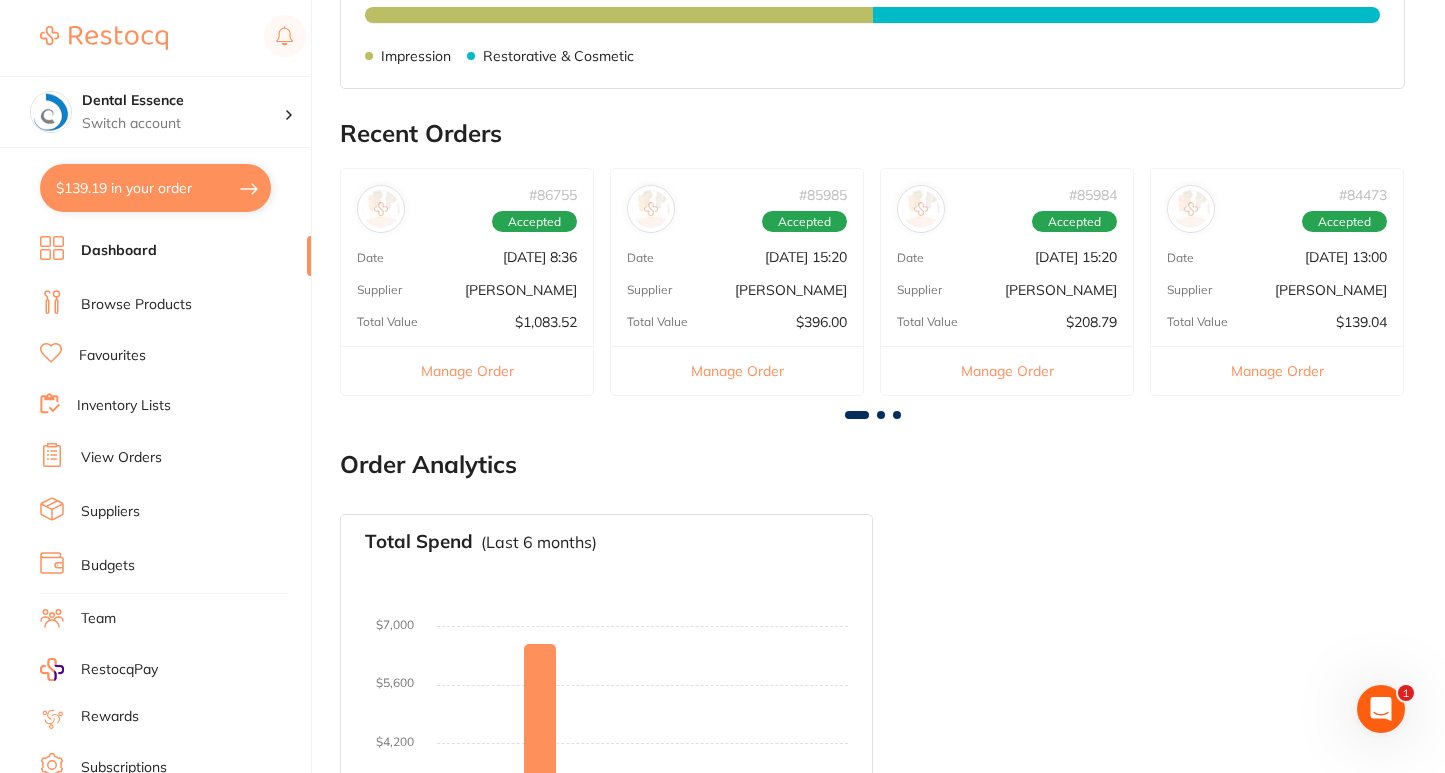scroll, scrollTop: 0, scrollLeft: 0, axis: both 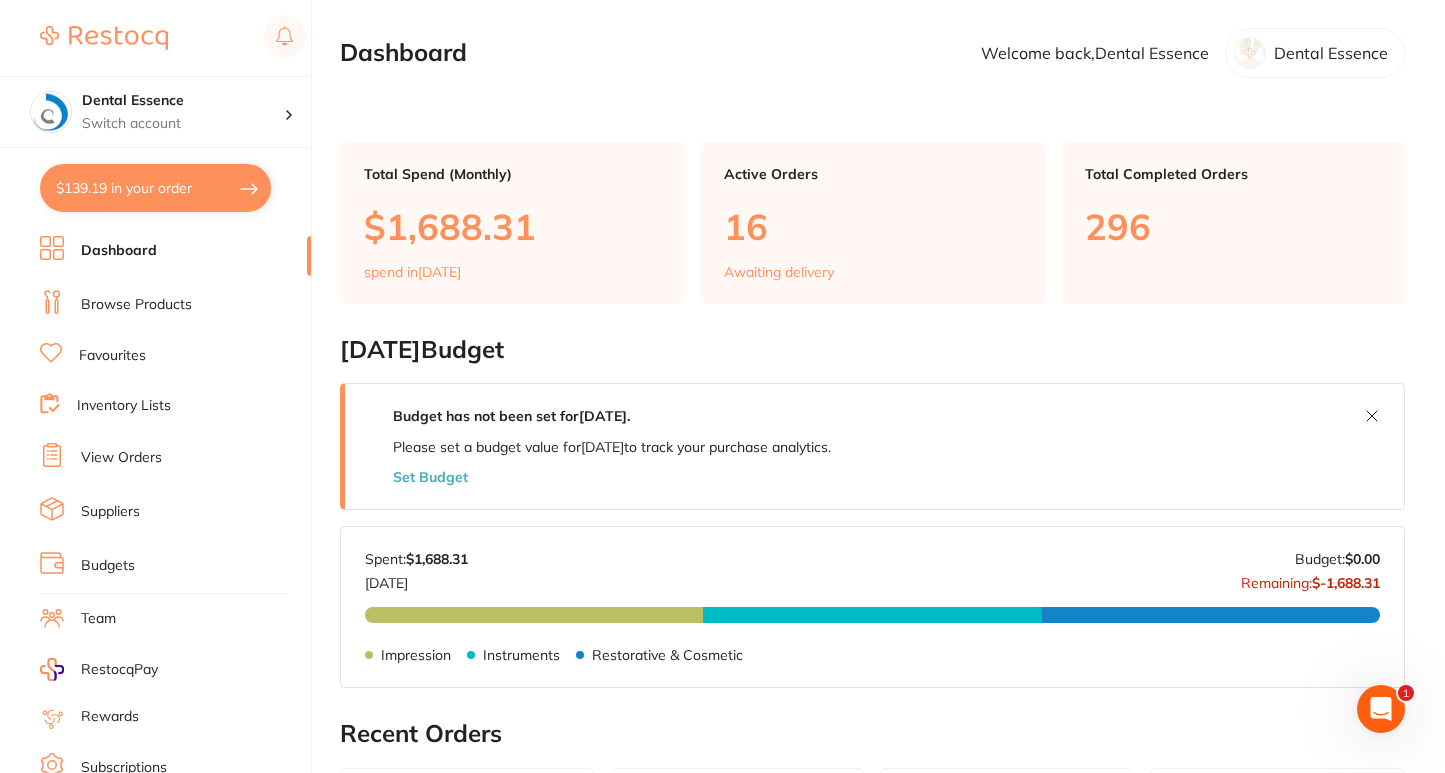 click on "Browse Products" at bounding box center [136, 305] 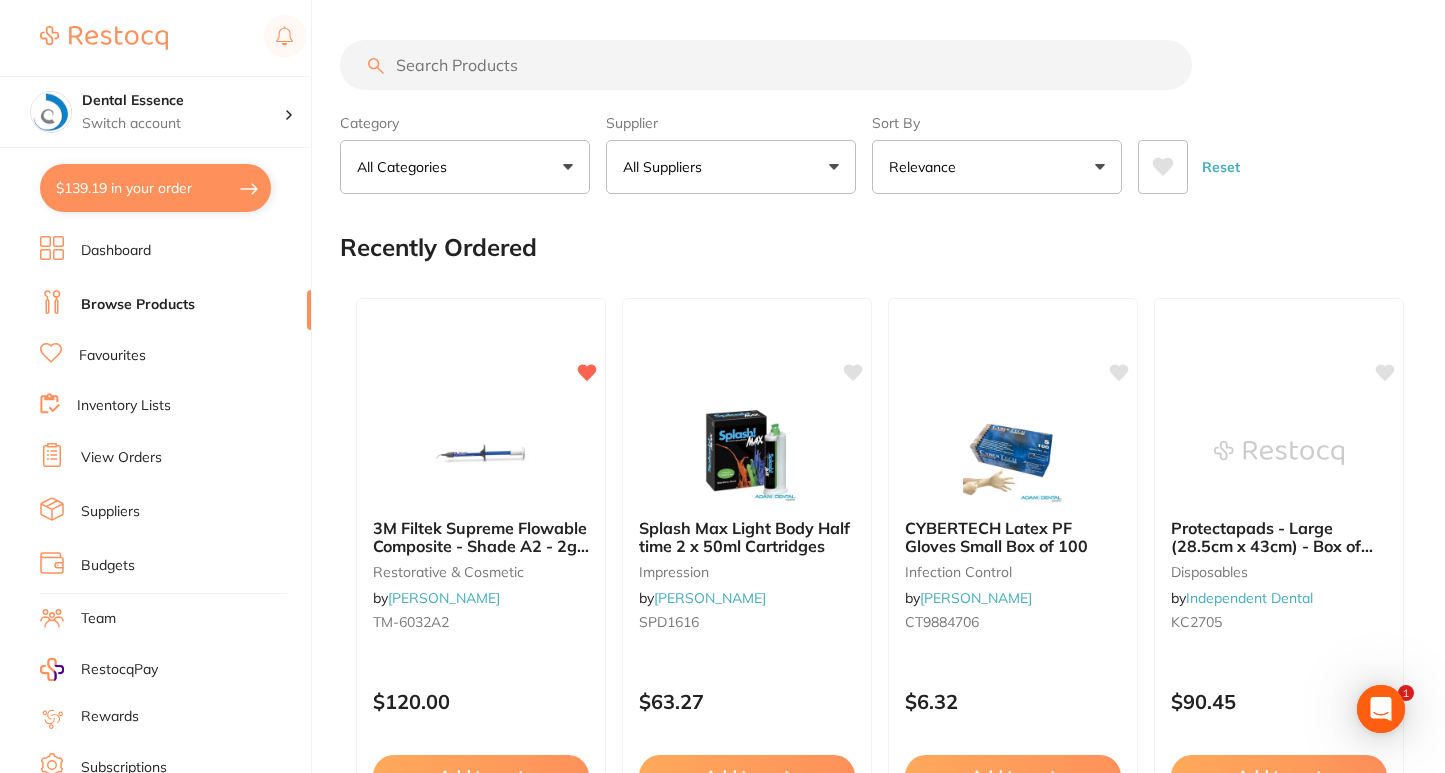 scroll, scrollTop: 0, scrollLeft: 0, axis: both 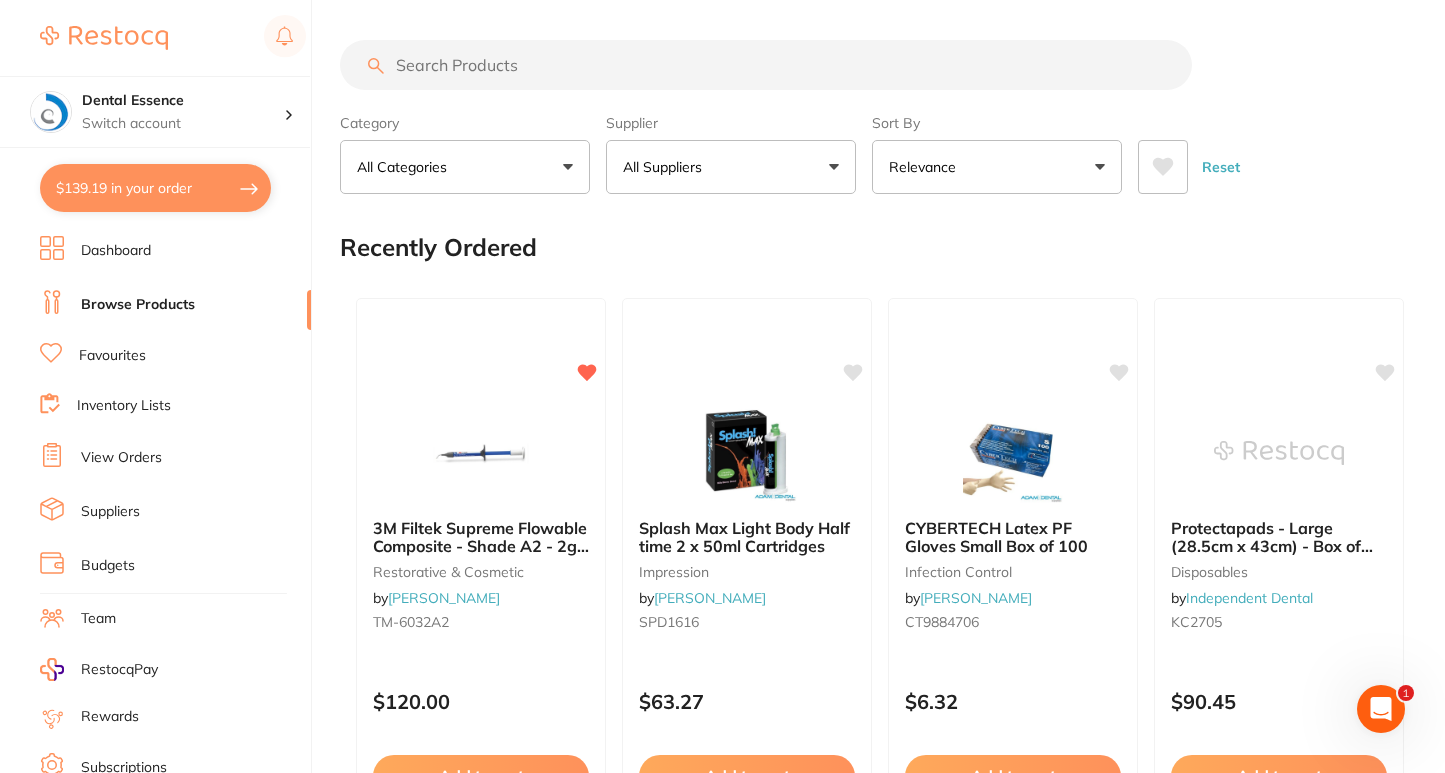 click at bounding box center (766, 65) 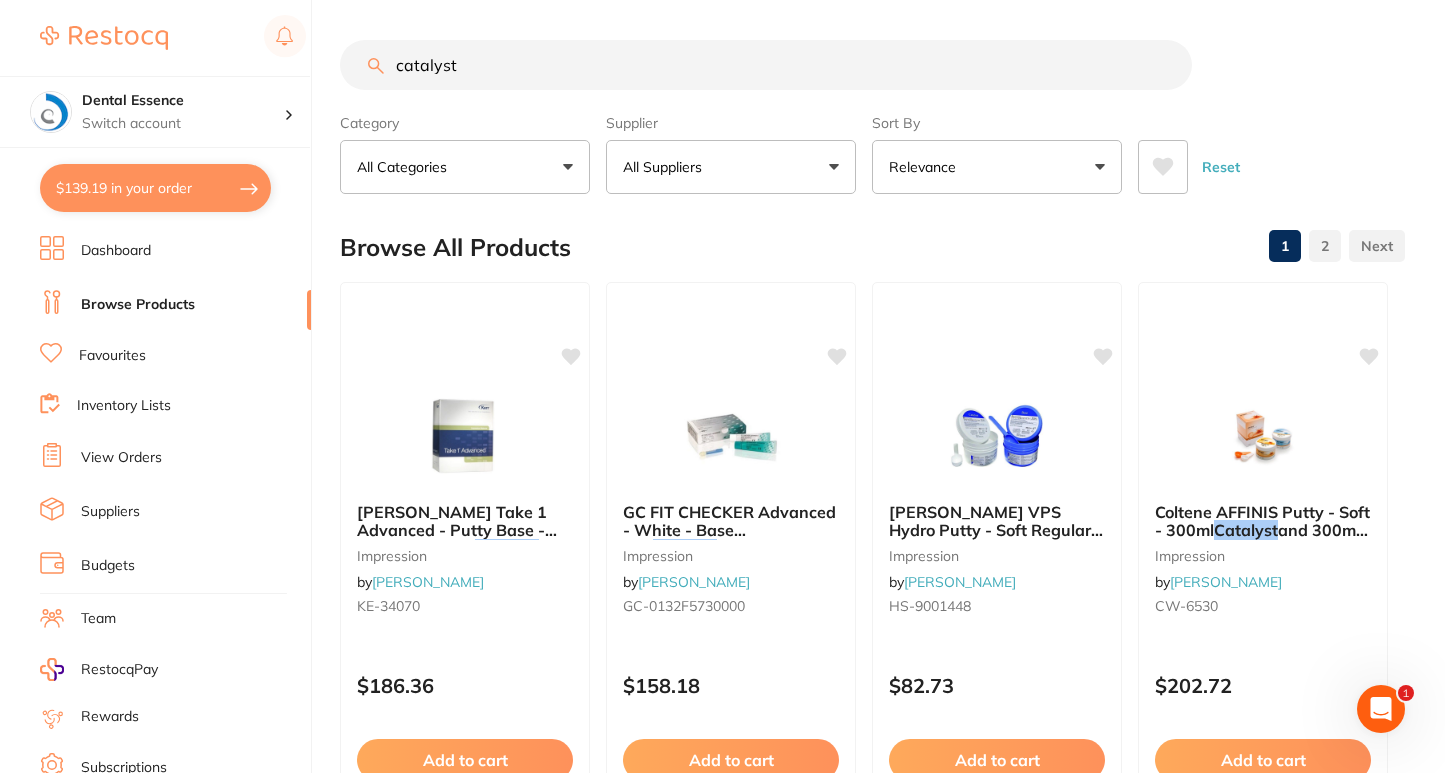 scroll, scrollTop: 0, scrollLeft: 0, axis: both 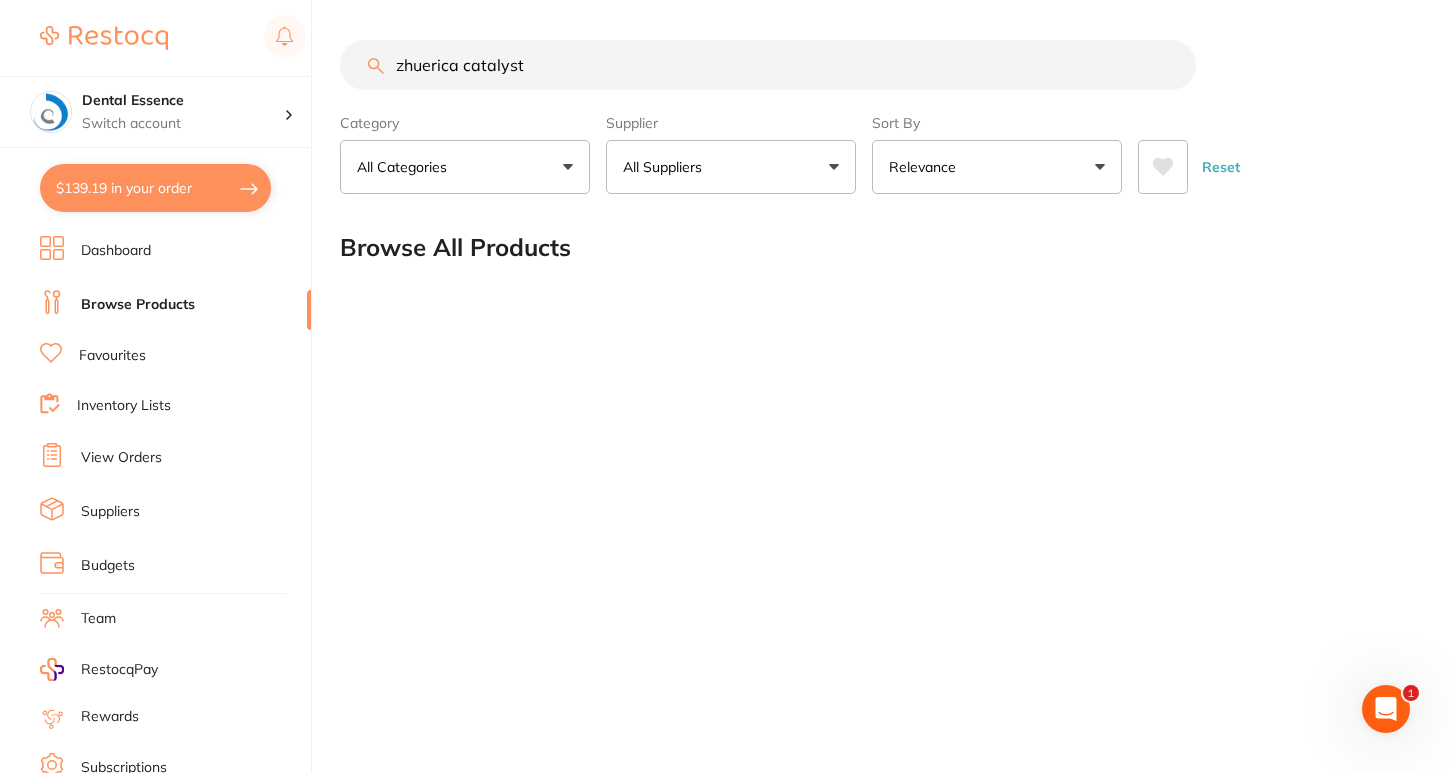 type on "zhuerica catalyst" 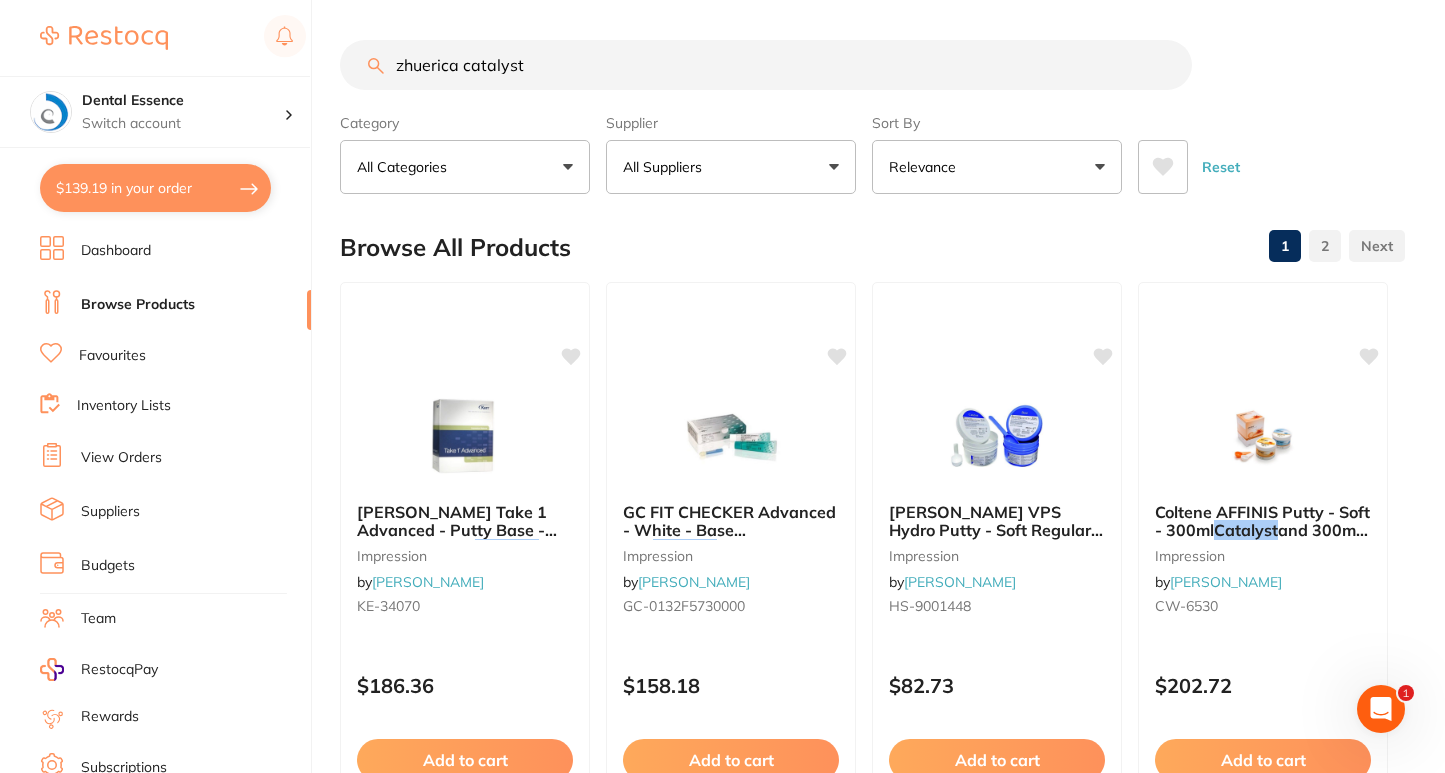 scroll, scrollTop: 0, scrollLeft: 0, axis: both 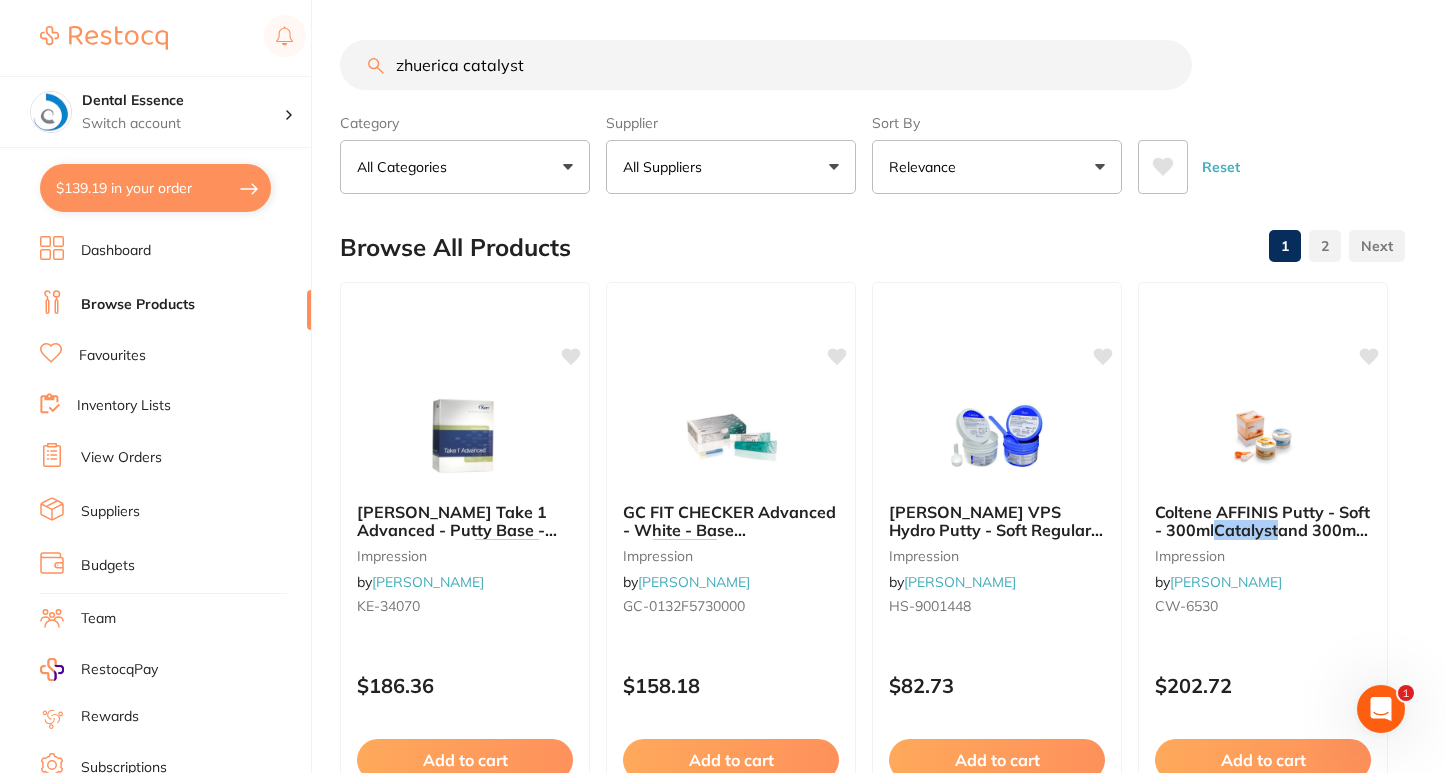 click on "zhuerica catalyst" at bounding box center (766, 65) 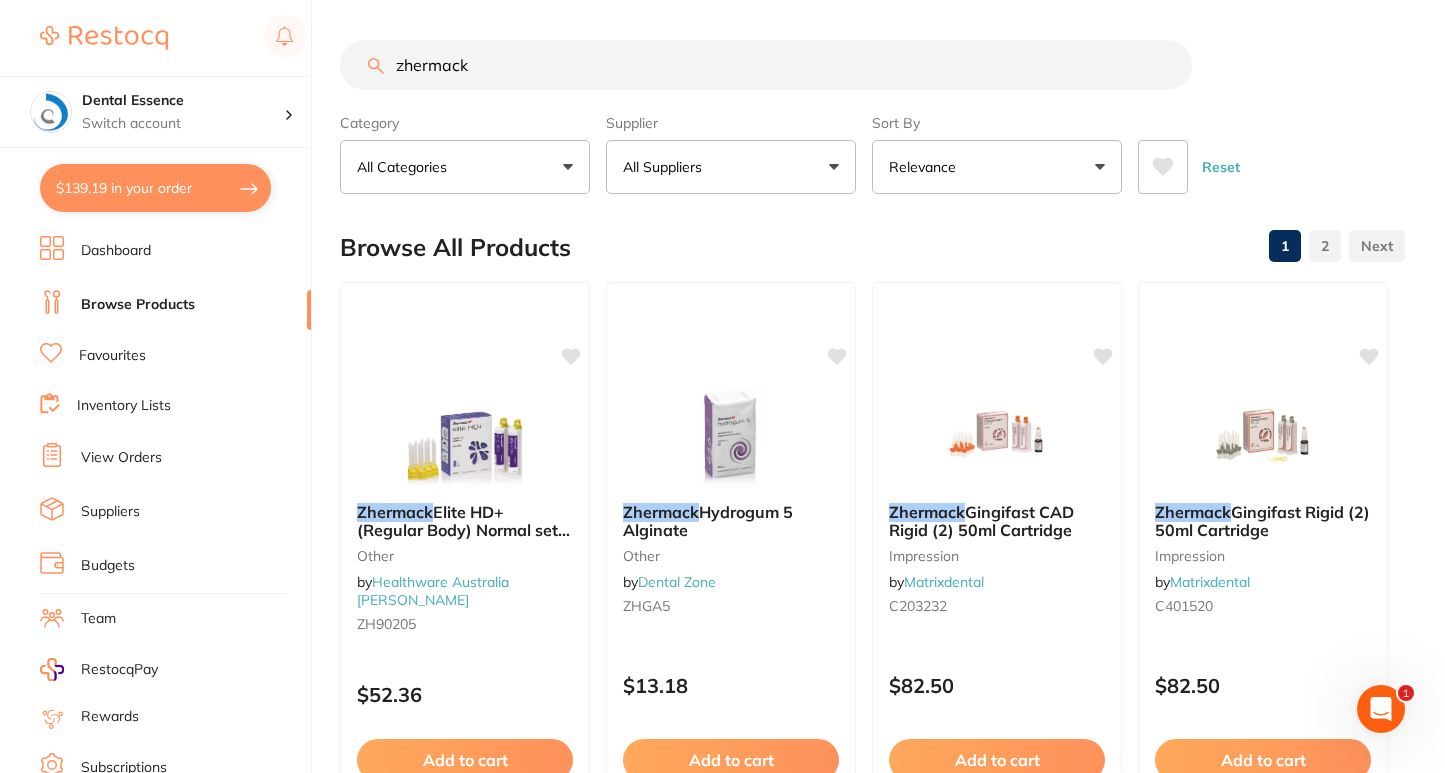 scroll, scrollTop: 0, scrollLeft: 0, axis: both 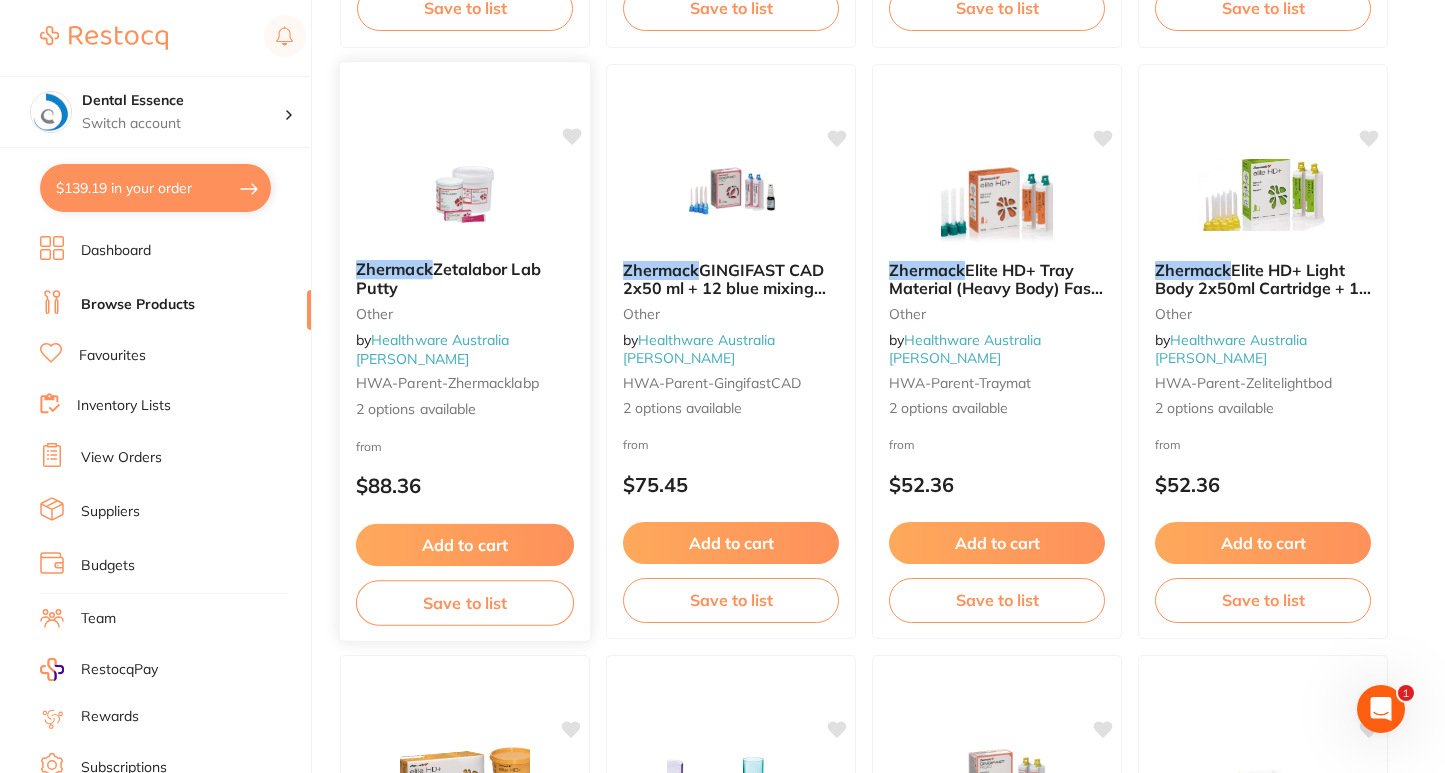 type on "zhermack" 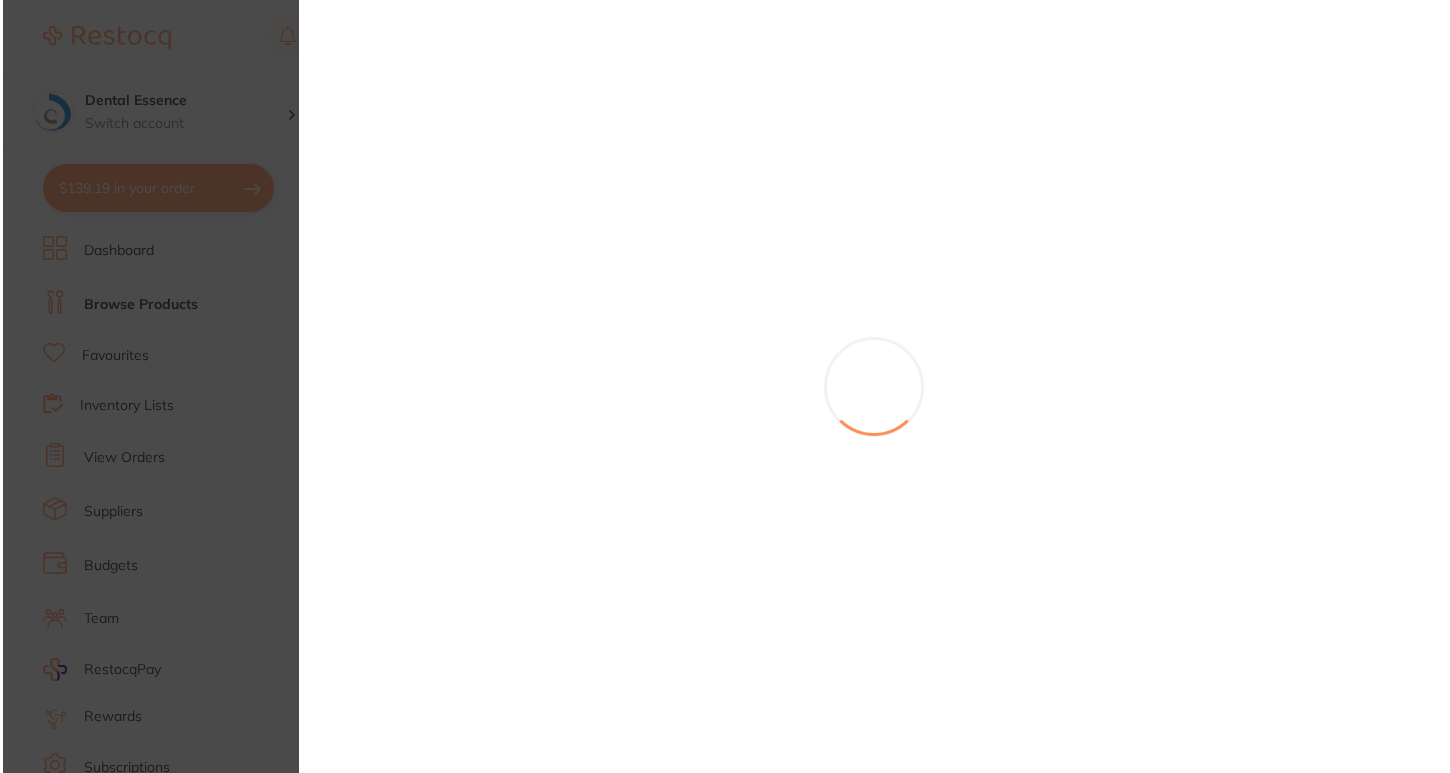 scroll, scrollTop: 0, scrollLeft: 0, axis: both 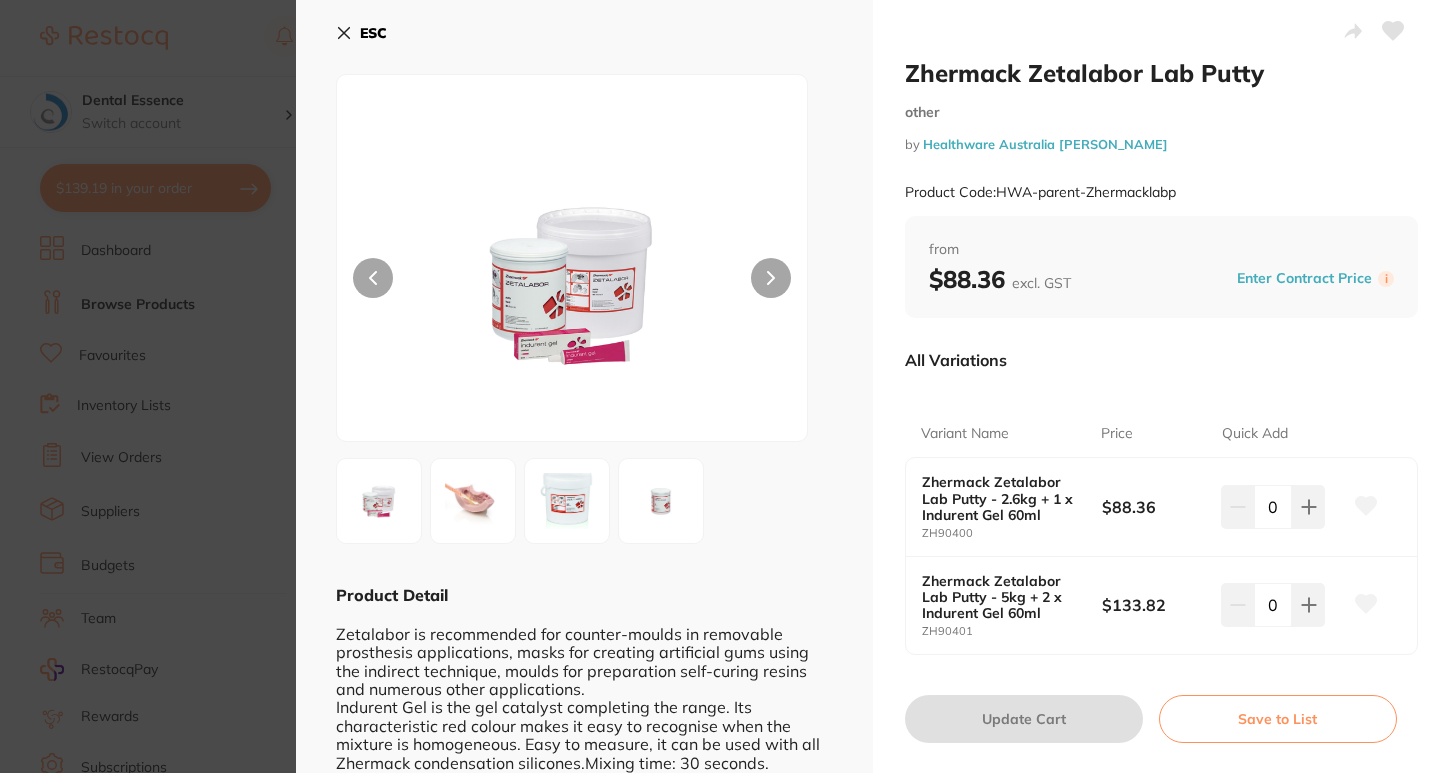 click on "Zhermack Zetalabor Lab Putty other by   Healthware Australia Ridley Product Code:  HWA-parent-Zhermacklabp ESC         Product Detail
Zetalabor is recommended for counter-moulds in removable prosthesis applications, masks for creating artificial gums using the indirect technique, moulds for preparation self-curing resins and numerous other applications.
Indurent Gel is the gel catalyst completing the range. Its characteristic red colour makes it easy to recognise when the mixture is homogeneous. Easy to measure, it can be used with all Zhermack condensation silicones.Mixing time: 30 seconds.  Working time: 2 minutes.  Setting time: 6 minutes.
Characteristics
Resistant to heat up to 100°C
Good precision
Silicones to mix with the gel catalyst only
Advantages
Time saving
Excellent quality/price ratio
For use with hot and cold resin techniques
Zhermack Zetalabor Lab Putty other by   Healthware Australia Ridley Product Code:  HWA-parent-Zhermacklabp from $88.36     excl. GST i Variant" at bounding box center (725, 386) 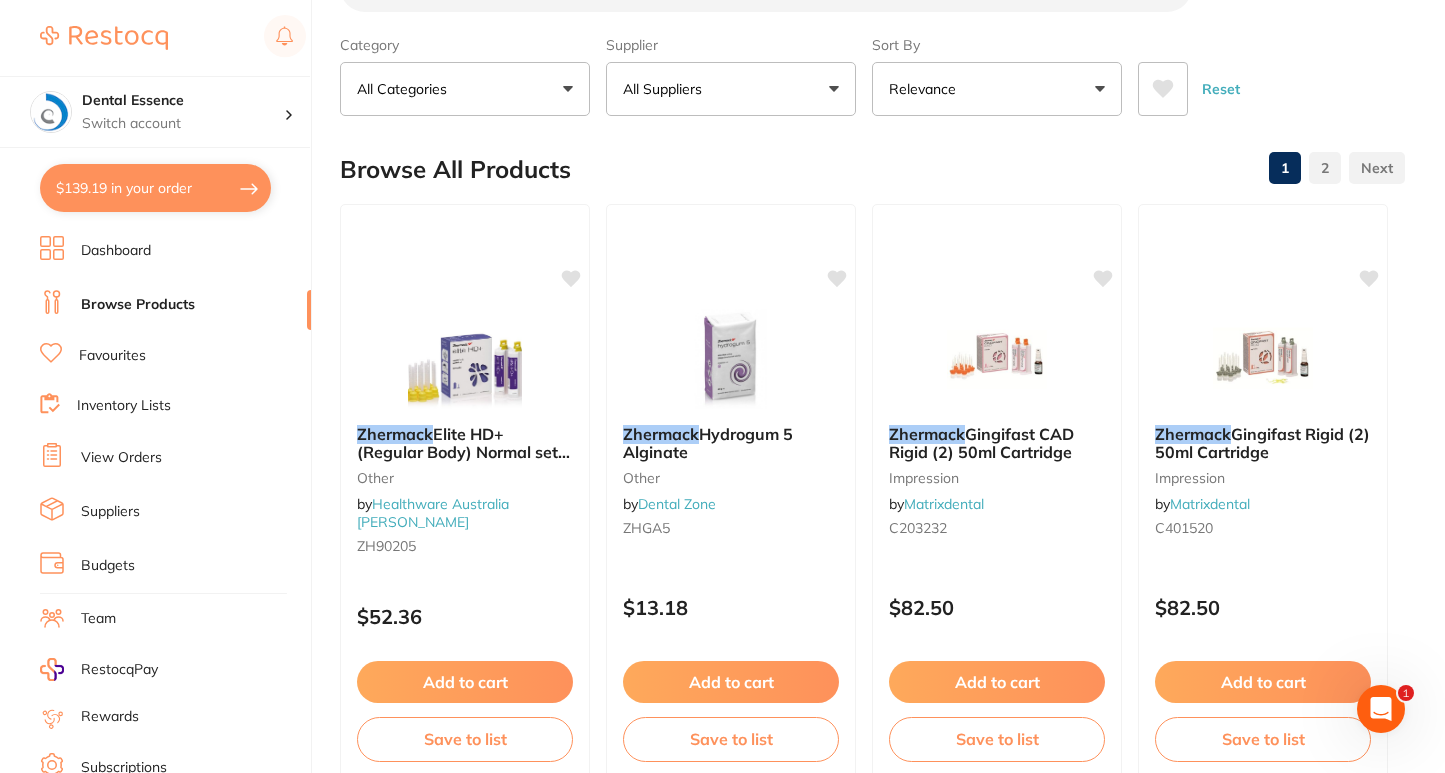 scroll, scrollTop: 0, scrollLeft: 0, axis: both 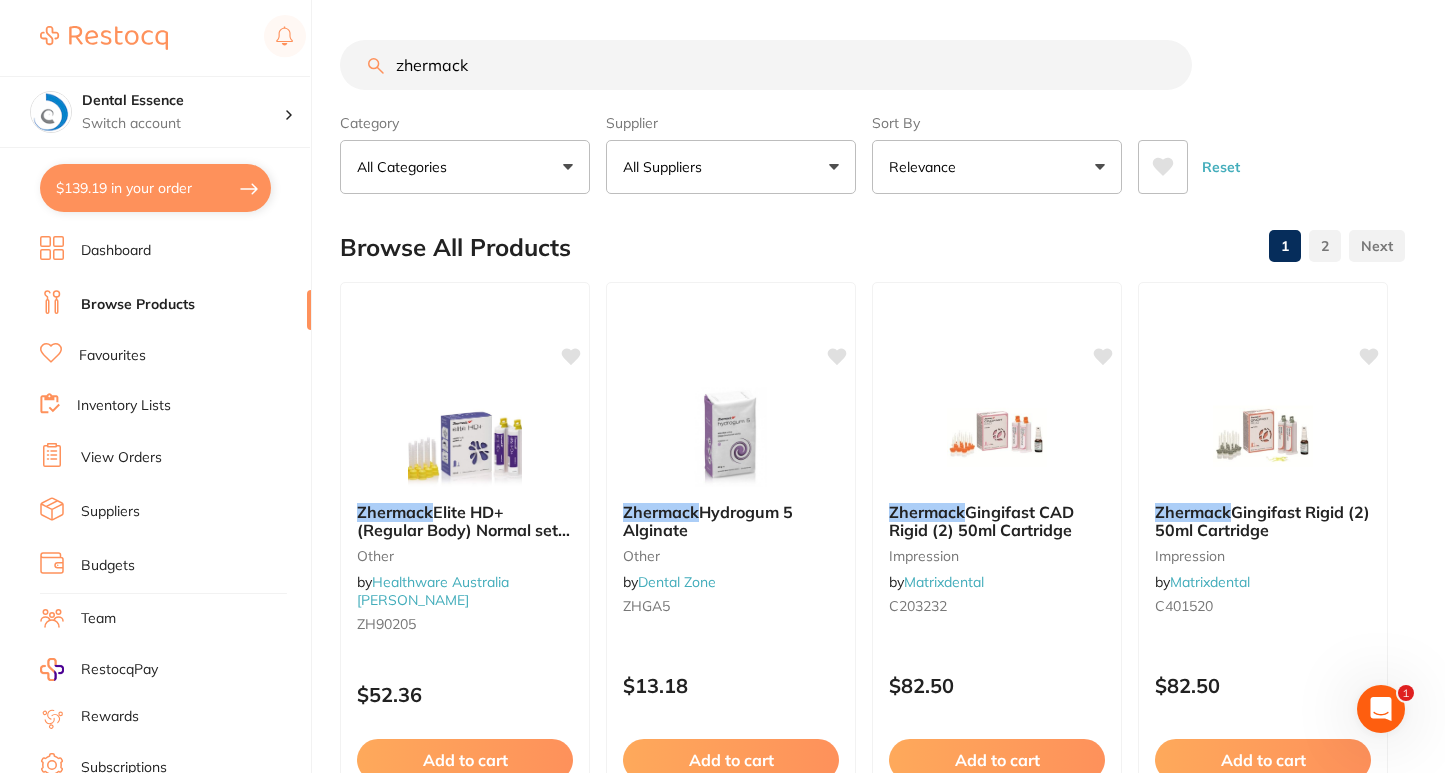drag, startPoint x: 536, startPoint y: 71, endPoint x: 331, endPoint y: 114, distance: 209.46121 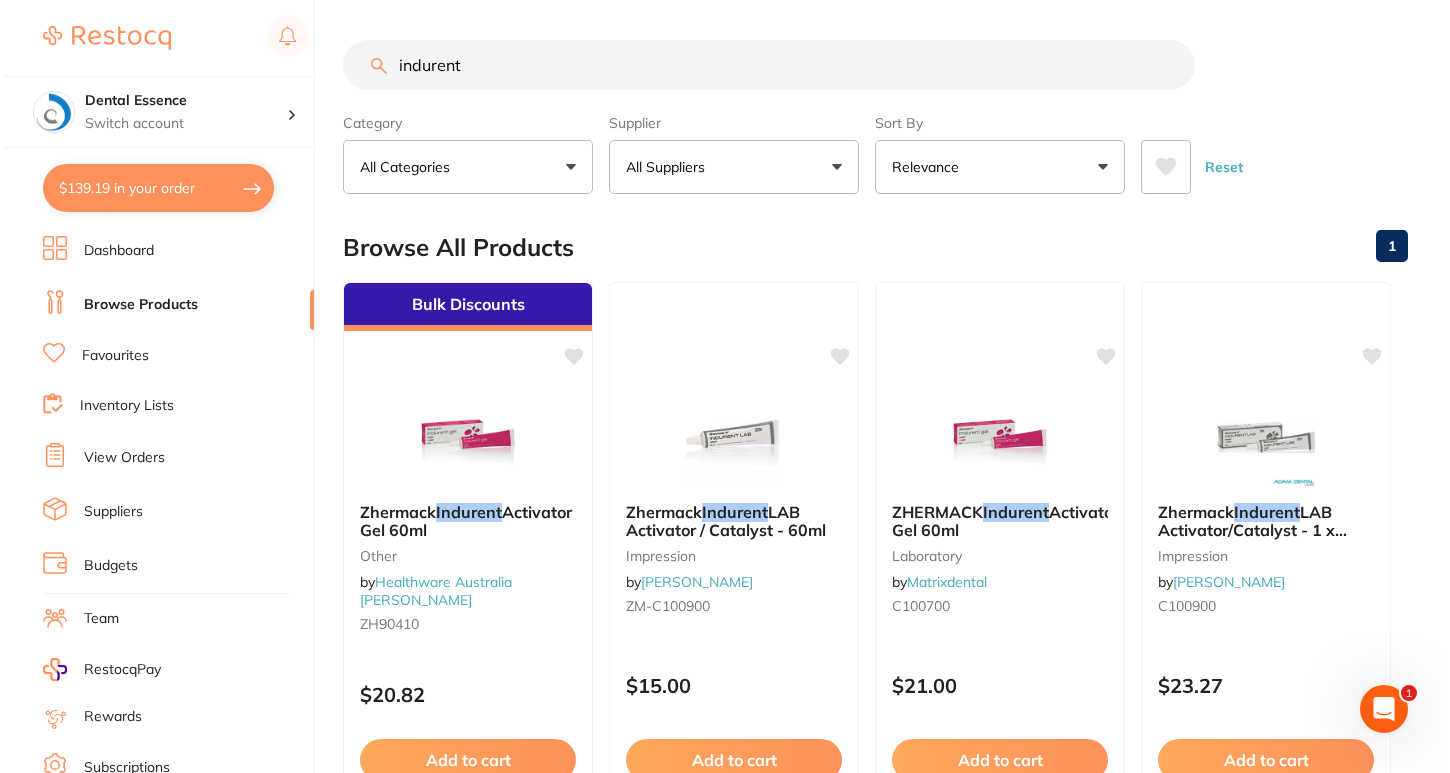 scroll, scrollTop: 0, scrollLeft: 0, axis: both 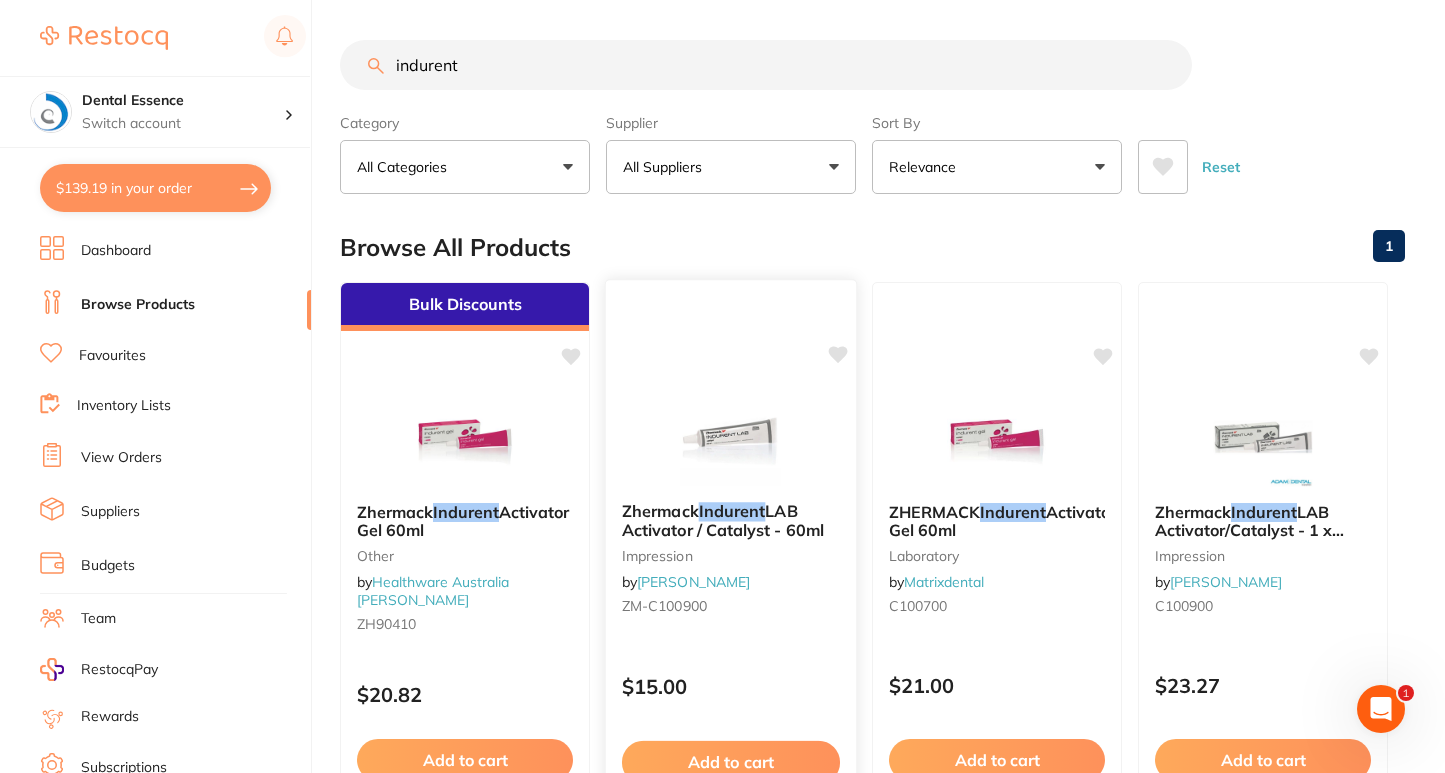 type on "indurent" 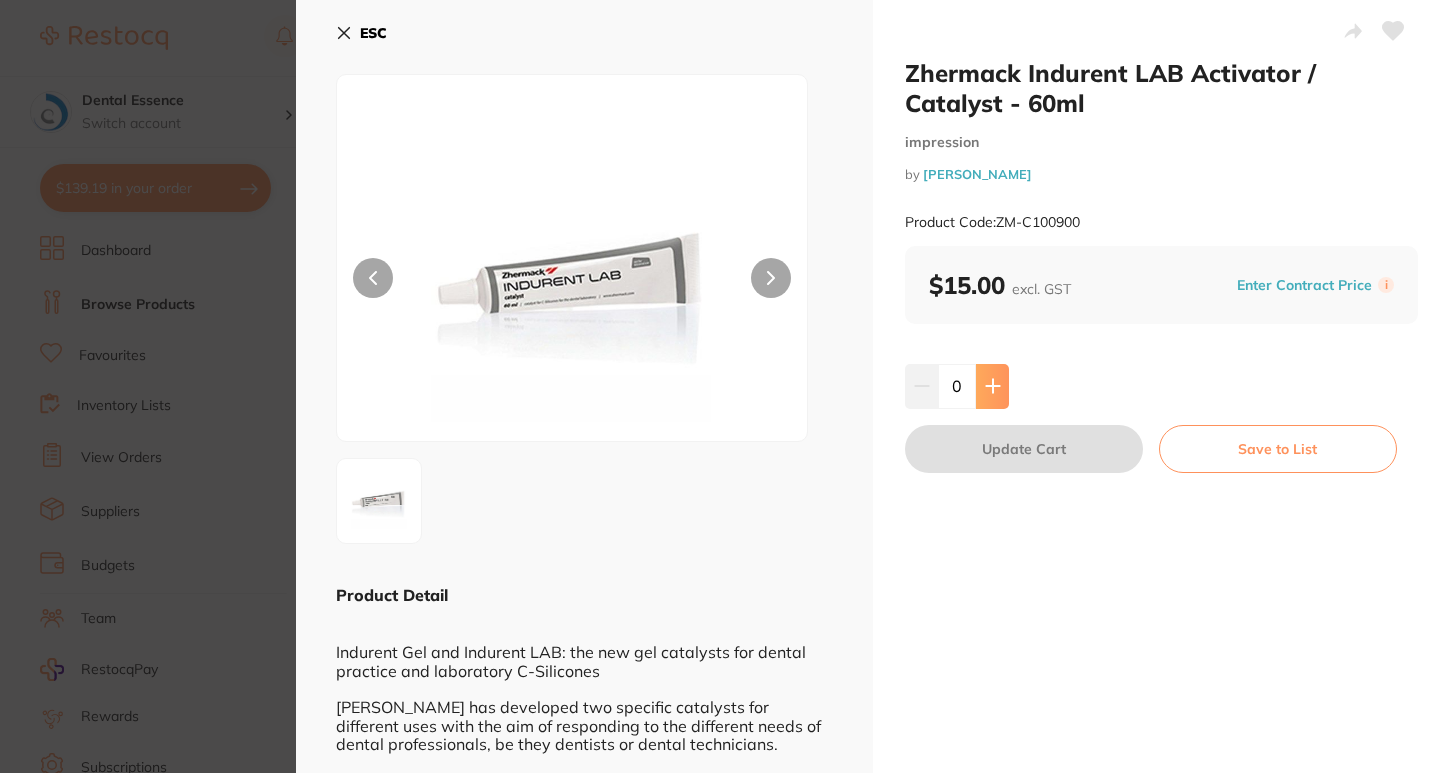 scroll, scrollTop: 0, scrollLeft: 0, axis: both 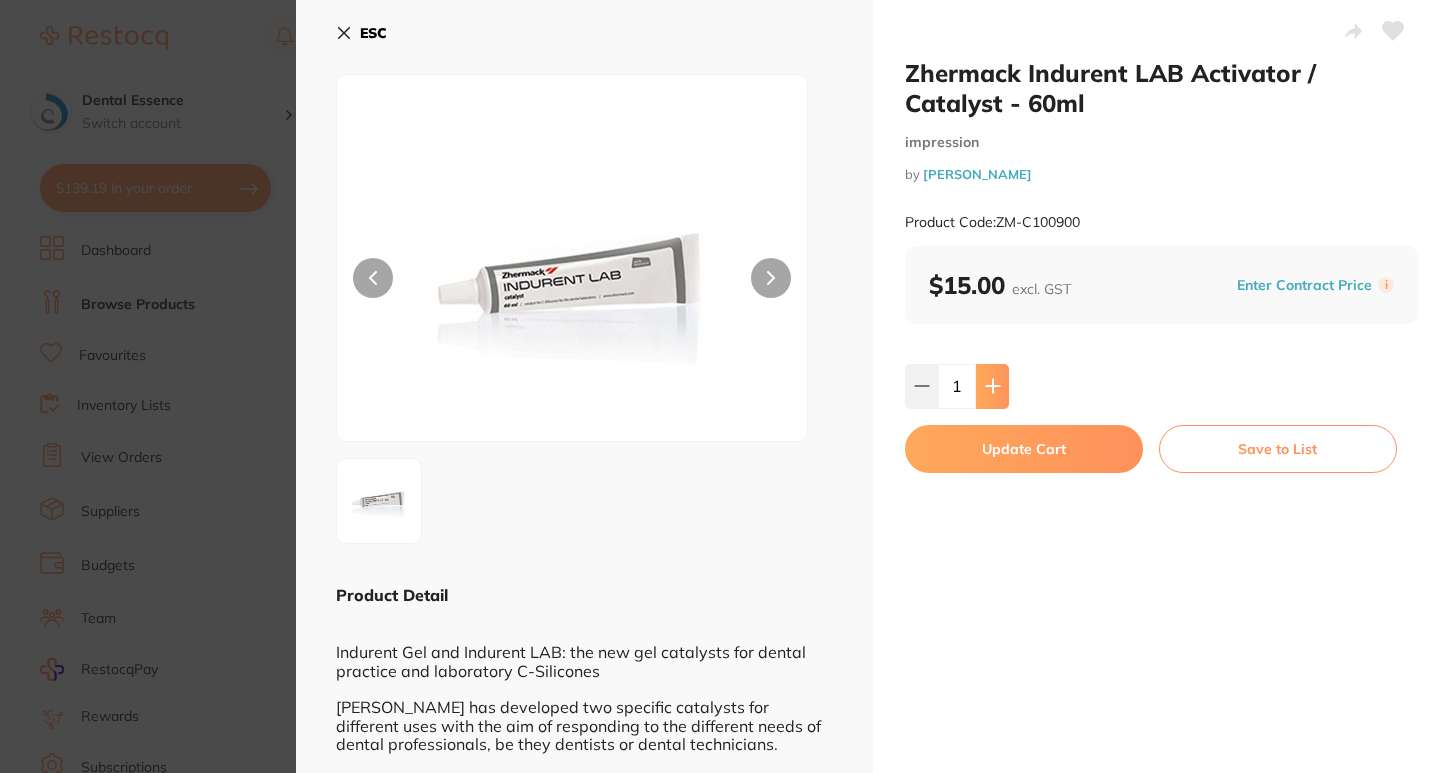 click at bounding box center [992, 386] 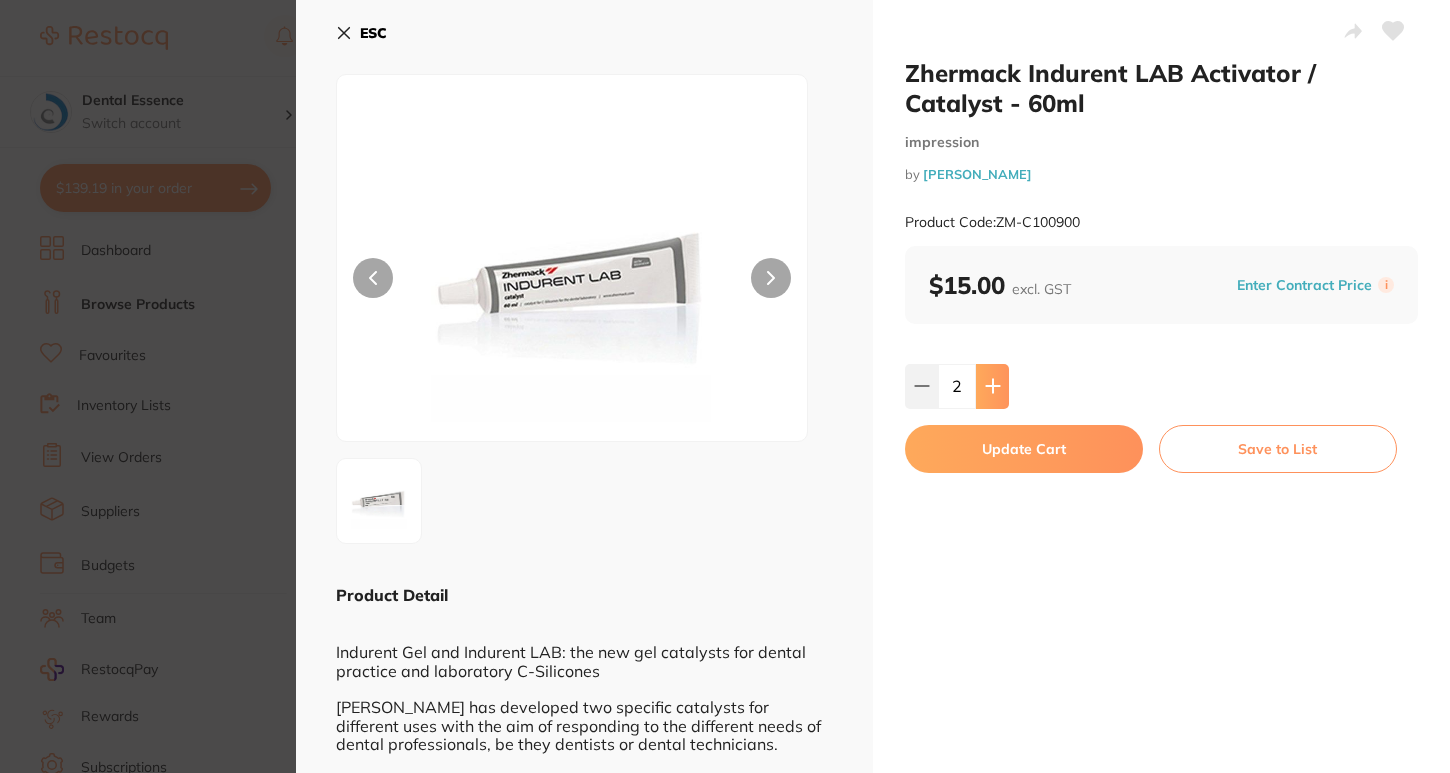click at bounding box center [992, 386] 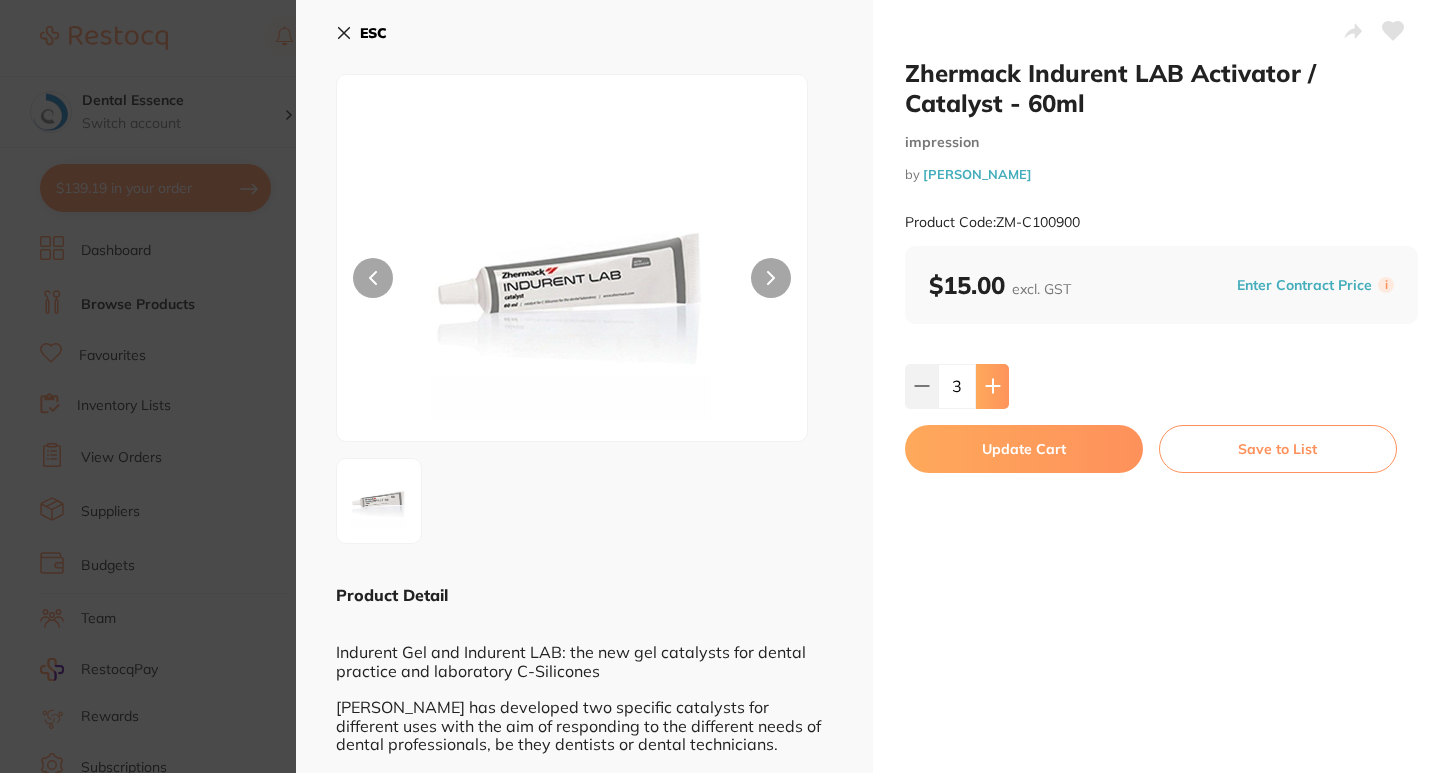 scroll, scrollTop: 0, scrollLeft: 0, axis: both 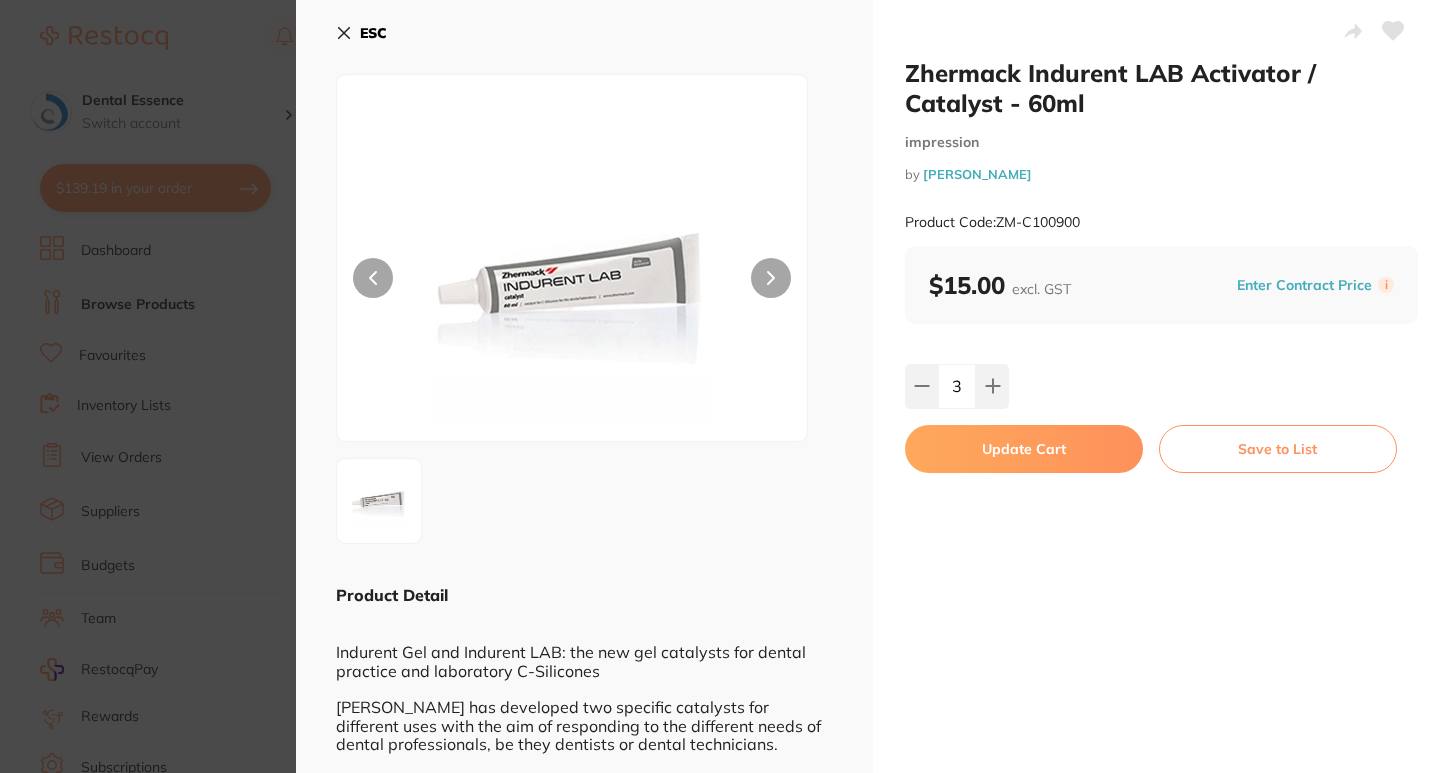 click on "Update Cart" at bounding box center [1024, 449] 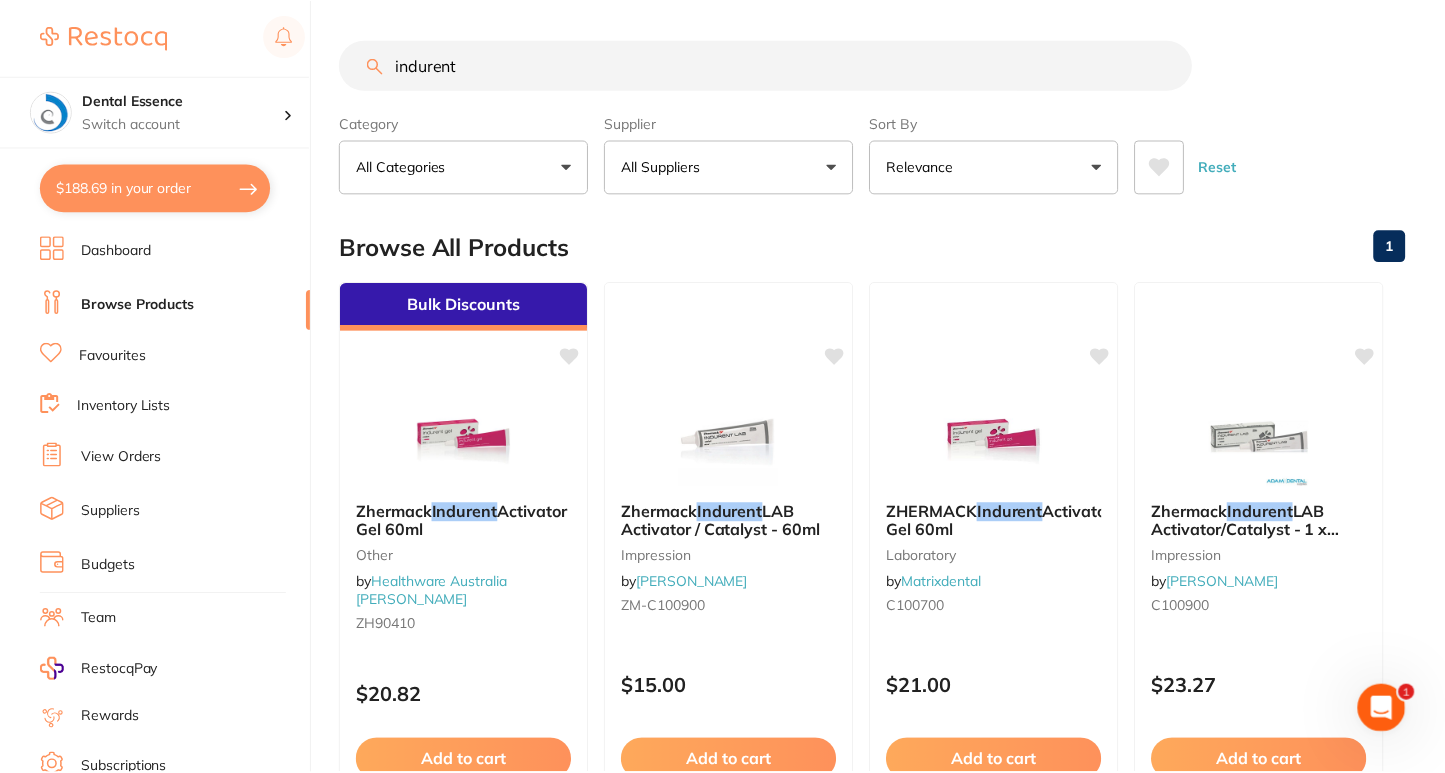 scroll, scrollTop: 1, scrollLeft: 0, axis: vertical 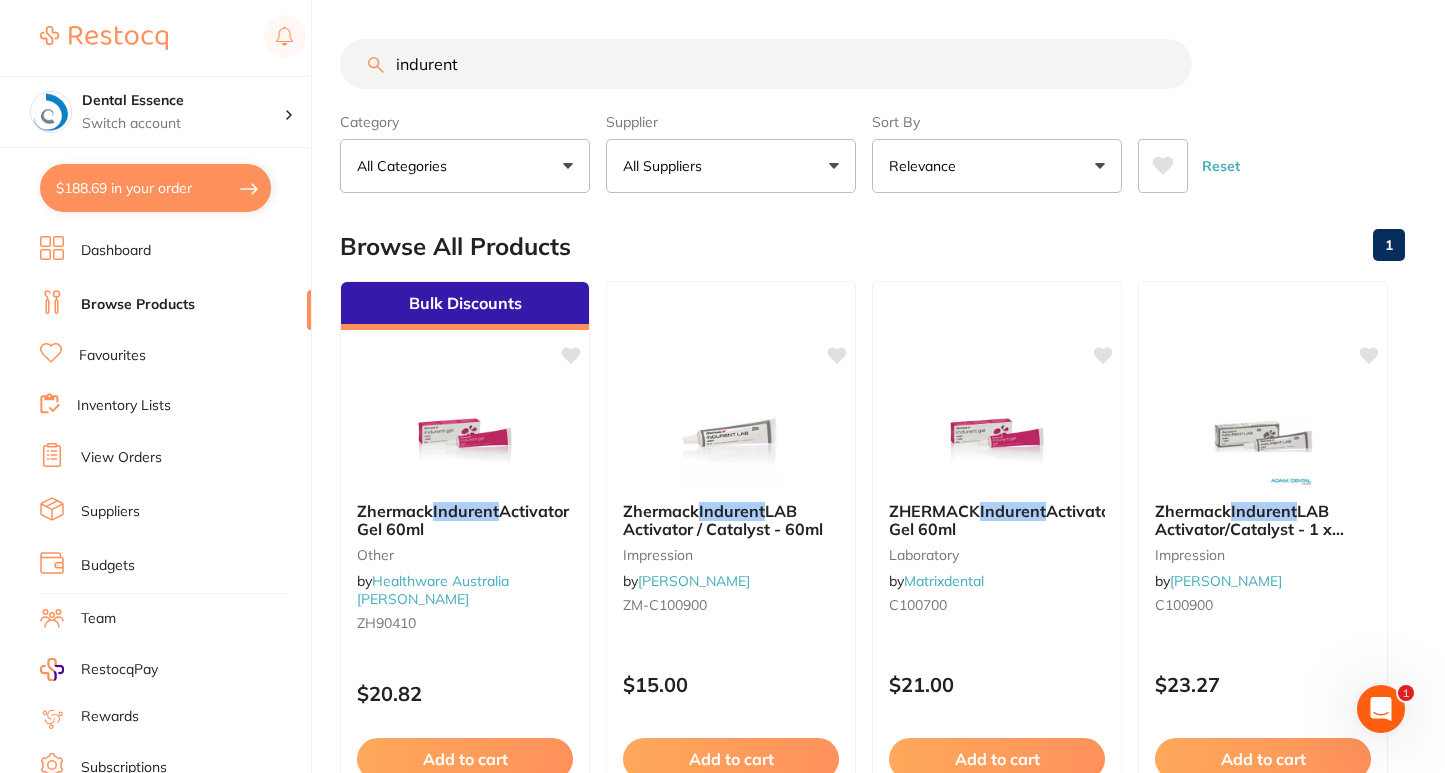 click on "$188.69   in your order" at bounding box center [155, 188] 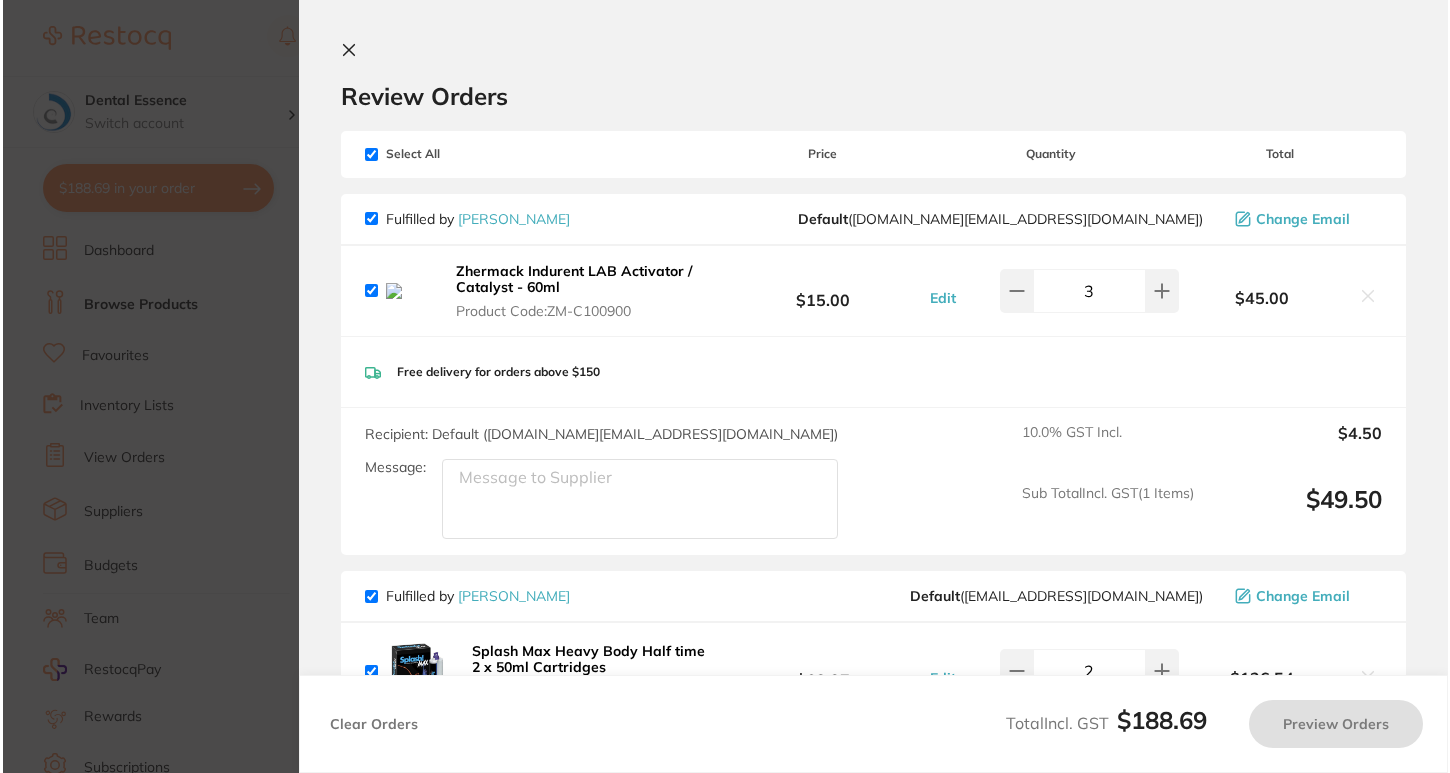 scroll, scrollTop: 0, scrollLeft: 0, axis: both 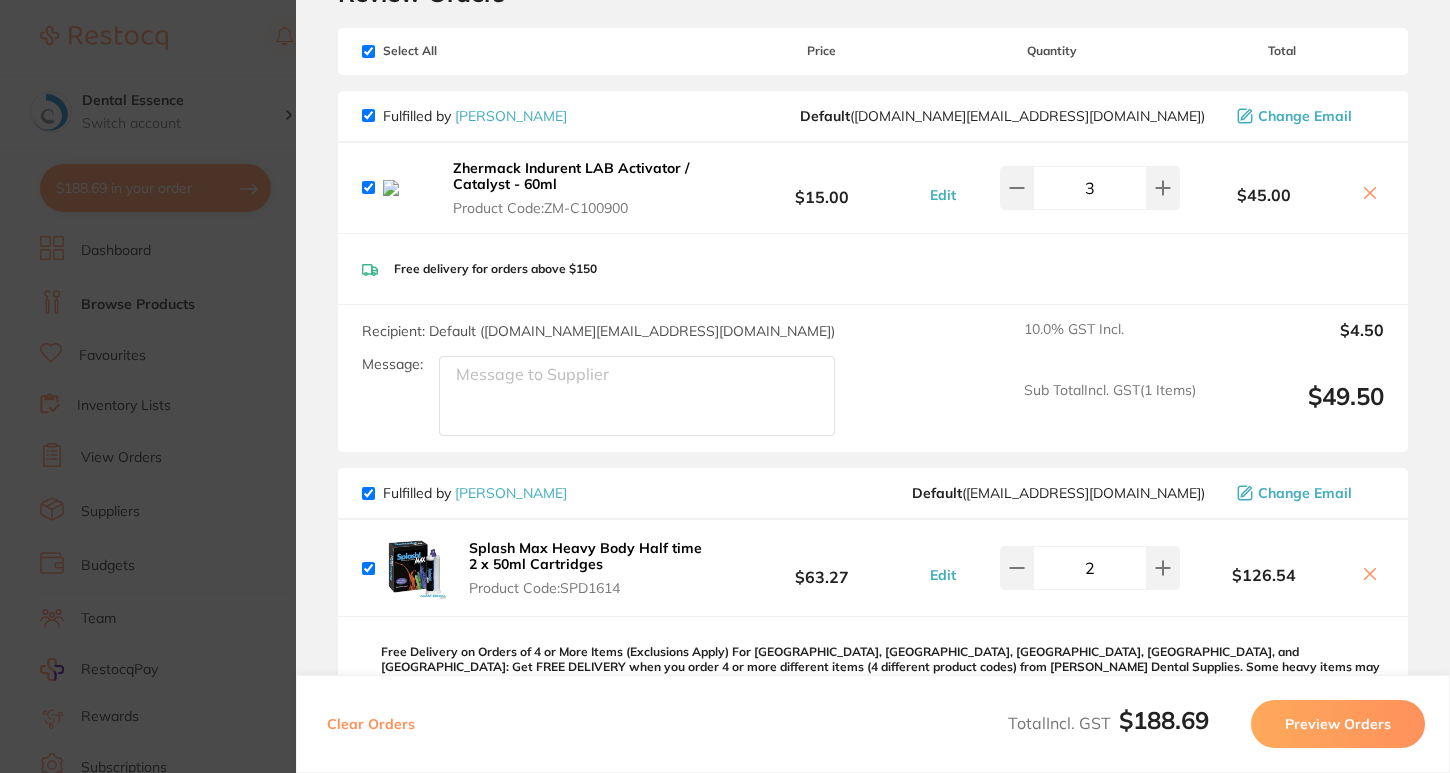 click on "Update RRP Set your pre negotiated price for this item. Item Agreed RRP (excl. GST) --   Update as new default RRP Update RRP Review Orders Your orders are being processed and we will notify you once we have placed the orders. You may close this window Your orders are confirmed and have been emailed to the suppliers Back to Preview Orders Jul 17 2025, 9:24 Henry Schein Halas # 85983 Adam Dental # 84278 Deliver To Dental Essence ( Dental Essence ) 2A, 82 Keilor Road, Essendon VIC 3041  03 9351 0999 admin@dentalessence.com.au Select All Price Quantity Total Fulfilled by   Henry Schein Halas Default ( customer.care@henryschein.com.au ) Change Email   Zhermack Indurent LAB Activator / Catalyst - 60ml   Product Code:  ZM-C100900     $15.00 Edit     3         $45.00   Zhermack Indurent LAB Activator / Catalyst - 60ml   Product Code:  ZM-C100900     $15.00 Edit     3         Free delivery for orders above $150 Recipient: Default ( customer.care@henryschein.com.au ) Message: 10.0 % GST Incl. $4.50 Sub Total  ( 1" at bounding box center (725, 386) 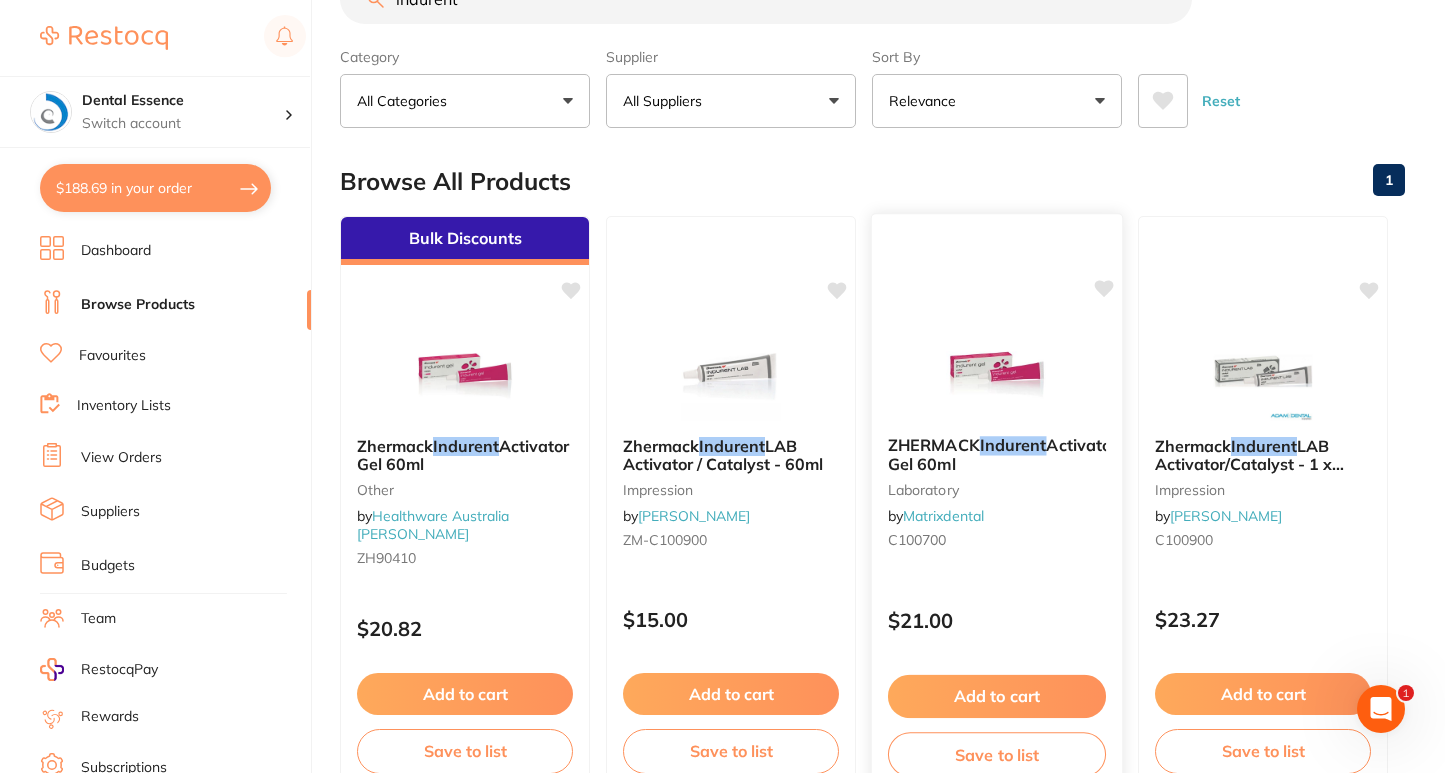 scroll, scrollTop: 101, scrollLeft: 0, axis: vertical 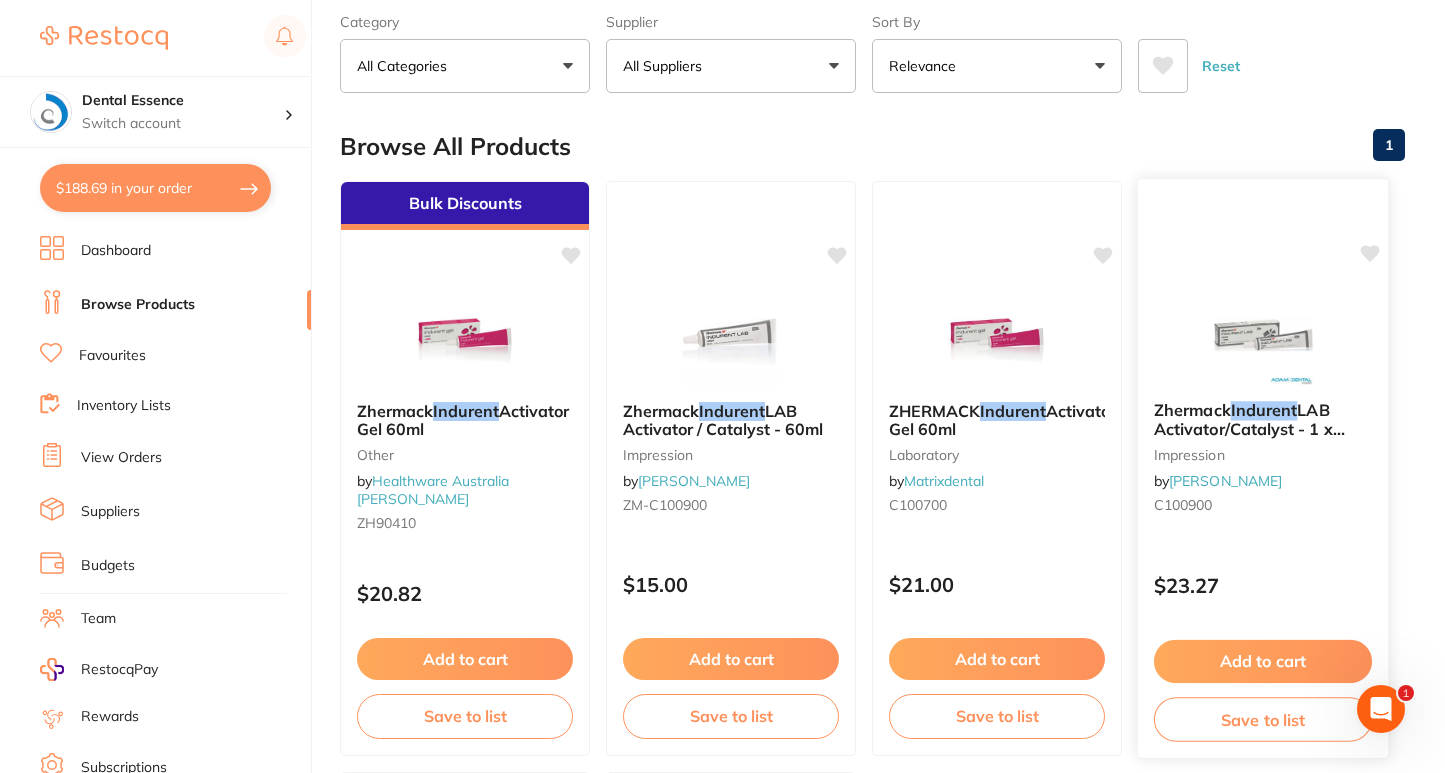 click on "Zhermack  Indurent  LAB Activator/Catalyst - 1 x 60ml   impression by  Adam Dental C100900 $23.27 Add to cart Save to list" at bounding box center [1263, 468] 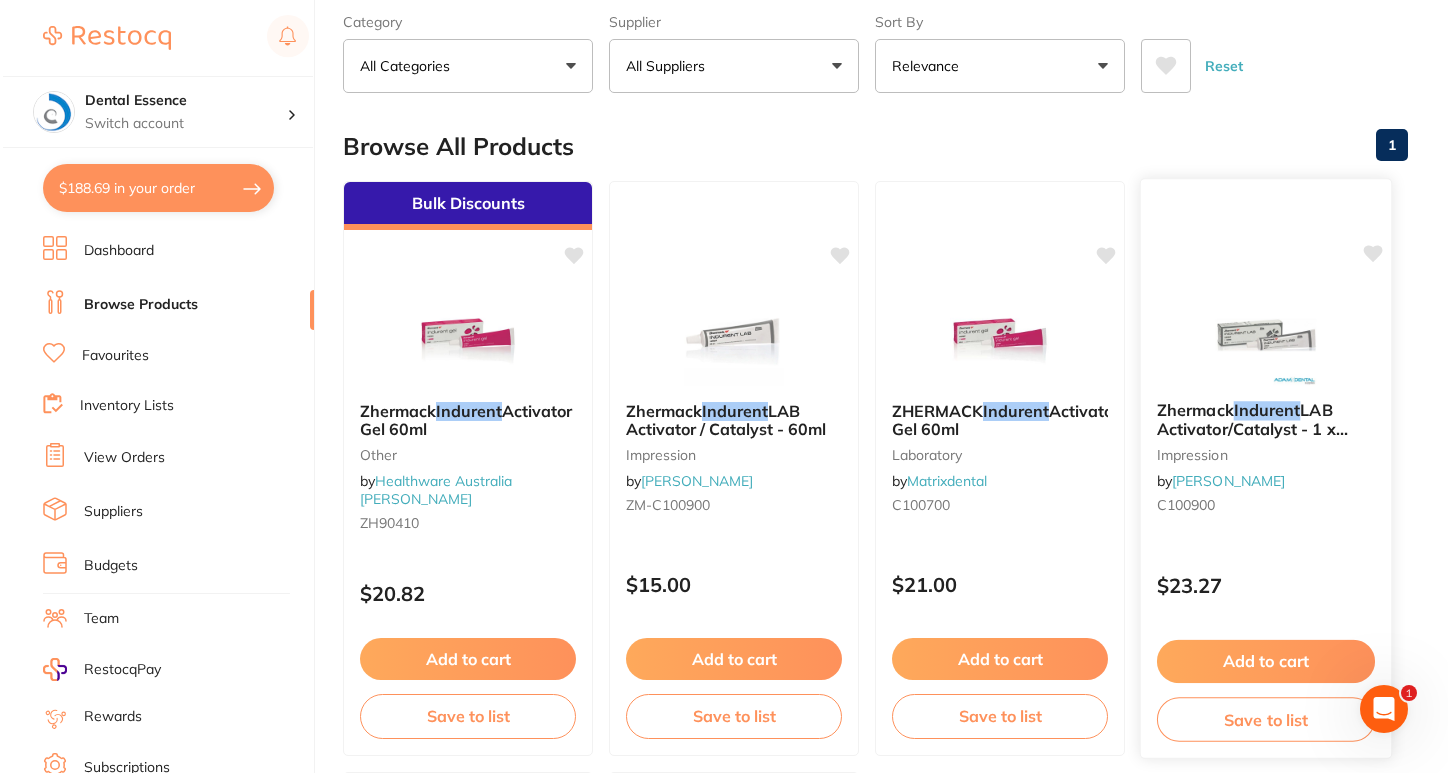 scroll, scrollTop: 0, scrollLeft: 0, axis: both 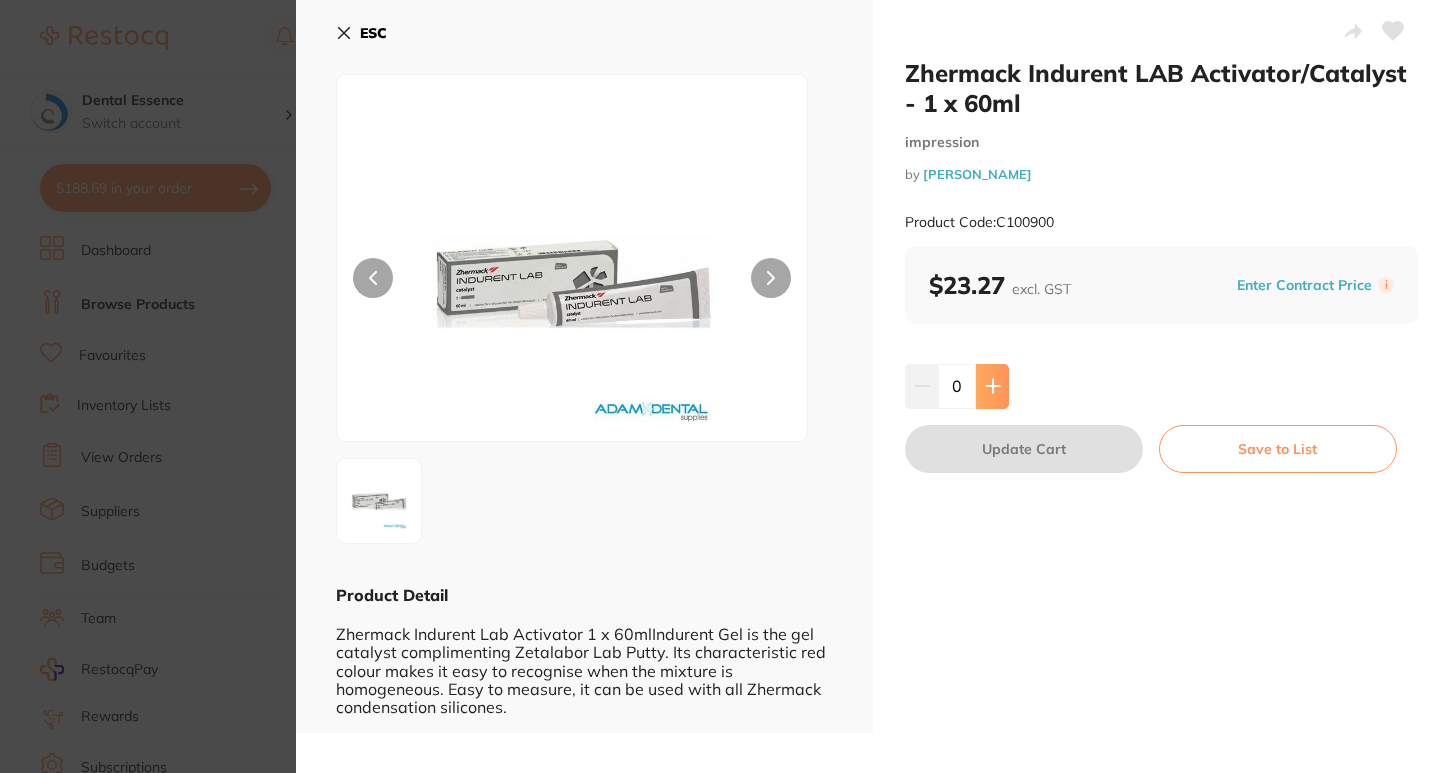 click at bounding box center [992, 386] 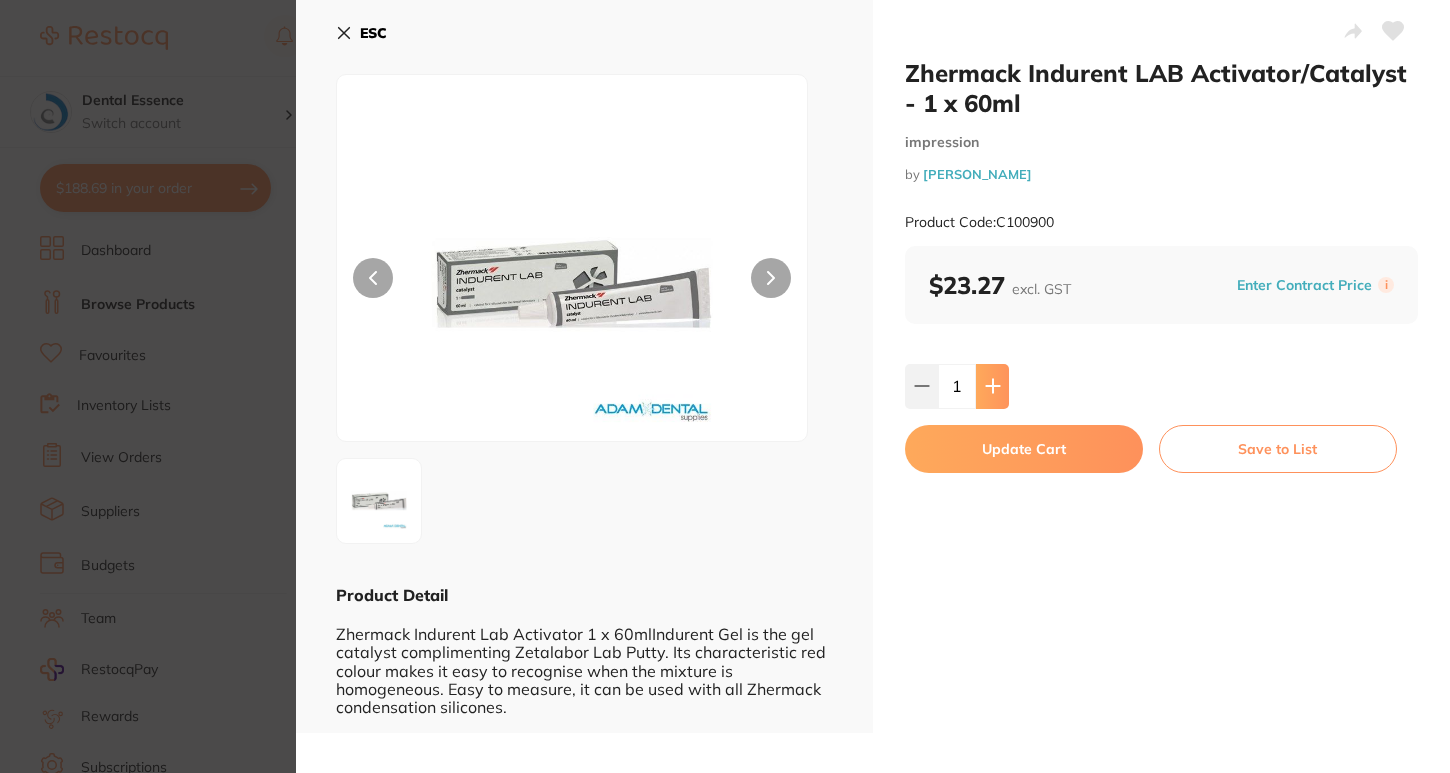 click at bounding box center (992, 386) 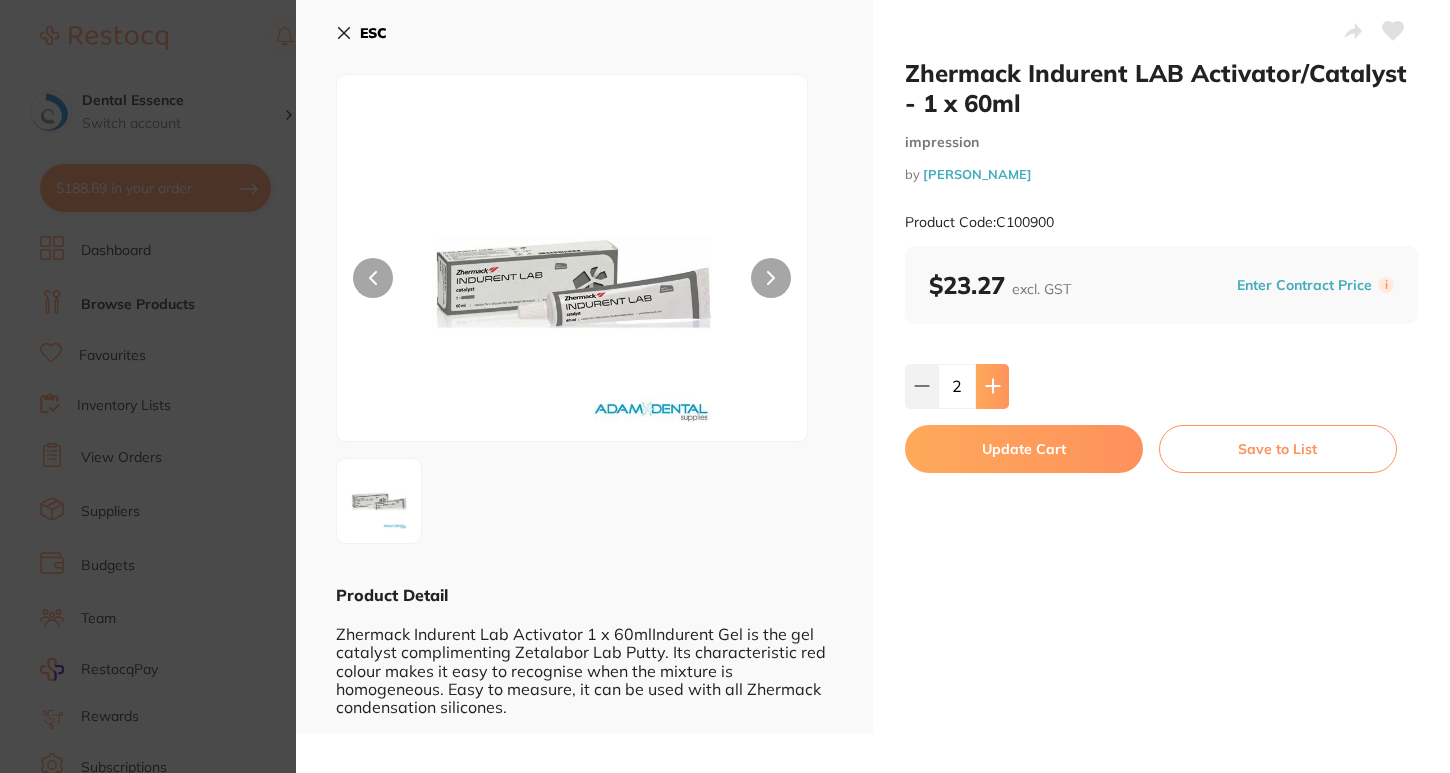 click at bounding box center [992, 386] 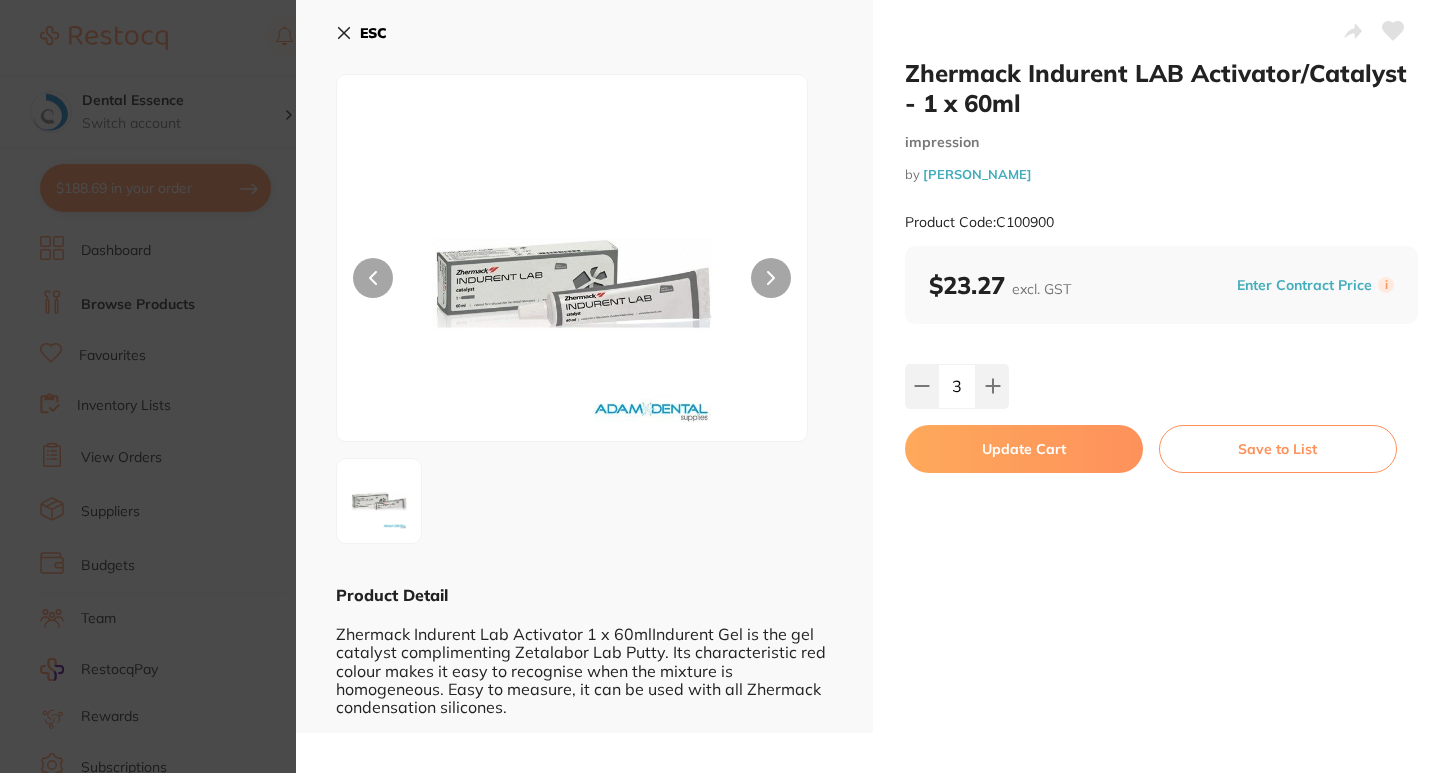 scroll, scrollTop: 0, scrollLeft: 0, axis: both 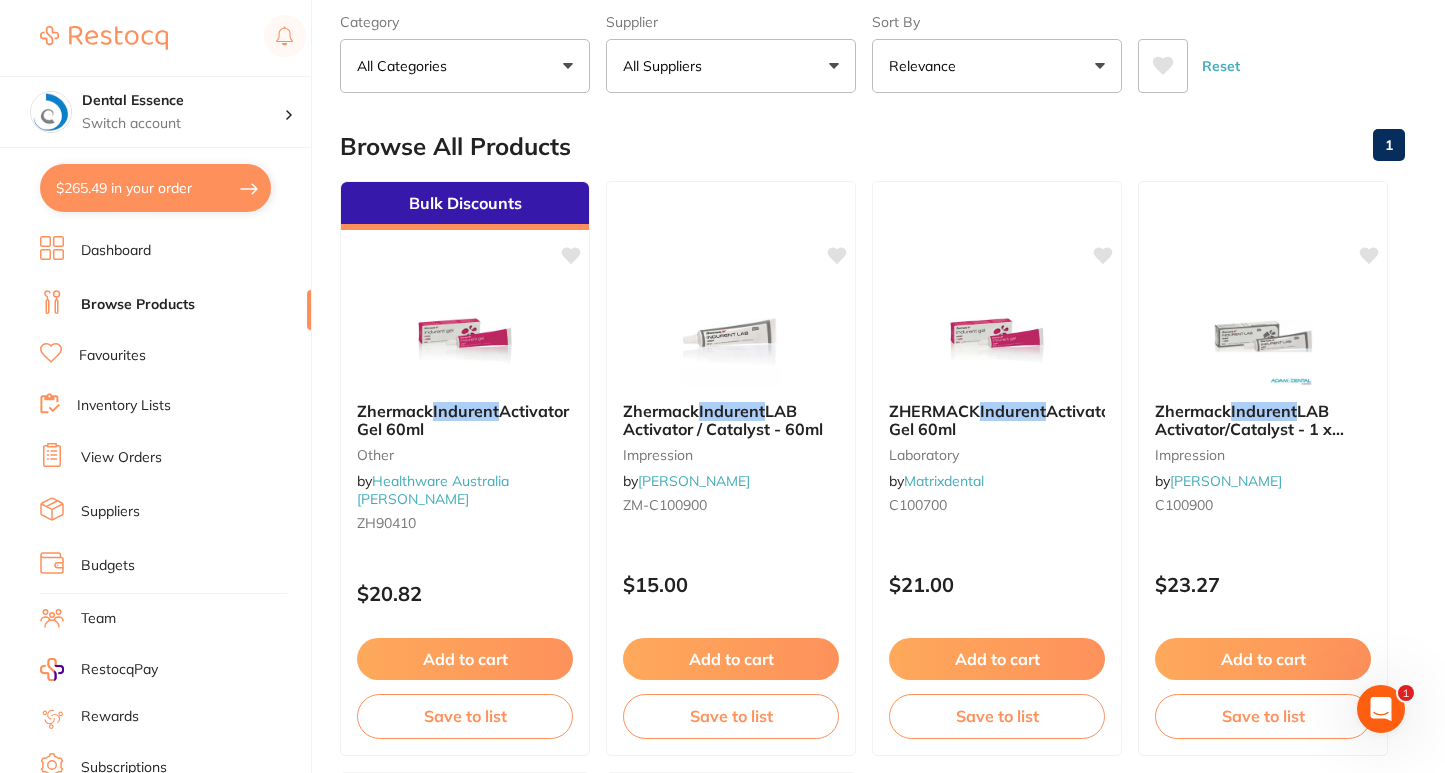 click on "$265.49   in your order" at bounding box center [155, 188] 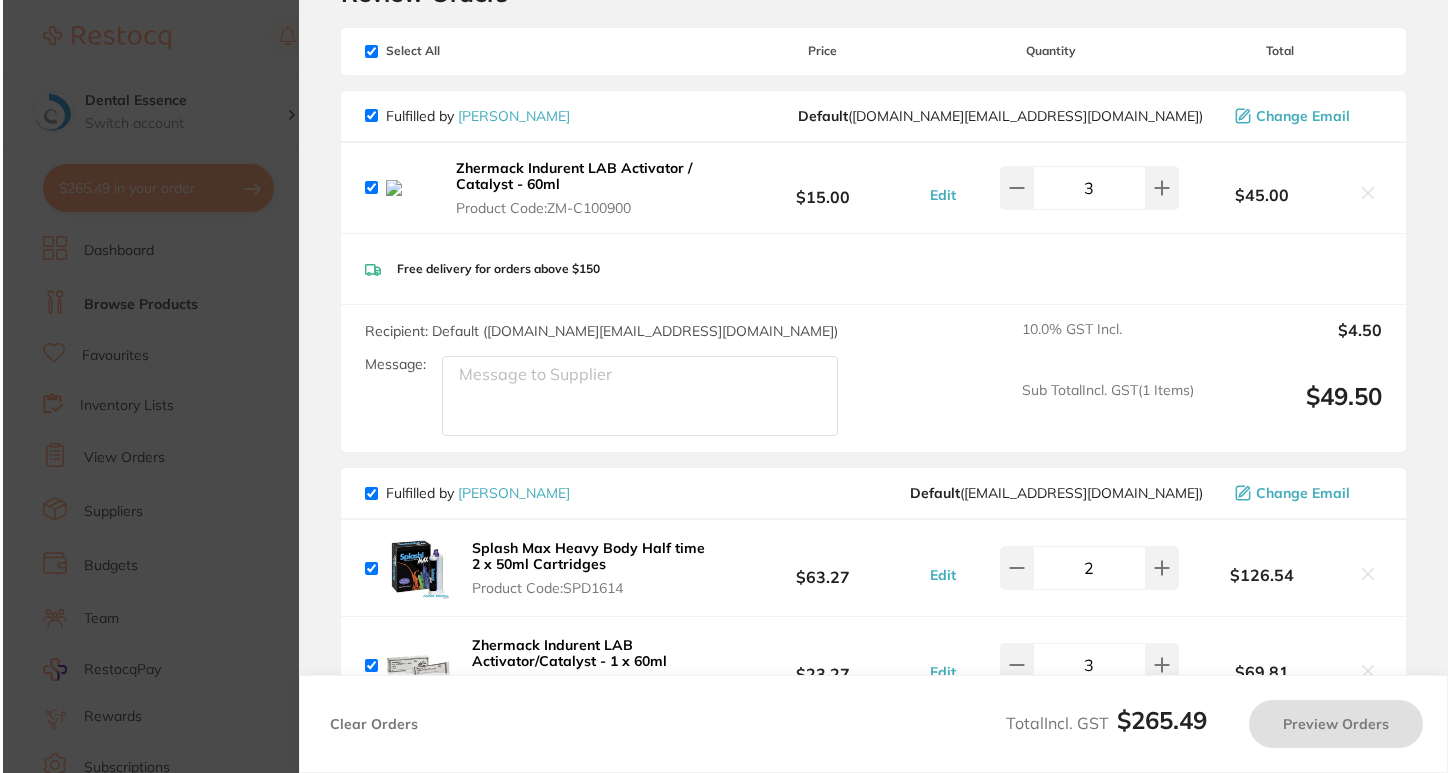 scroll, scrollTop: 0, scrollLeft: 0, axis: both 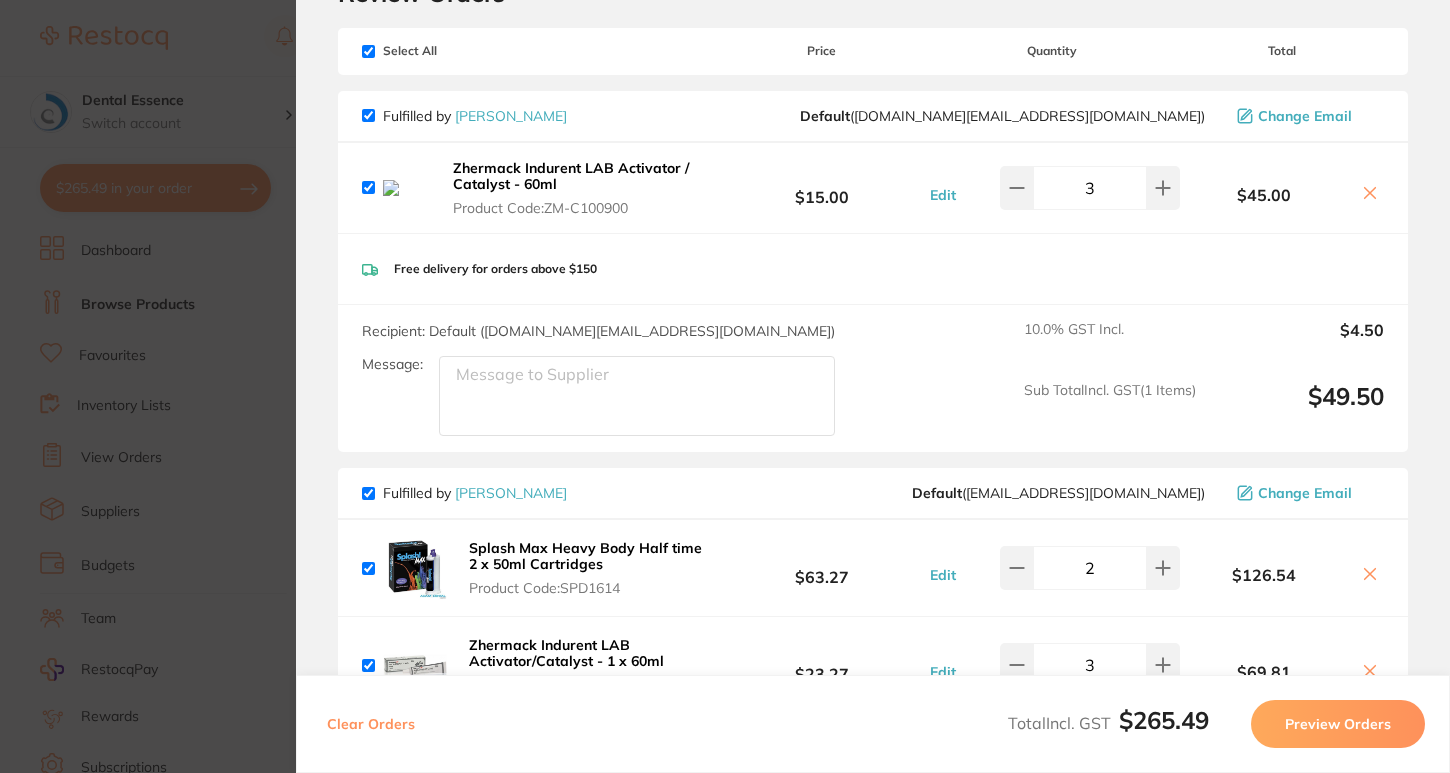 click 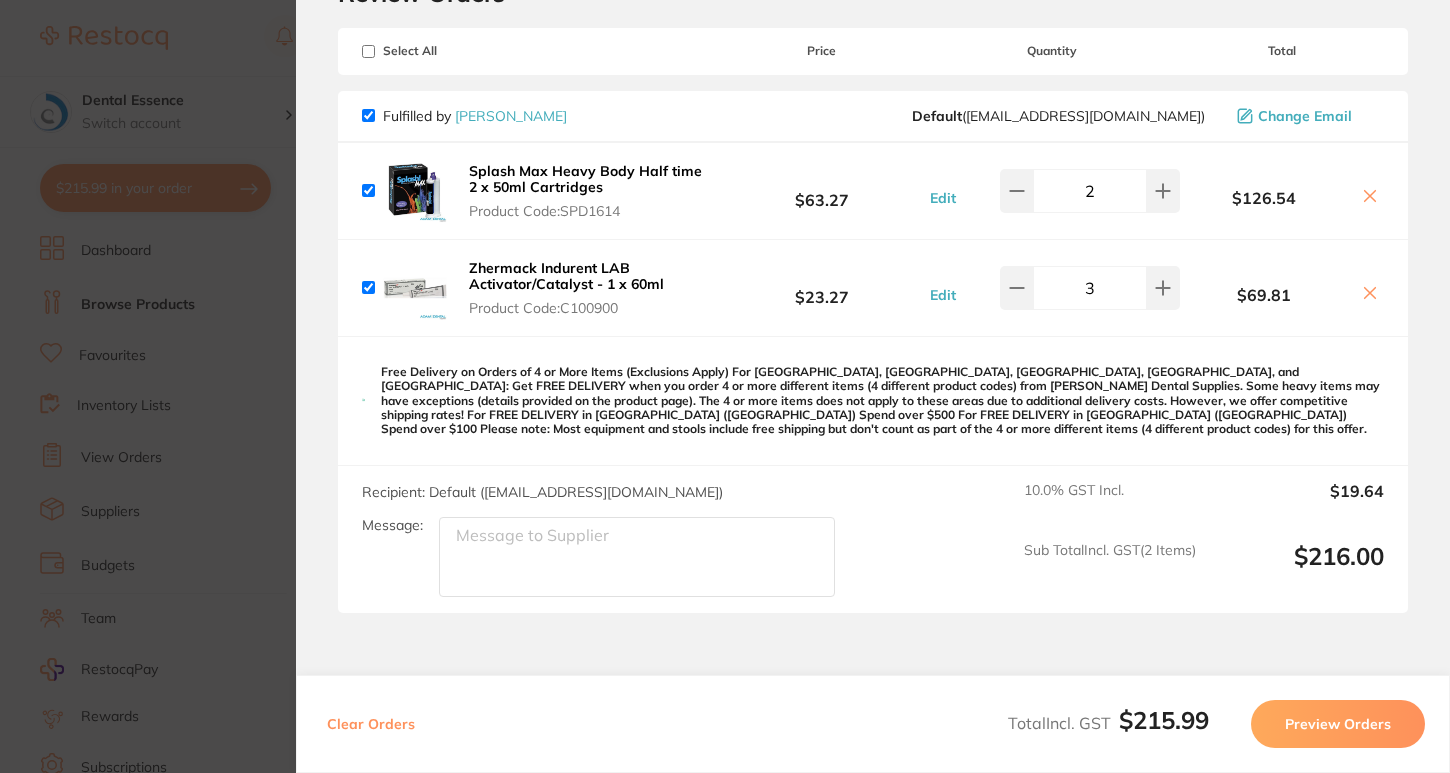 checkbox on "true" 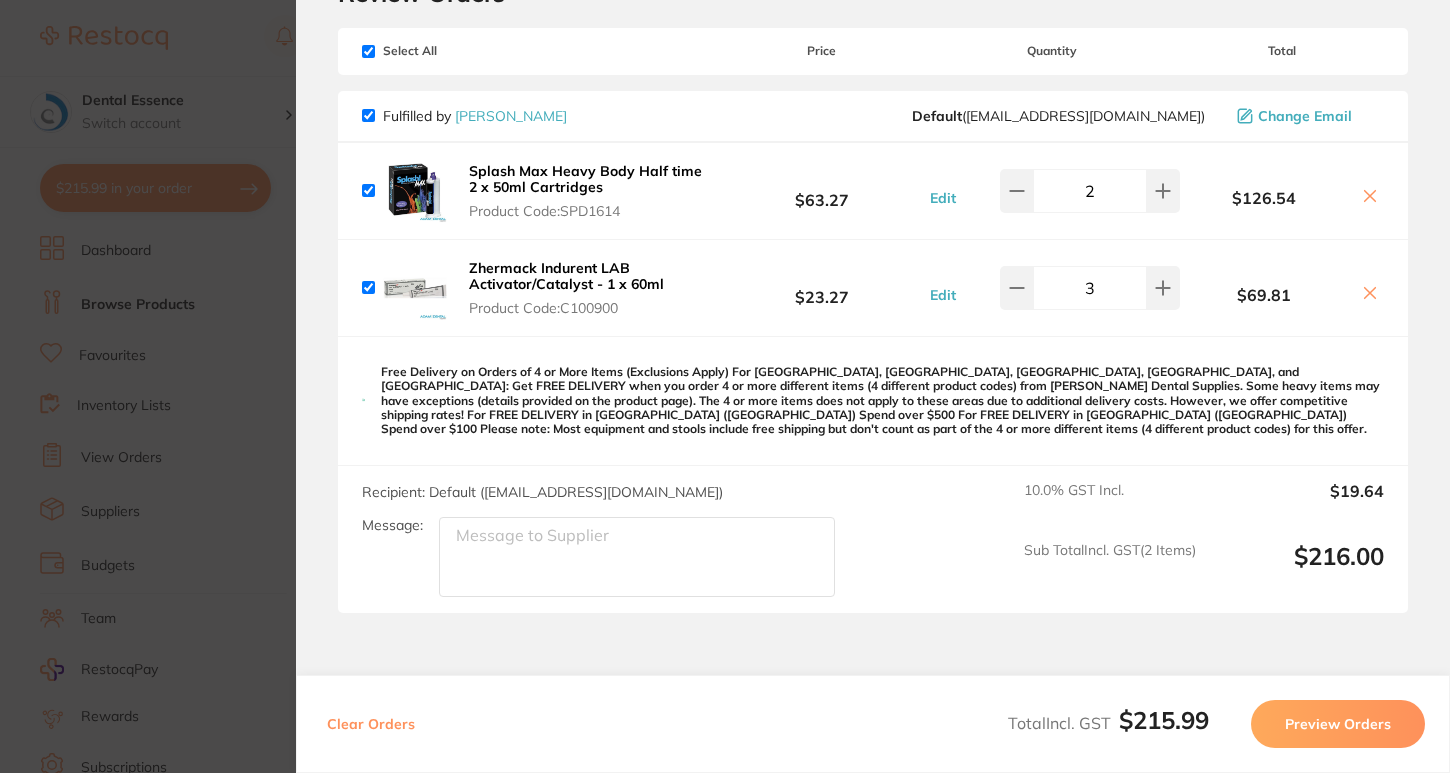 click on "Preview Orders" at bounding box center (1338, 724) 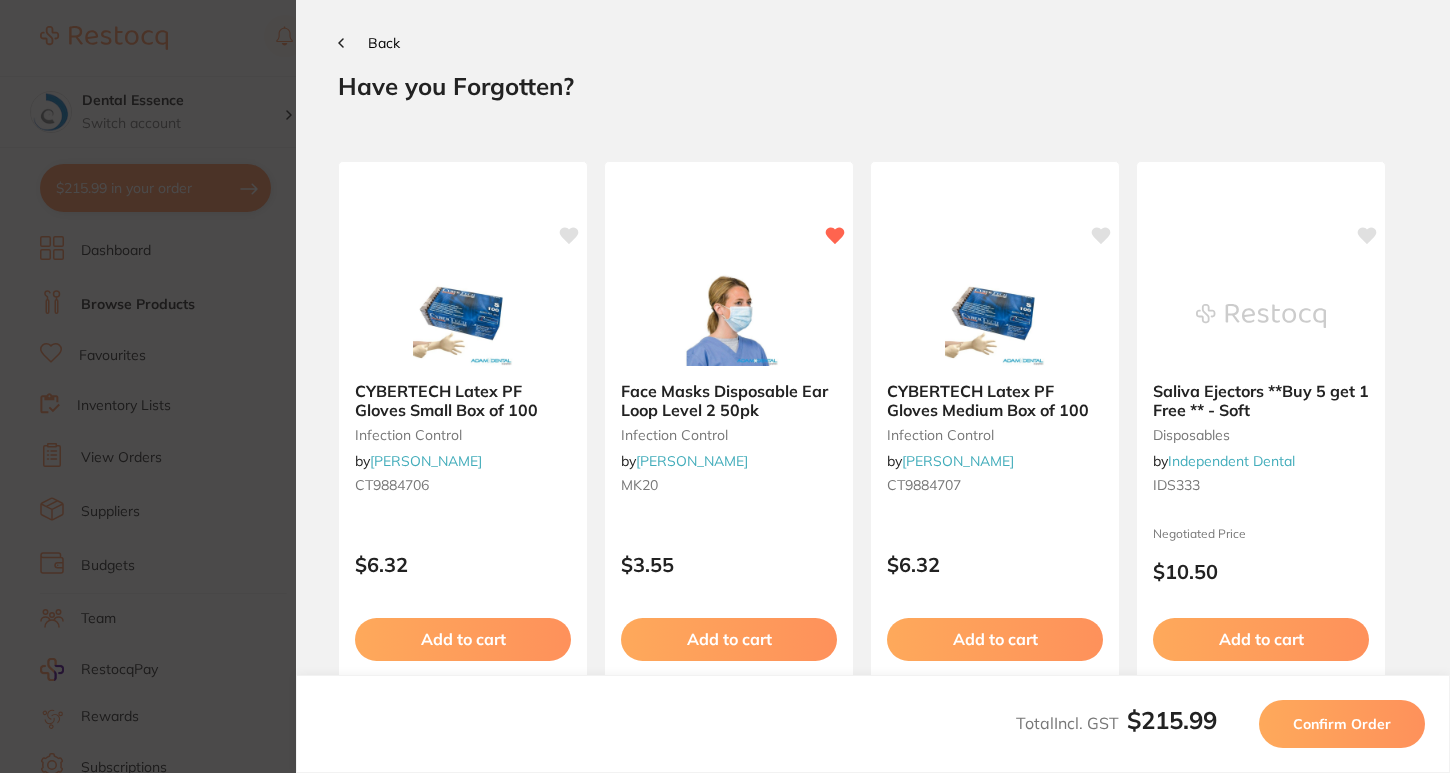 scroll, scrollTop: 0, scrollLeft: 0, axis: both 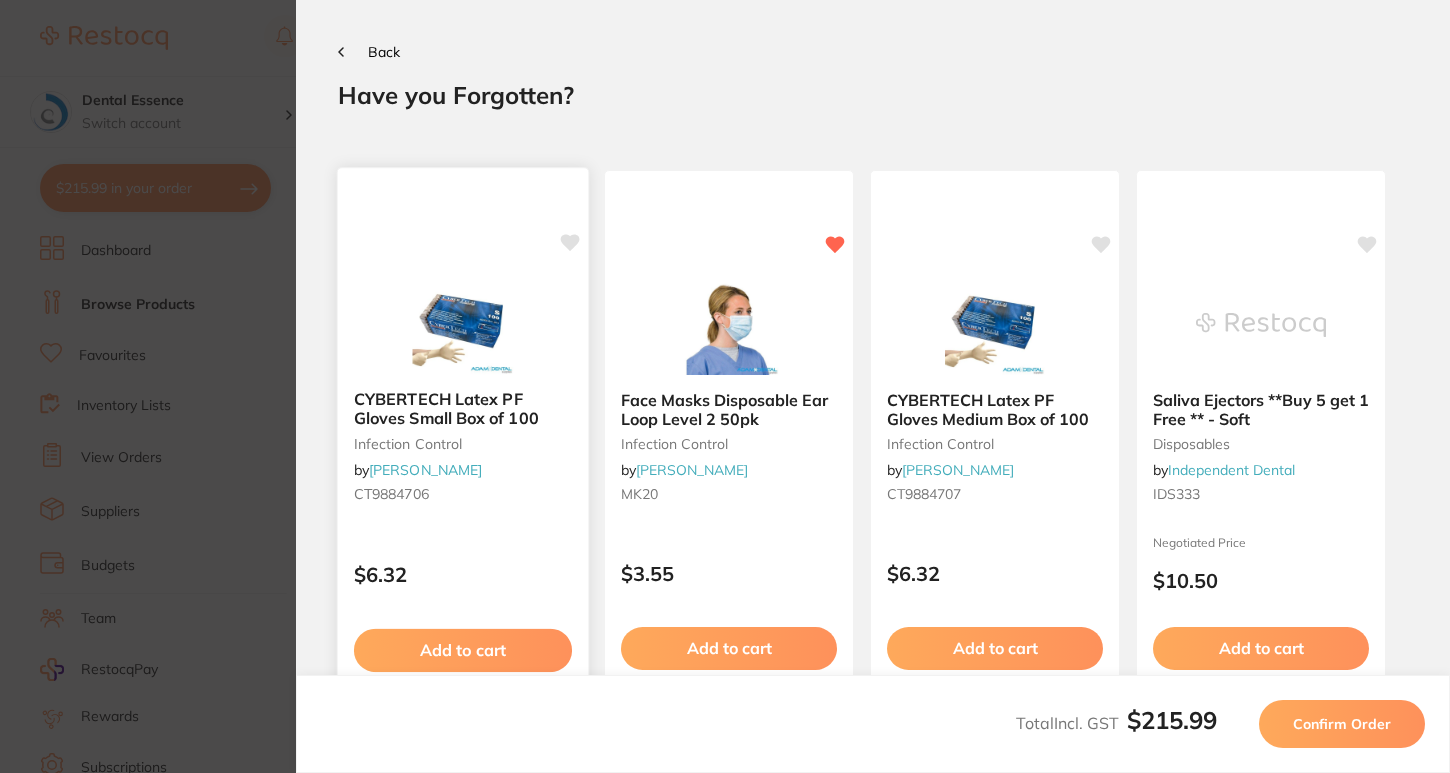 click at bounding box center [462, 323] 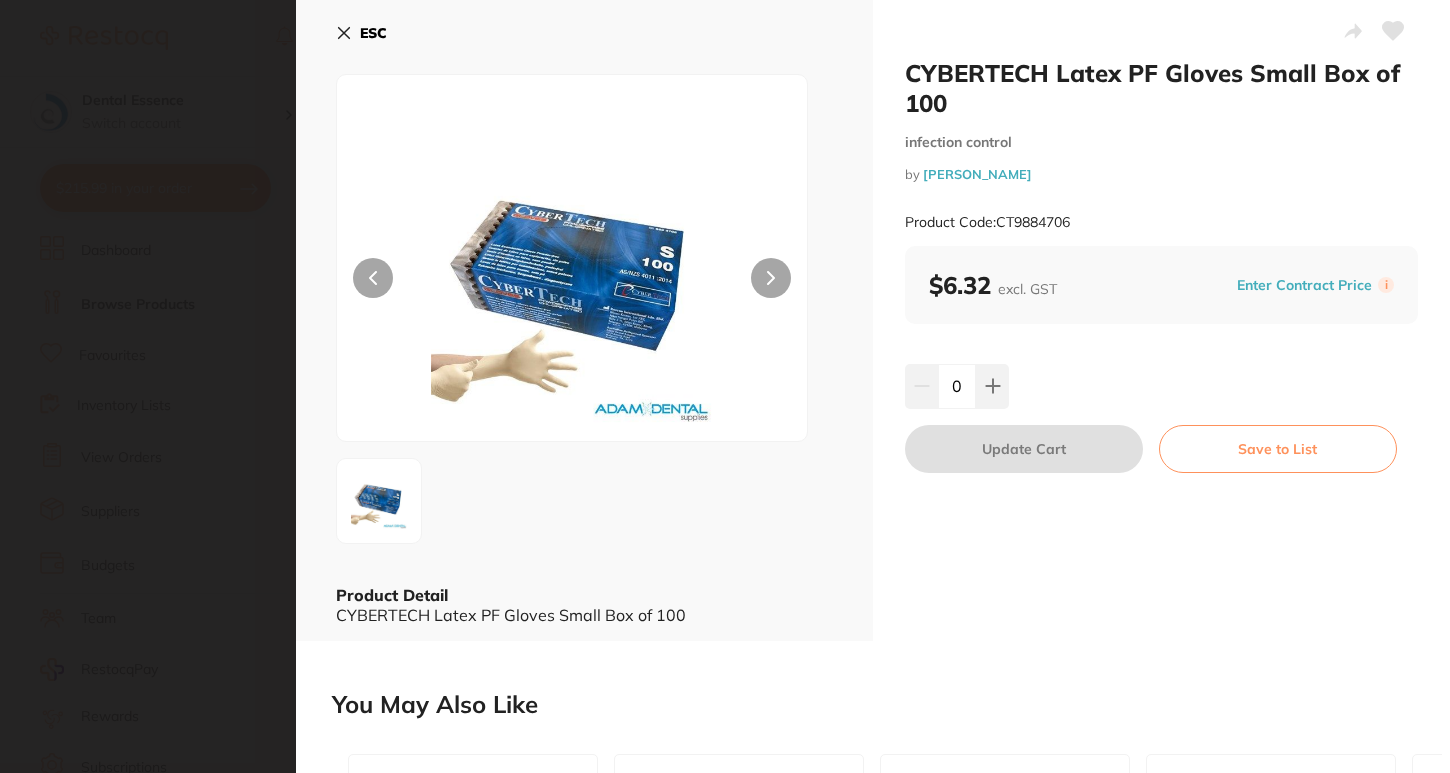 scroll, scrollTop: 0, scrollLeft: 0, axis: both 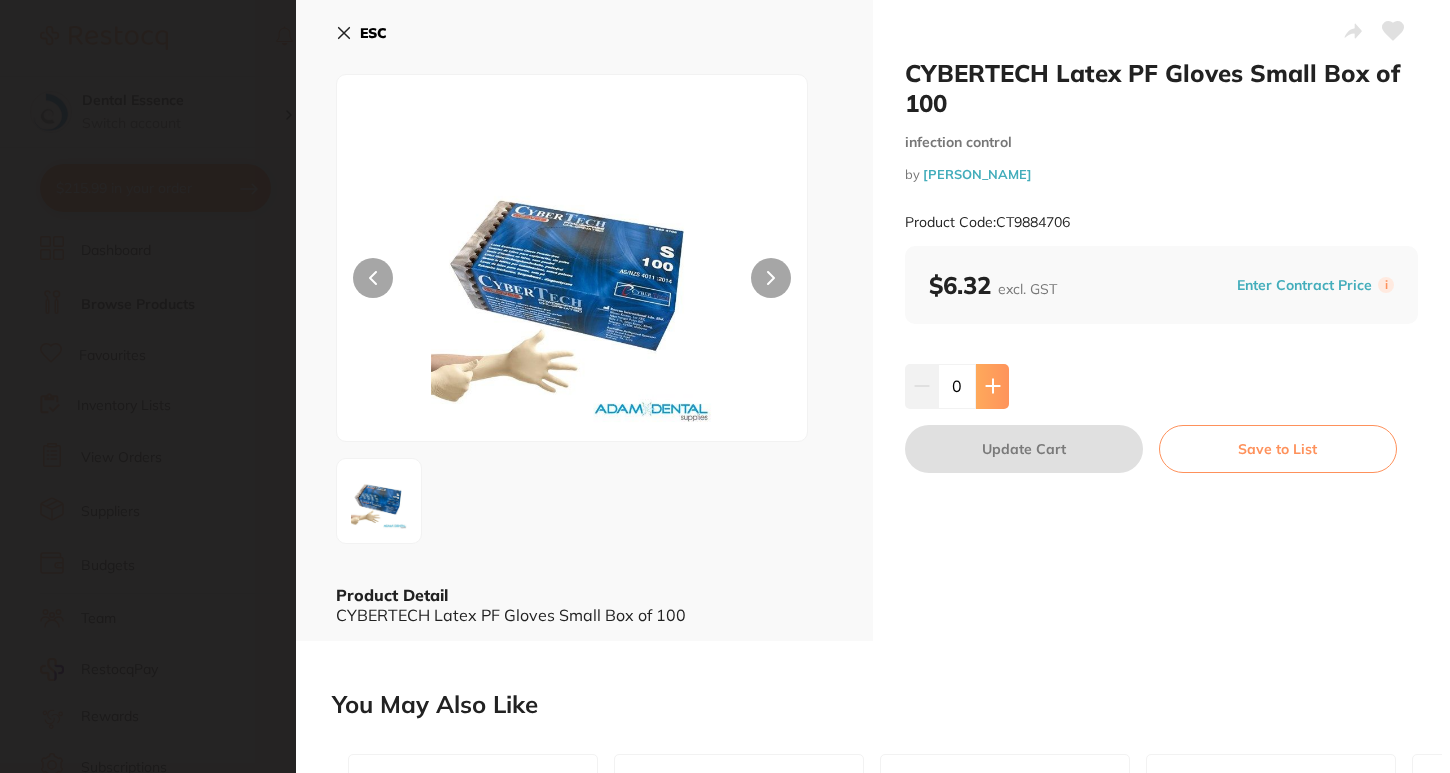click at bounding box center (992, 386) 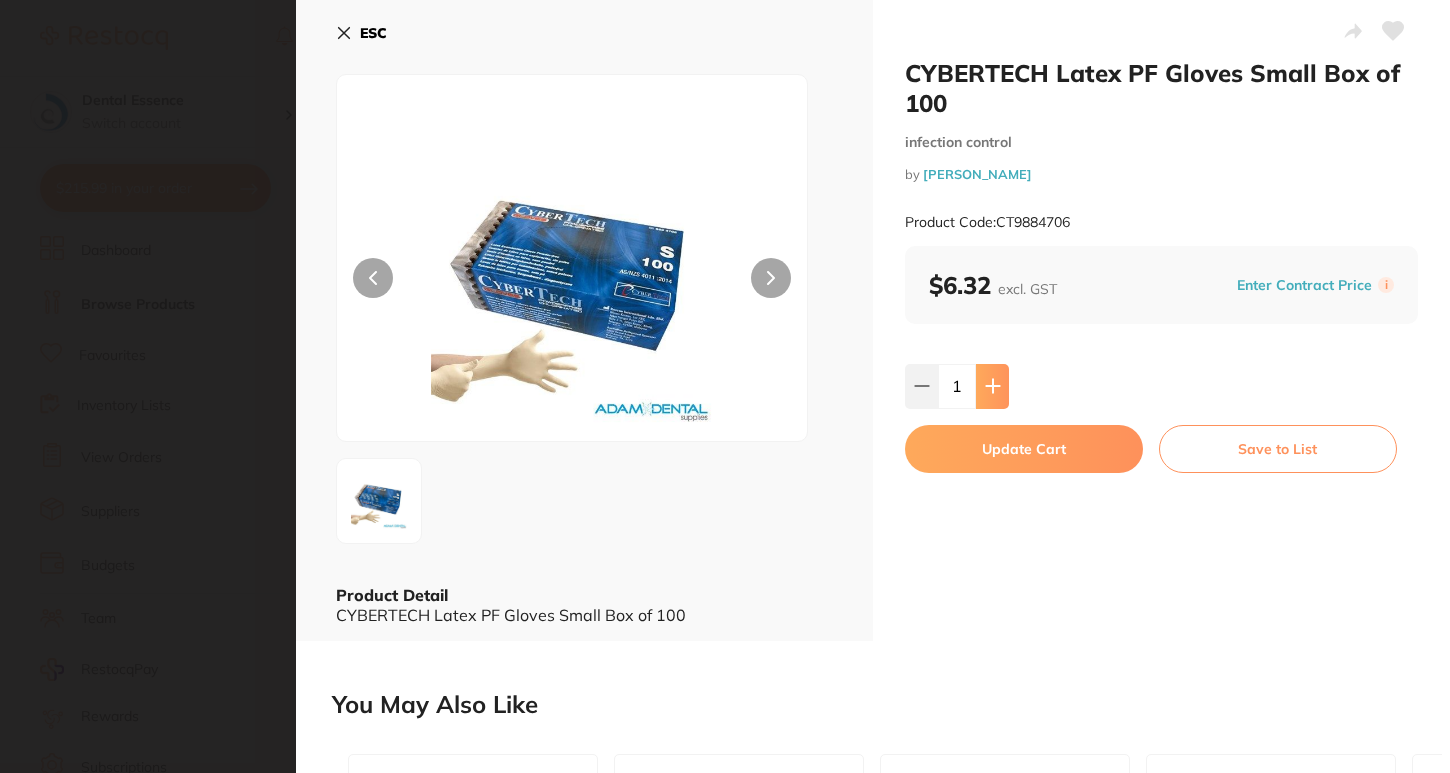 click at bounding box center [992, 386] 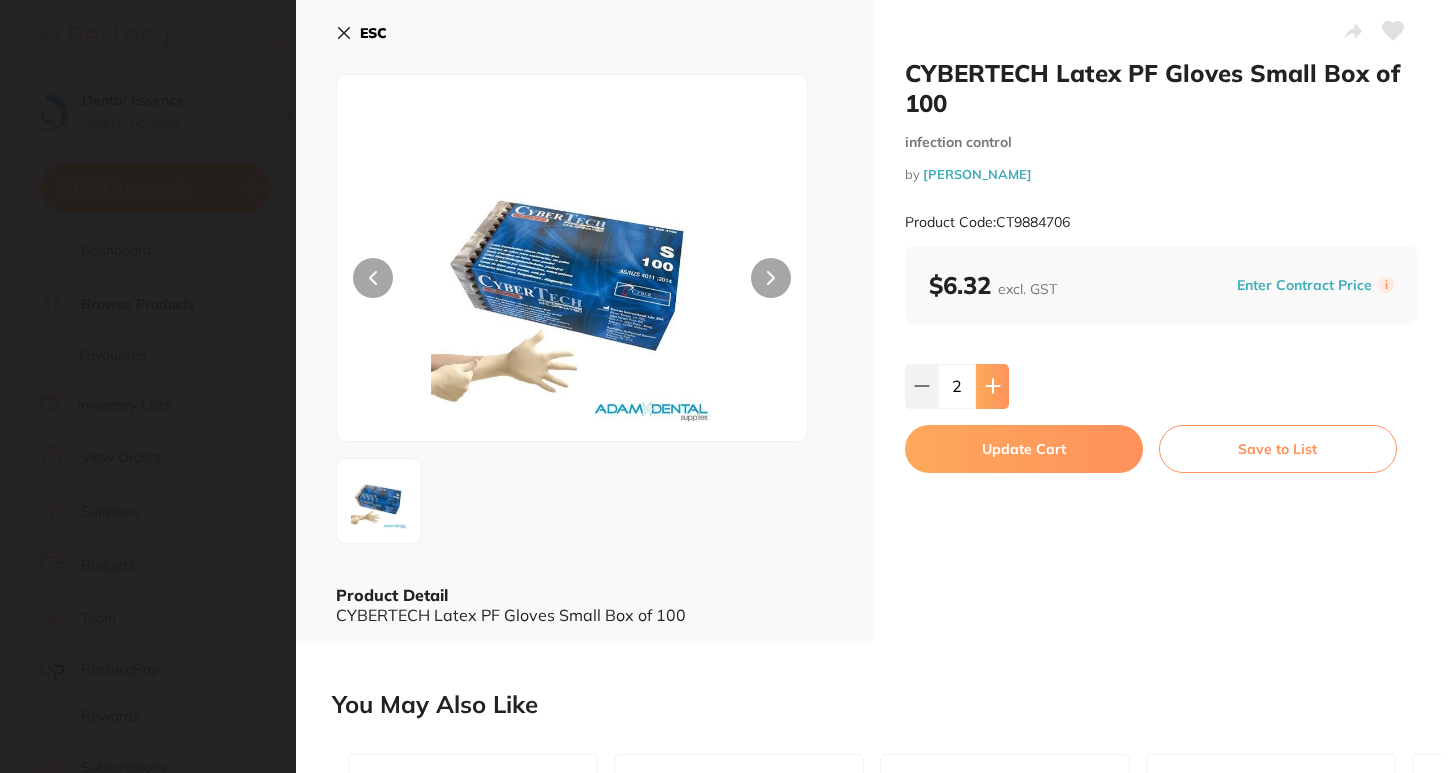 click at bounding box center (992, 386) 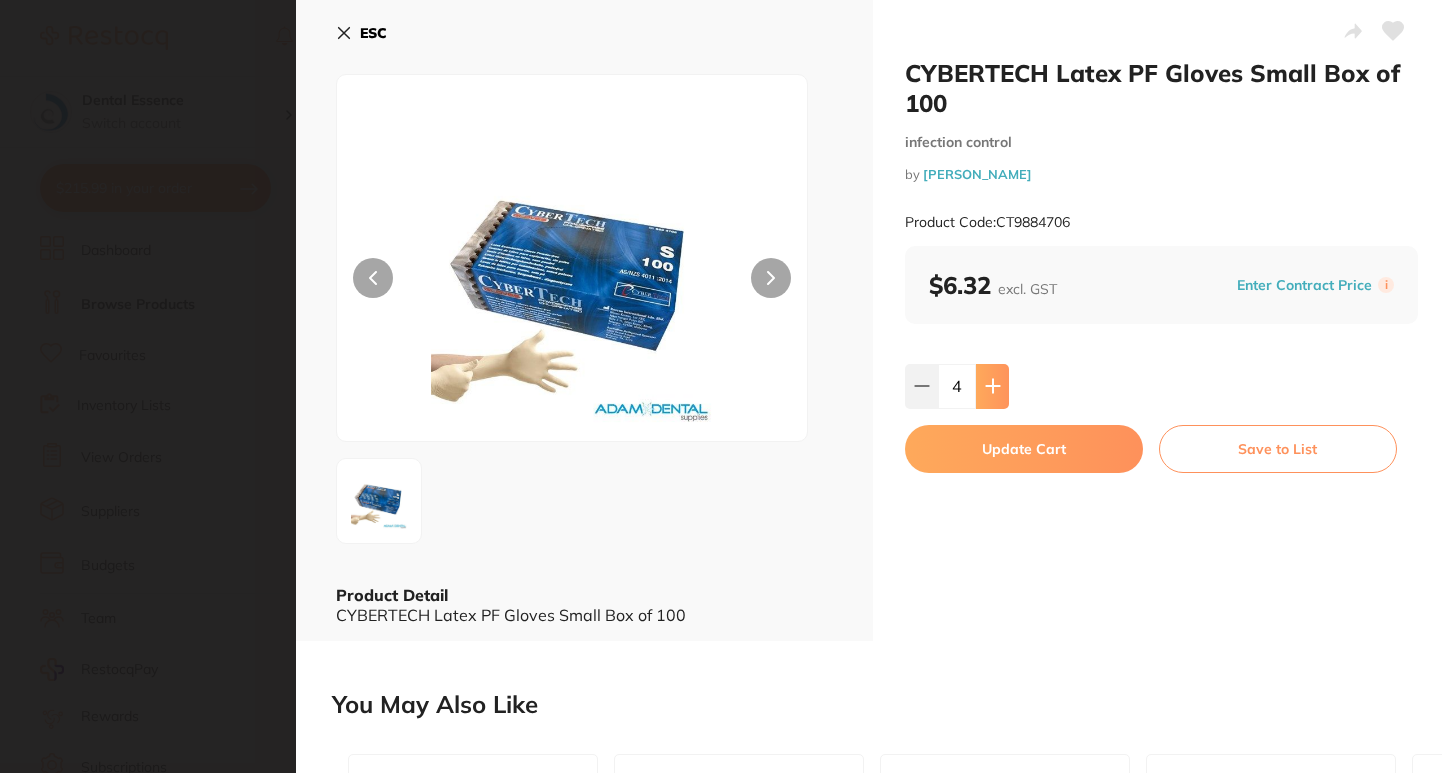 scroll, scrollTop: 0, scrollLeft: 0, axis: both 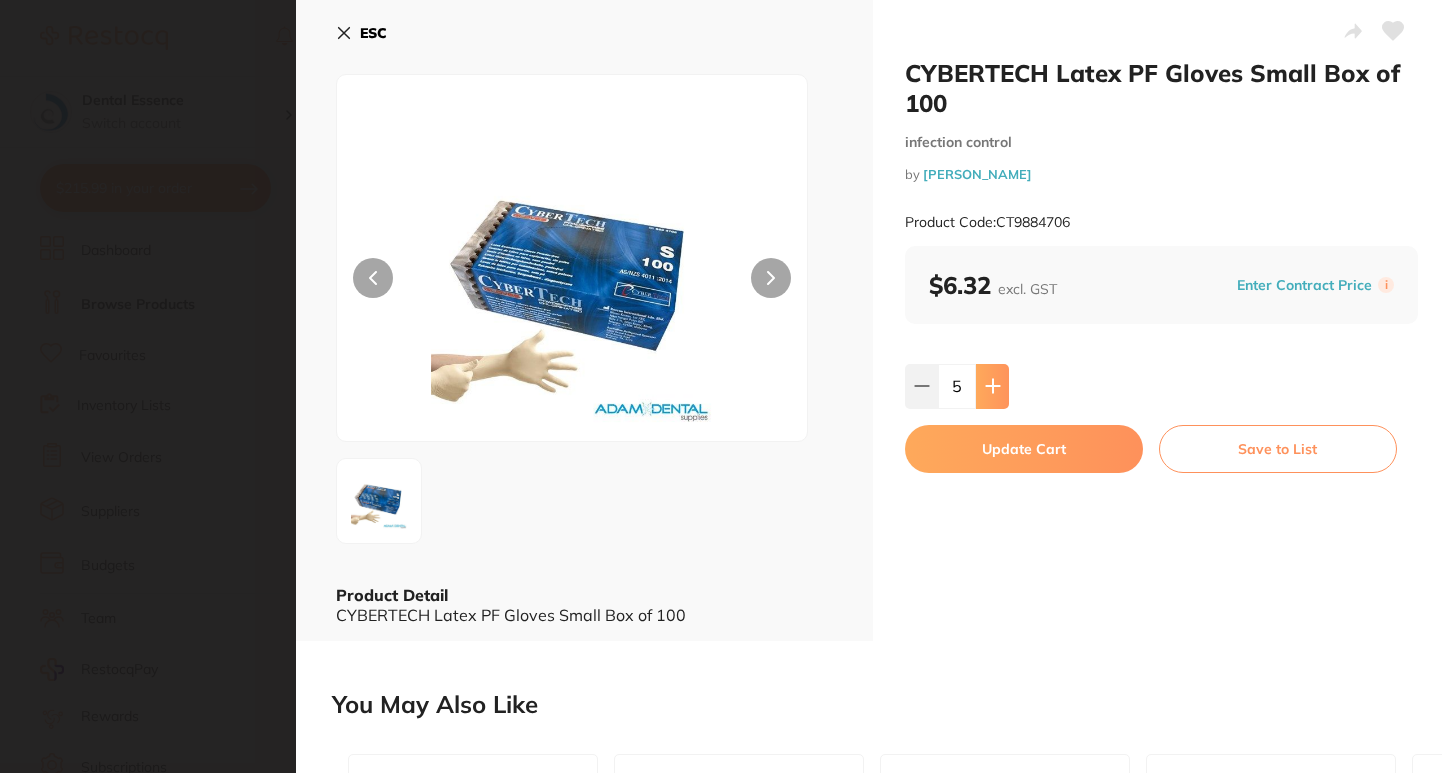 click at bounding box center (992, 386) 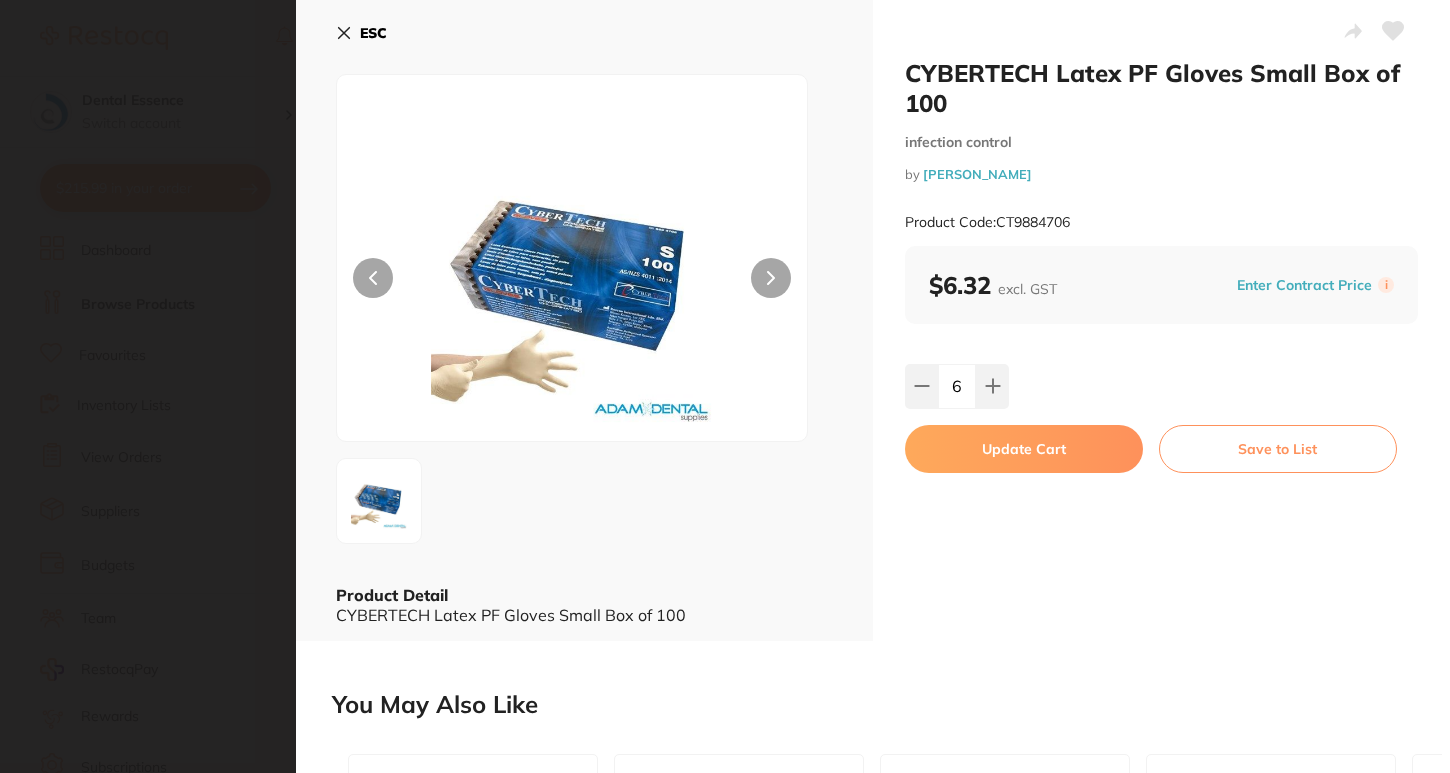scroll, scrollTop: 0, scrollLeft: 0, axis: both 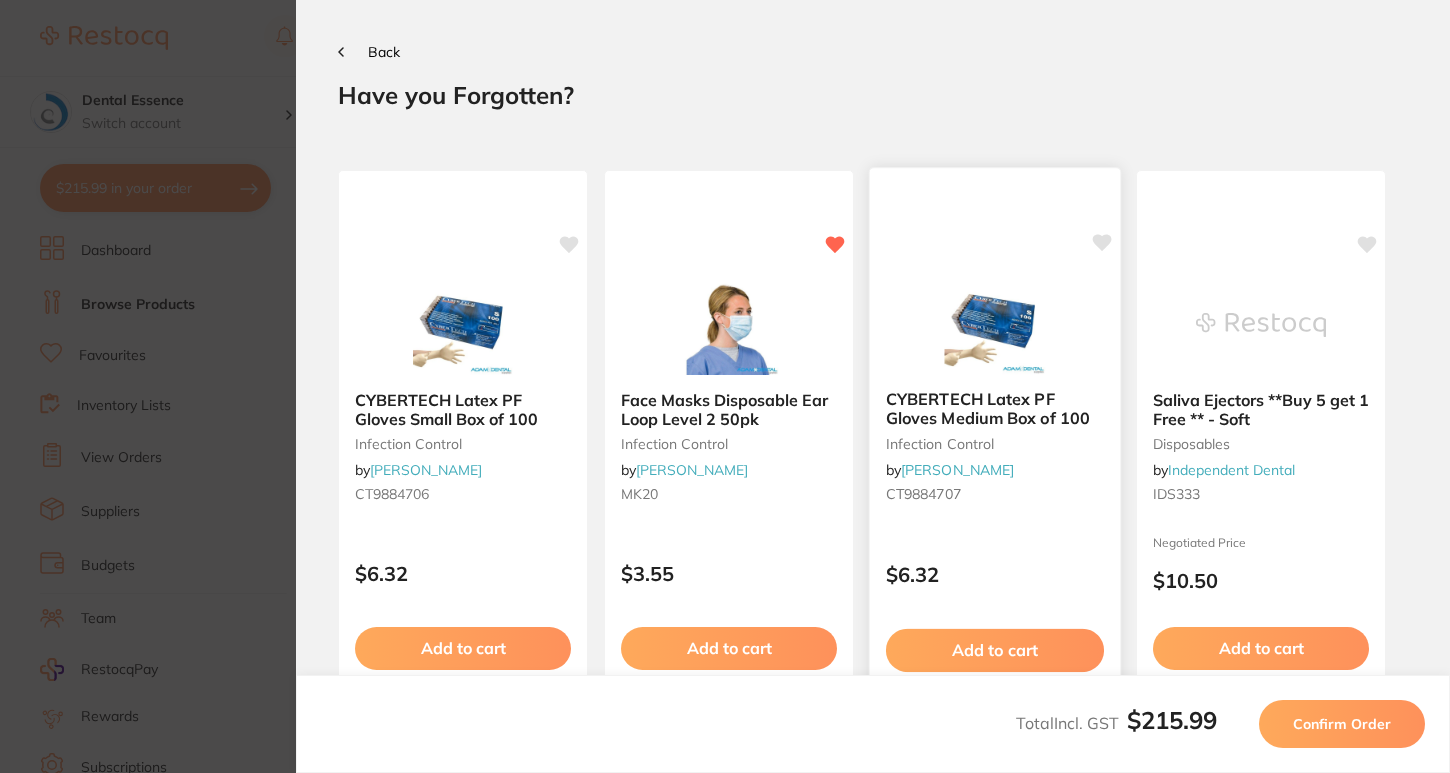 click on "CYBERTECH Latex PF Gloves Medium Box of 100   infection control by  Adam Dental CT9884707" at bounding box center (995, 450) 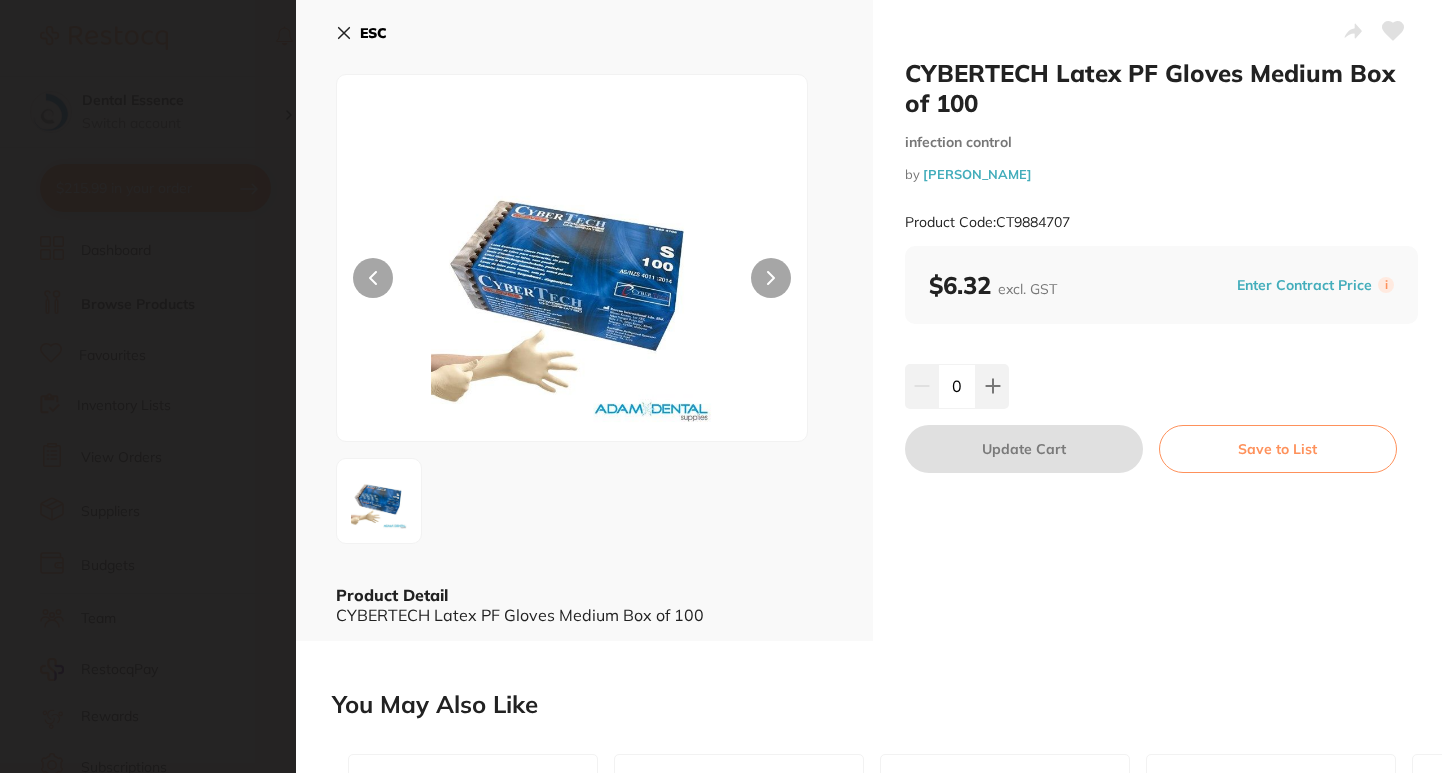 scroll, scrollTop: 0, scrollLeft: 0, axis: both 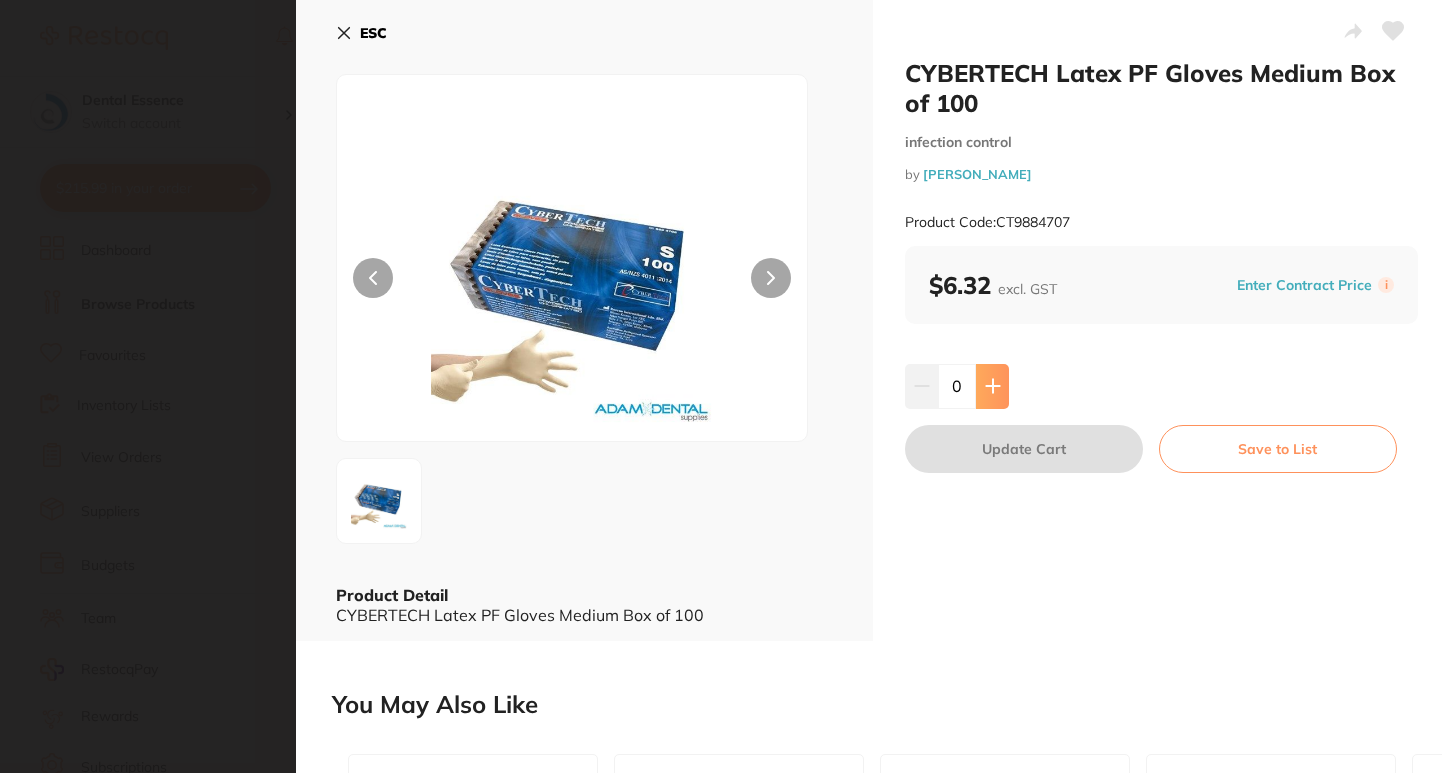 click at bounding box center [992, 386] 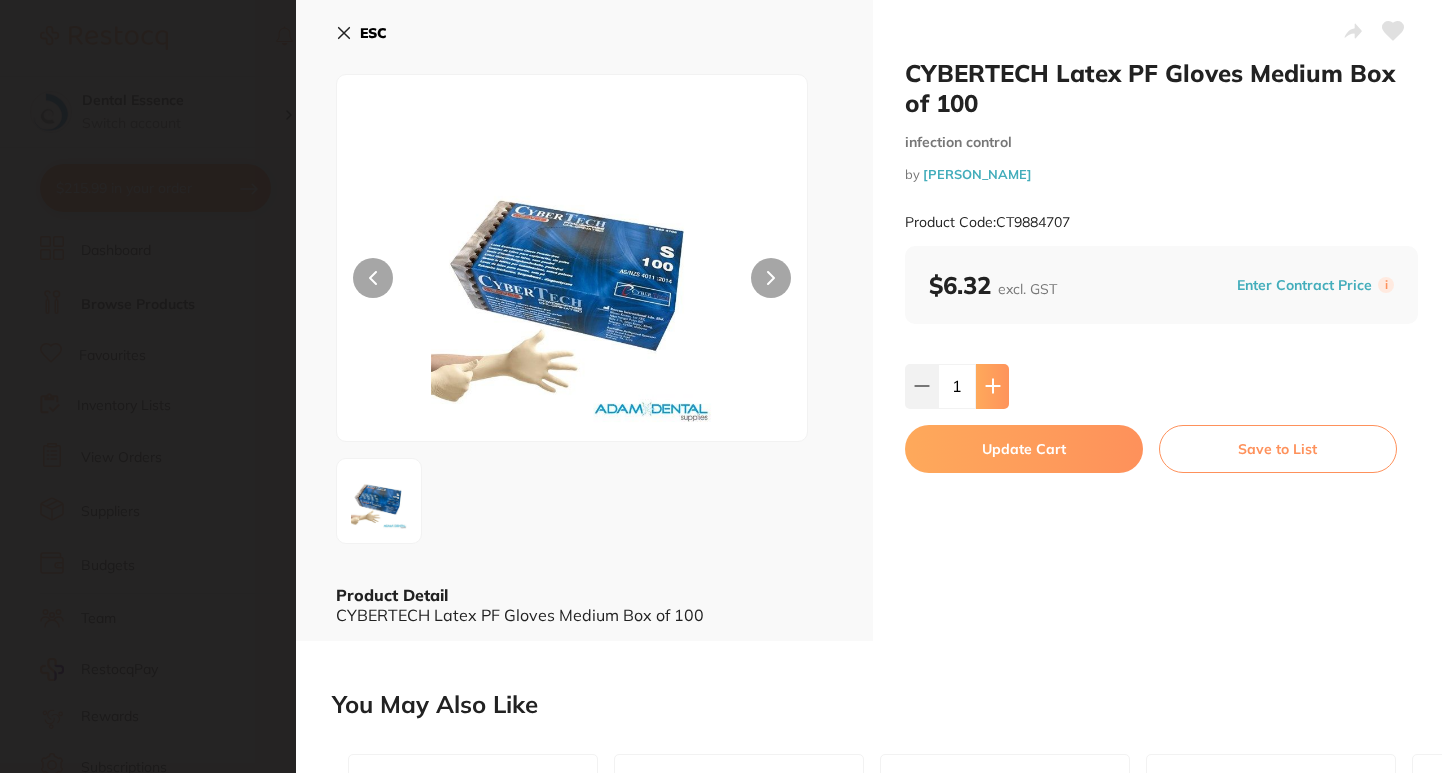 click at bounding box center [992, 386] 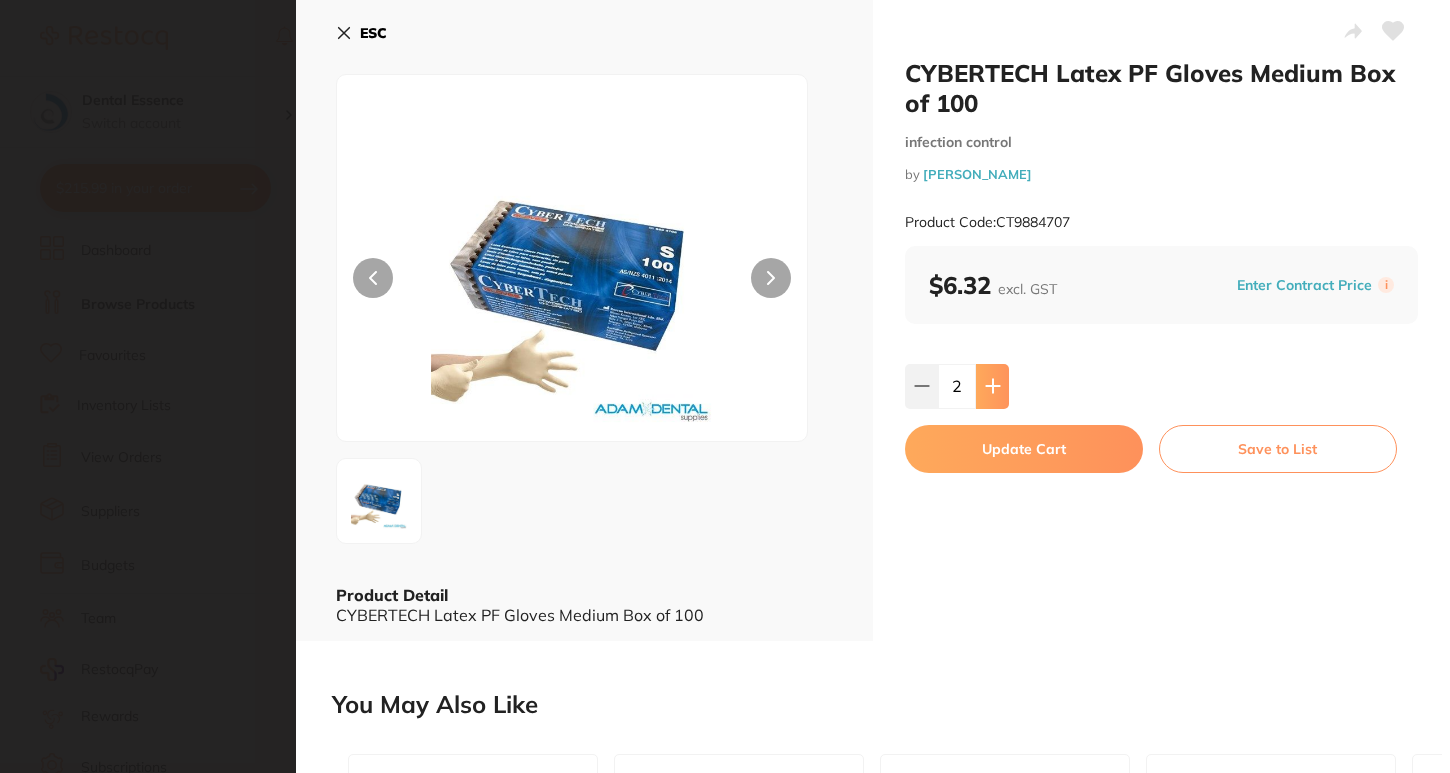 scroll, scrollTop: 0, scrollLeft: 0, axis: both 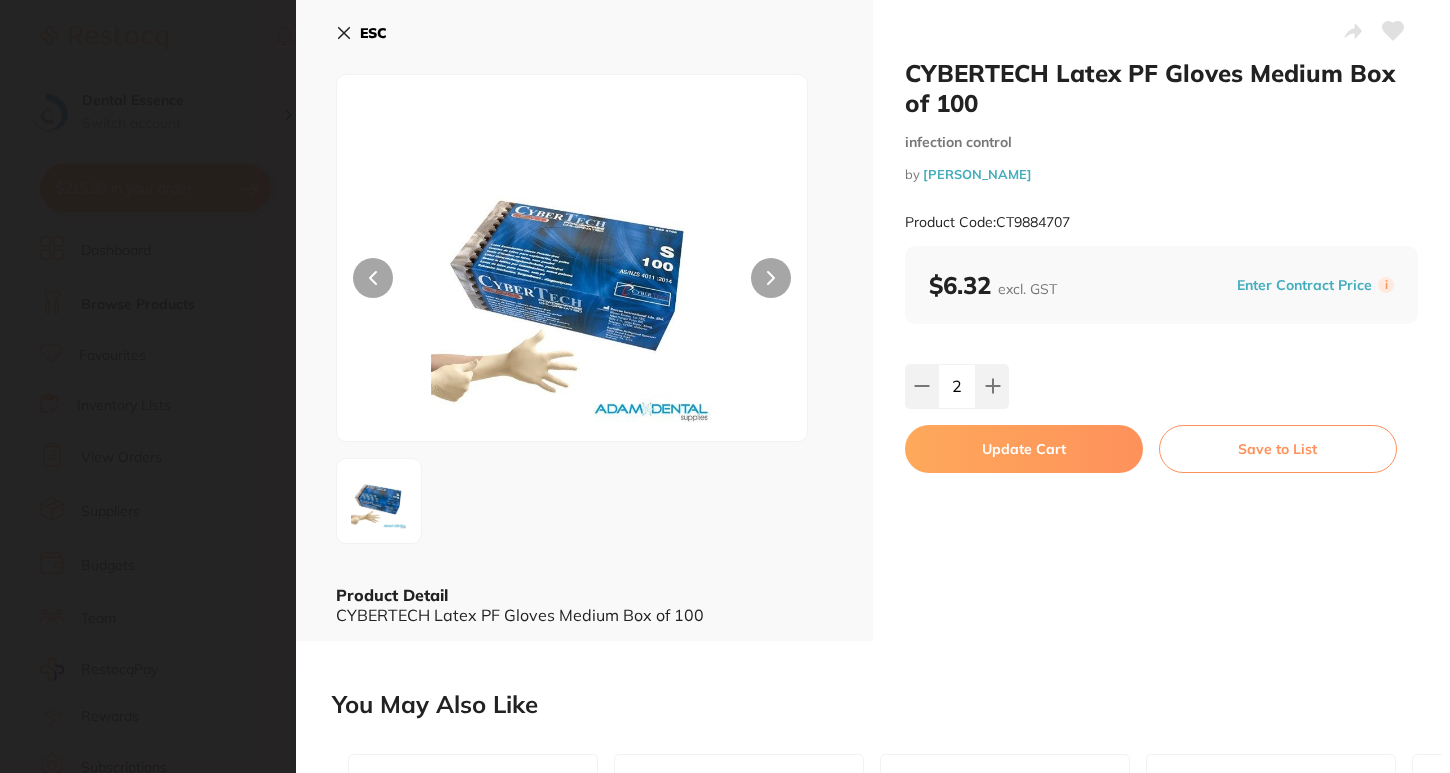 click on "ESC" at bounding box center (361, 33) 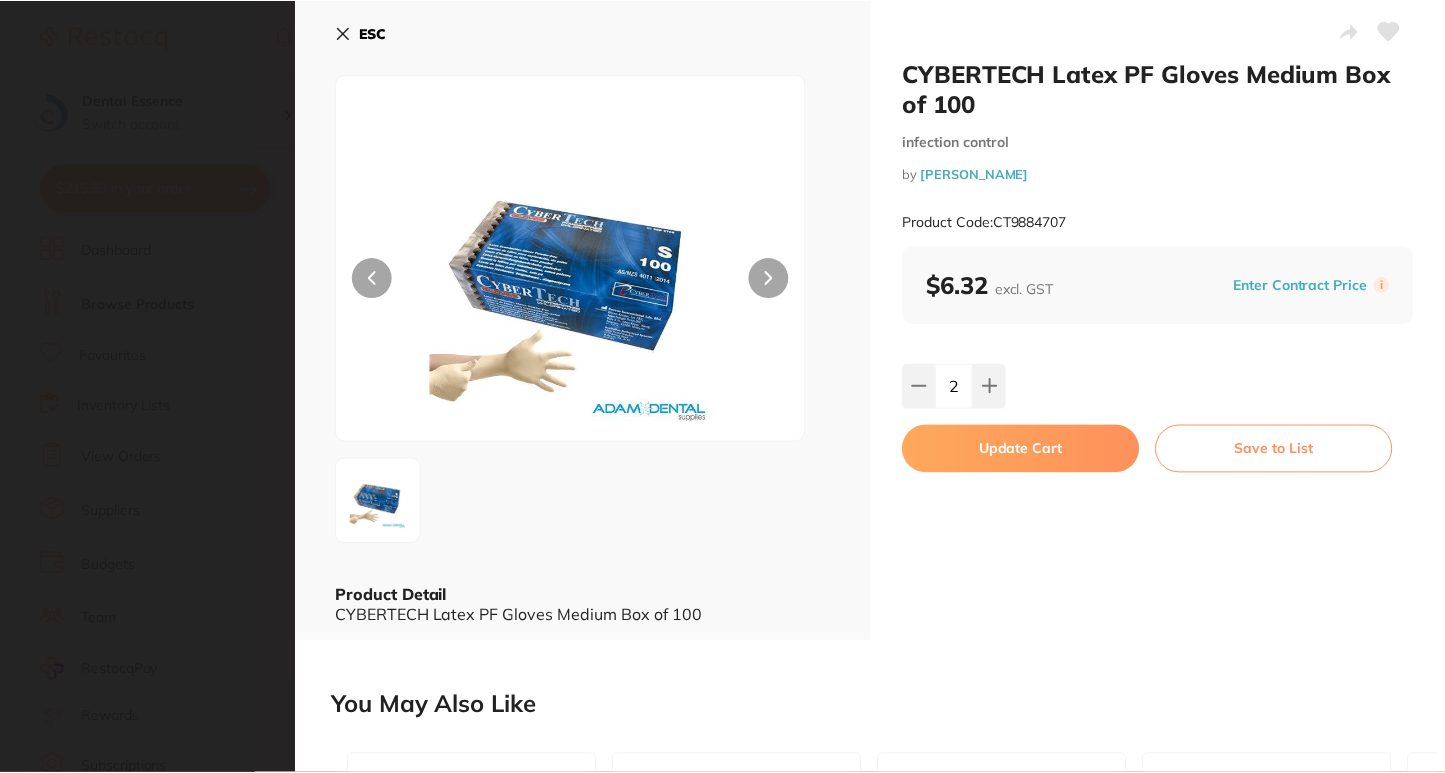 scroll, scrollTop: 101, scrollLeft: 0, axis: vertical 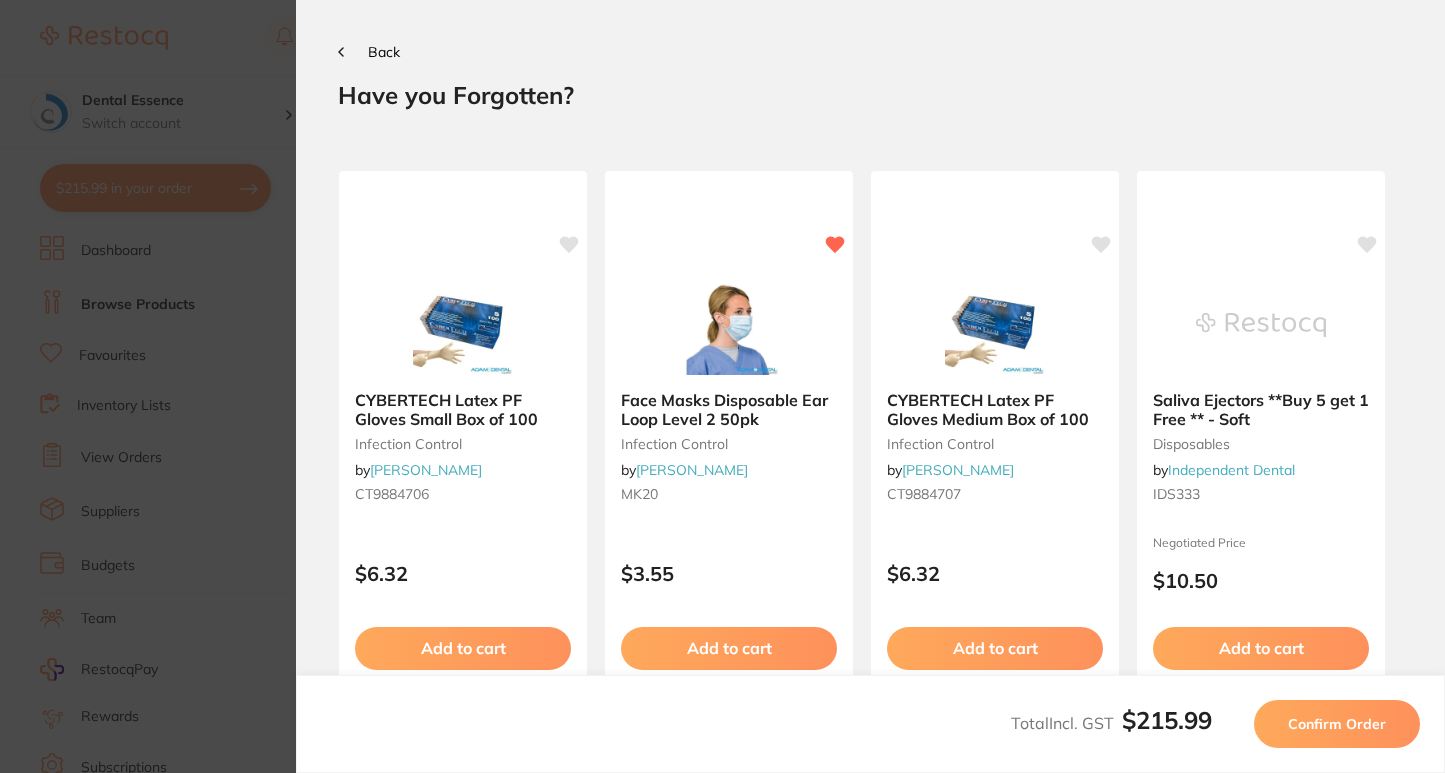 click on "Update RRP Set your pre negotiated price for this item. Item Agreed RRP (excl. GST) --   Update as new default RRP Update RRP Back Your orders are being processed and we will notify you once we have placed the orders. You may close this window Back to Preview Orders Jul 17 2025, 9:24 Adam Dental # 84278 Have you Forgotten? CYBERTECH Latex PF Gloves Small Box of 100   infection control by  Adam Dental CT9884706 $6.32 Add to cart Save to list Face Masks Disposable Ear Loop Level 2 50pk   infection control by  Adam Dental MK20 $3.55 Add to cart Save to list CYBERTECH Latex PF Gloves Medium Box of 100   infection control by  Adam Dental CT9884707 $6.32 Add to cart Save to list Saliva Ejectors **Buy 5 get 1 Free ** - Soft   disposables by  Independent Dental IDS333 Negotiated Price $10.50 Add to cart Save to list Astek Pro-Tip Turbo Disposable Air Water Syringe Tip   disposables by  Ark Health 990524 $106.50 Add to cart Save to list Protectapads - Large (28.5cm x 43cm) - Box of 400   disposables by  KC2705 $90.45" at bounding box center [722, 386] 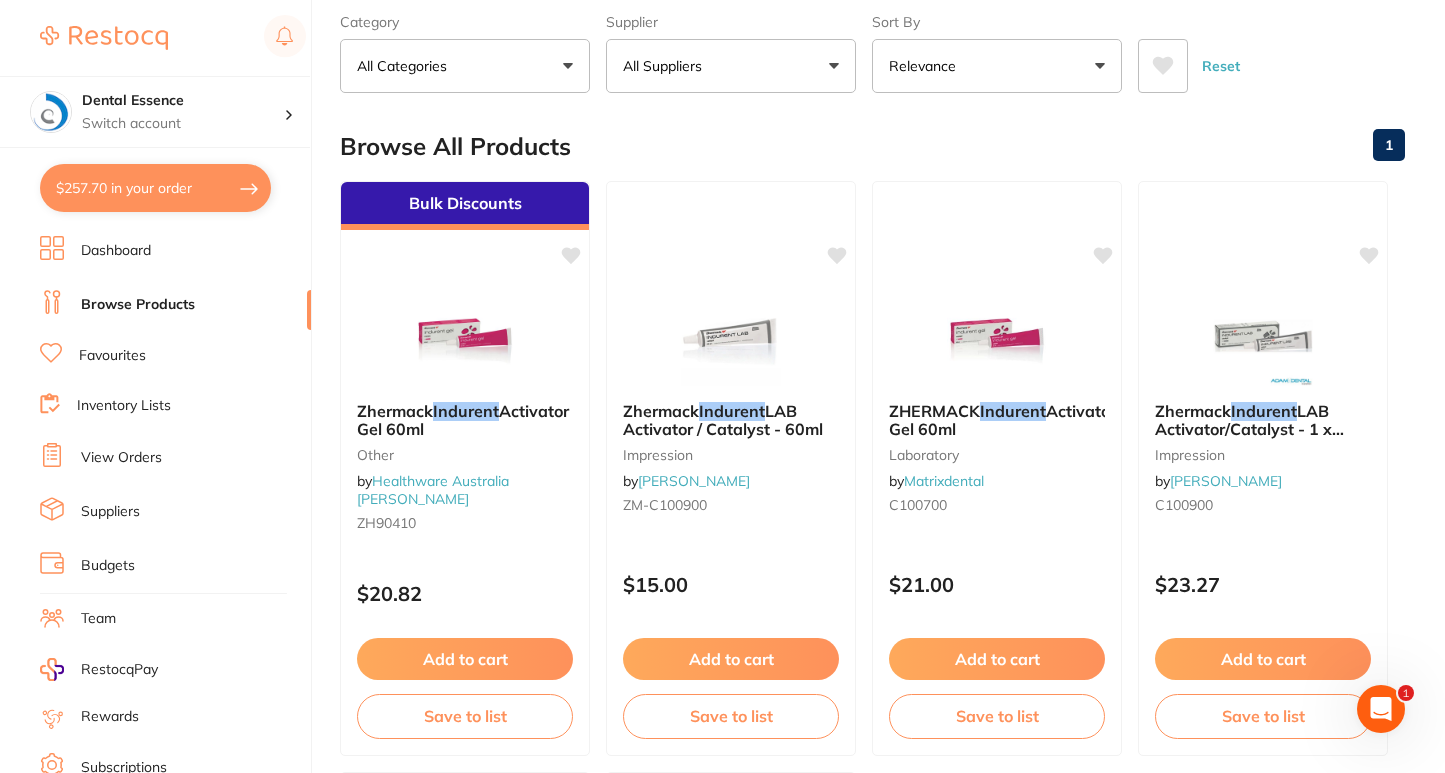 click on "$257.70   in your order" at bounding box center [155, 188] 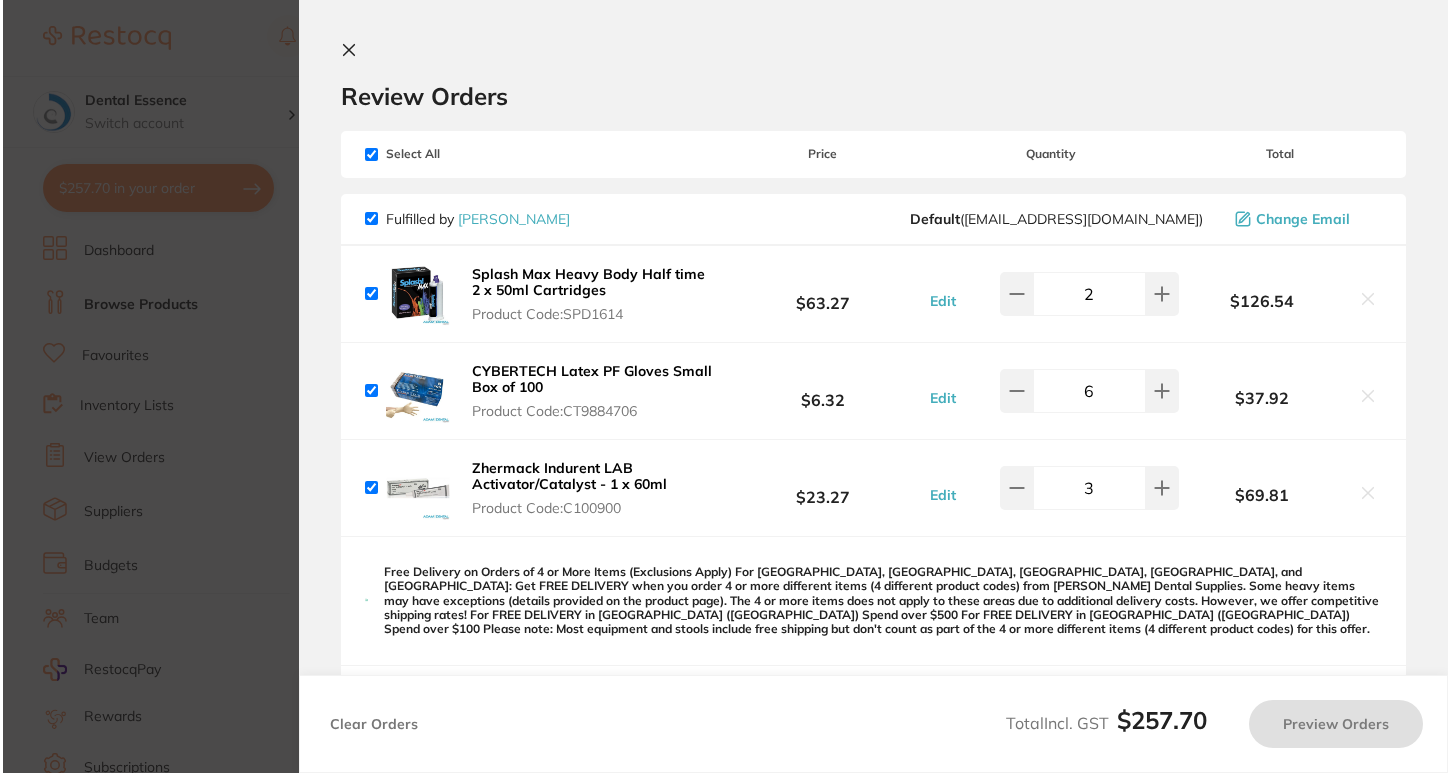 scroll, scrollTop: 0, scrollLeft: 0, axis: both 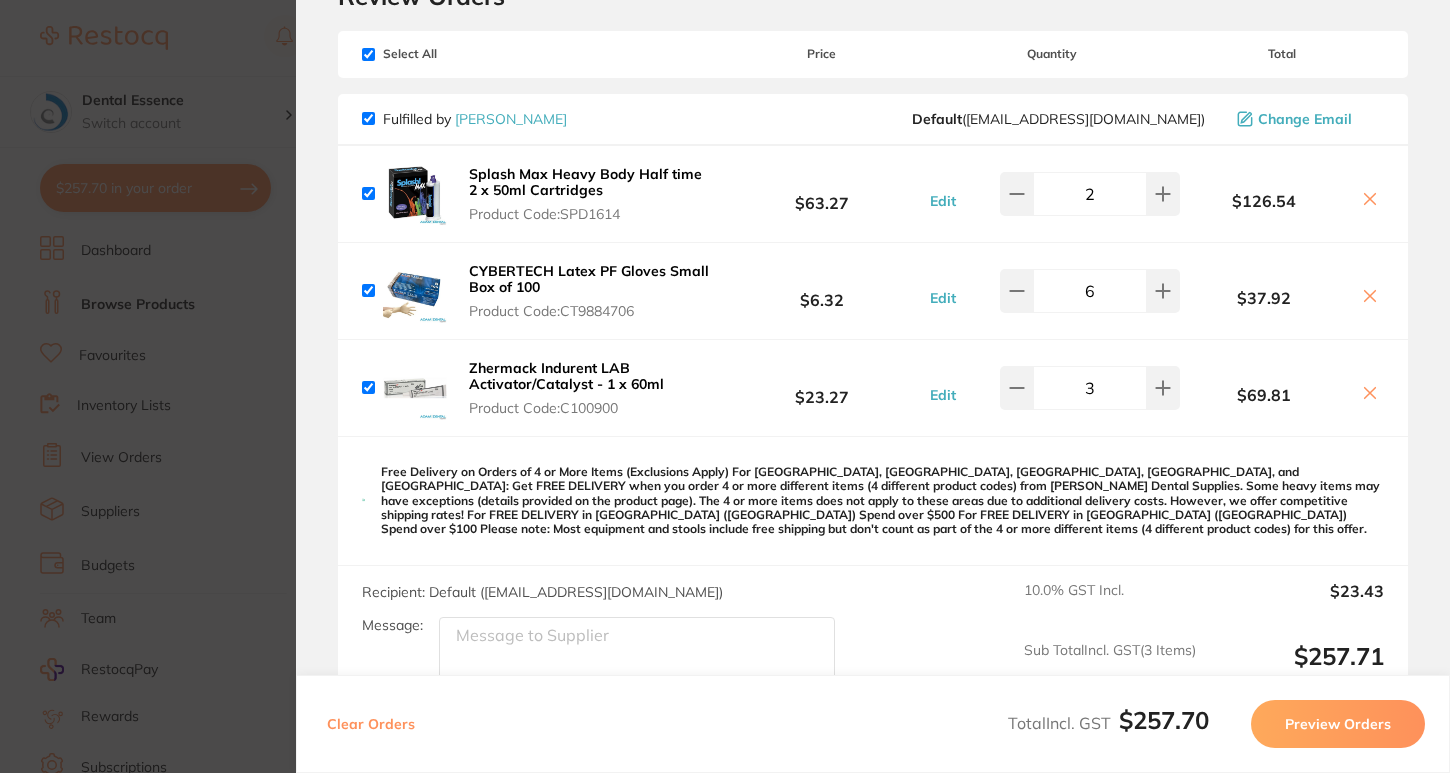click on "Preview Orders" at bounding box center (1338, 724) 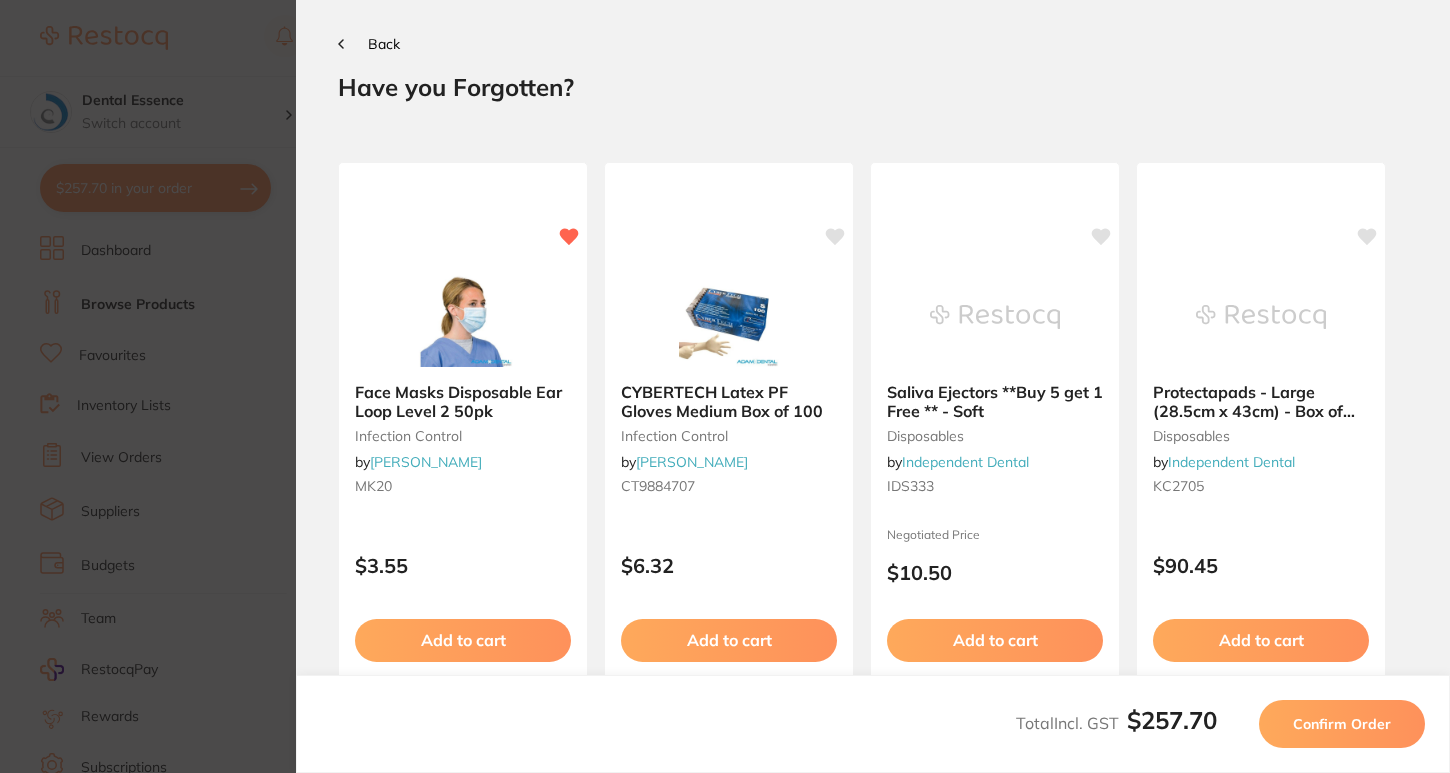 scroll, scrollTop: 0, scrollLeft: 0, axis: both 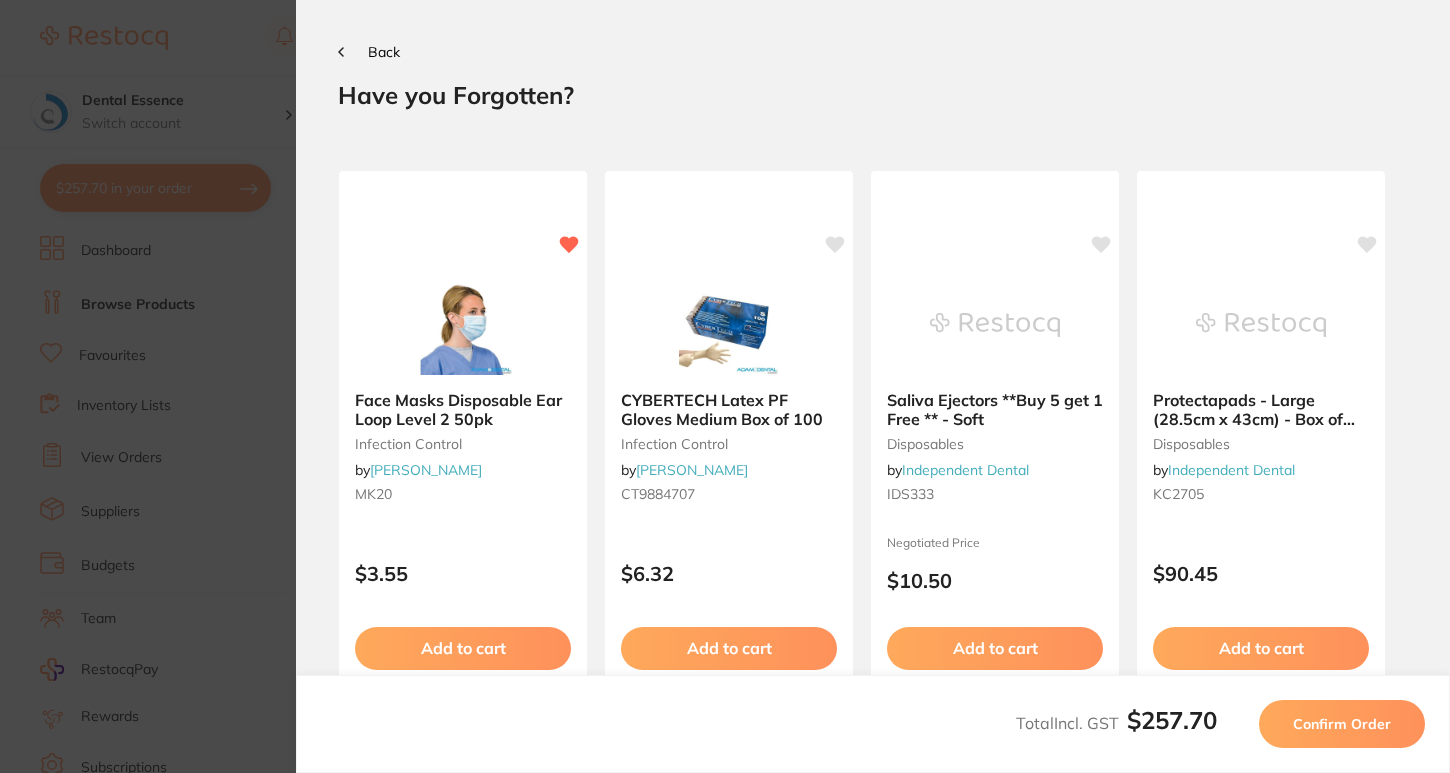 click on "Confirm Order" at bounding box center [1342, 724] 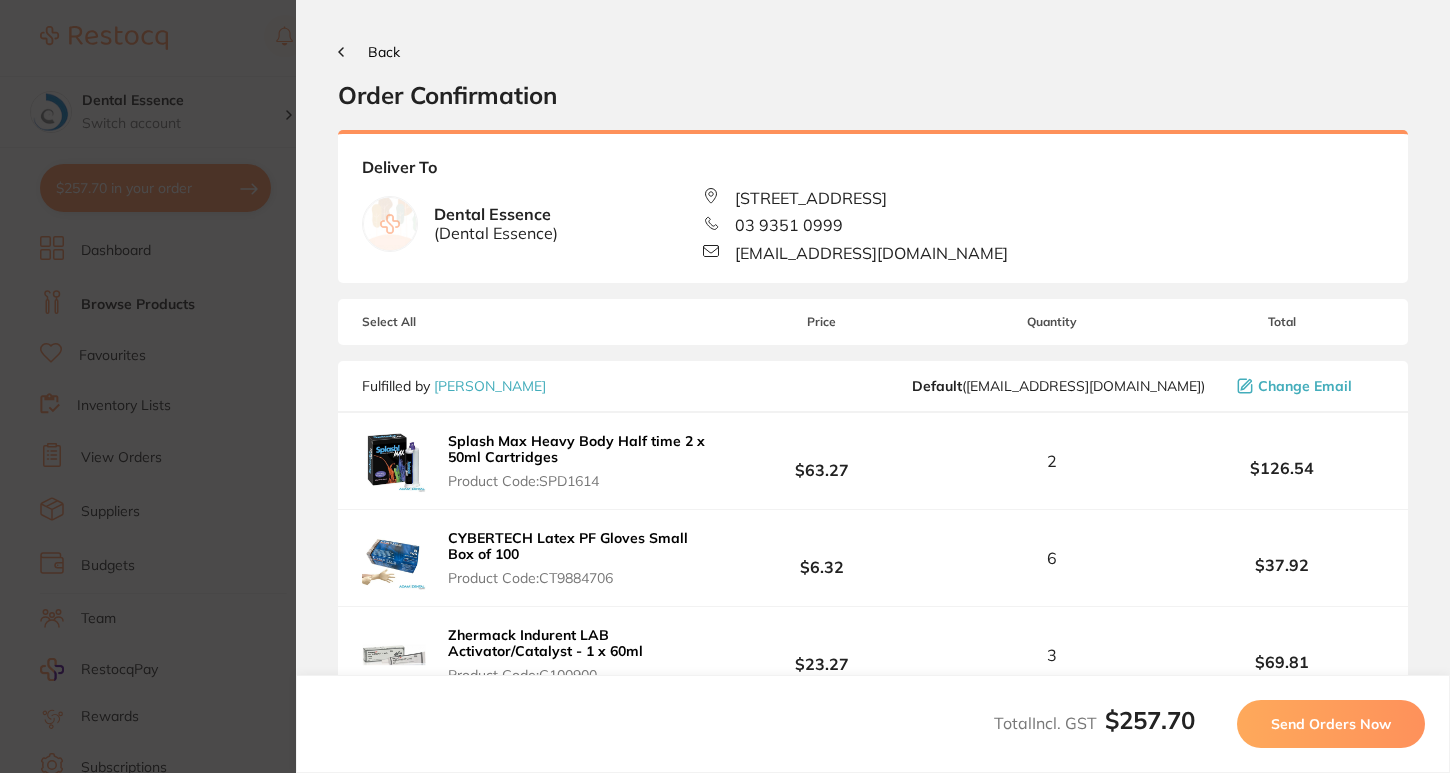 click on "Send Orders Now" at bounding box center (1331, 724) 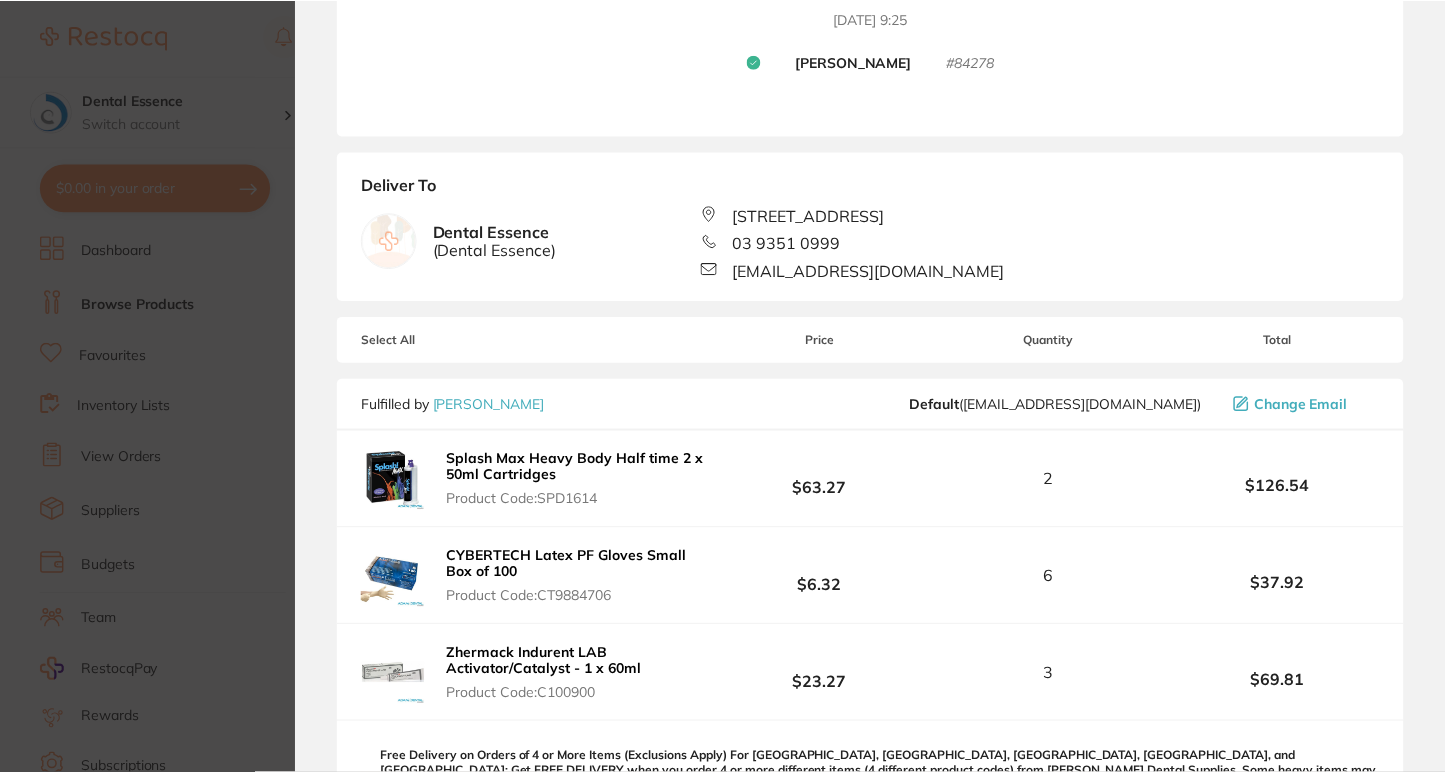 scroll, scrollTop: 600, scrollLeft: 0, axis: vertical 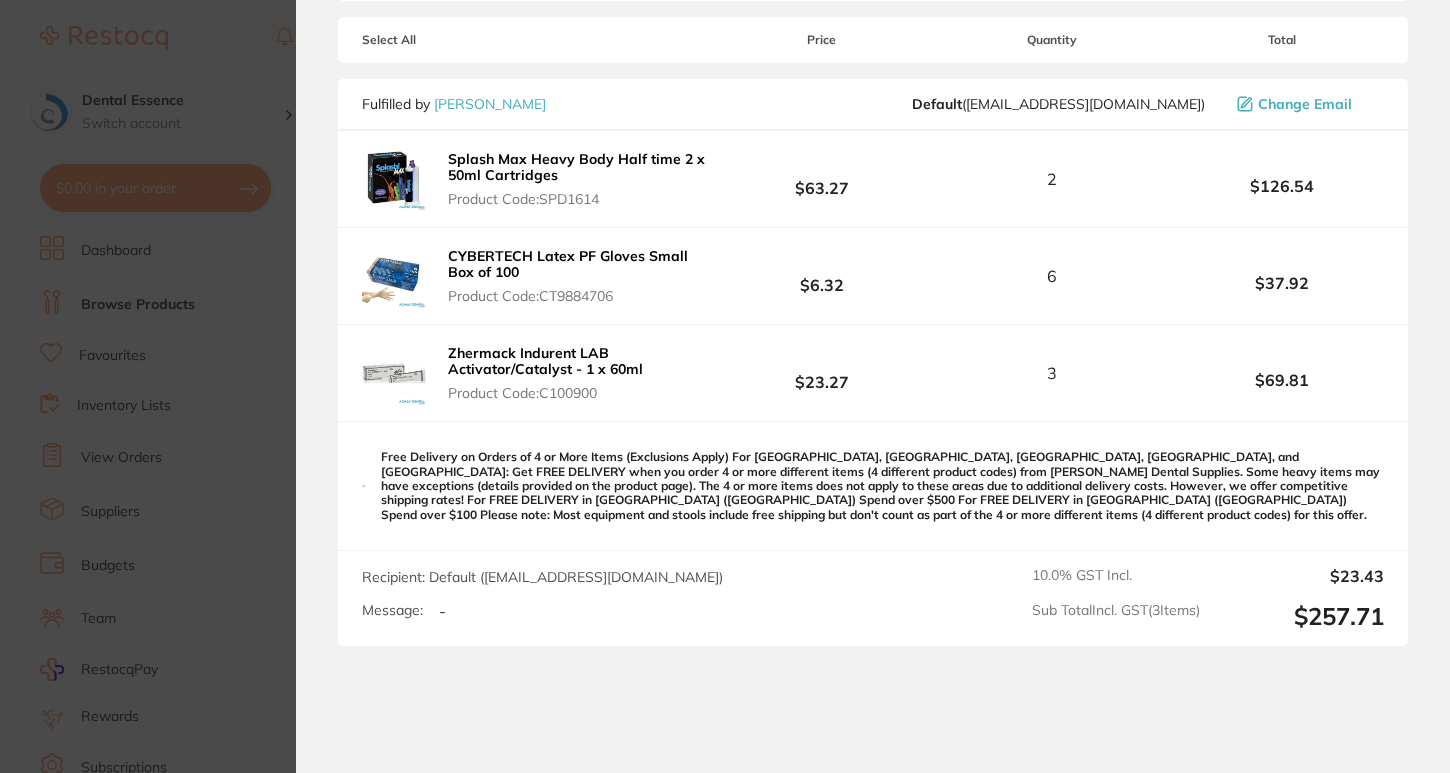 click on "Update RRP Set your pre negotiated price for this item. Item Agreed RRP (excl. GST) --   Update as new default RRP Update RRP Your orders are being processed and we will notify you once we have placed the orders. You may close this window Your orders are confirmed and have been emailed to the suppliers Back to Preview Orders Jul 17 2025, 9:25 Adam Dental # 84278 Deliver To Dental Essence ( Dental Essence ) 2A, 82 Keilor Road, Essendon VIC 3041  03 9351 0999 admin@dentalessence.com.au Select All Price Quantity Total Fulfilled by   Adam Dental Default ( save@adamdental.com.au ) Change Email   Splash Max Heavy Body Half time 2 x 50ml Cartridges   Product Code:  SPD1614     $63.27 2 $126.54   CYBERTECH Latex PF Gloves Small Box of 100   Product Code:  CT9884706     $6.32 6 $37.92   Zhermack Indurent LAB Activator/Catalyst - 1 x 60ml   Product Code:  C100900     $23.27 3 $69.81   Splash Max Heavy Body Half time 2 x 50ml Cartridges   Product Code:  SPD1614     $63.27 Quantity :  2     Product Code:  CT9884706     6" at bounding box center (725, 386) 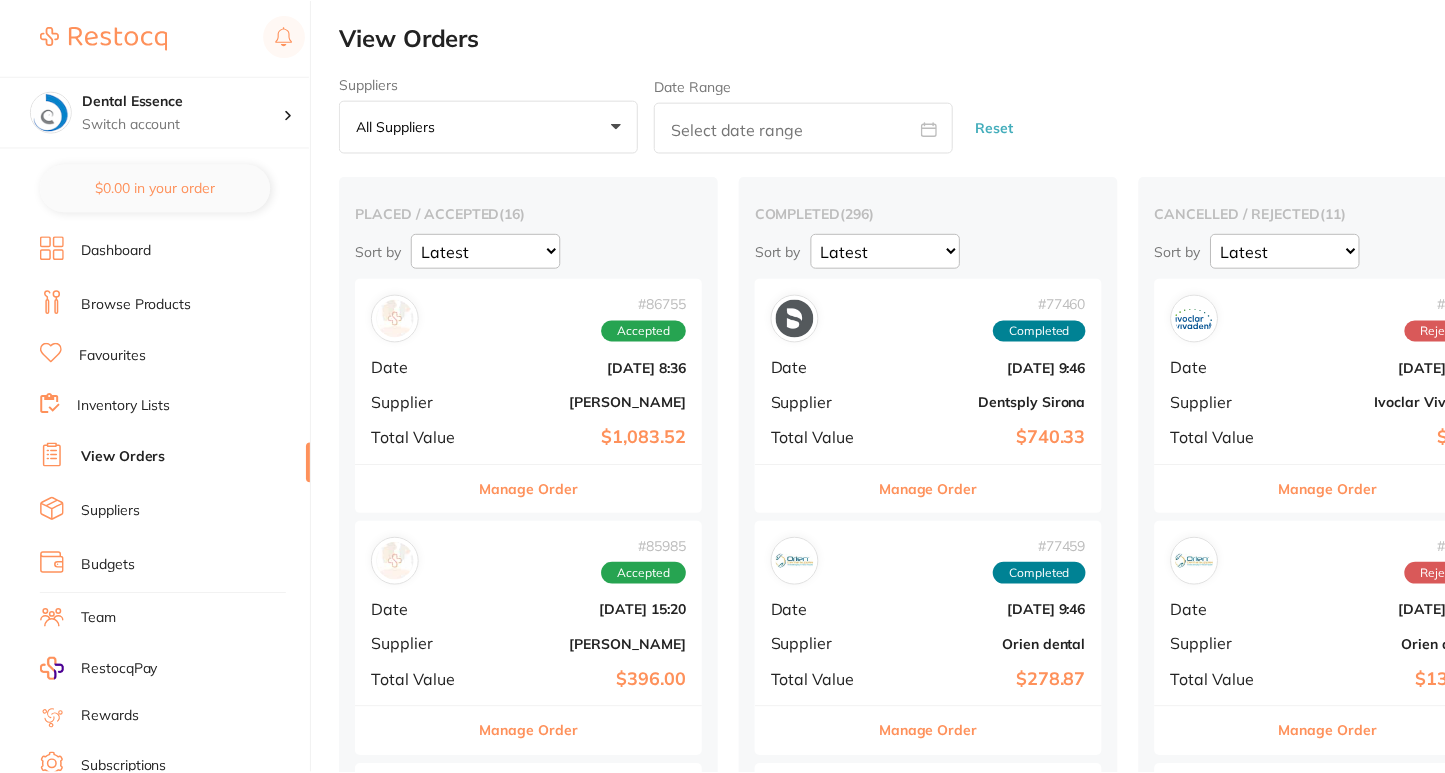 scroll, scrollTop: 0, scrollLeft: 0, axis: both 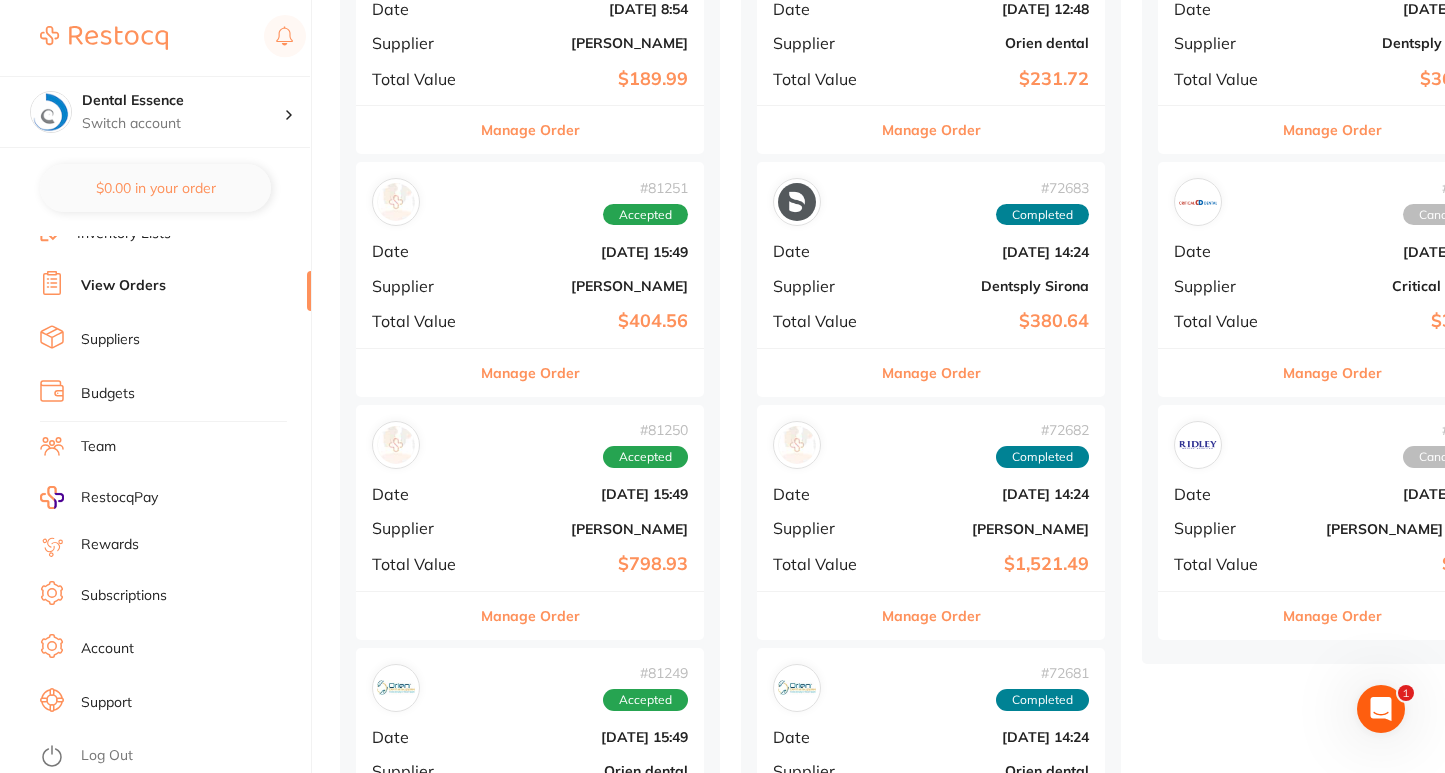 click on "Manage Order" at bounding box center (530, 373) 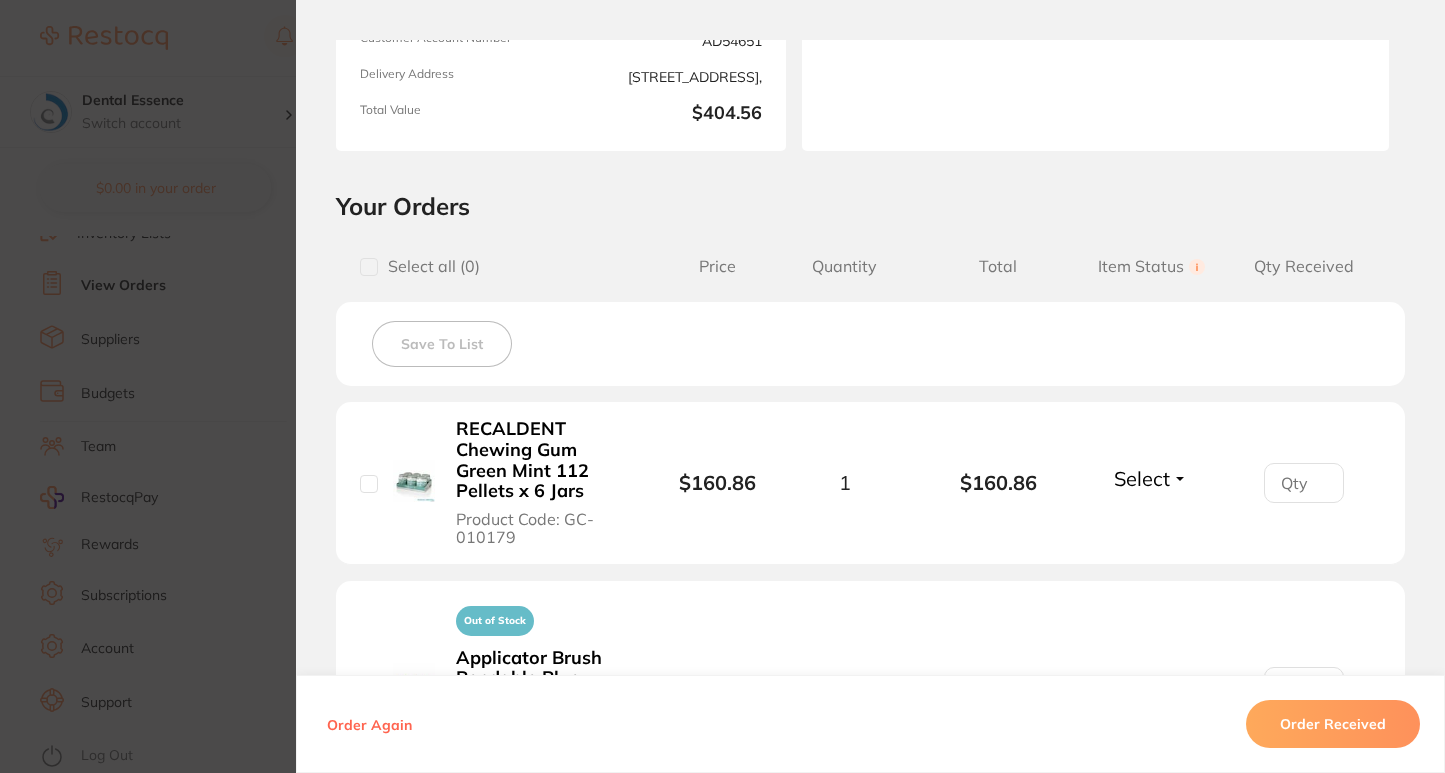 scroll, scrollTop: 0, scrollLeft: 0, axis: both 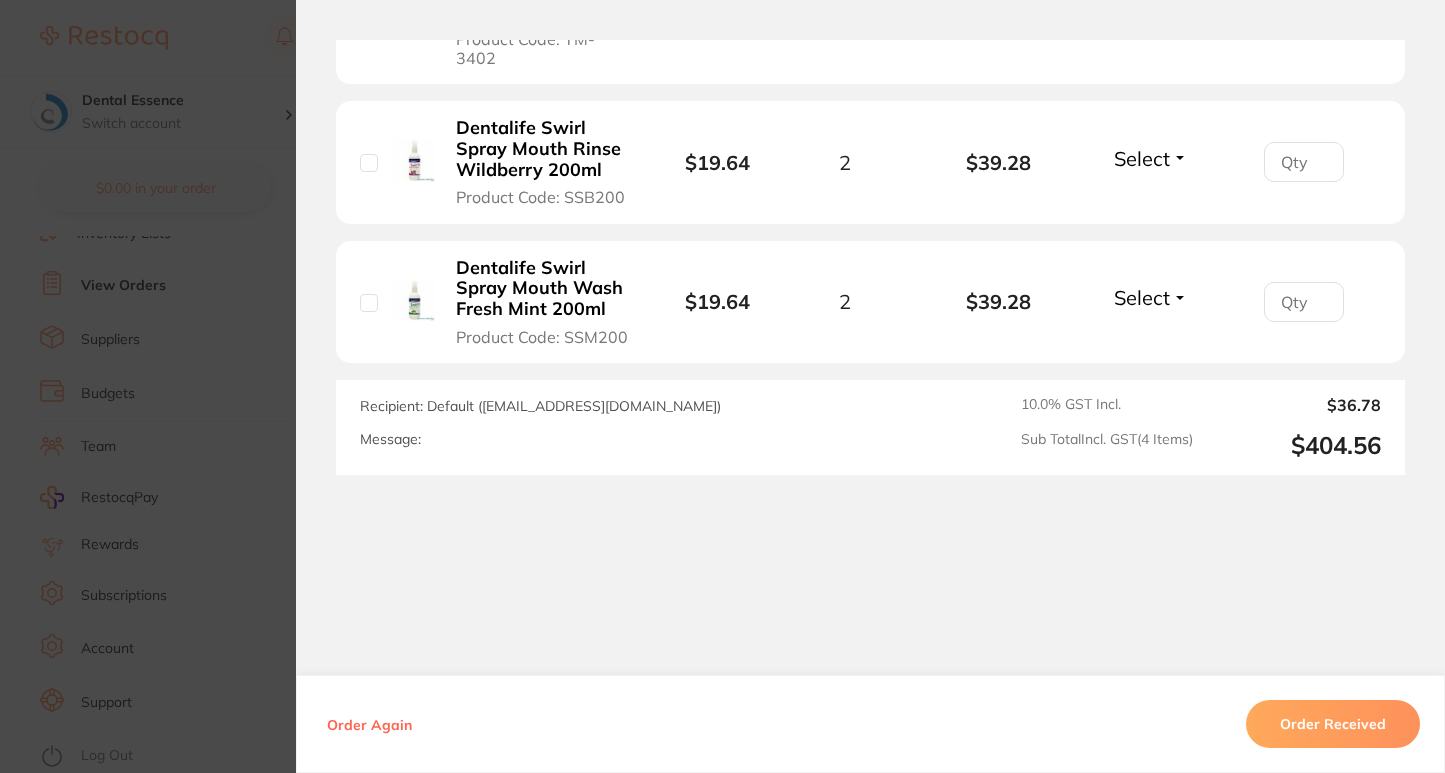 click on "Order ID: Restocq- 81251   Order Information Accepted  Order Order Date May 29 2025, 15:49 Supplier Adam Dental   Customer Account Number AD54651 Delivery Address 2A, 82 Keilor Road, Essendon VIC 3041,  Total Value $404.56 Order Notes Upload attachments There are currently no notes to display. Your Orders   Select all ( 0 ) Price Quantity Total Item Status   You can use this feature to track items that you have received and those that are on backorder Qty Received Save To List RECALDENT Chewing Gum Green Mint 112 Pellets x 6 Jars   Product    Code:  GC-010179     $160.86 1 $160.86 Select Received Back Order Out of Stock Applicator Brush Bendable Blue Green Yellow Red Pack of 120   Product    Code:  TM-3402     $64.18 2 $128.36 Select Received Back Order Dentalife Swirl Spray Mouth Rinse Wildberry 200ml   Product    Code:  SSB200     $19.64 2 $39.28 Select Received Back Order Dentalife Swirl Spray Mouth Wash Fresh Mint 200ml   Product    Code:  SSM200     $19.64 2 $39.28 Select Received Back Order Product   1" at bounding box center [722, 386] 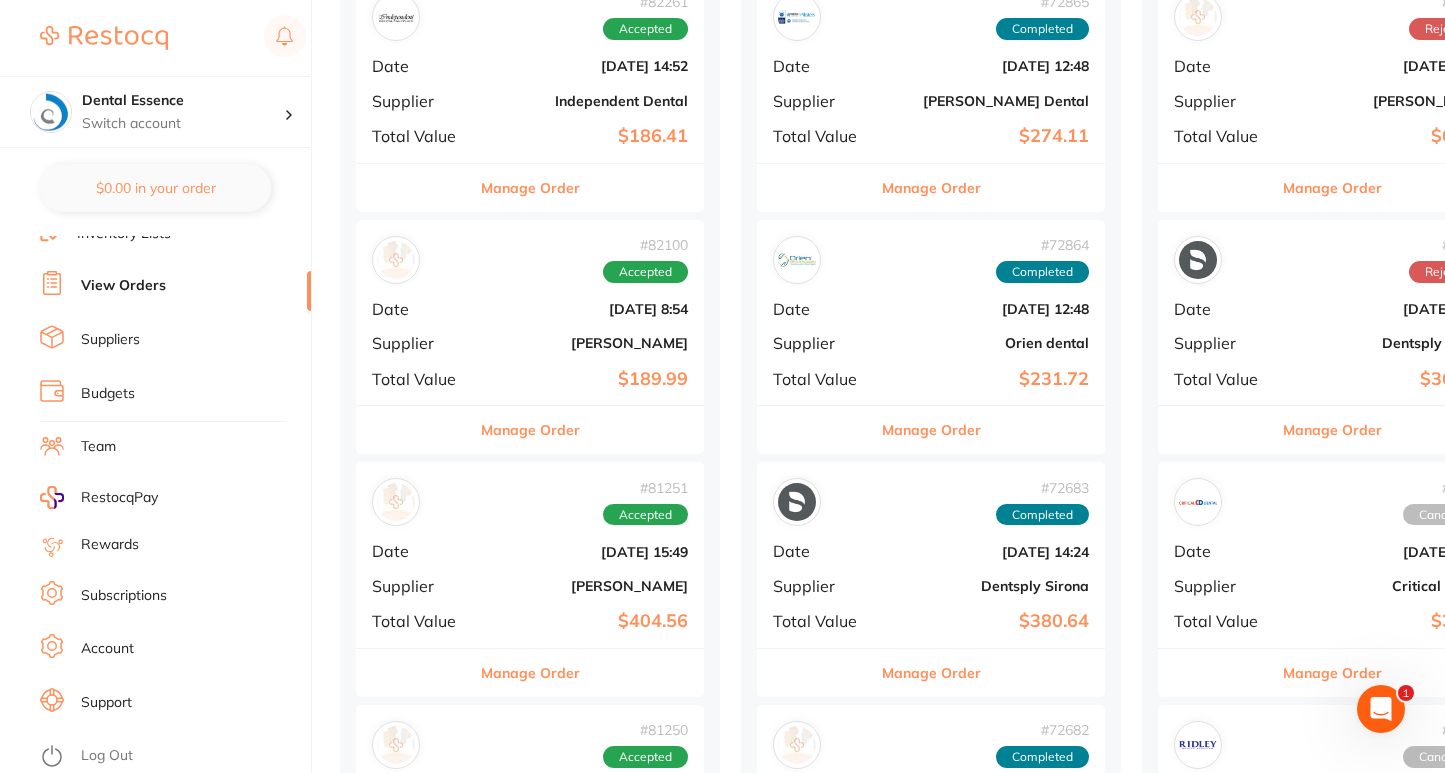 scroll, scrollTop: 1800, scrollLeft: 0, axis: vertical 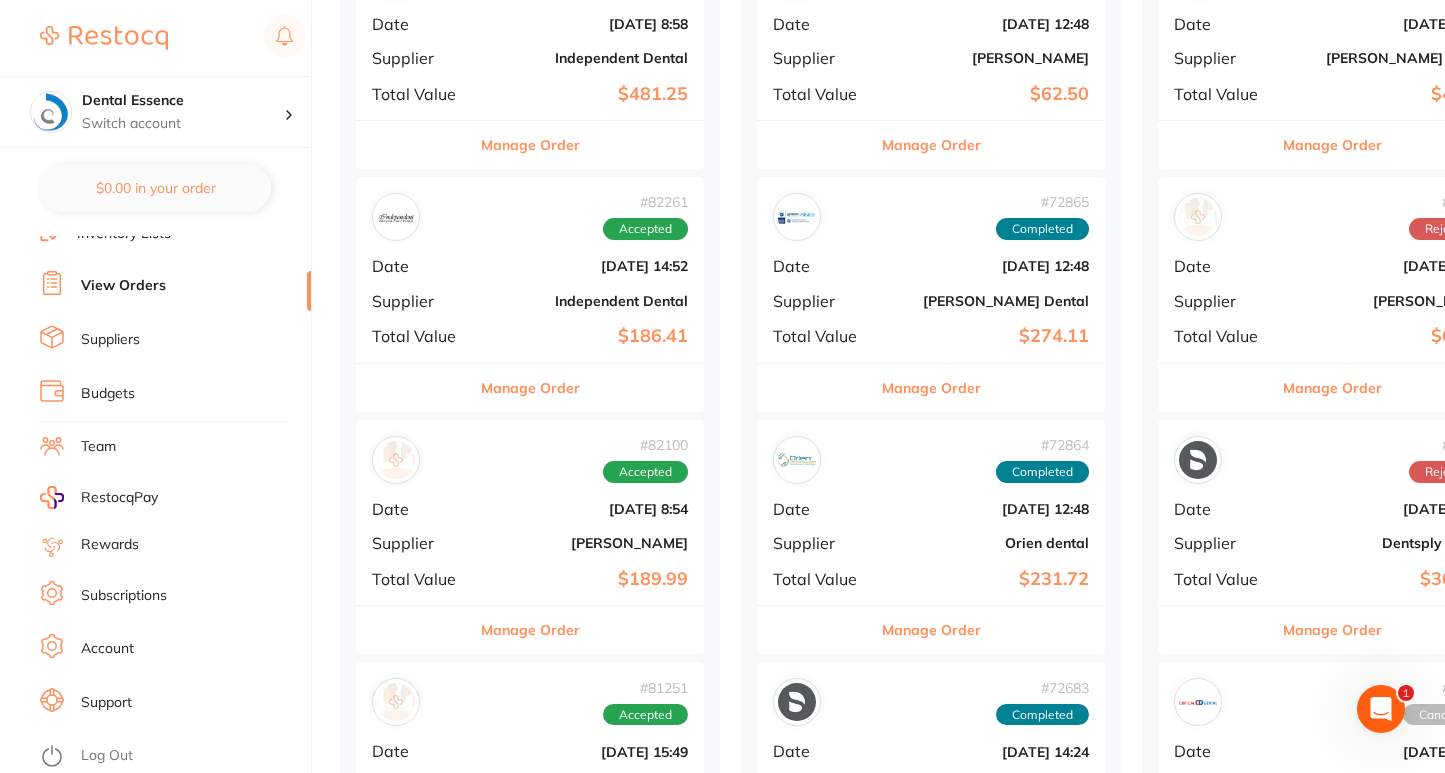 click on "Manage Order" at bounding box center (530, 387) 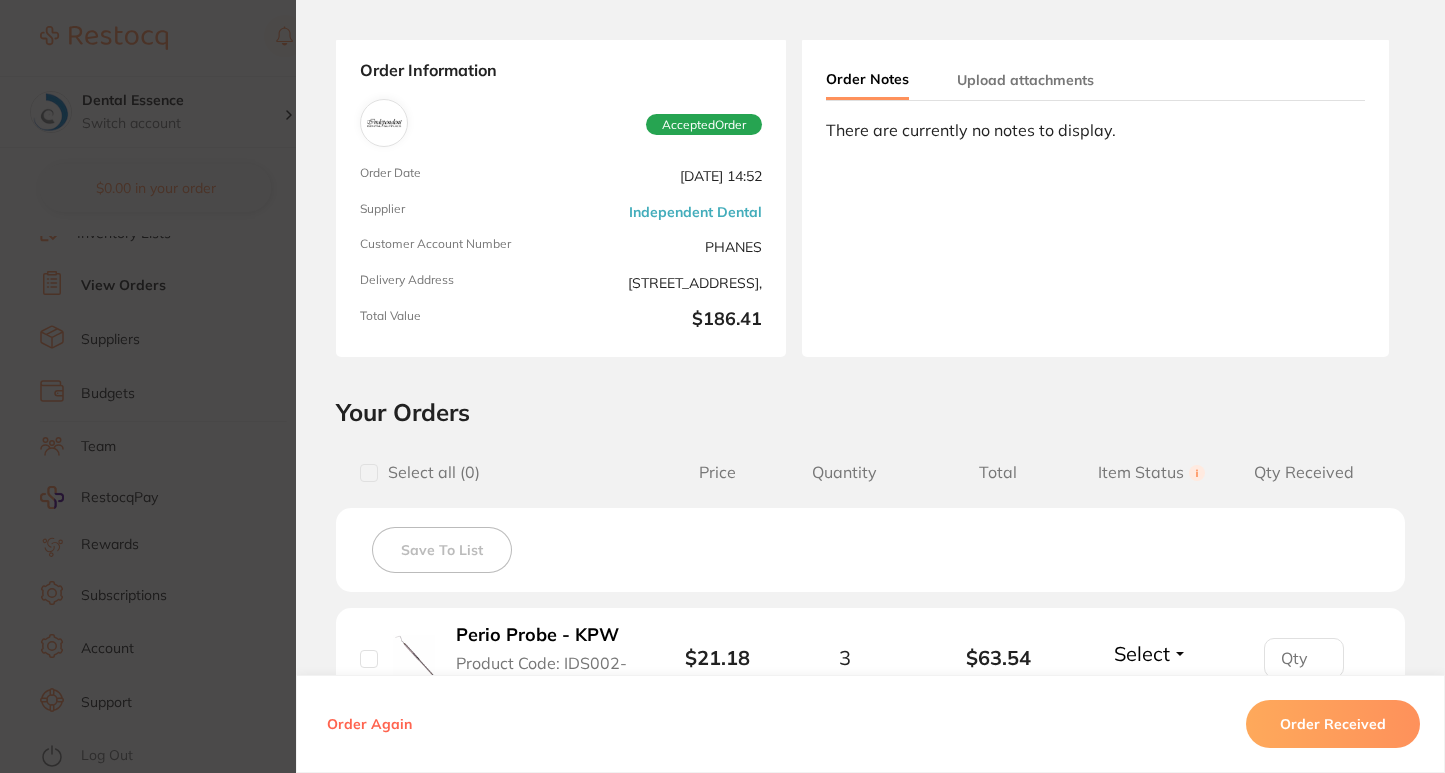 scroll, scrollTop: 300, scrollLeft: 0, axis: vertical 